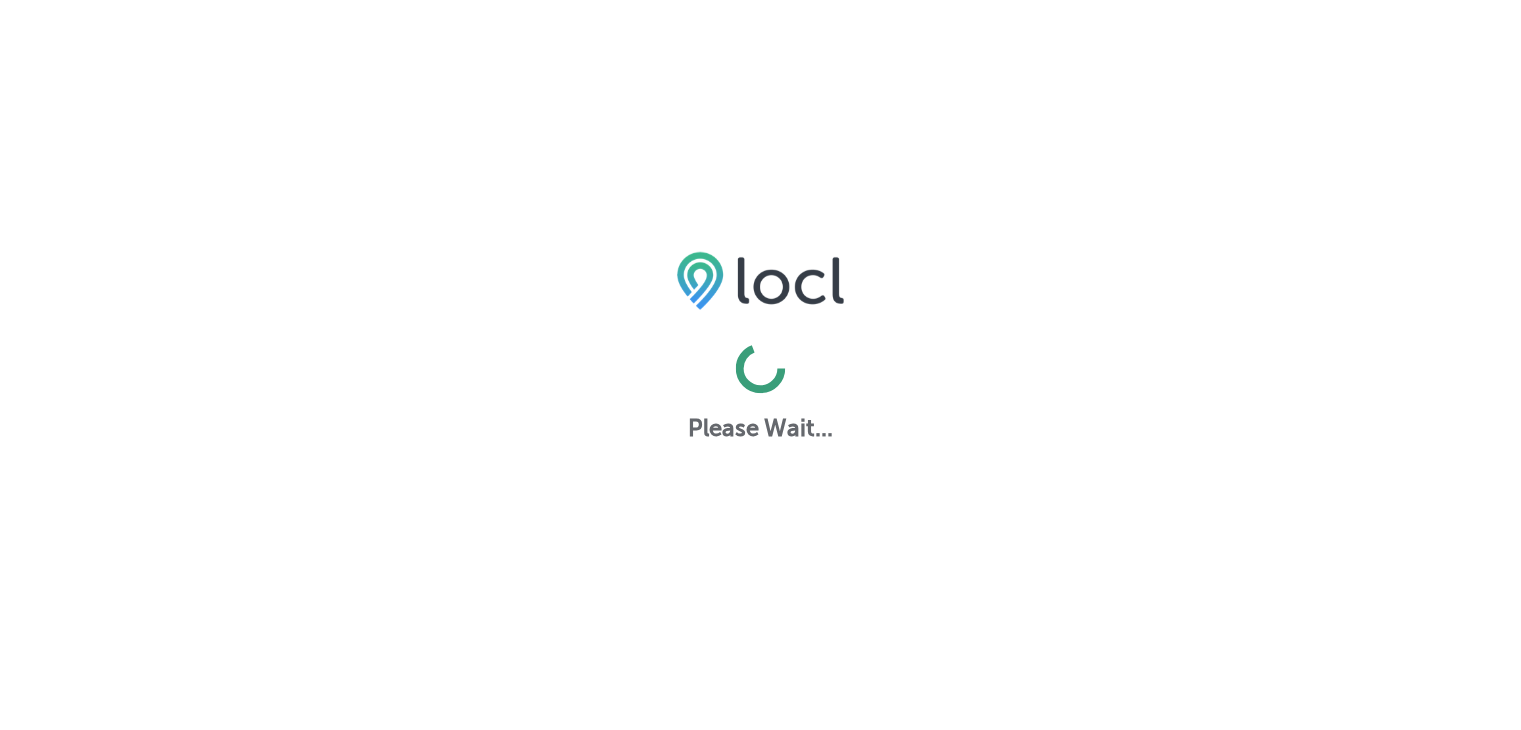 scroll, scrollTop: 0, scrollLeft: 0, axis: both 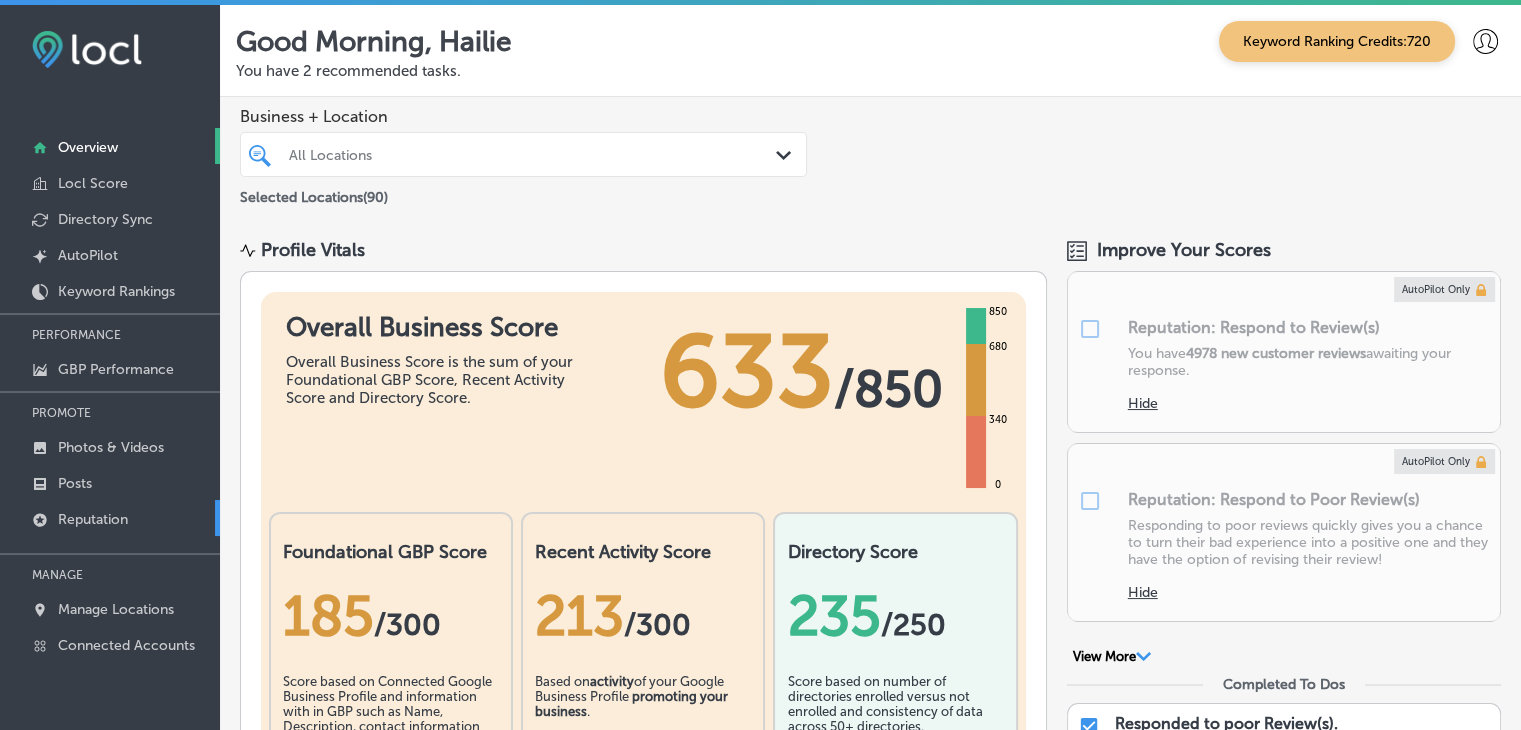 click on "Reputation" at bounding box center (110, 518) 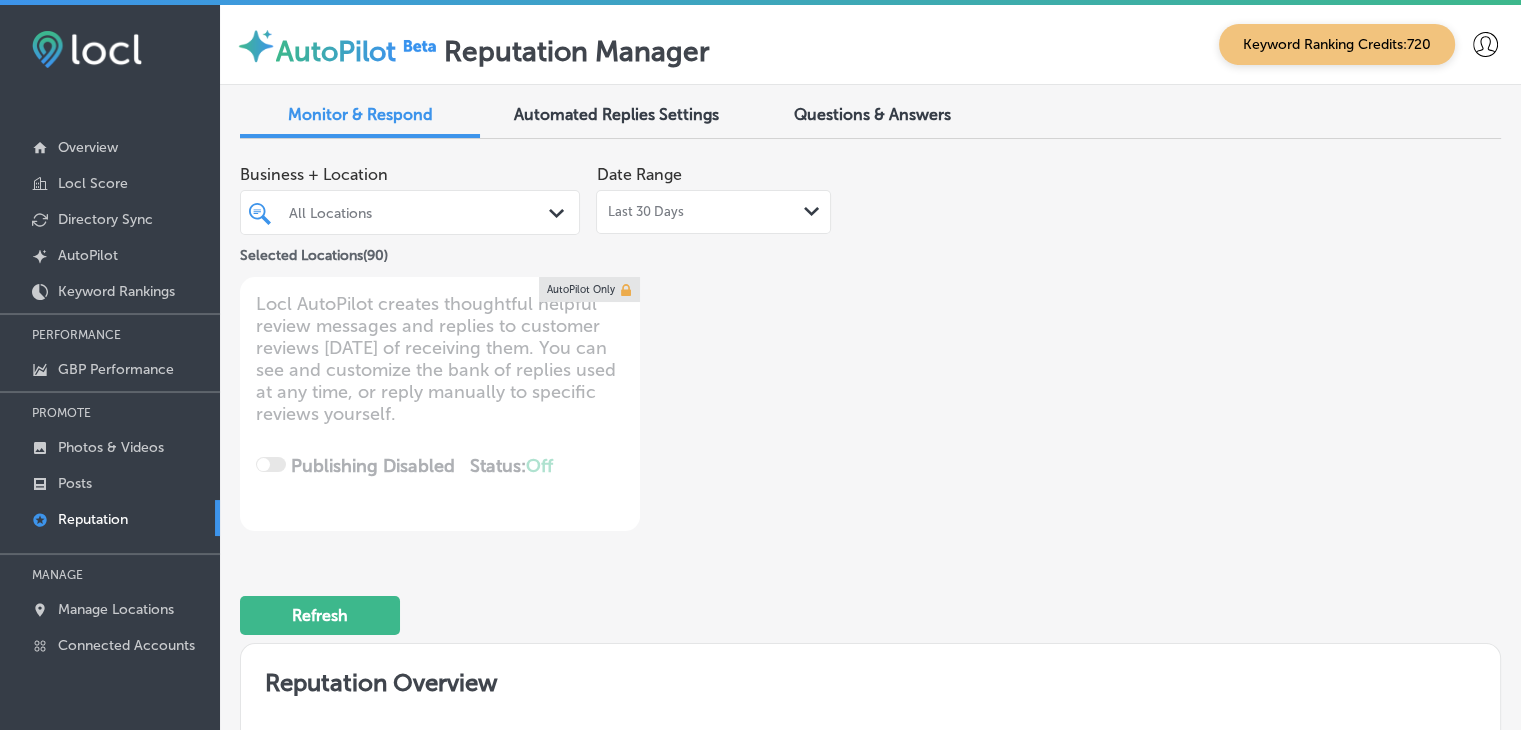 click on "Last 30 Days
Path
Created with Sketch." at bounding box center (713, 212) 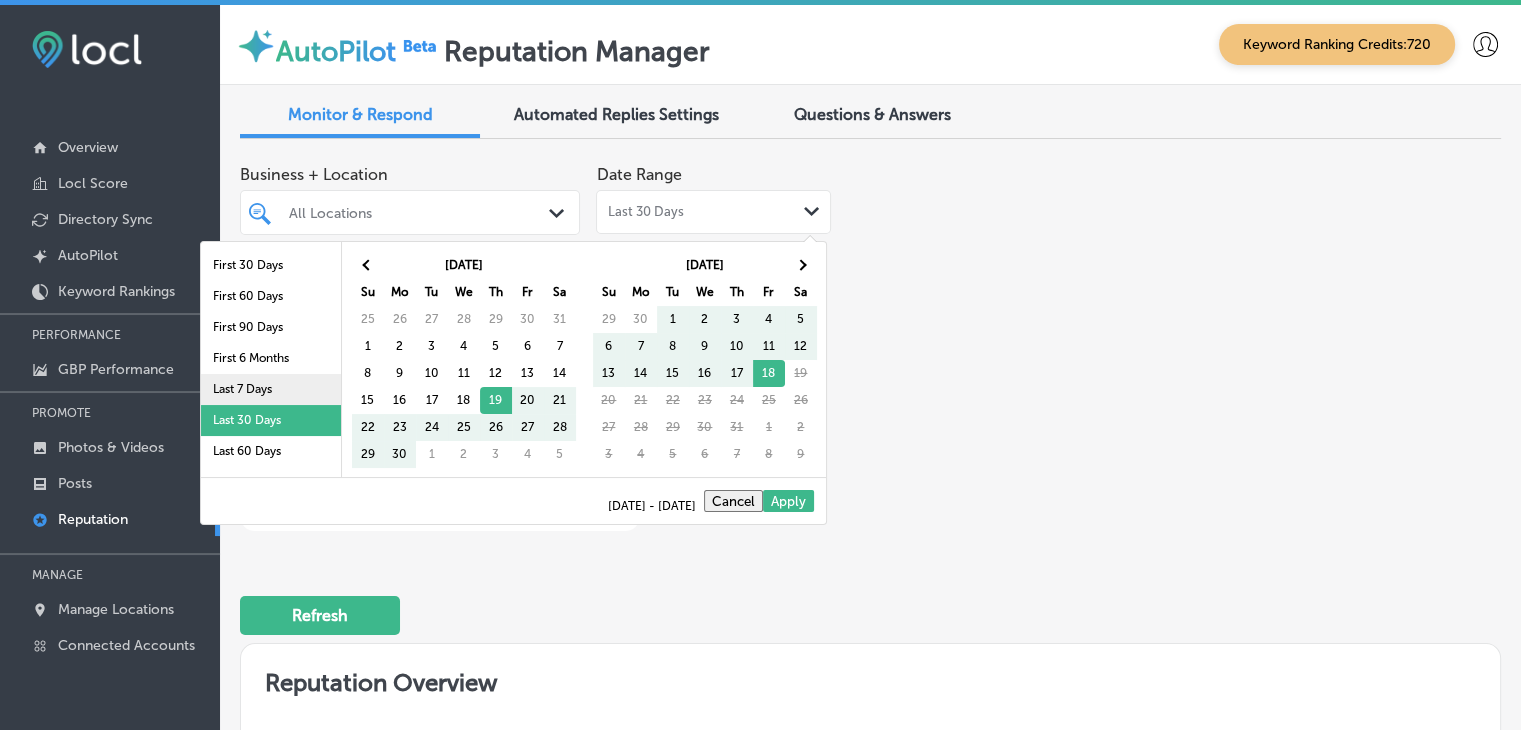 click on "Last 7 Days" at bounding box center [271, 389] 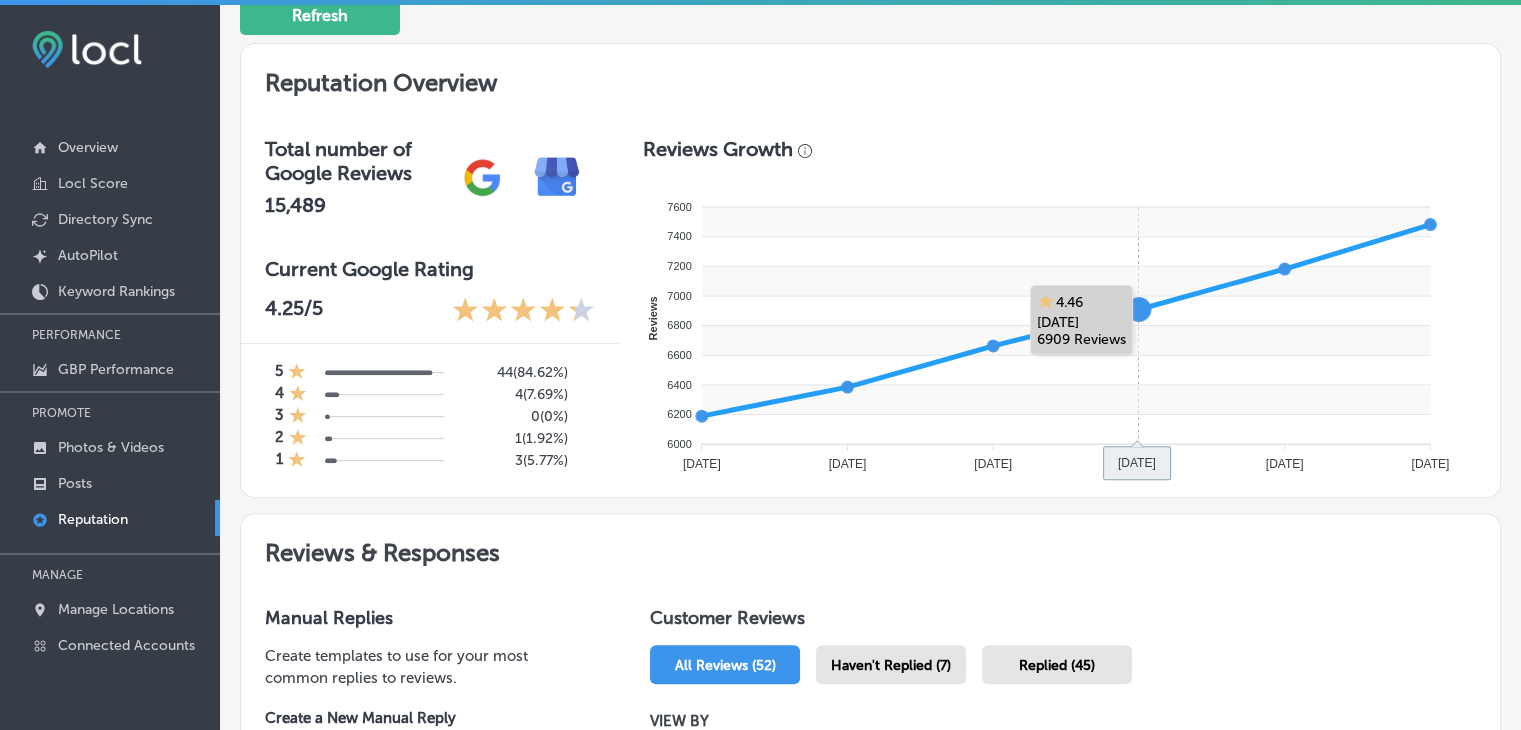 scroll, scrollTop: 900, scrollLeft: 0, axis: vertical 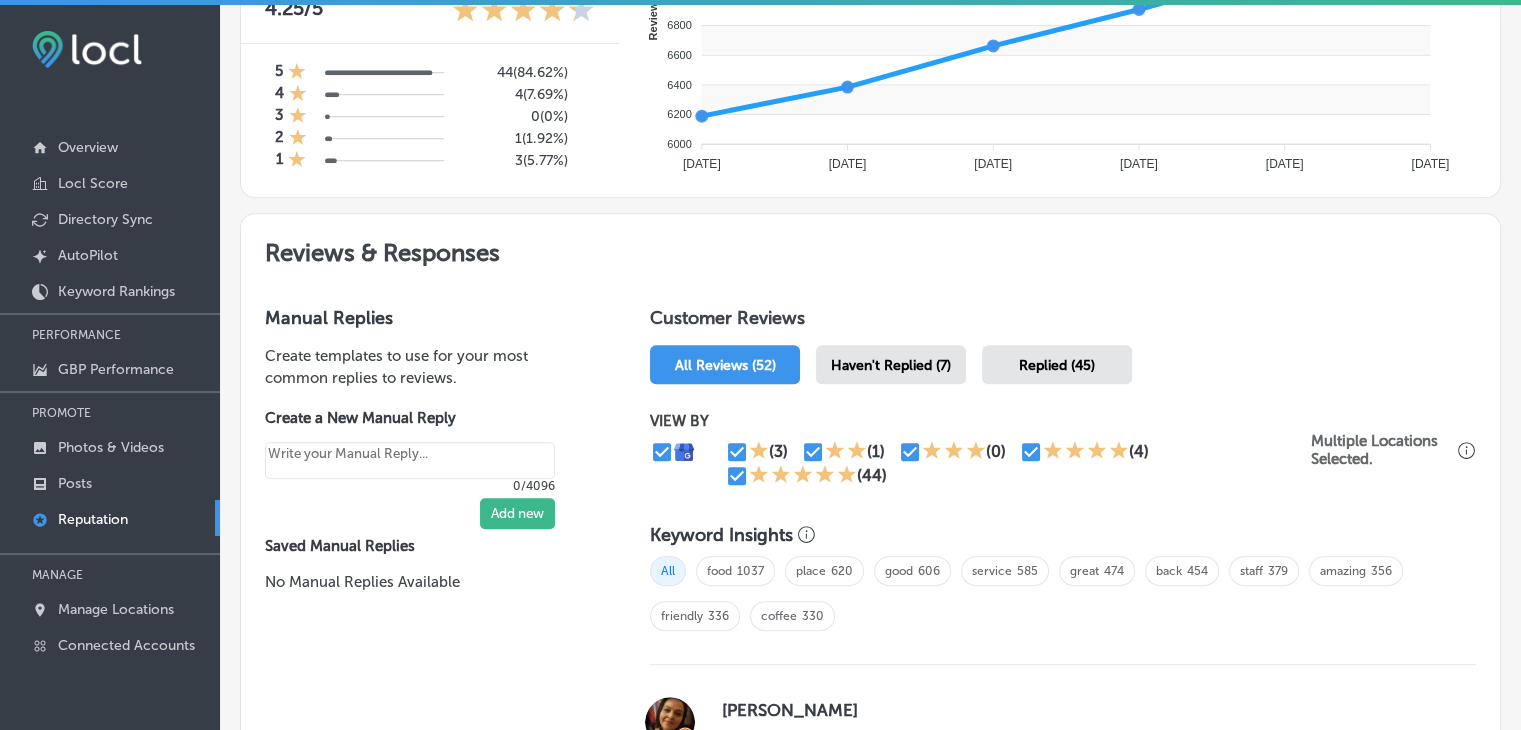 click on "Haven't Replied (7)" at bounding box center [891, 365] 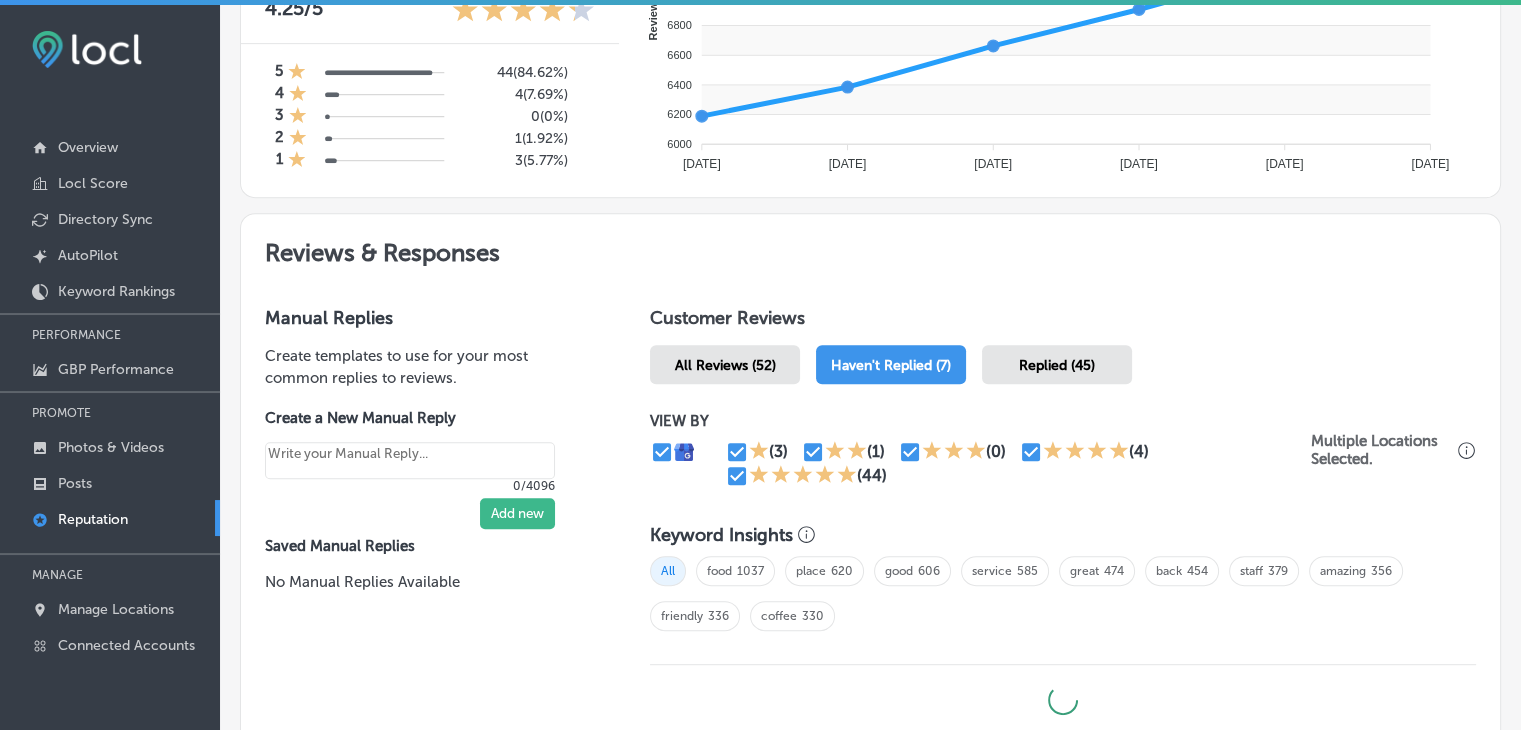 type on "x" 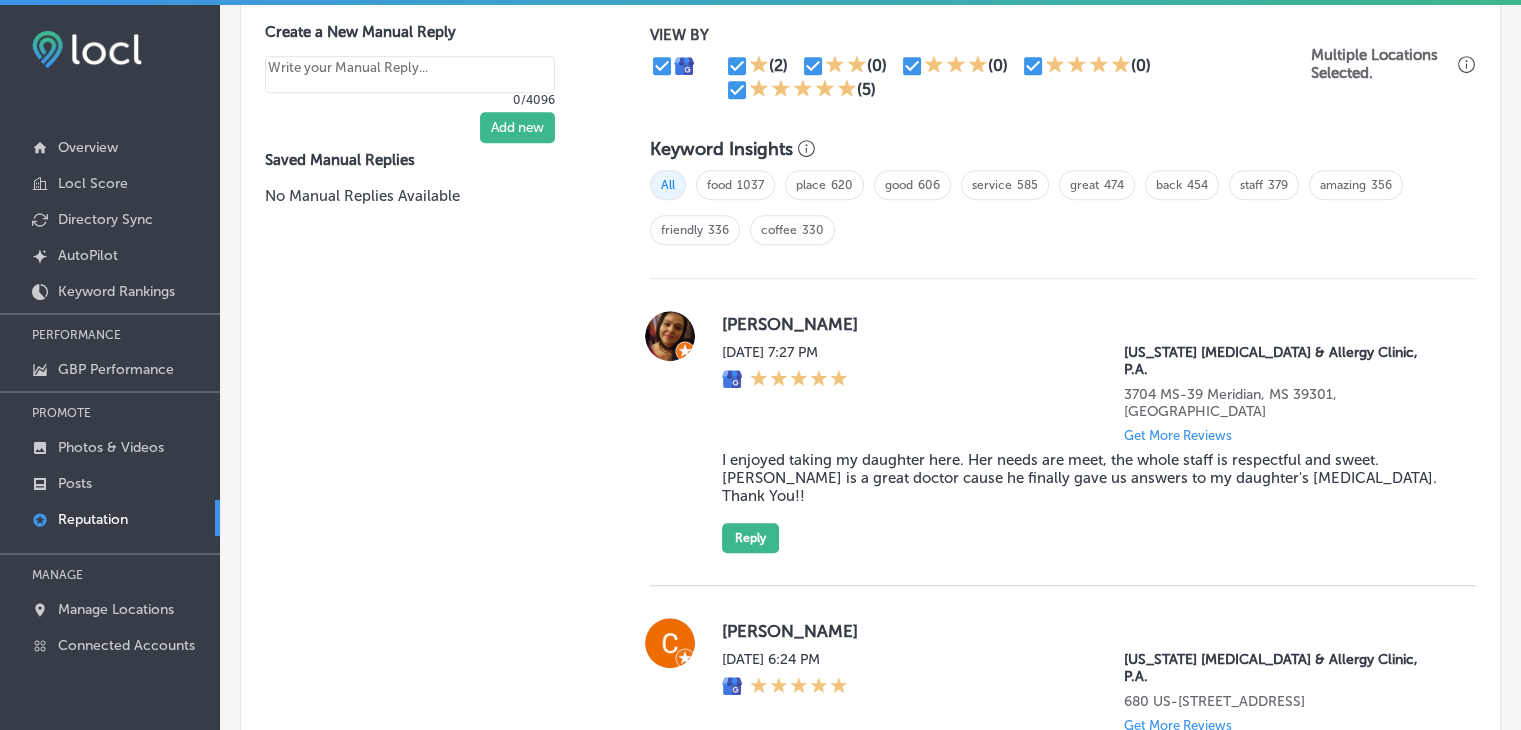 scroll, scrollTop: 1100, scrollLeft: 0, axis: vertical 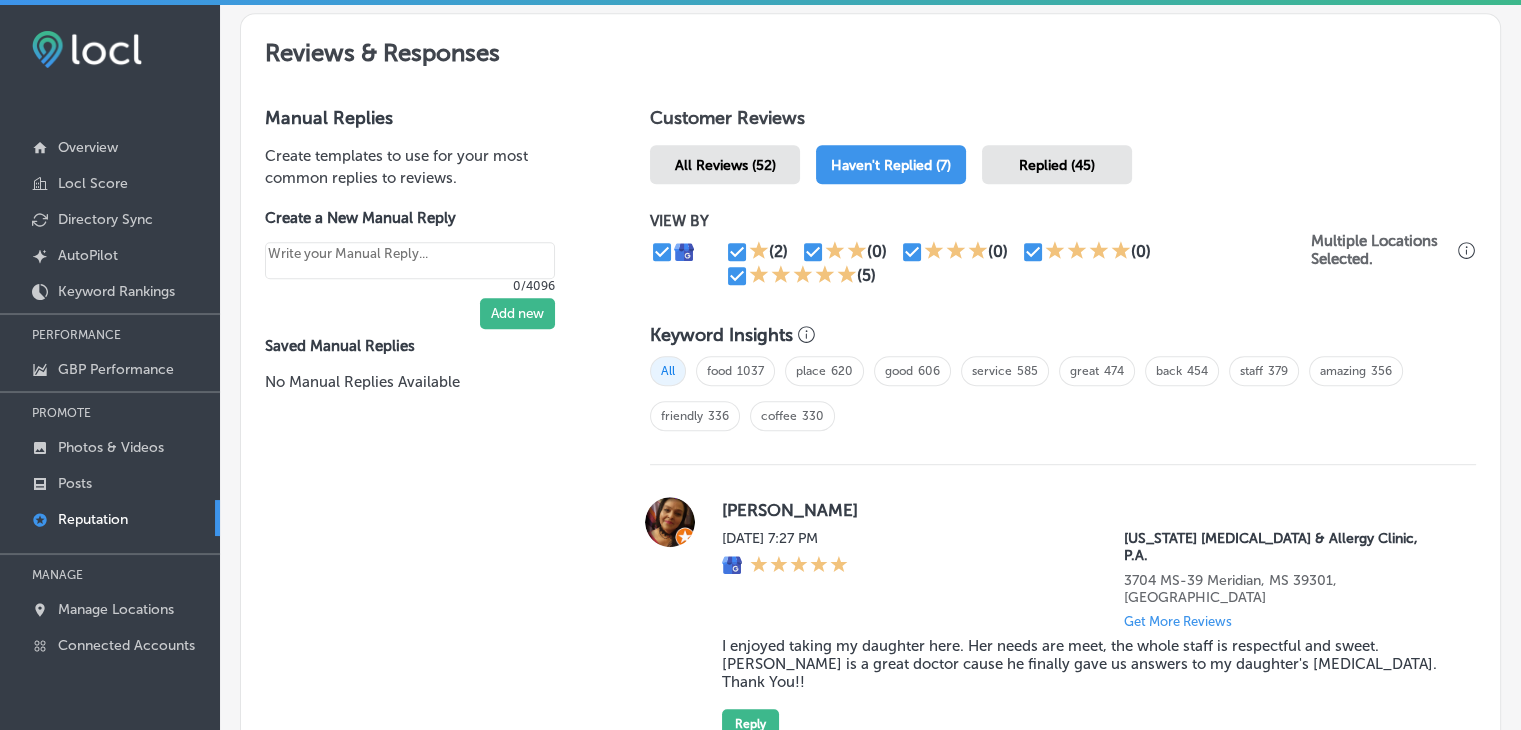 click 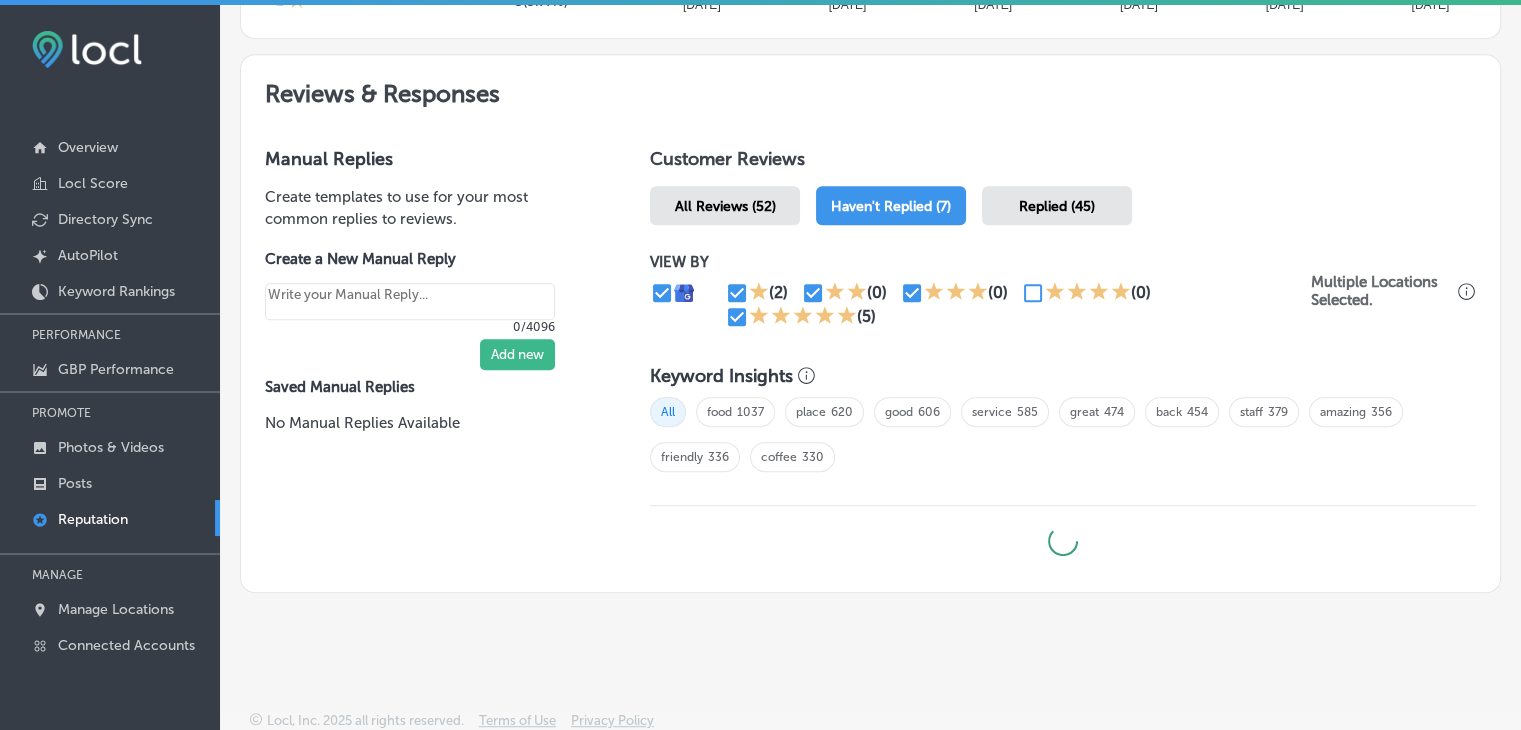 type on "x" 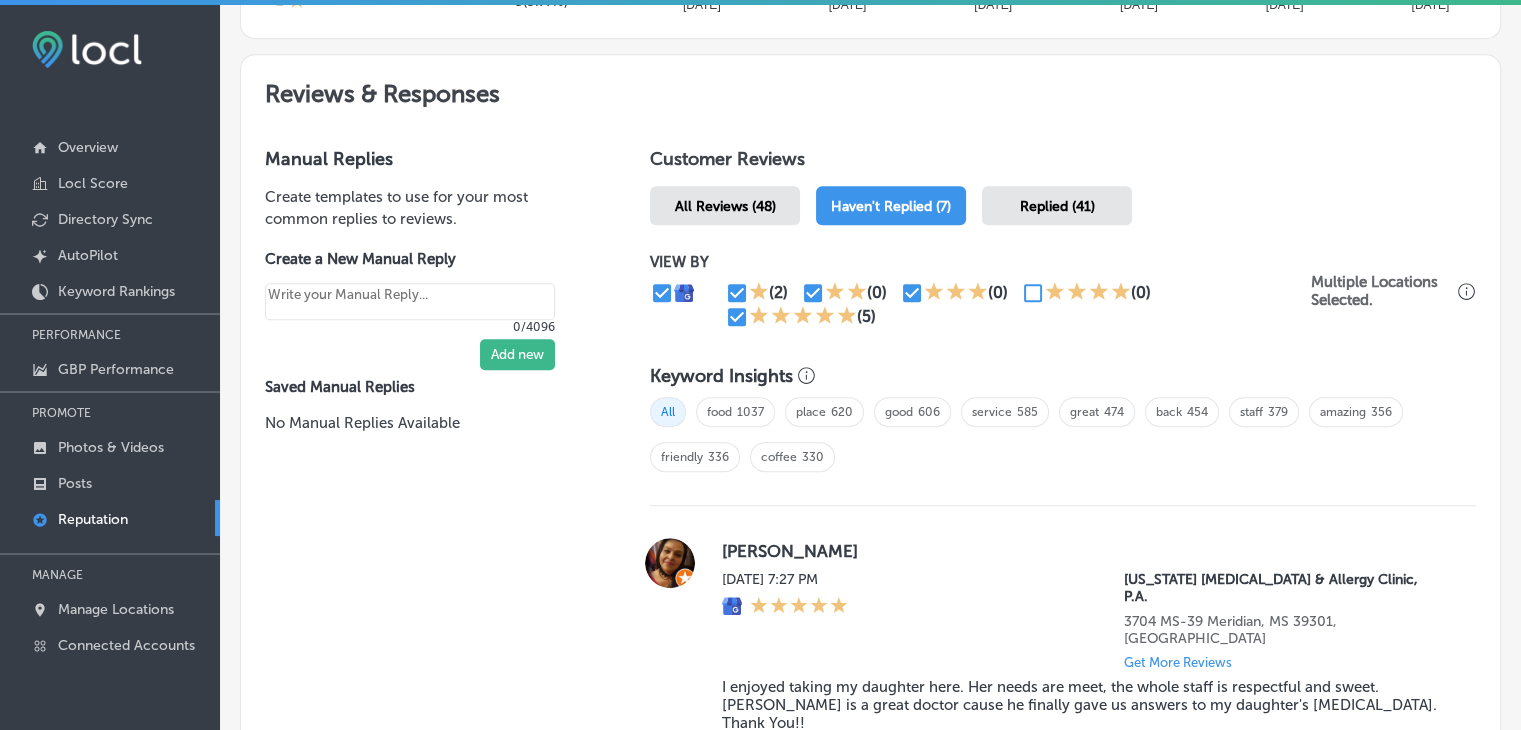 scroll, scrollTop: 1100, scrollLeft: 0, axis: vertical 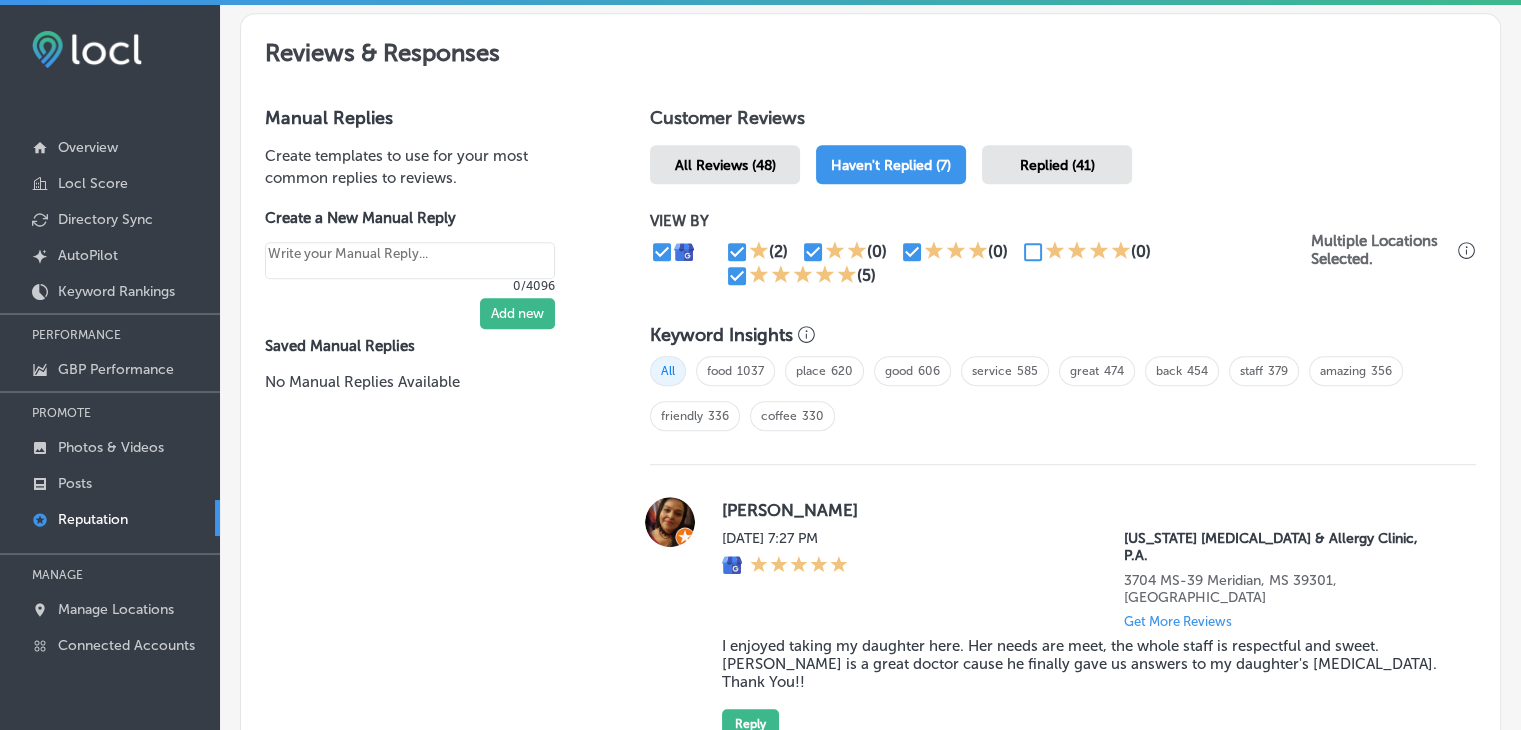 click on "Keyword Insights
All food 1037 place 620 good 606 service 585 great 474 back 454 staff 379 amazing 356 friendly 336 coffee 330" at bounding box center [1063, 386] 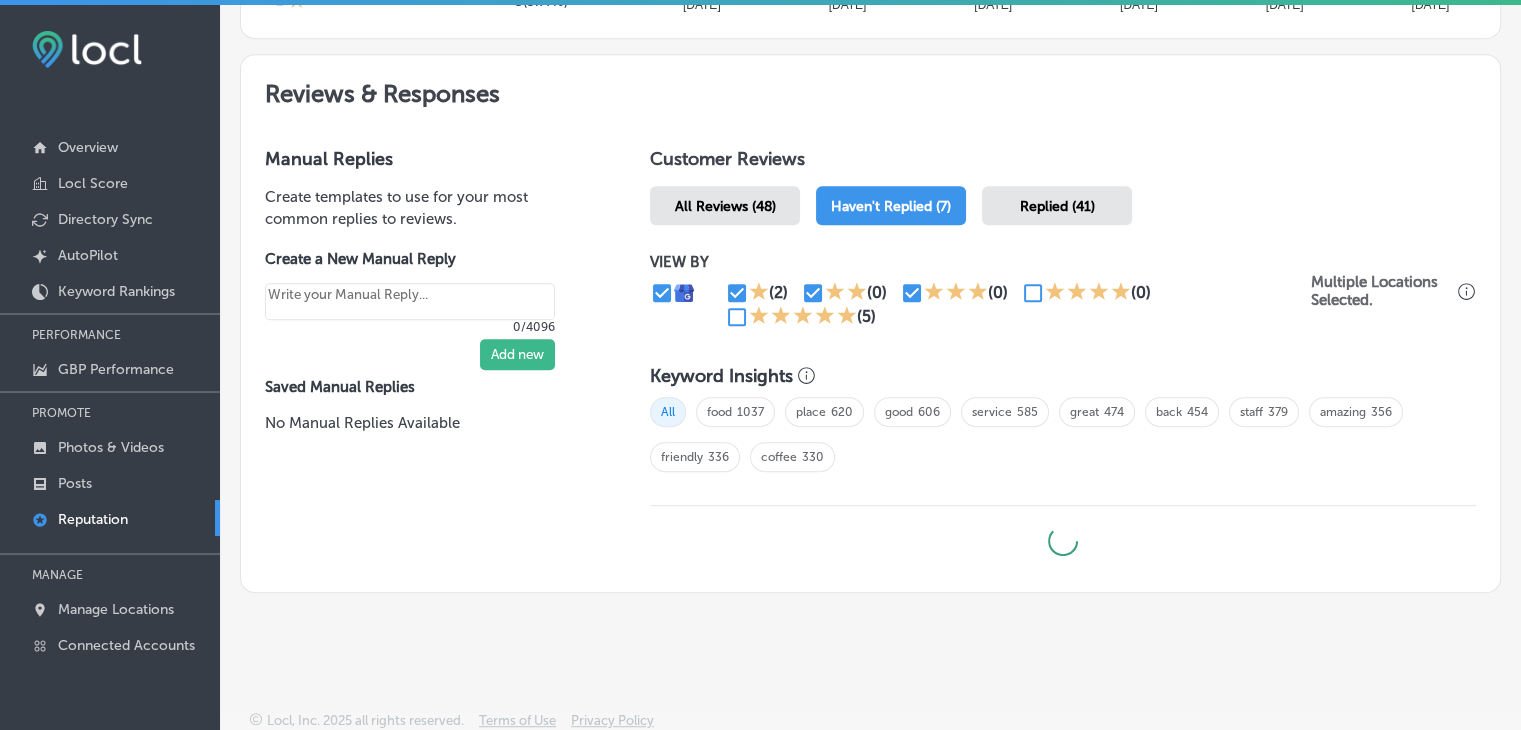 type on "x" 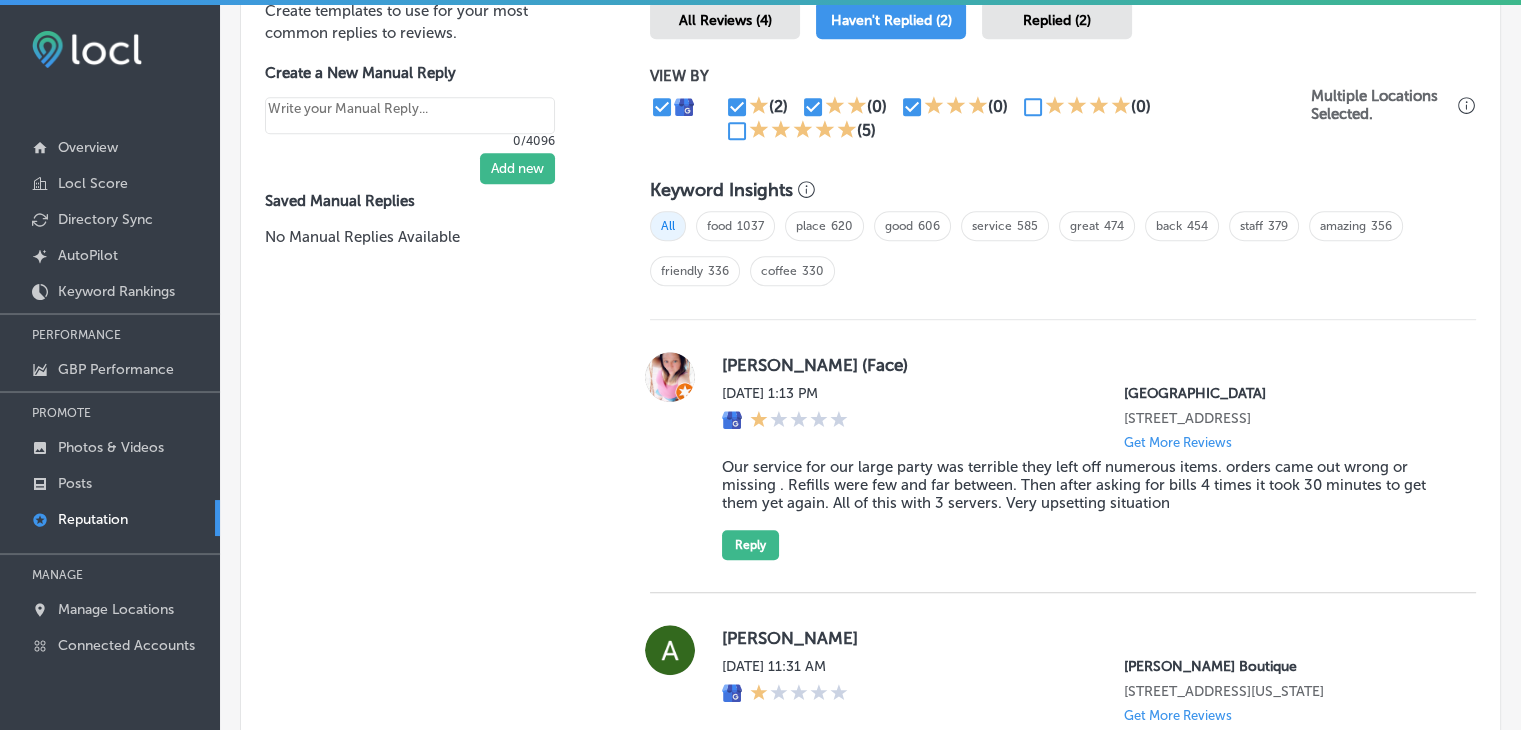 scroll, scrollTop: 1400, scrollLeft: 0, axis: vertical 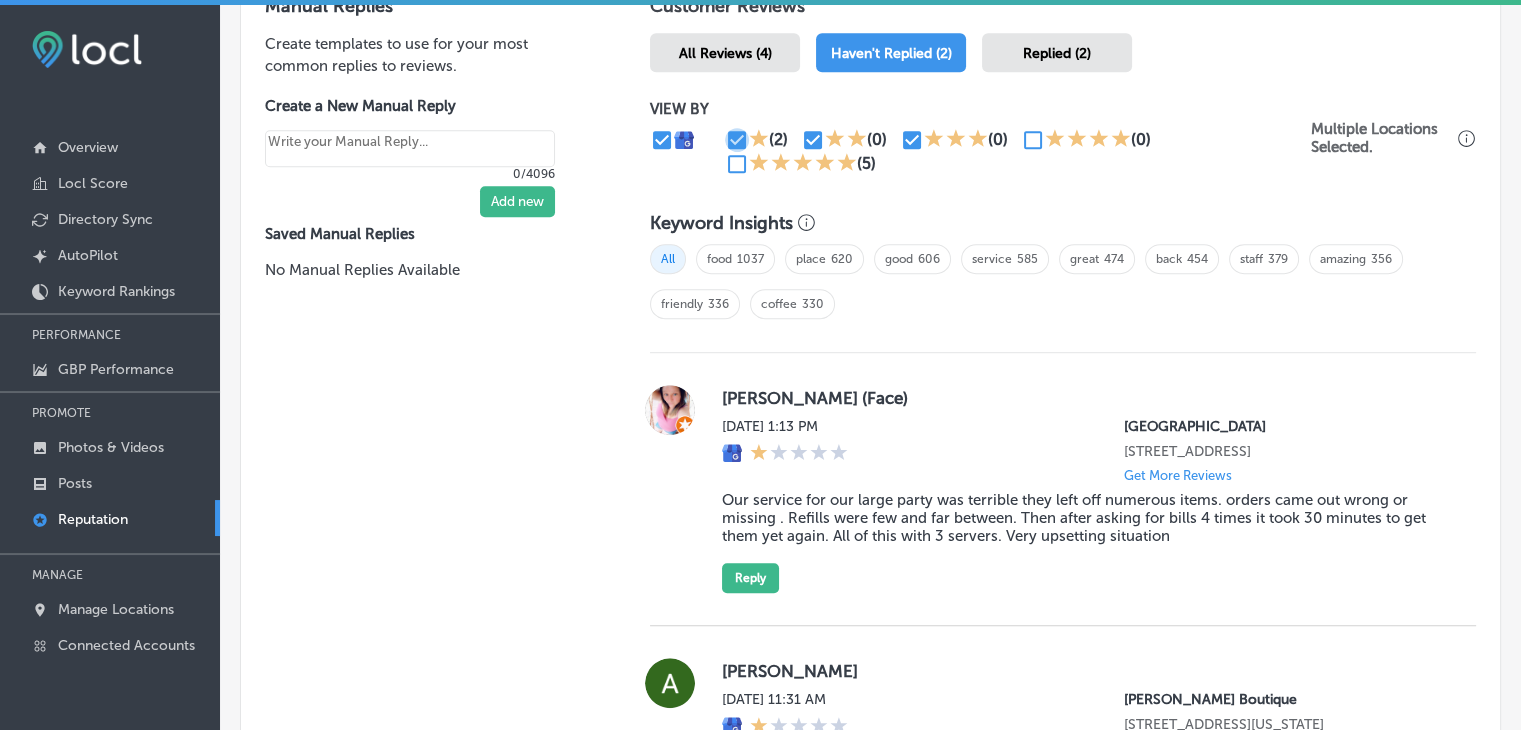 click at bounding box center (737, 140) 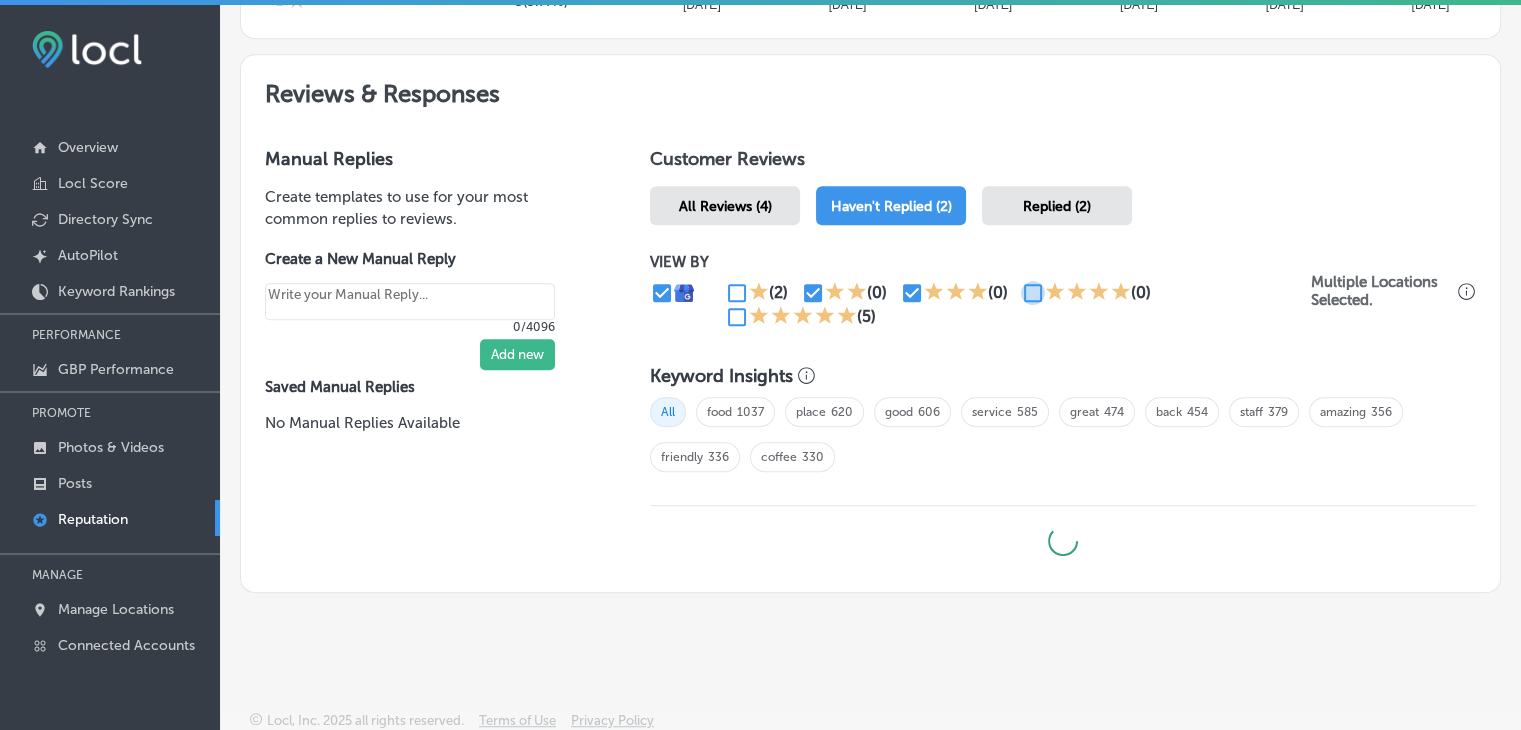 click at bounding box center [1033, 293] 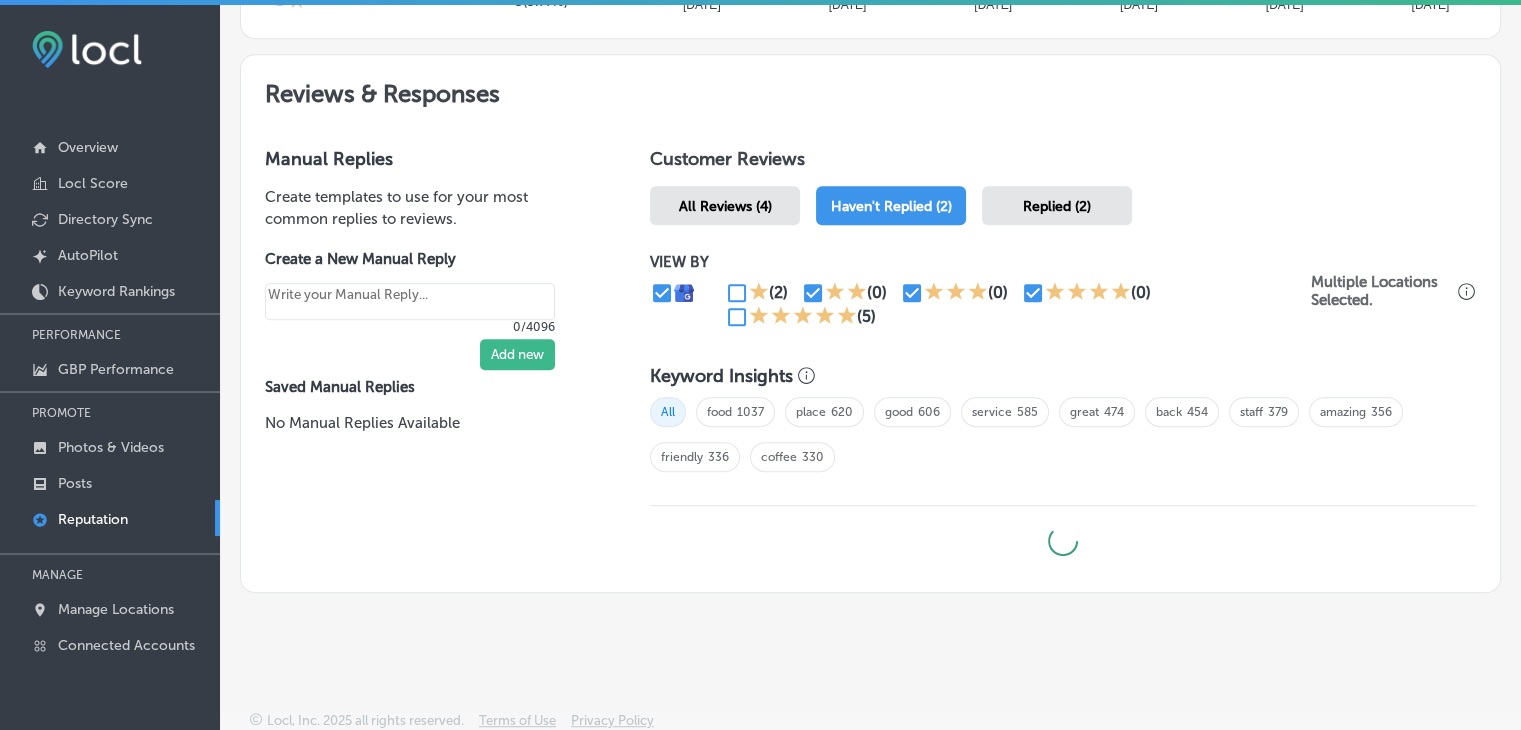 type on "x" 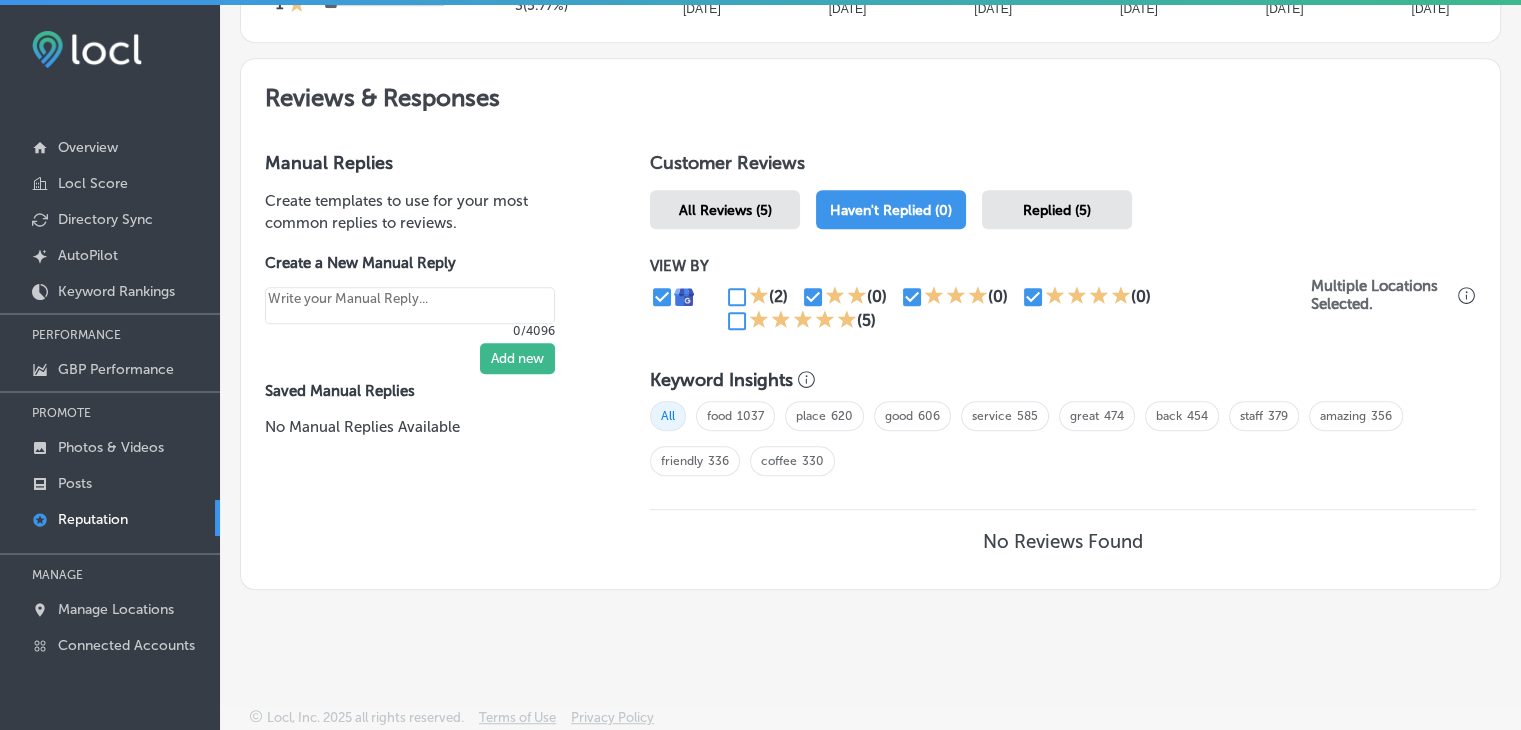 scroll, scrollTop: 1051, scrollLeft: 0, axis: vertical 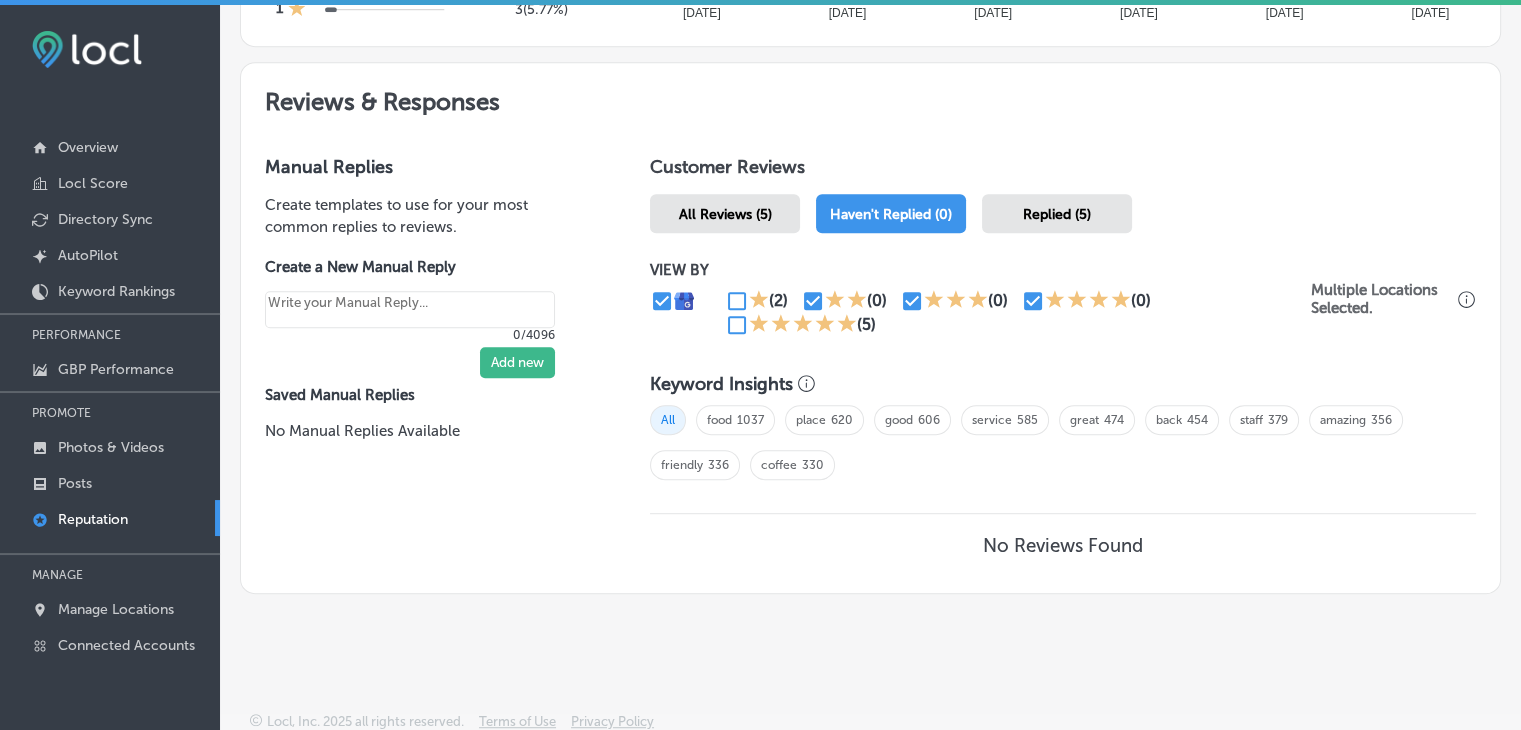 click at bounding box center (737, 325) 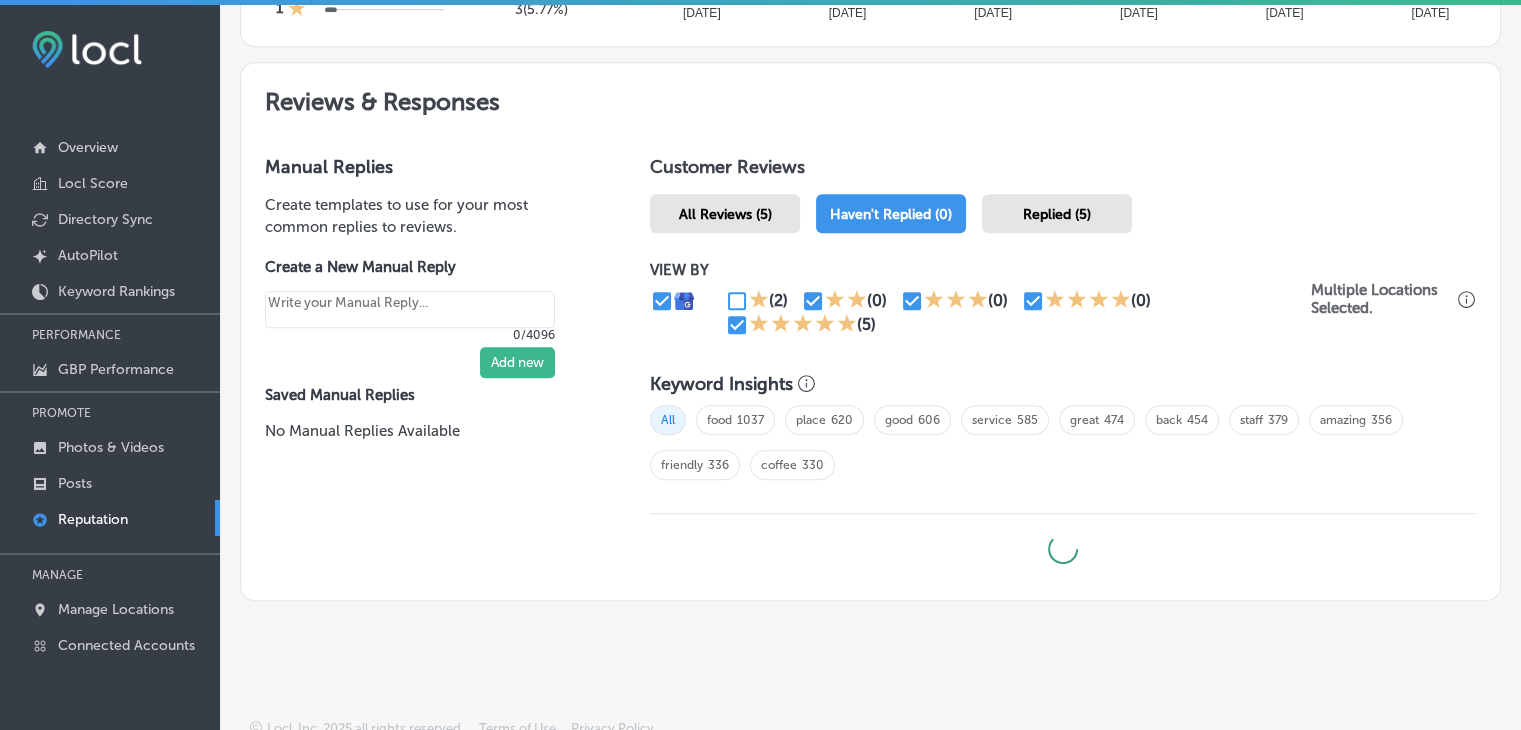 type on "x" 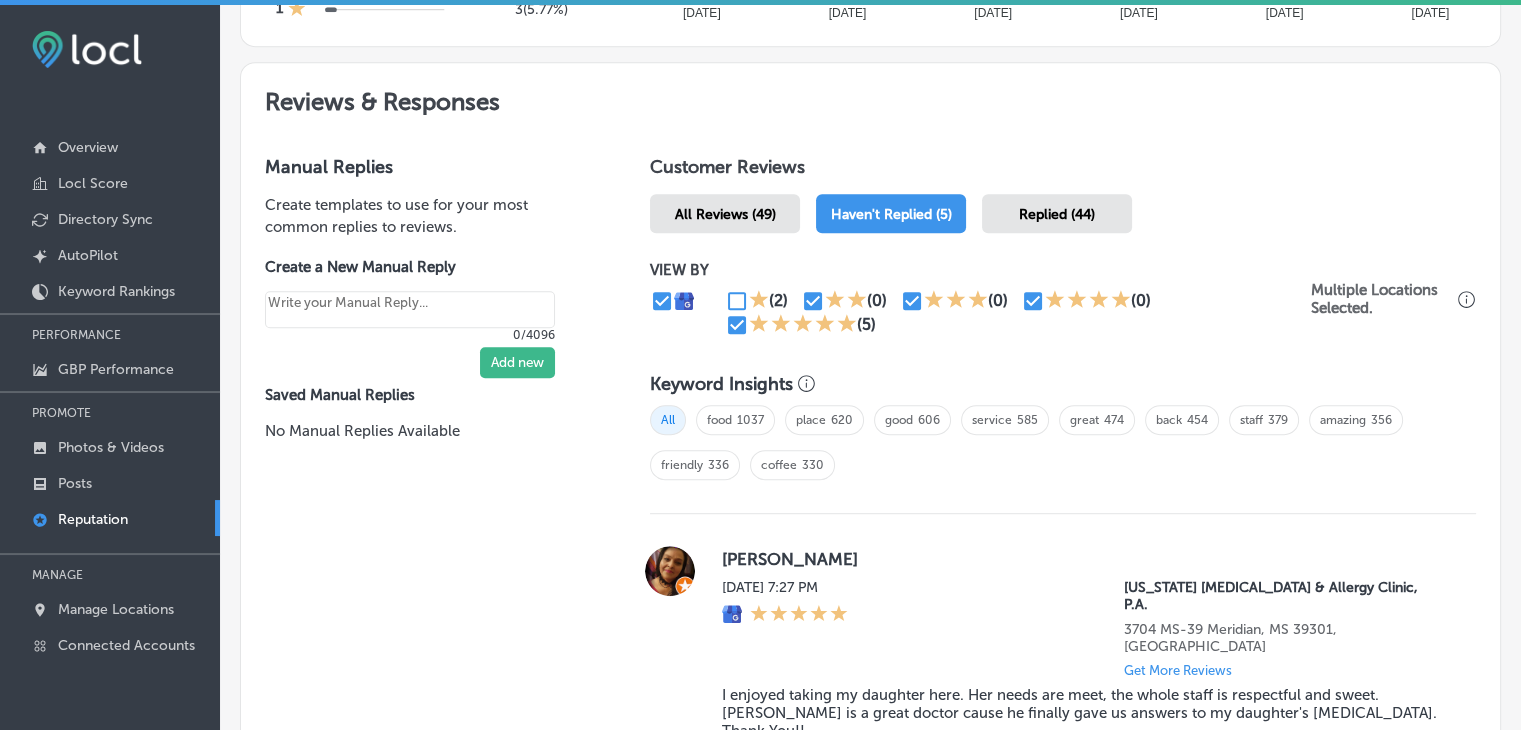 click at bounding box center (1033, 301) 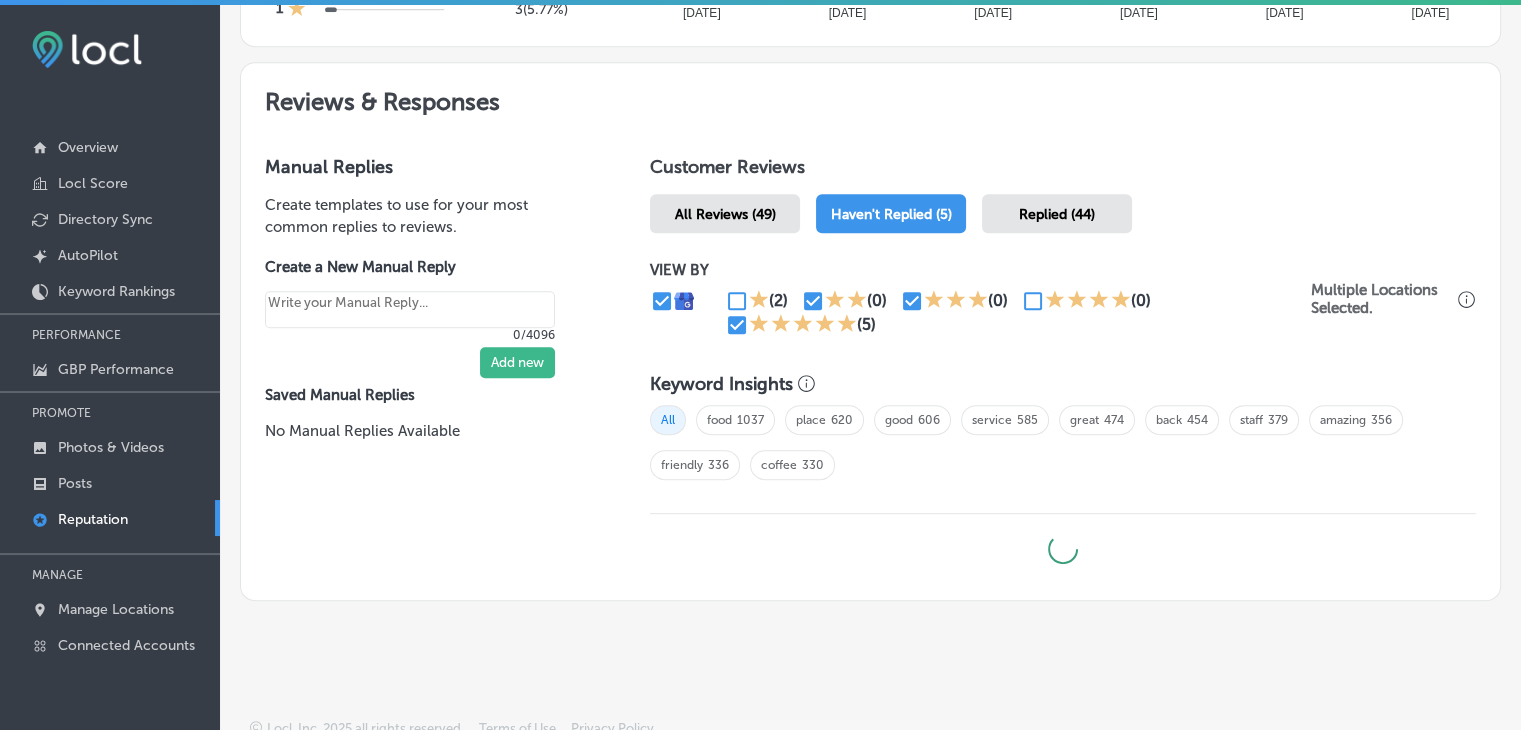 type on "x" 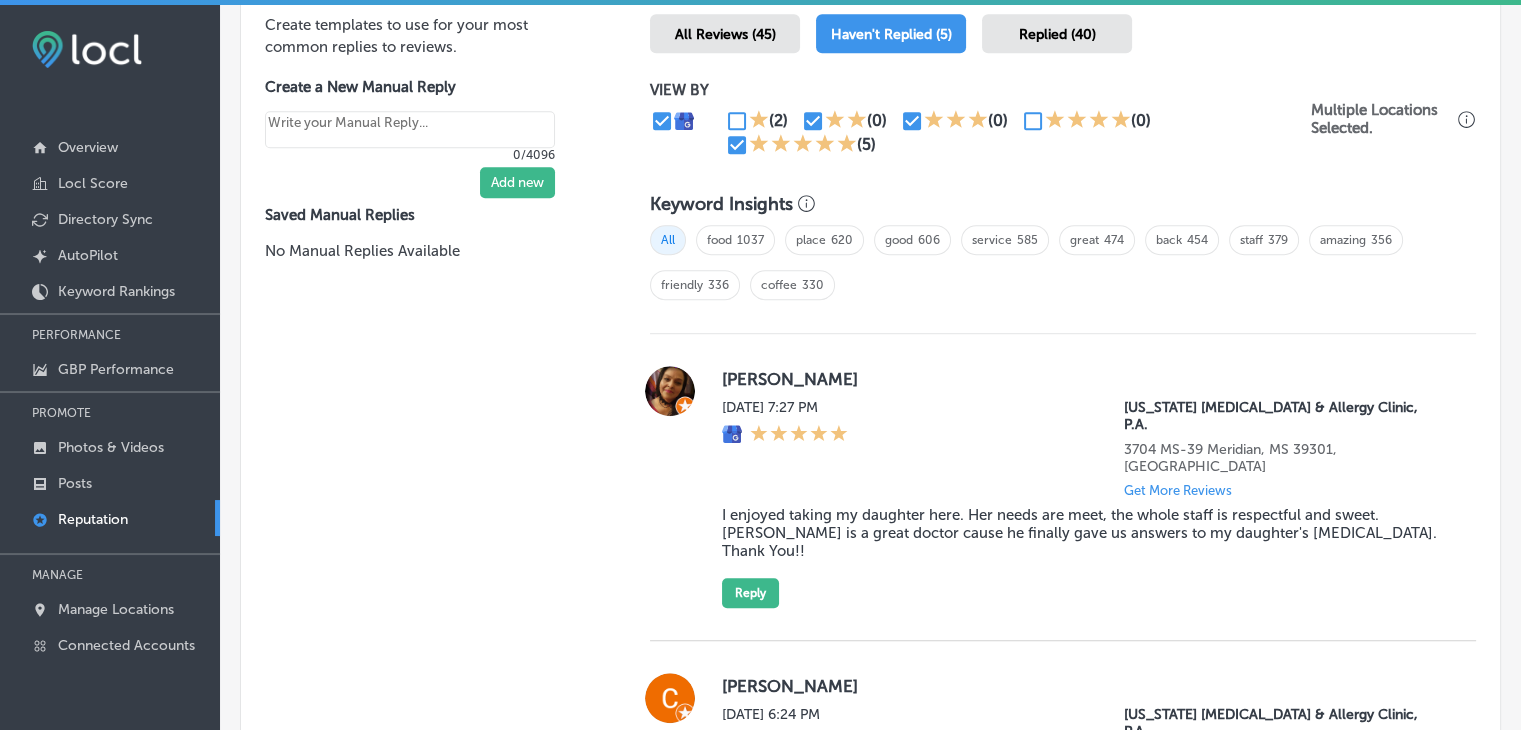 scroll, scrollTop: 1351, scrollLeft: 0, axis: vertical 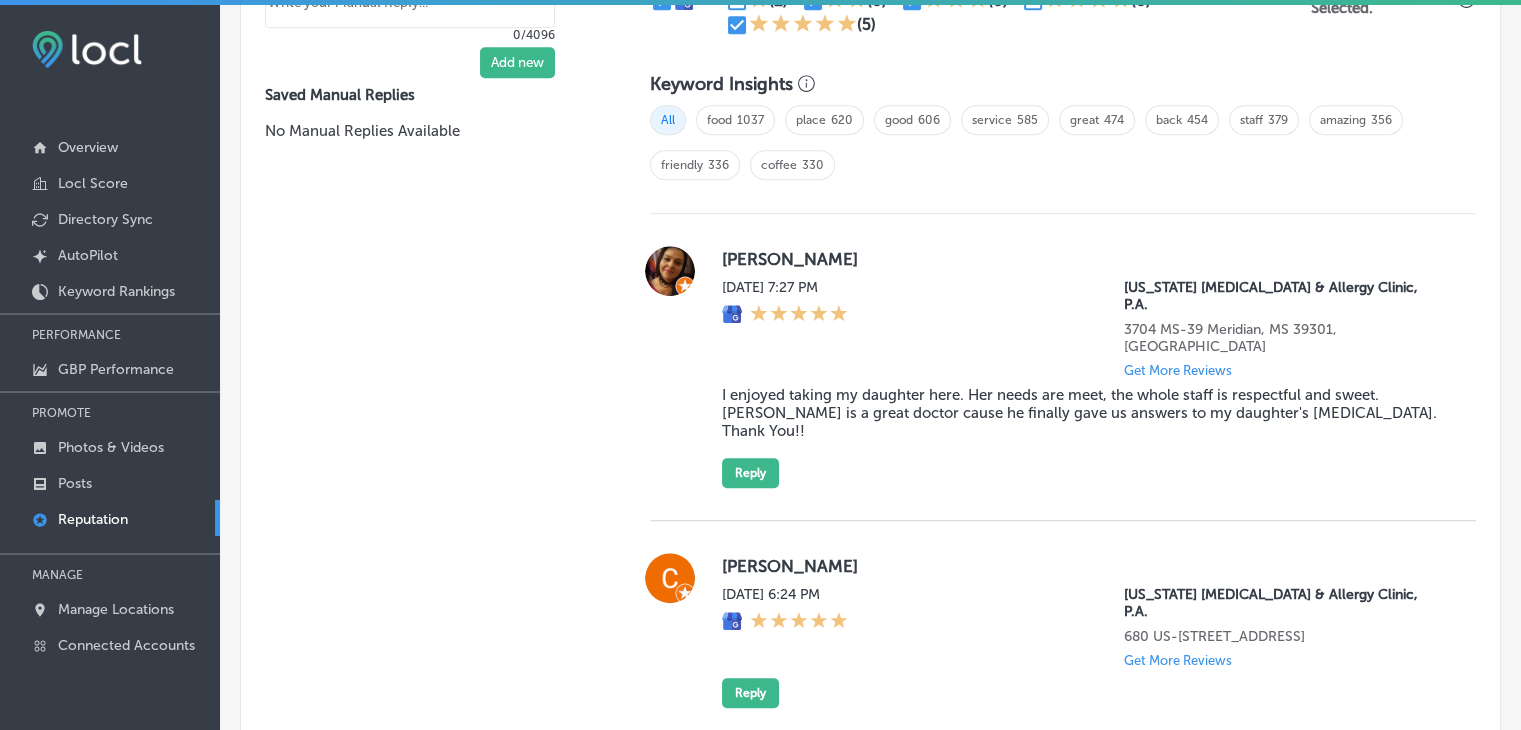 click on "Mississippi Asthma & Allergy Clinic, P.A. 3704 MS-39 Meridian, MS 39301, US Get More Reviews" at bounding box center [1284, 328] 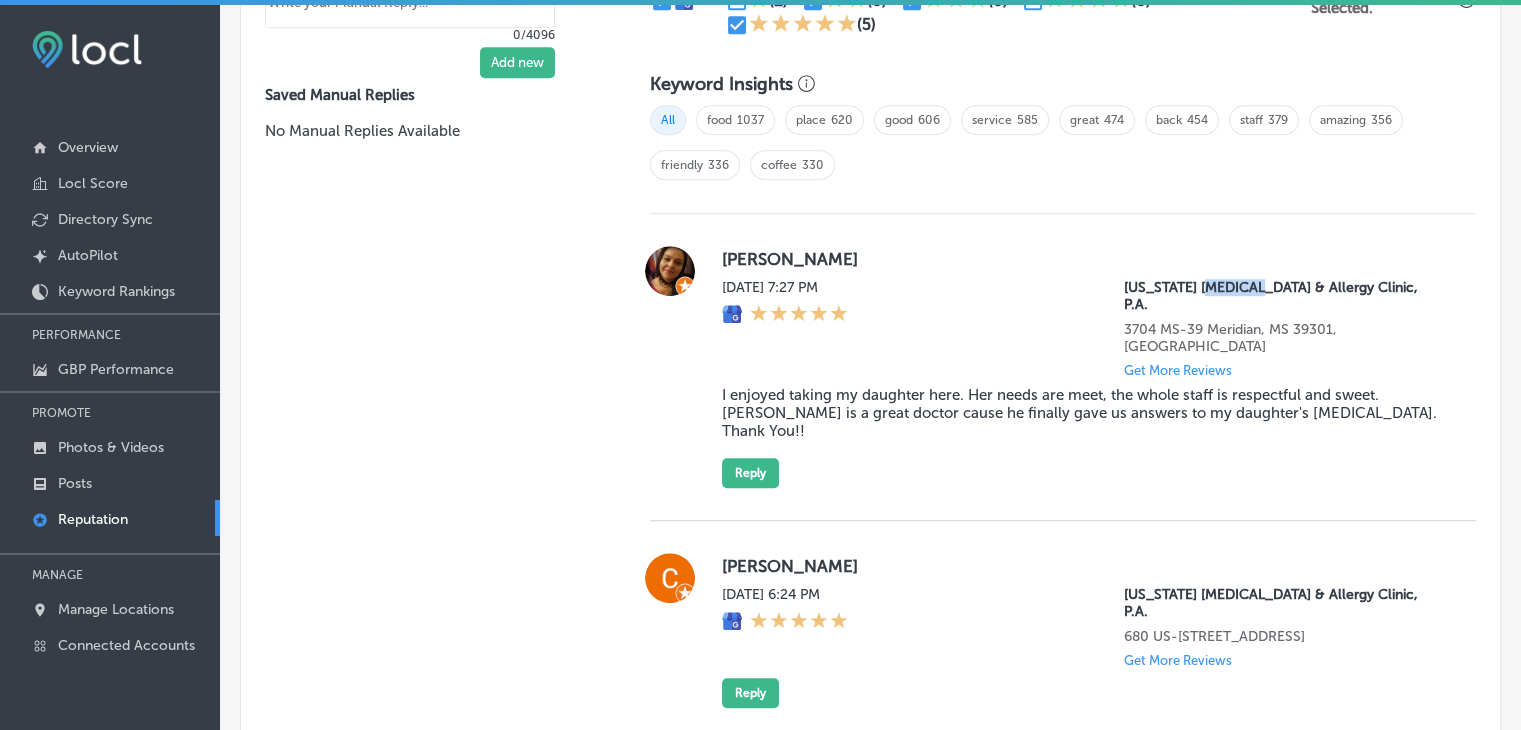 click on "Mississippi Asthma & Allergy Clinic, P.A. 3704 MS-39 Meridian, MS 39301, US Get More Reviews" at bounding box center [1284, 328] 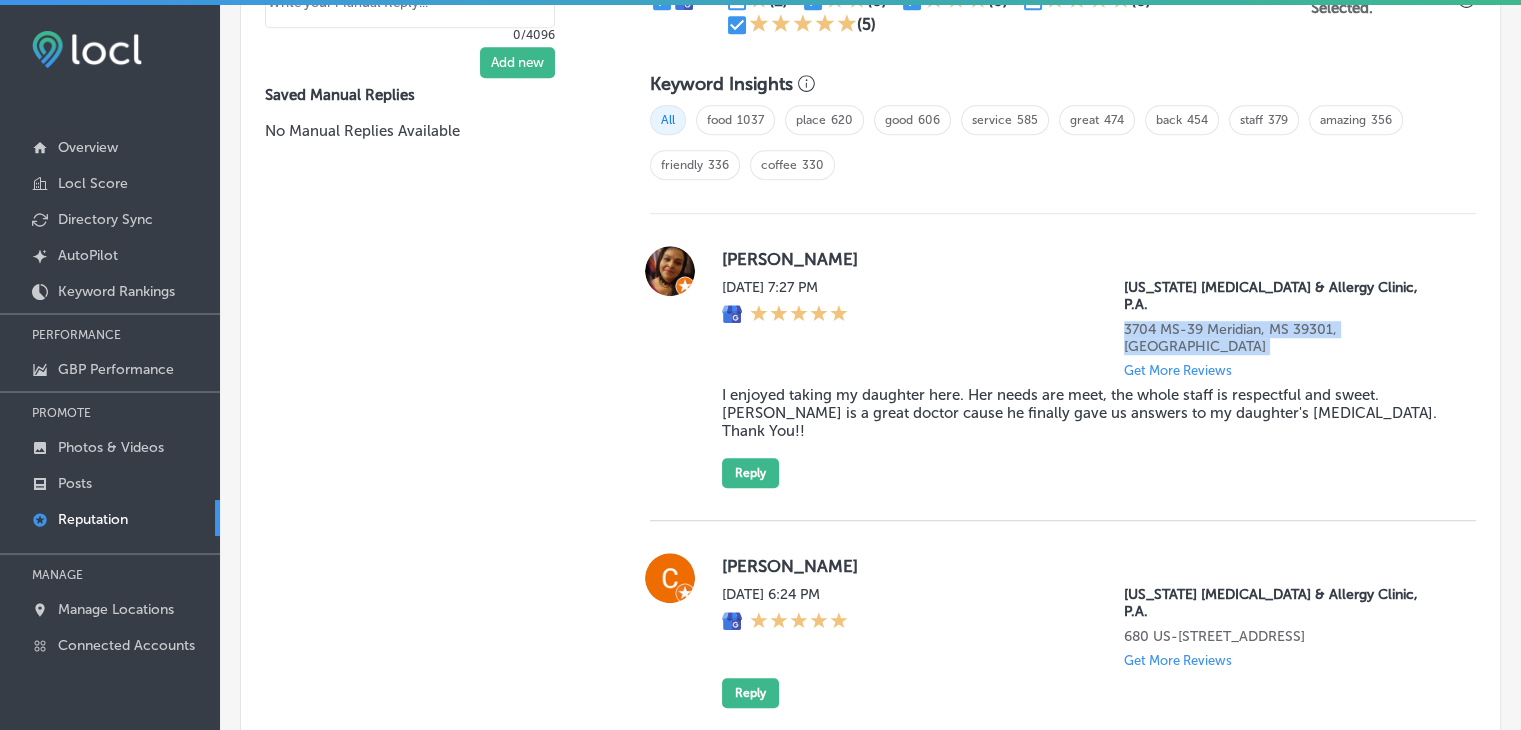 click on "3704 MS-39 Meridian, MS 39301, US" at bounding box center (1284, 338) 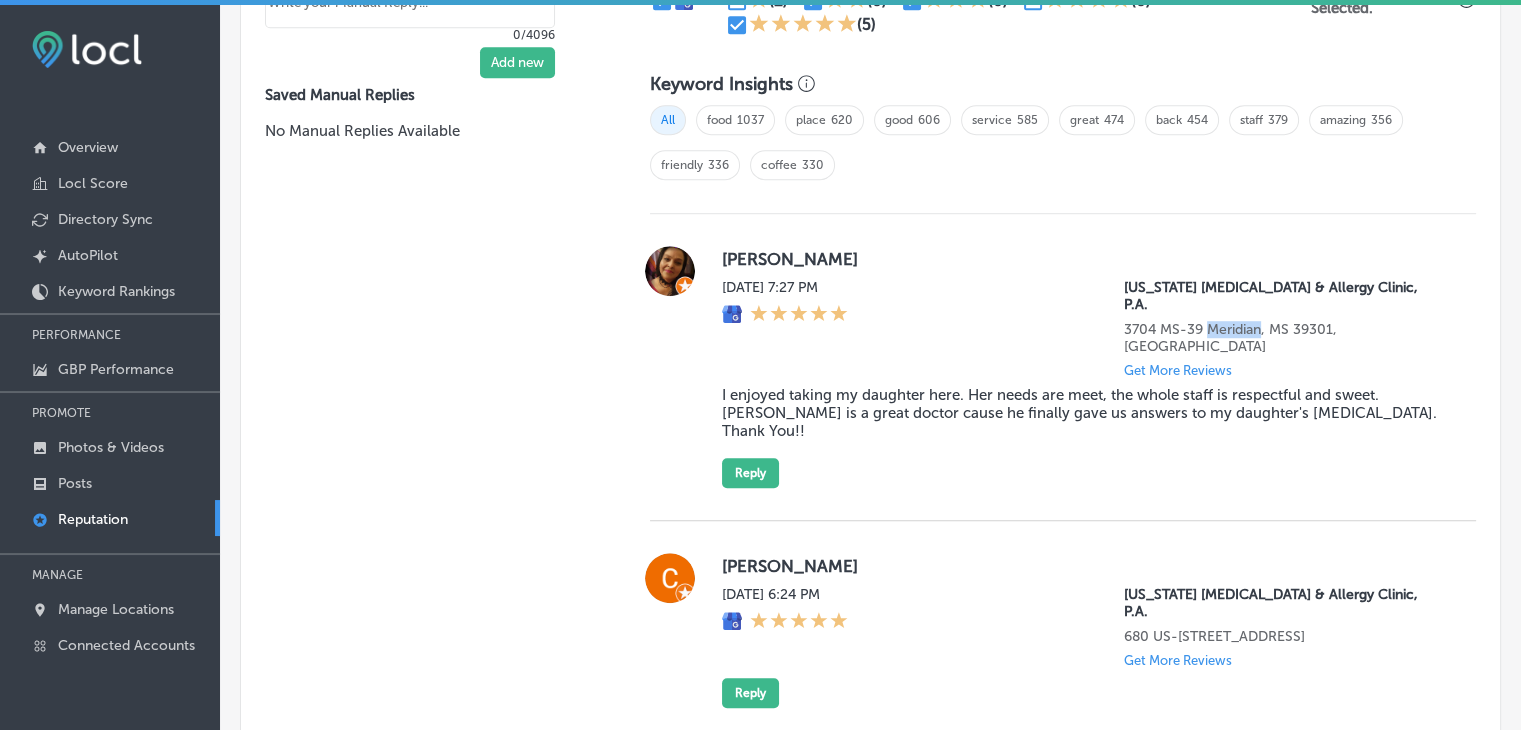 click on "3704 MS-39 Meridian, MS 39301, US" at bounding box center [1284, 338] 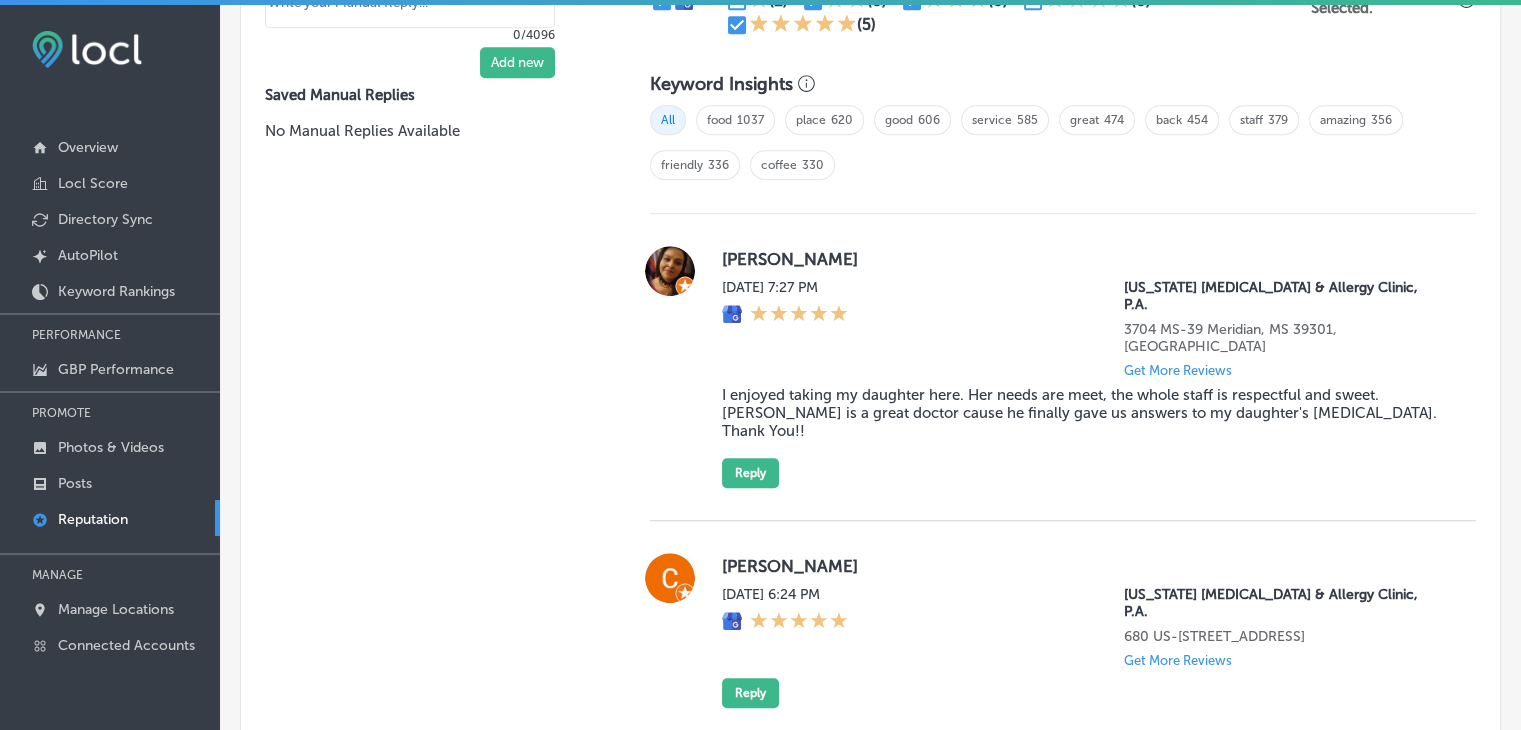 click on "I enjoyed taking my daughter here. Her needs are meet, the whole staff is respectful and sweet. Dr. LaBlanc is a great doctor cause he finally gave us answers to my daughter's allergies.  Thank You!!" at bounding box center (1083, 413) 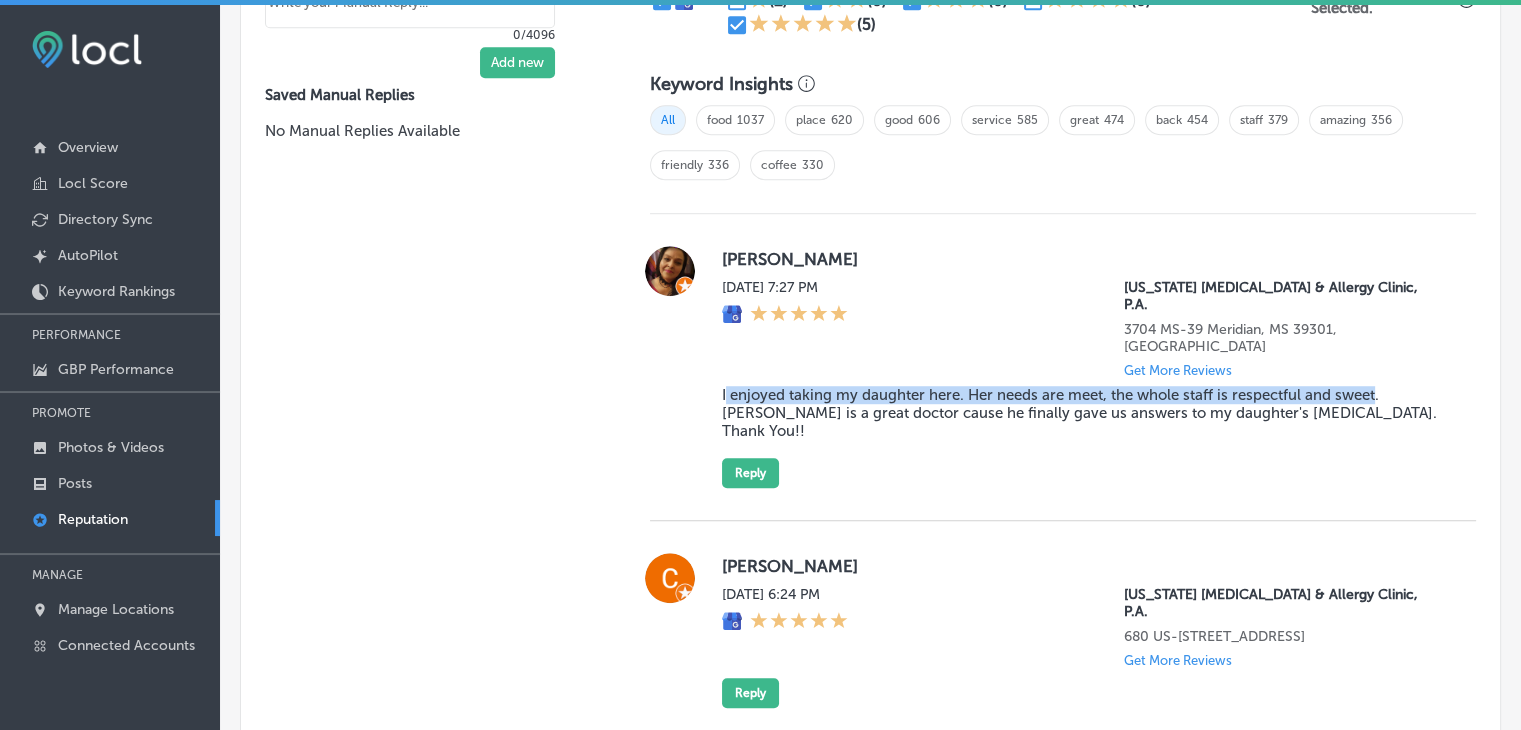 drag, startPoint x: 720, startPoint y: 359, endPoint x: 1372, endPoint y: 365, distance: 652.0276 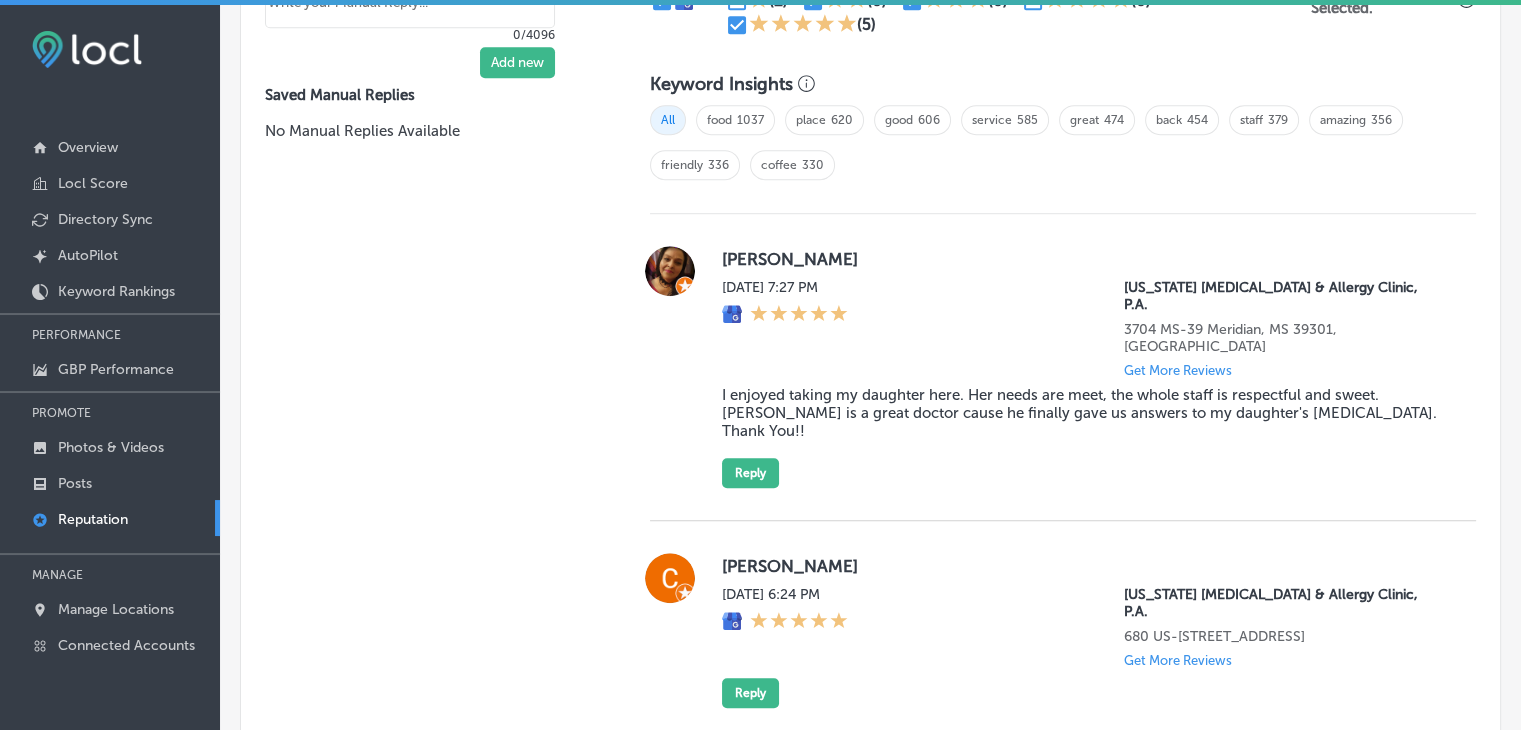 click on "I enjoyed taking my daughter here. Her needs are meet, the whole staff is respectful and sweet. Dr. LaBlanc is a great doctor cause he finally gave us answers to my daughter's allergies.  Thank You!!" at bounding box center [1083, 413] 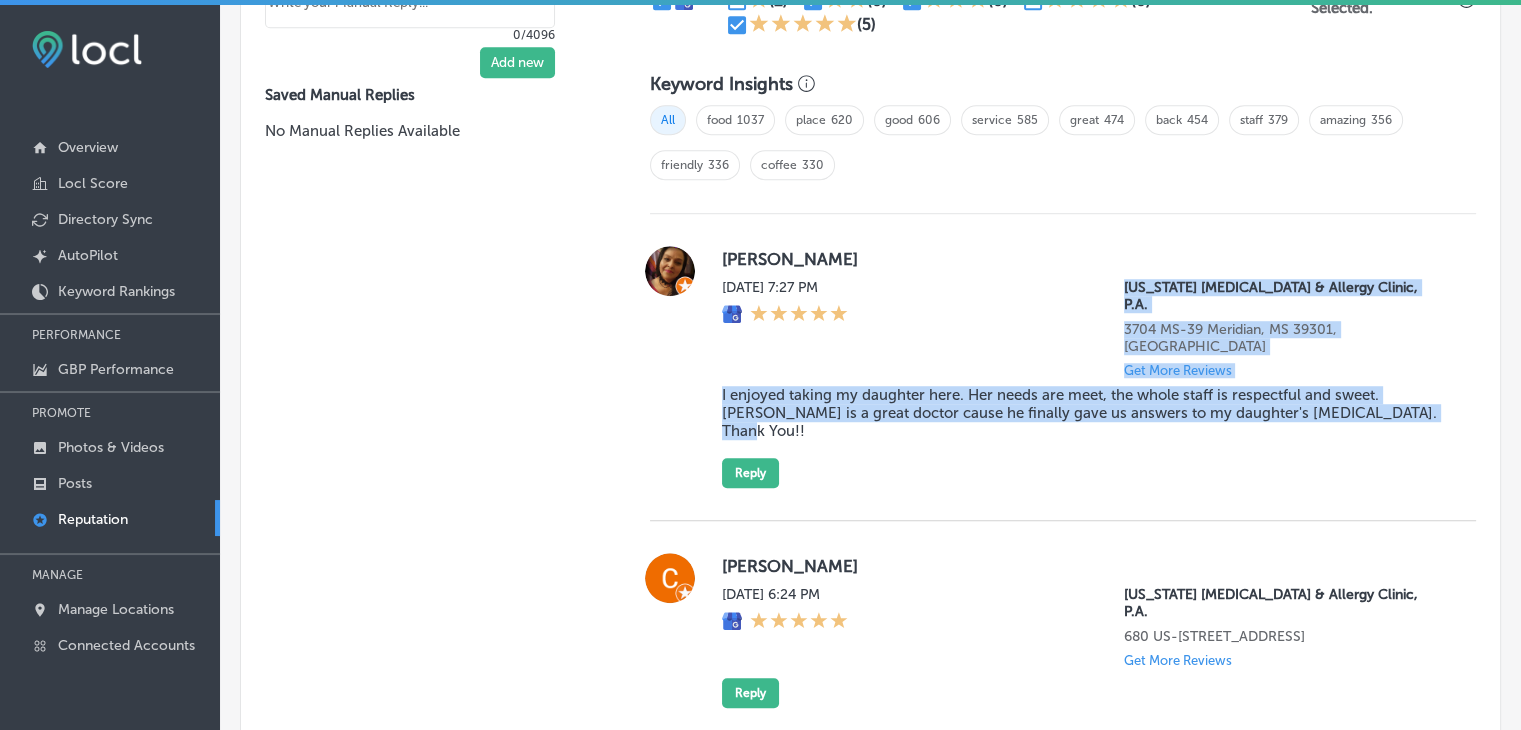 drag, startPoint x: 1400, startPoint y: 391, endPoint x: 708, endPoint y: 343, distance: 693.6627 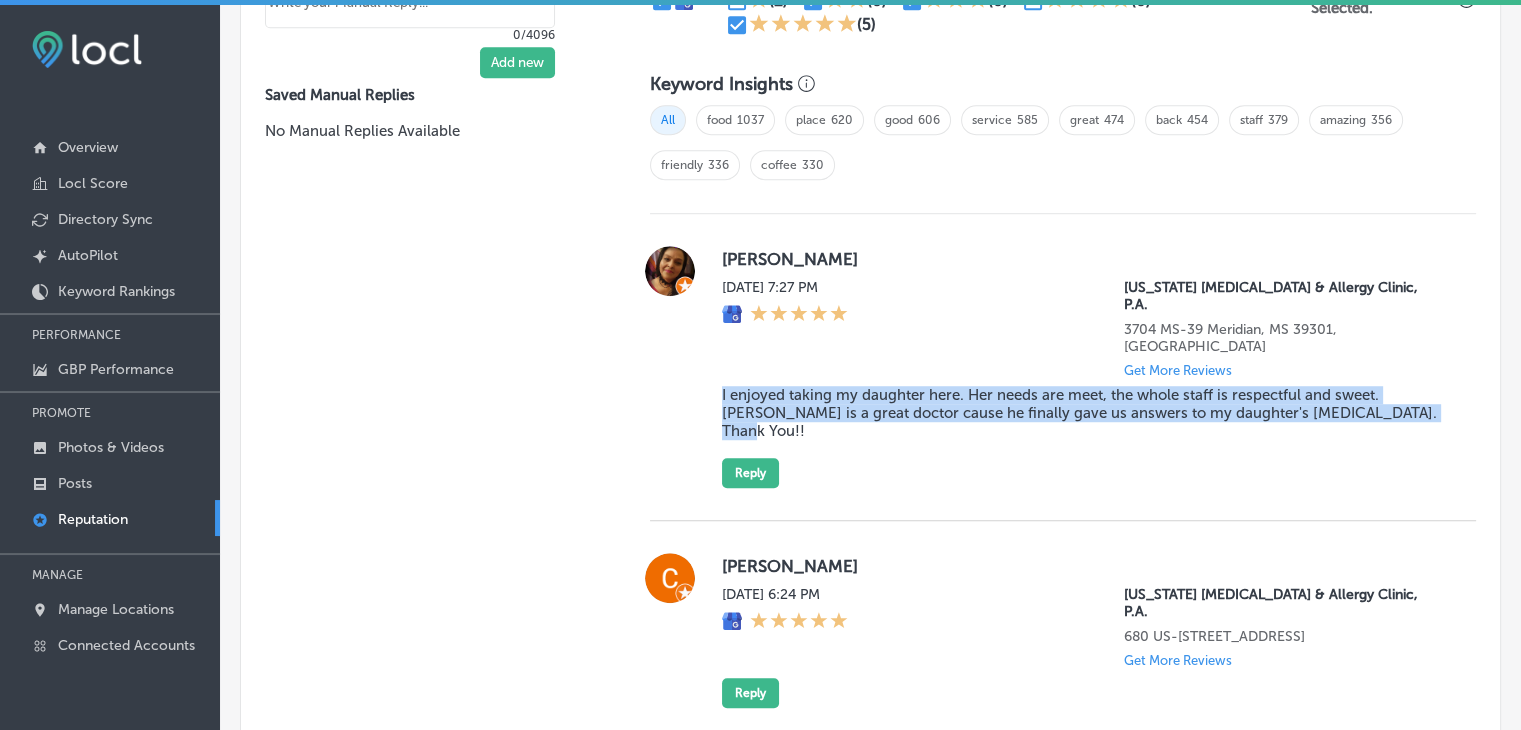 drag, startPoint x: 719, startPoint y: 354, endPoint x: 1426, endPoint y: 378, distance: 707.4072 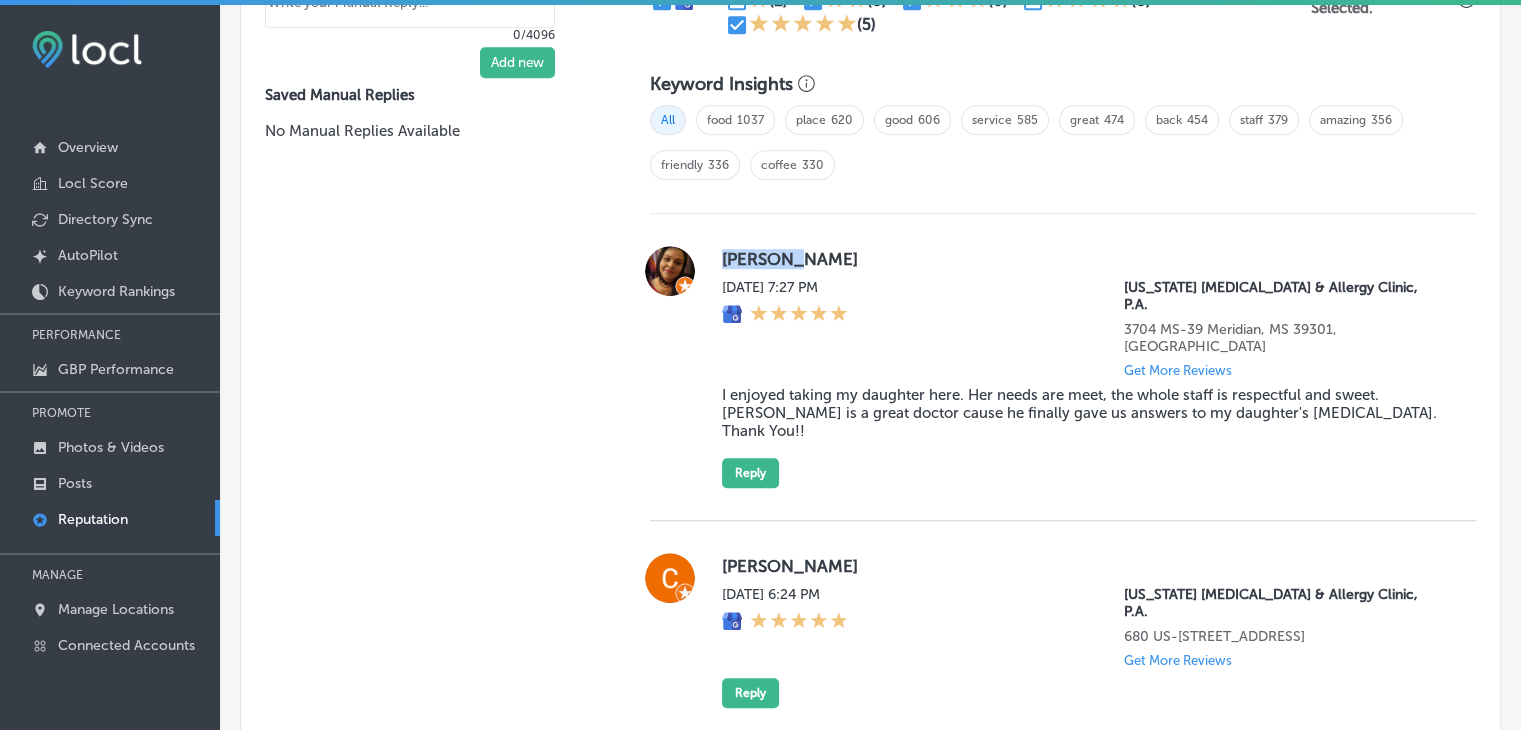 drag, startPoint x: 706, startPoint y: 250, endPoint x: 783, endPoint y: 267, distance: 78.854294 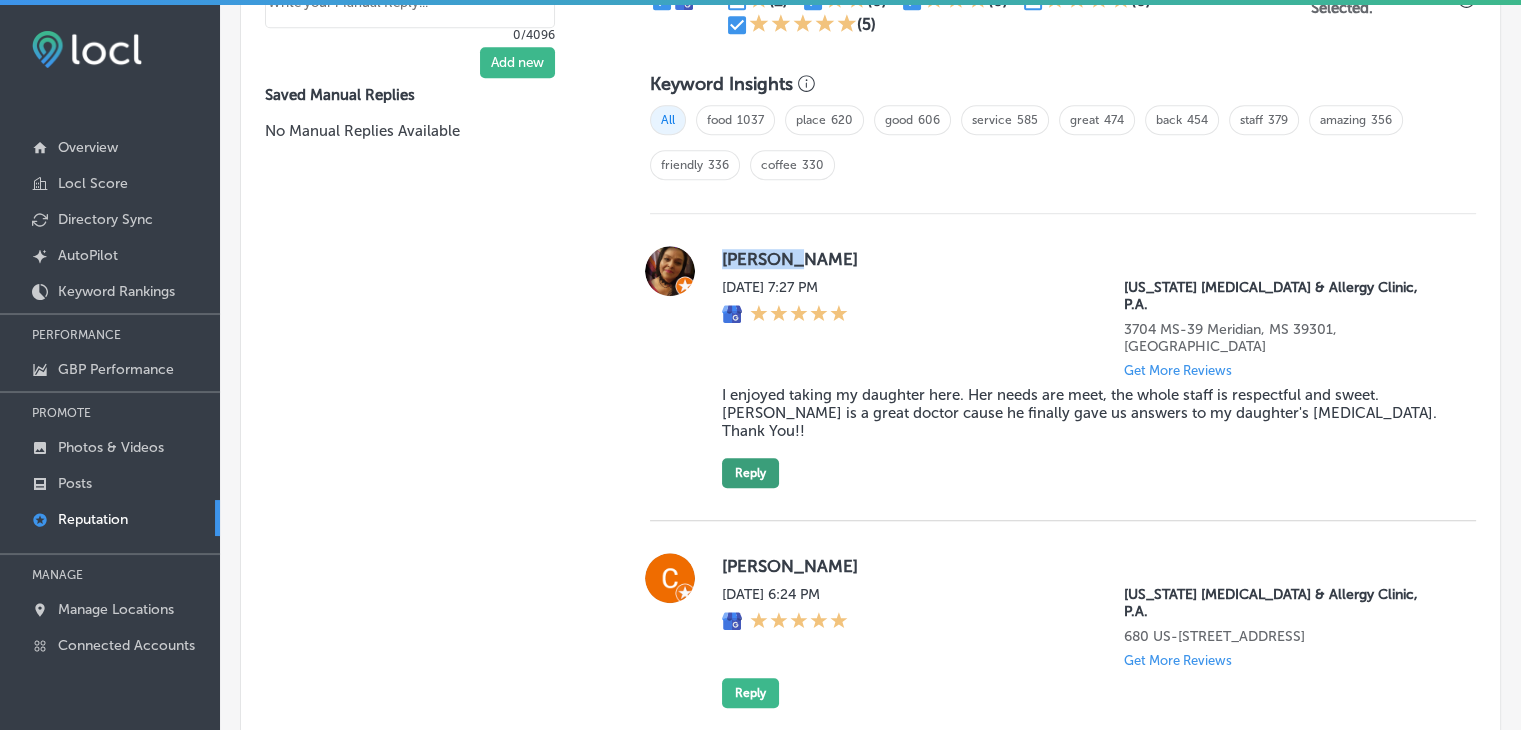 click on "Reply" at bounding box center [750, 473] 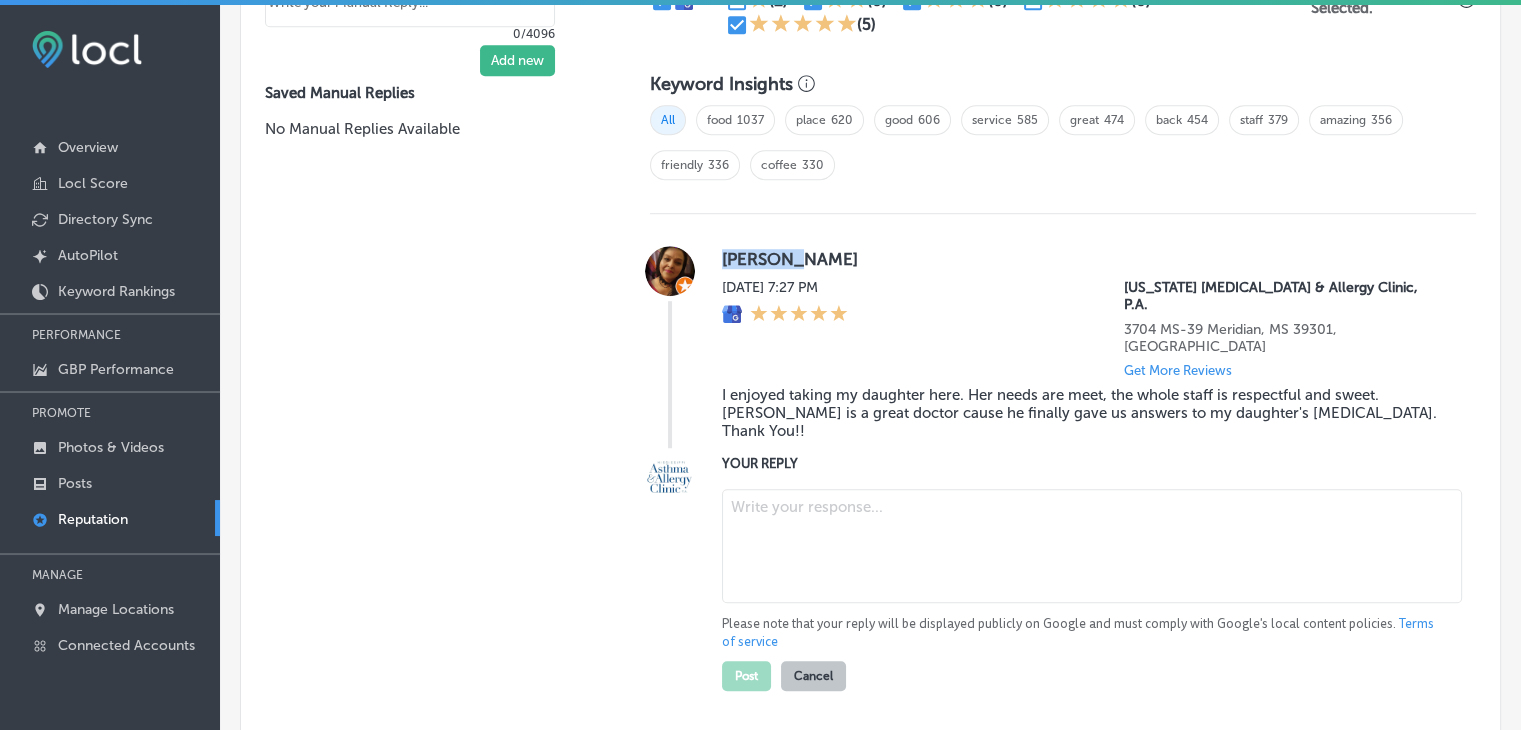 click at bounding box center [1092, 546] 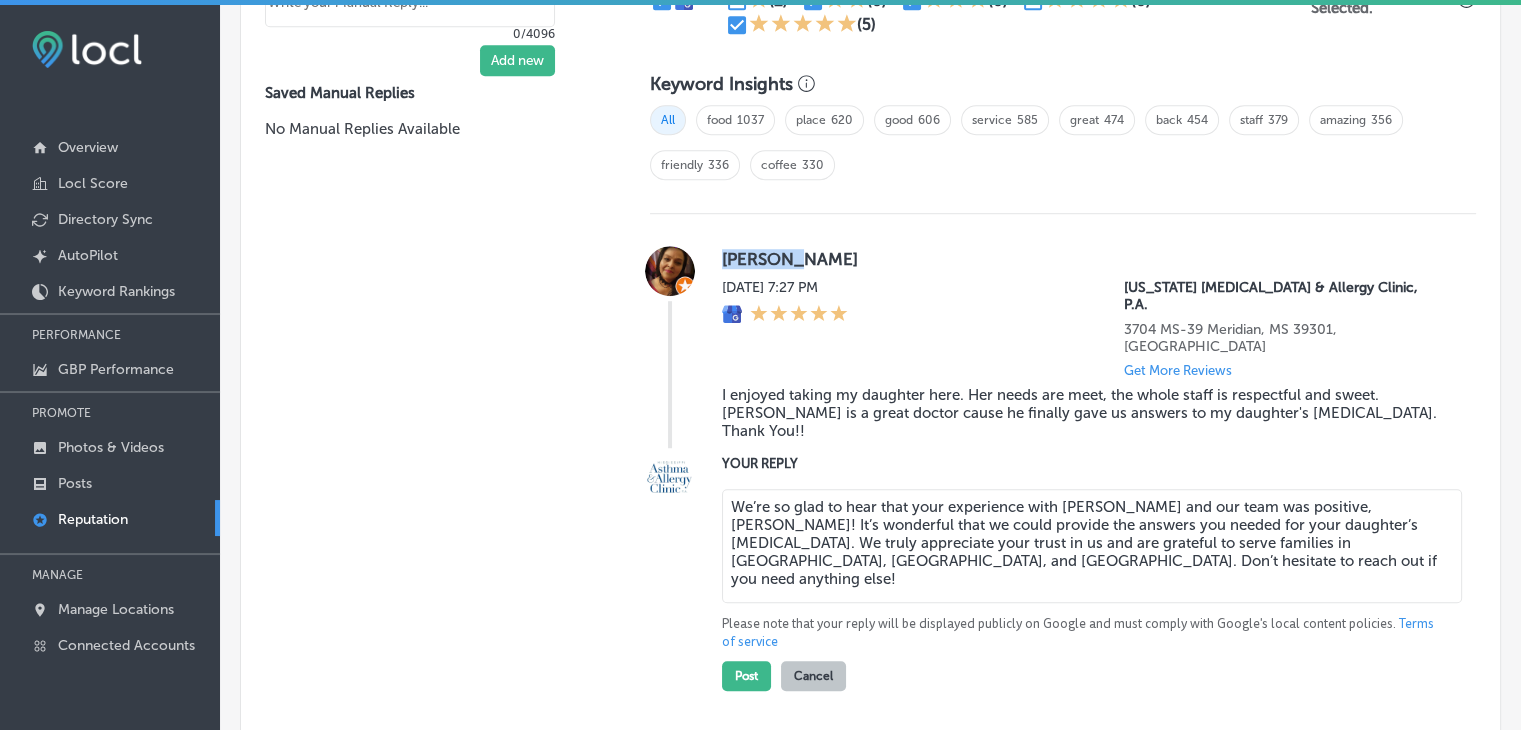 type on "We’re so glad to hear that your experience with Dr. LeBlanc and our team was positive, Florence! It’s wonderful that we could provide the answers you needed for your daughter’s allergies. We truly appreciate your trust in us and are grateful to serve families in Meridian, Lauderdale, and Collinsville. Don’t hesitate to reach out if you need anything else!" 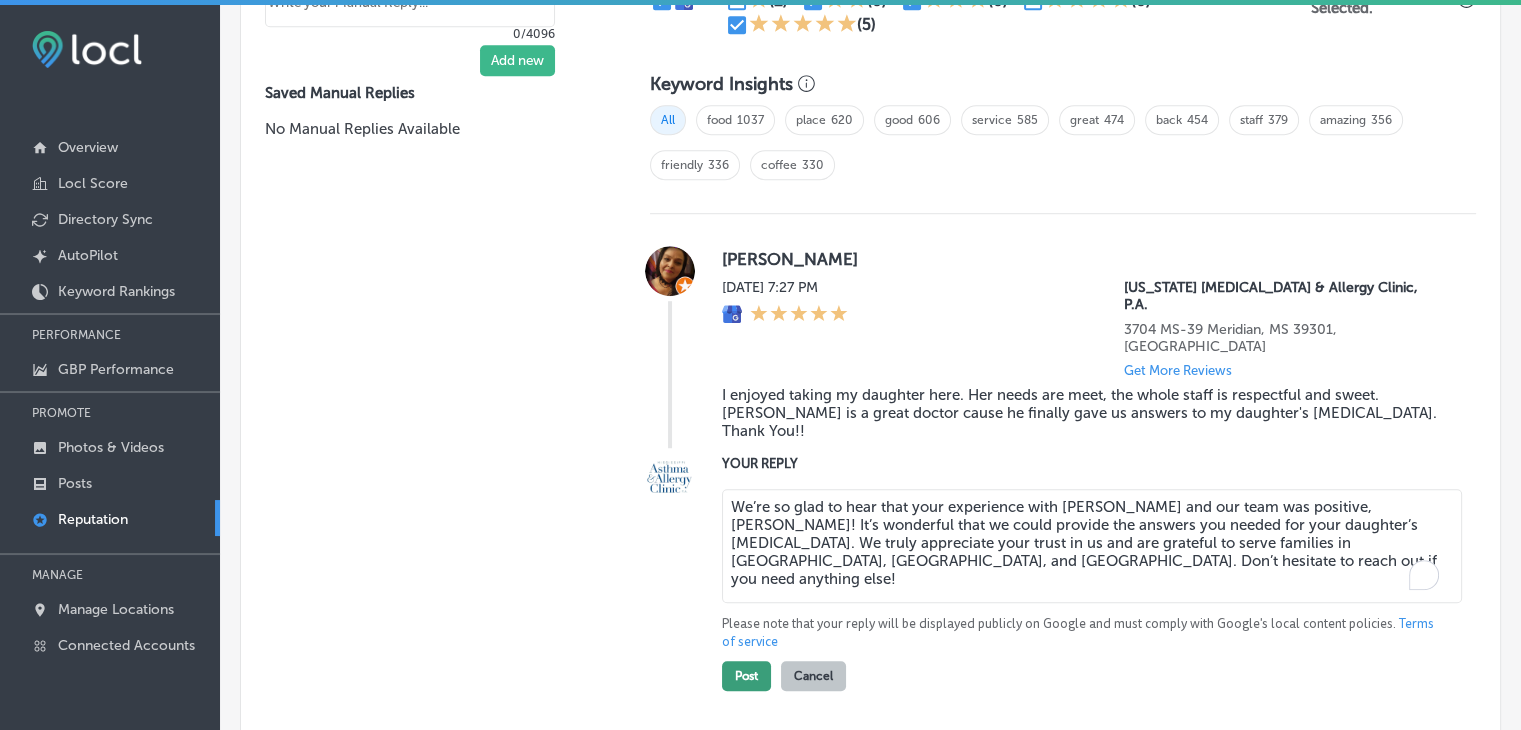 type on "x" 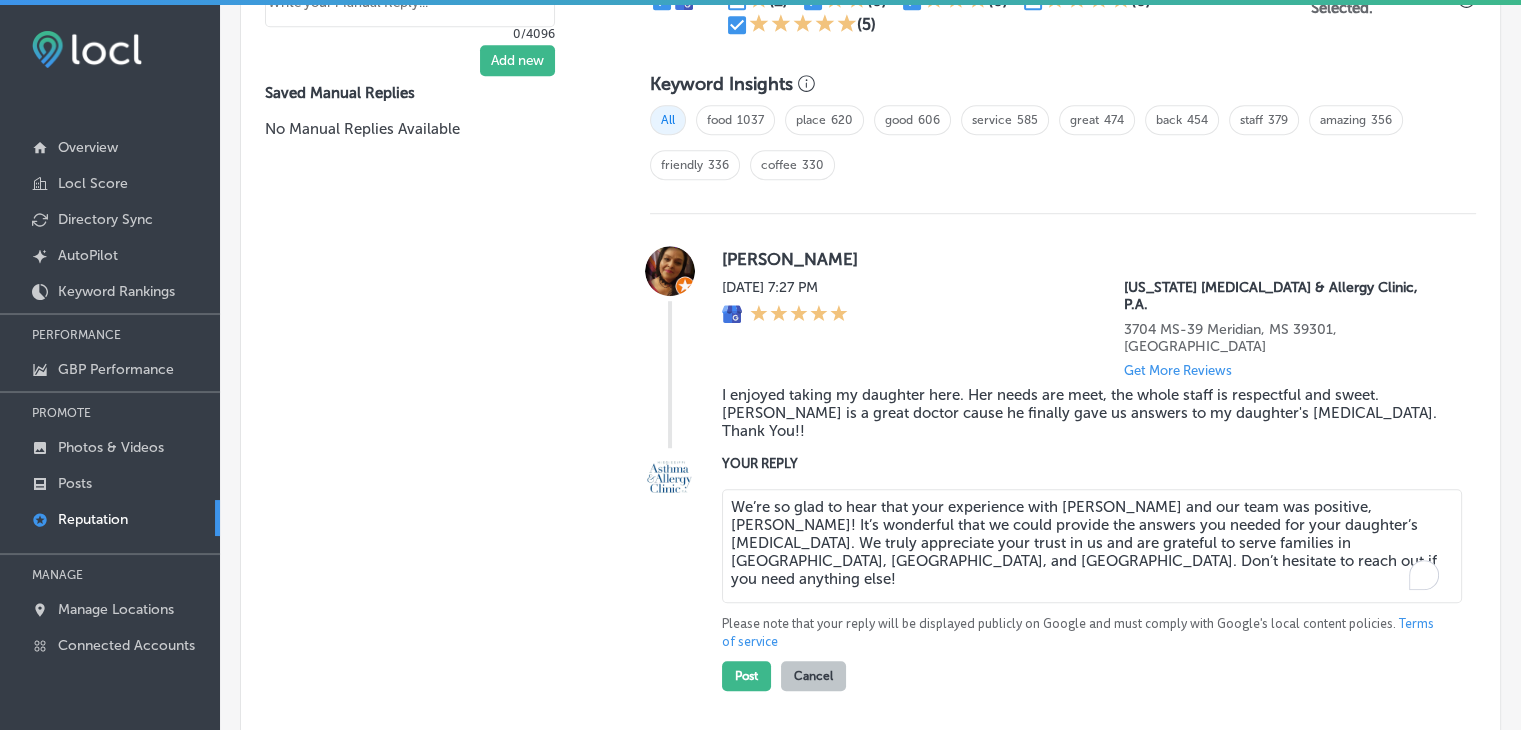 type on "We’re so glad to hear that your experience with Dr. LeBlanc and our team was positive, Florence! It’s wonderful that we could provide the answers you needed for your daughter’s allergies. We truly appreciate your trust in us and are grateful to serve families in Meridian, Lauderdale, and Collinsville. Don’t hesitate to reach out if you need anything else!" 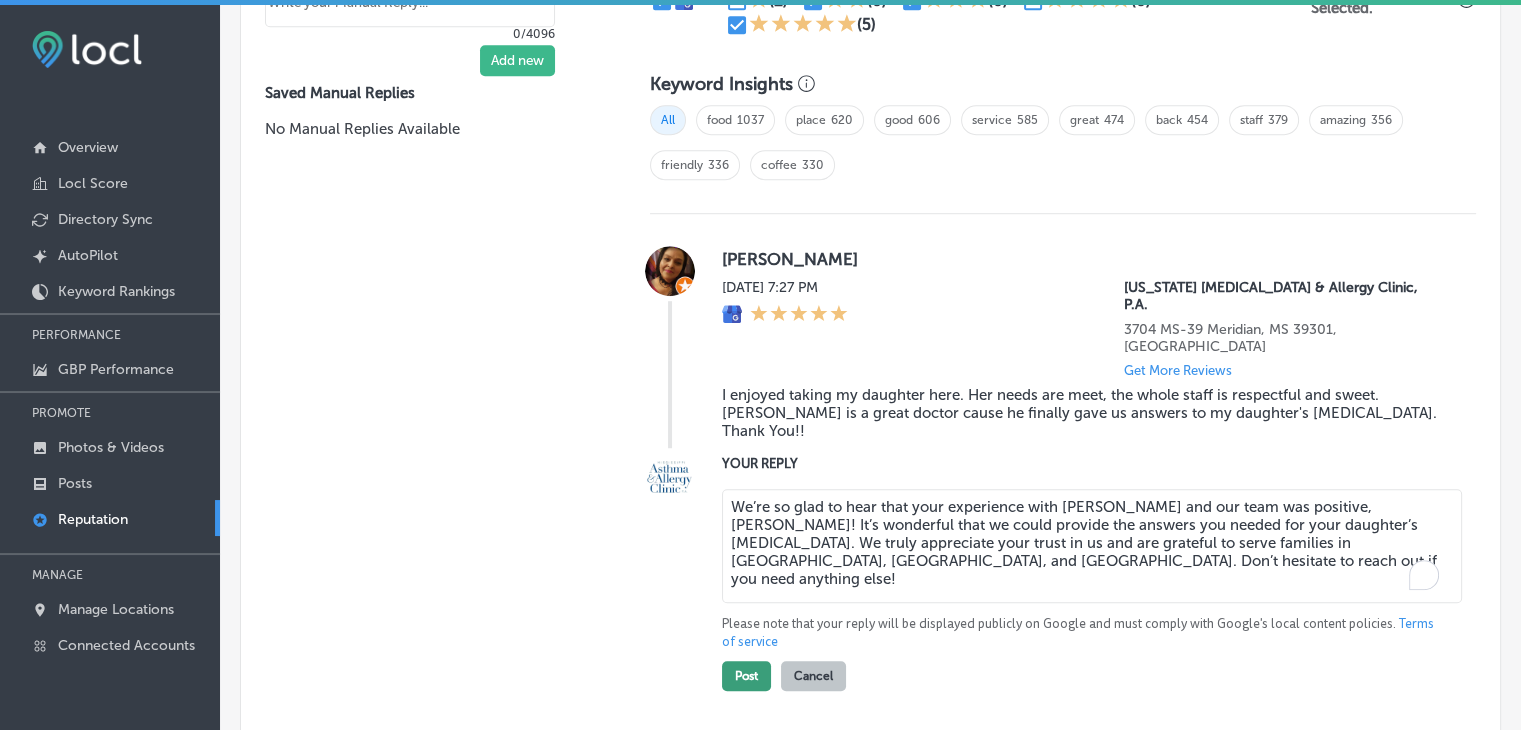 click on "Post" at bounding box center (746, 676) 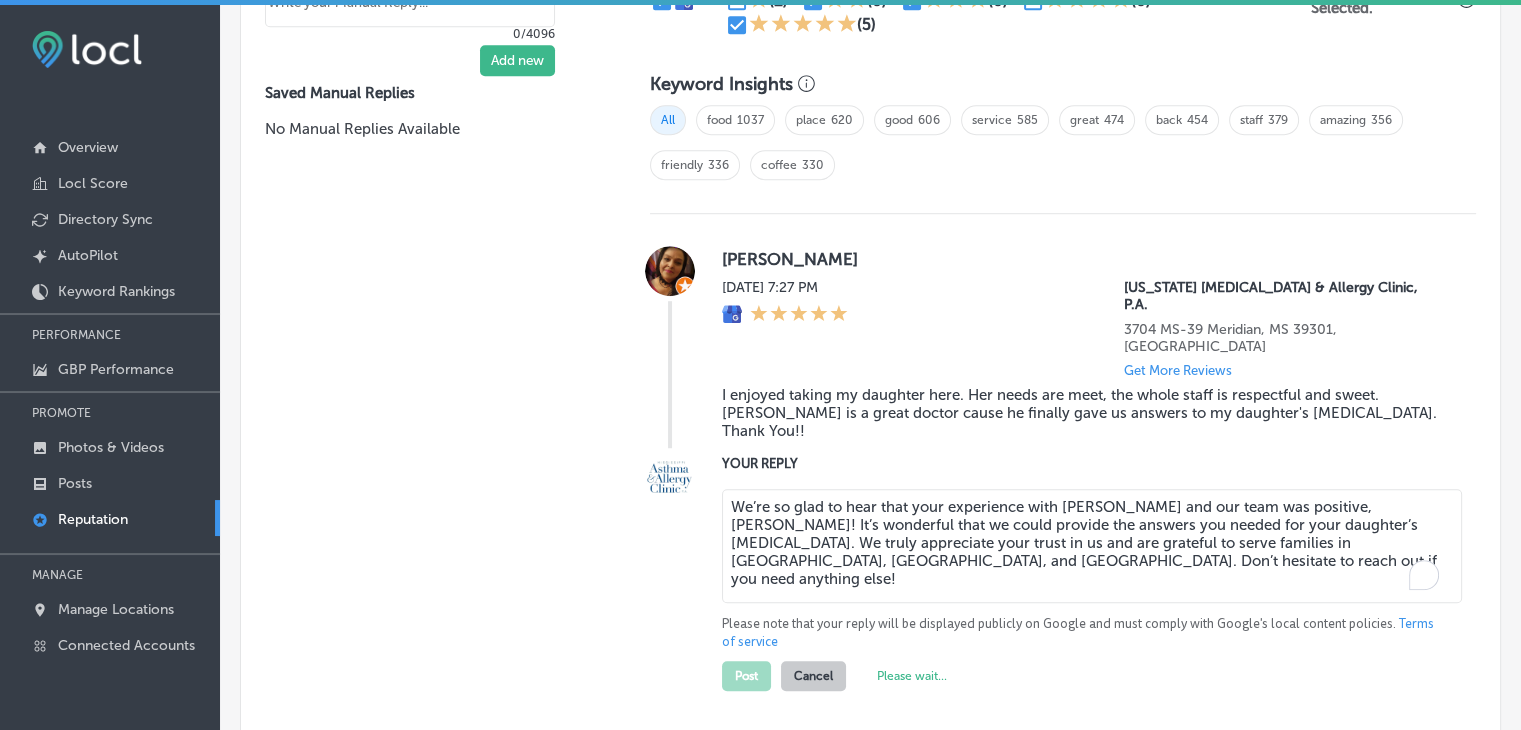 scroll, scrollTop: 1651, scrollLeft: 0, axis: vertical 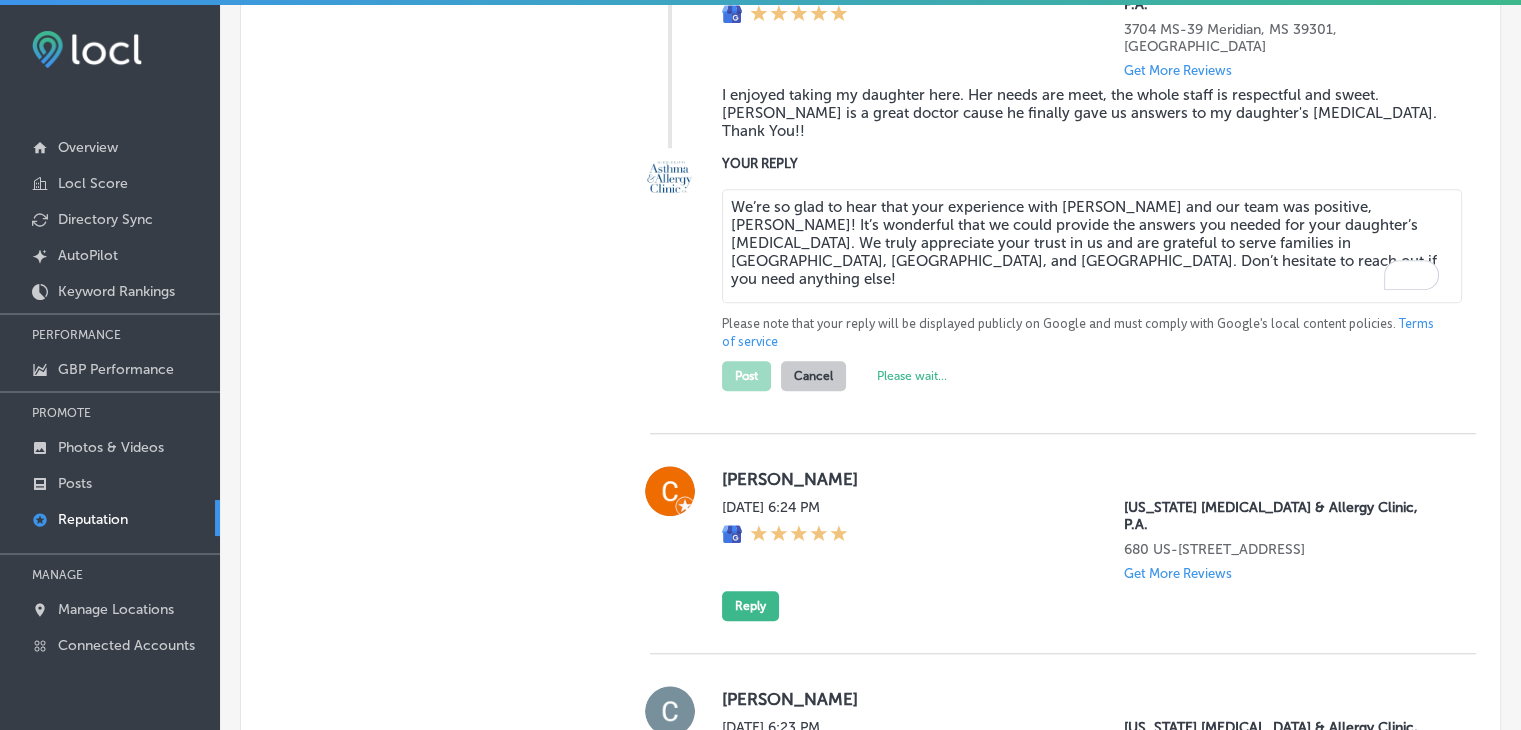 type on "x" 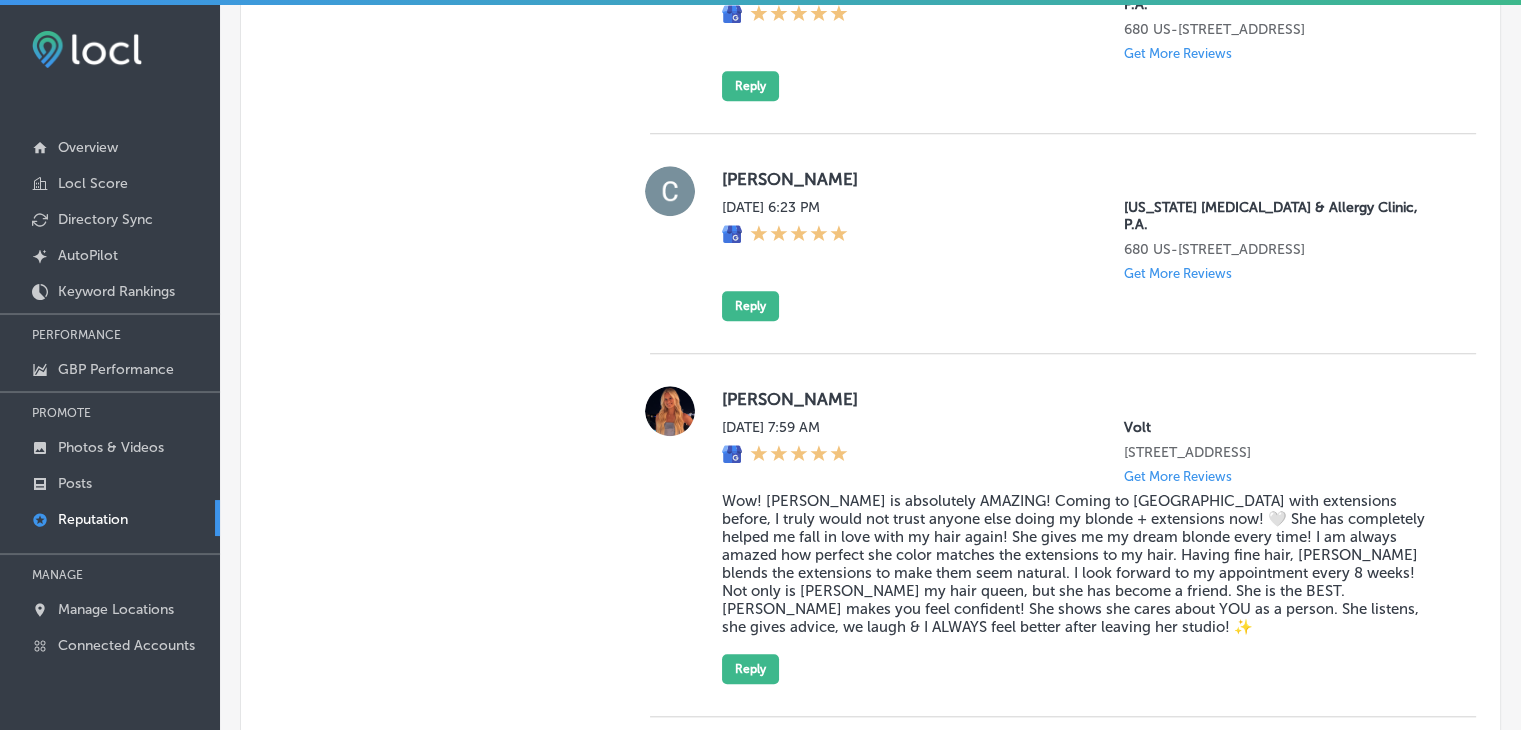 click on "Mississippi Asthma & Allergy Clinic, P.A. 680 US-51 B Ridgeland, MS 39157, US Get More Reviews" at bounding box center (1284, 240) 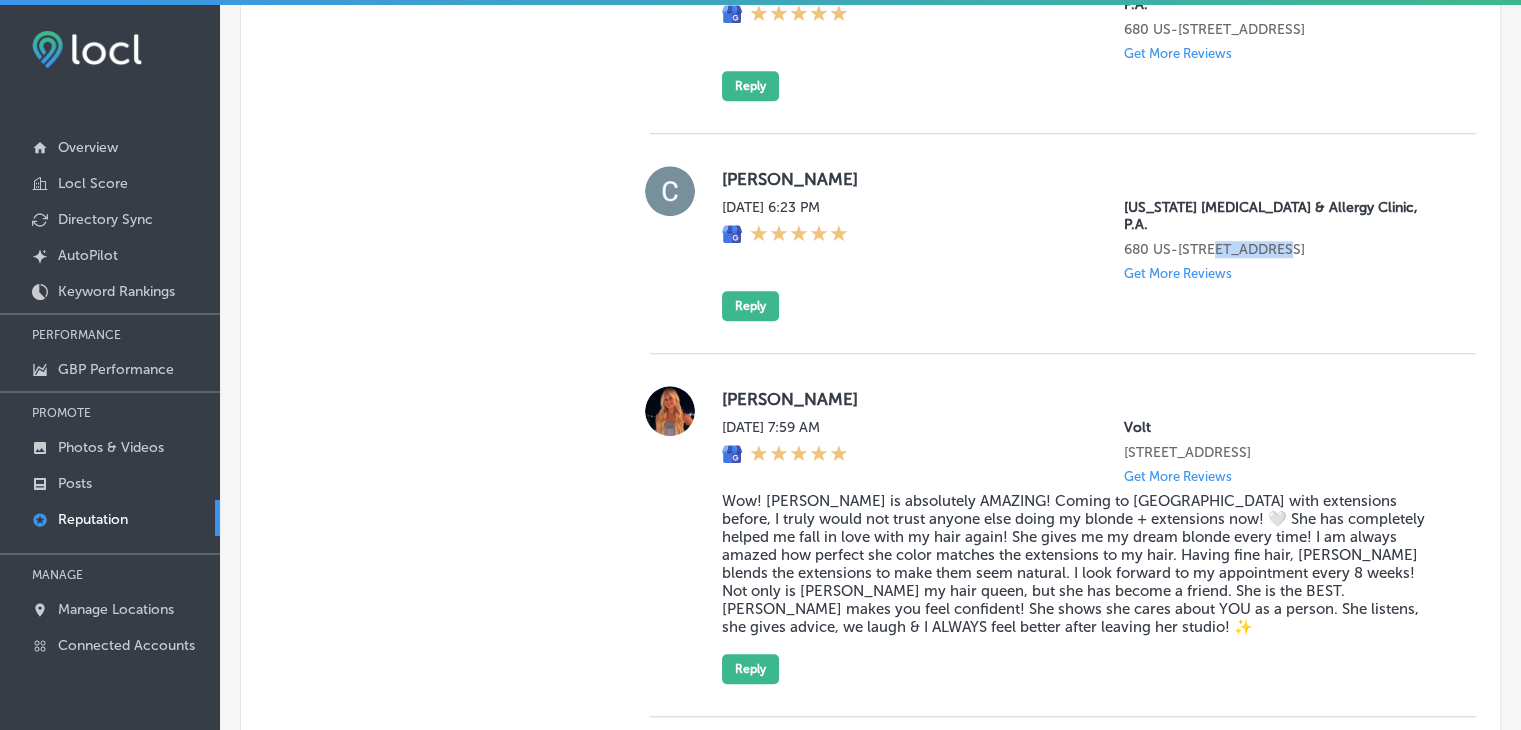 click on "680 US-51 B Ridgeland, MS 39157, US" at bounding box center (1284, 249) 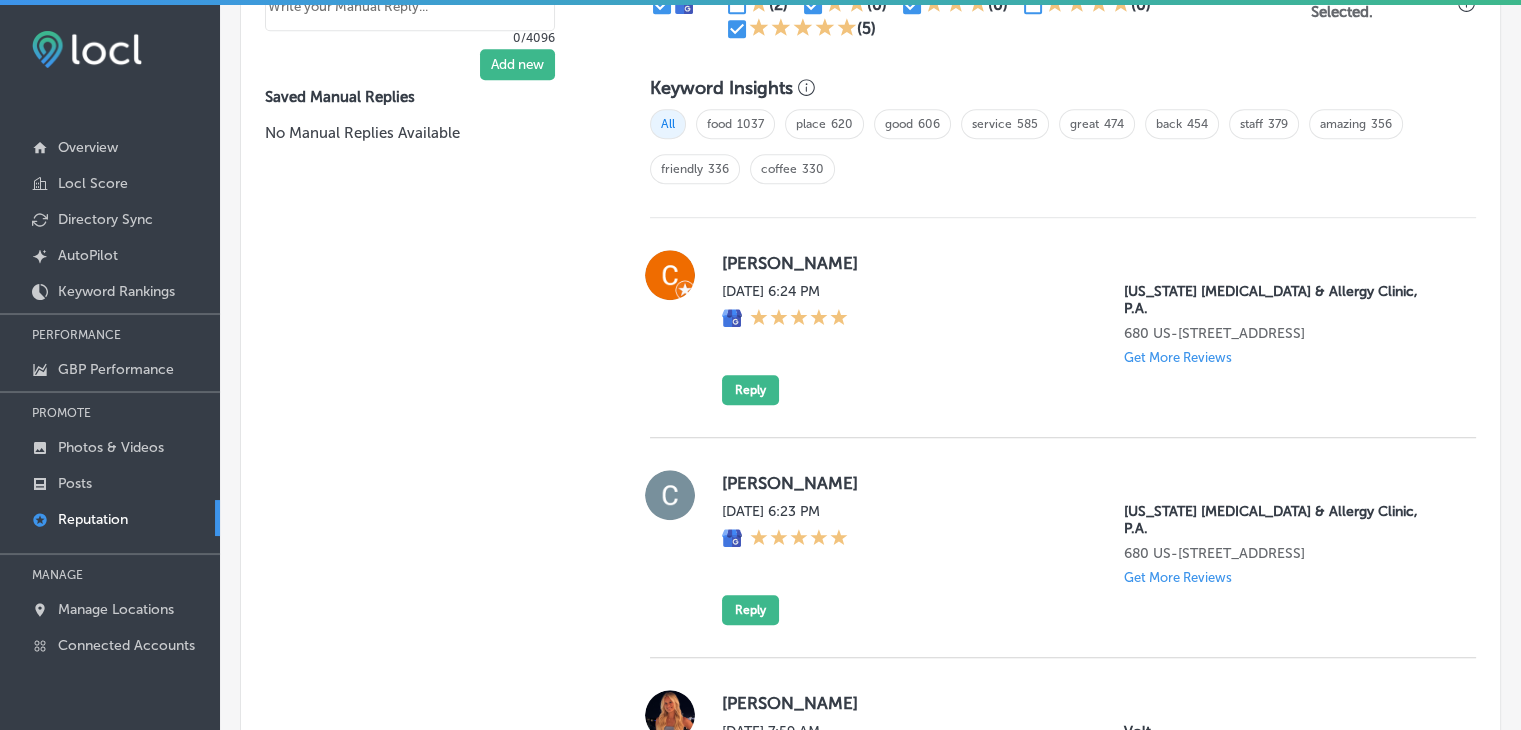 scroll, scrollTop: 1346, scrollLeft: 0, axis: vertical 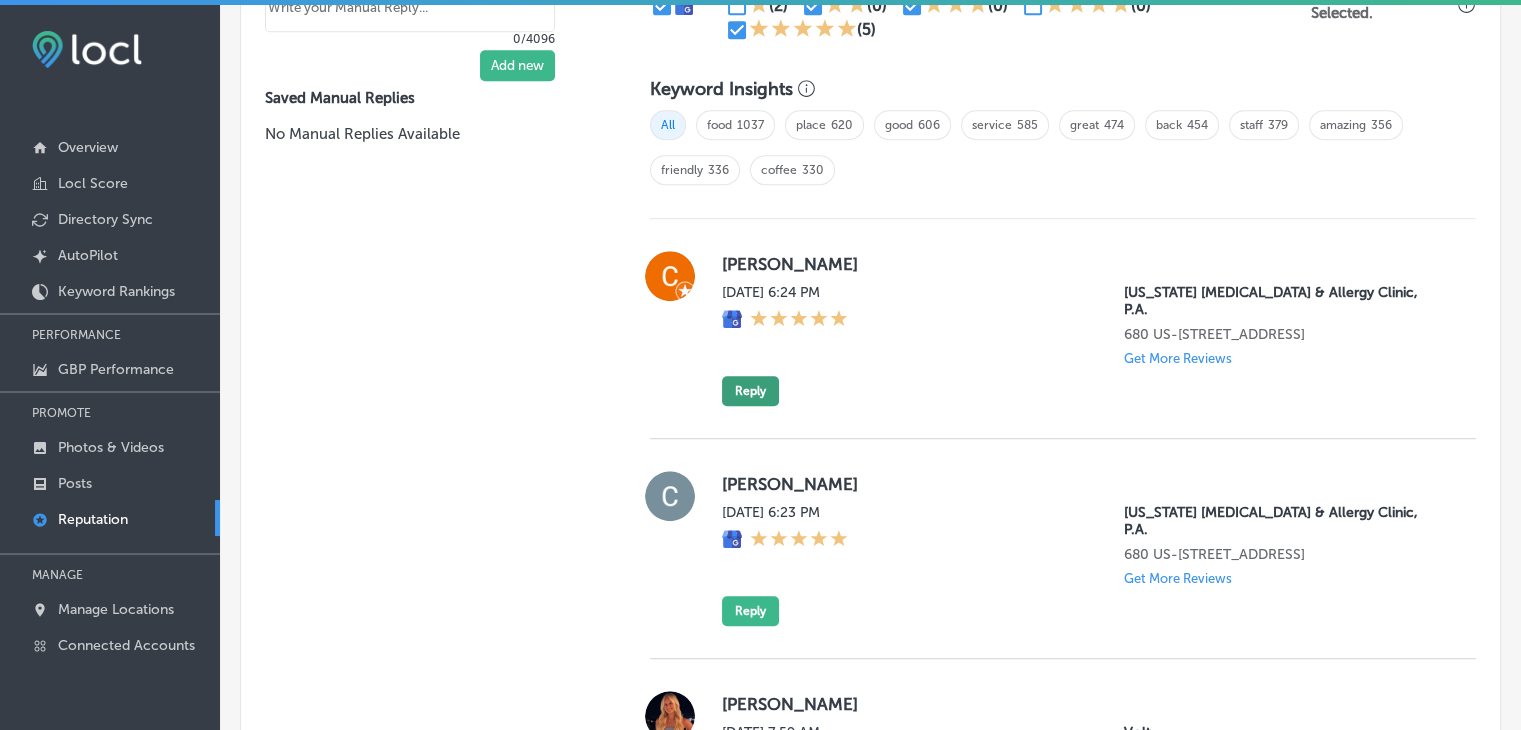 click on "Reply" at bounding box center (750, 391) 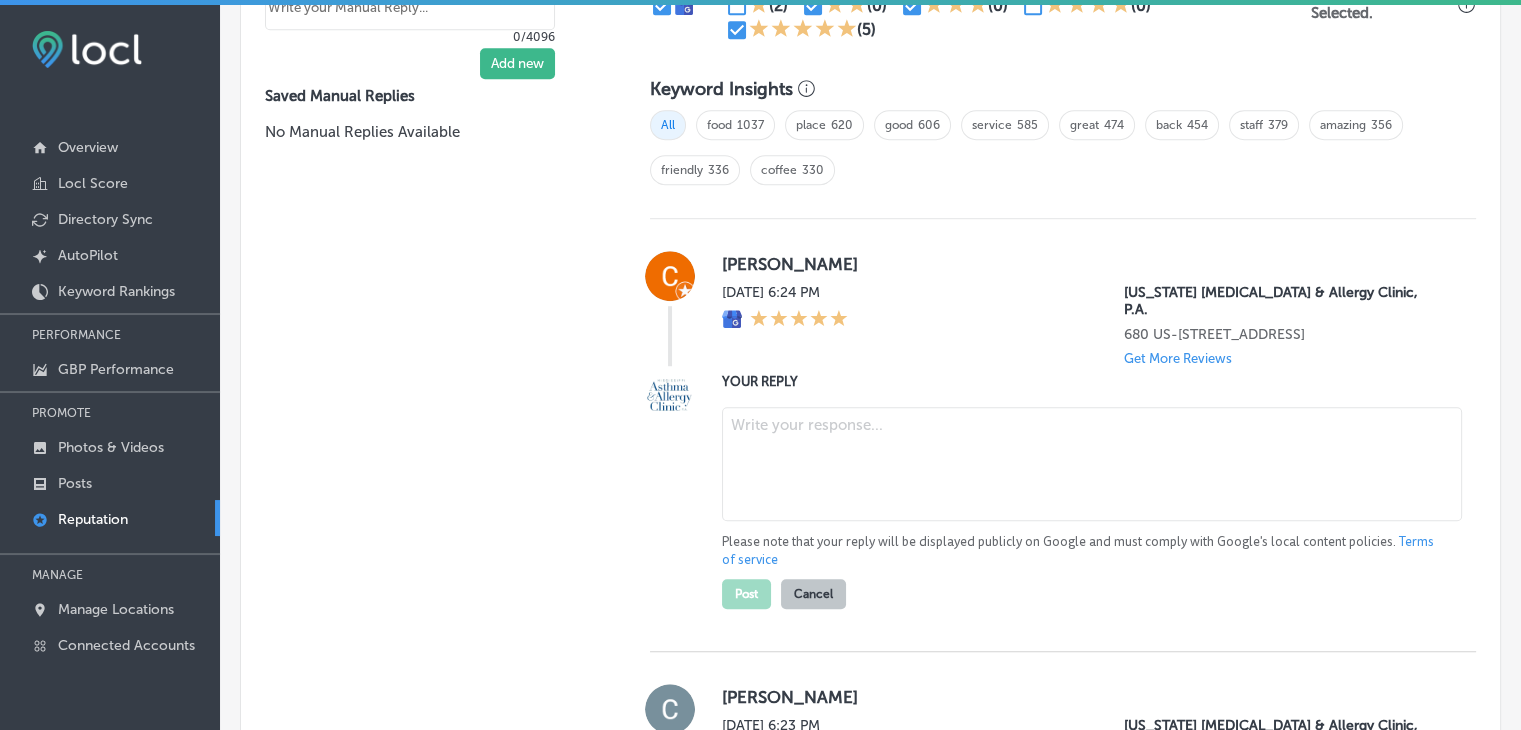 click at bounding box center [1092, 464] 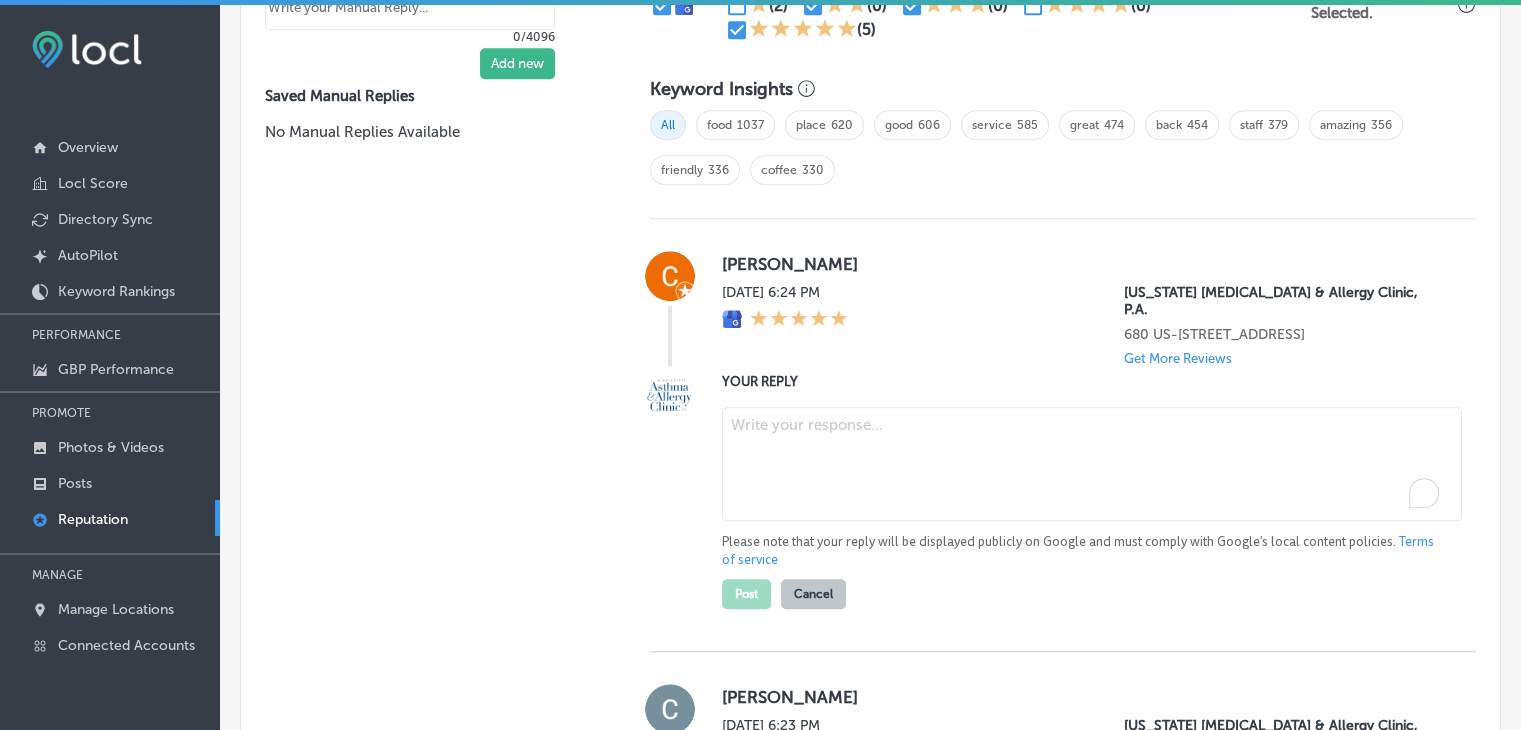paste on "We’re so glad to hear you had a positive experience with our team at Mississippi Asthma & Allergy Clinic in Ridgeland! We strive to provide the best care for all our patients, and your support means the world to us. If you have any thoughts or suggestions next time, we’d love to hear from you. Your feedback helps us continue delivering excellent care!" 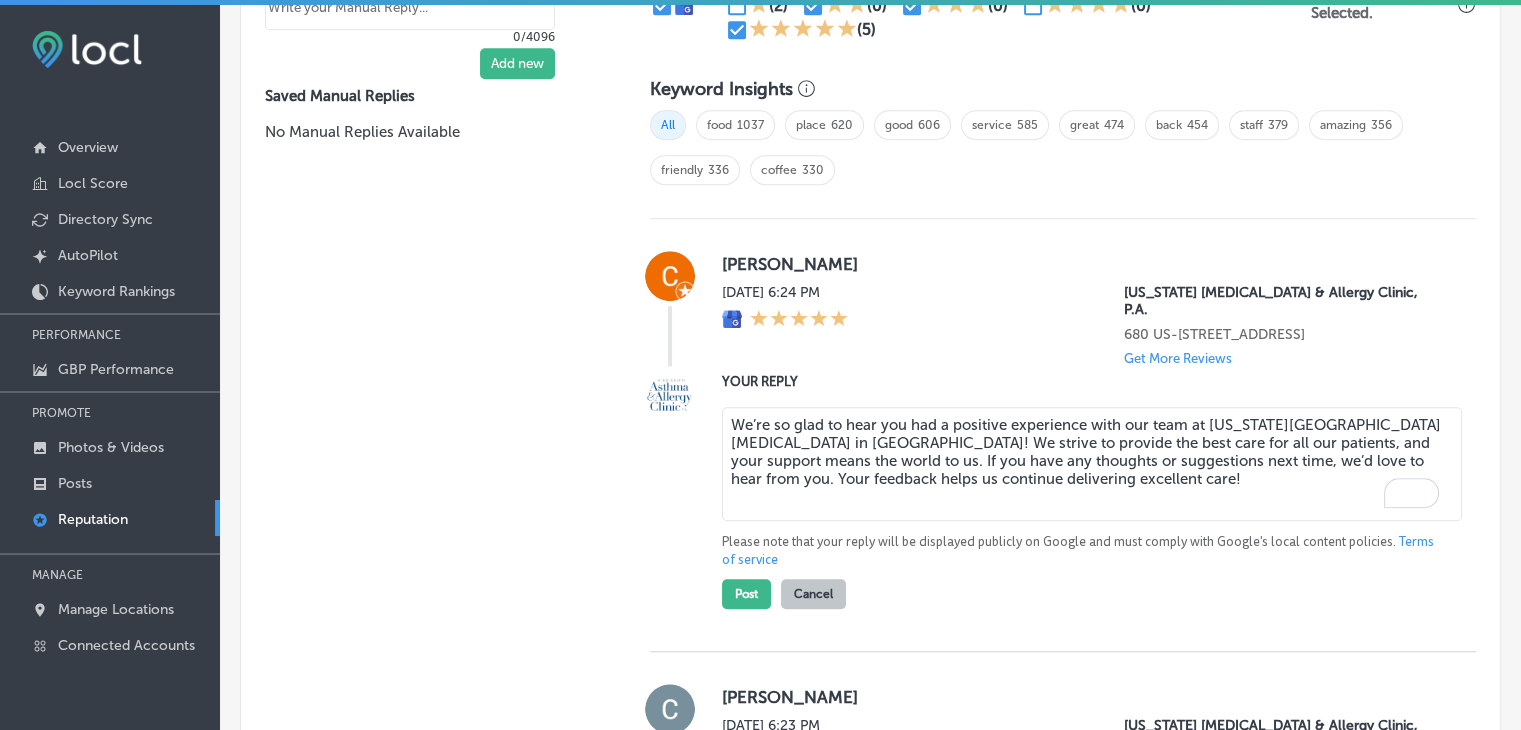 click on "We’re so glad to hear you had a positive experience with our team at Mississippi Asthma & Allergy Clinic in Ridgeland! We strive to provide the best care for all our patients, and your support means the world to us. If you have any thoughts or suggestions next time, we’d love to hear from you. Your feedback helps us continue delivering excellent care!" at bounding box center [1092, 464] 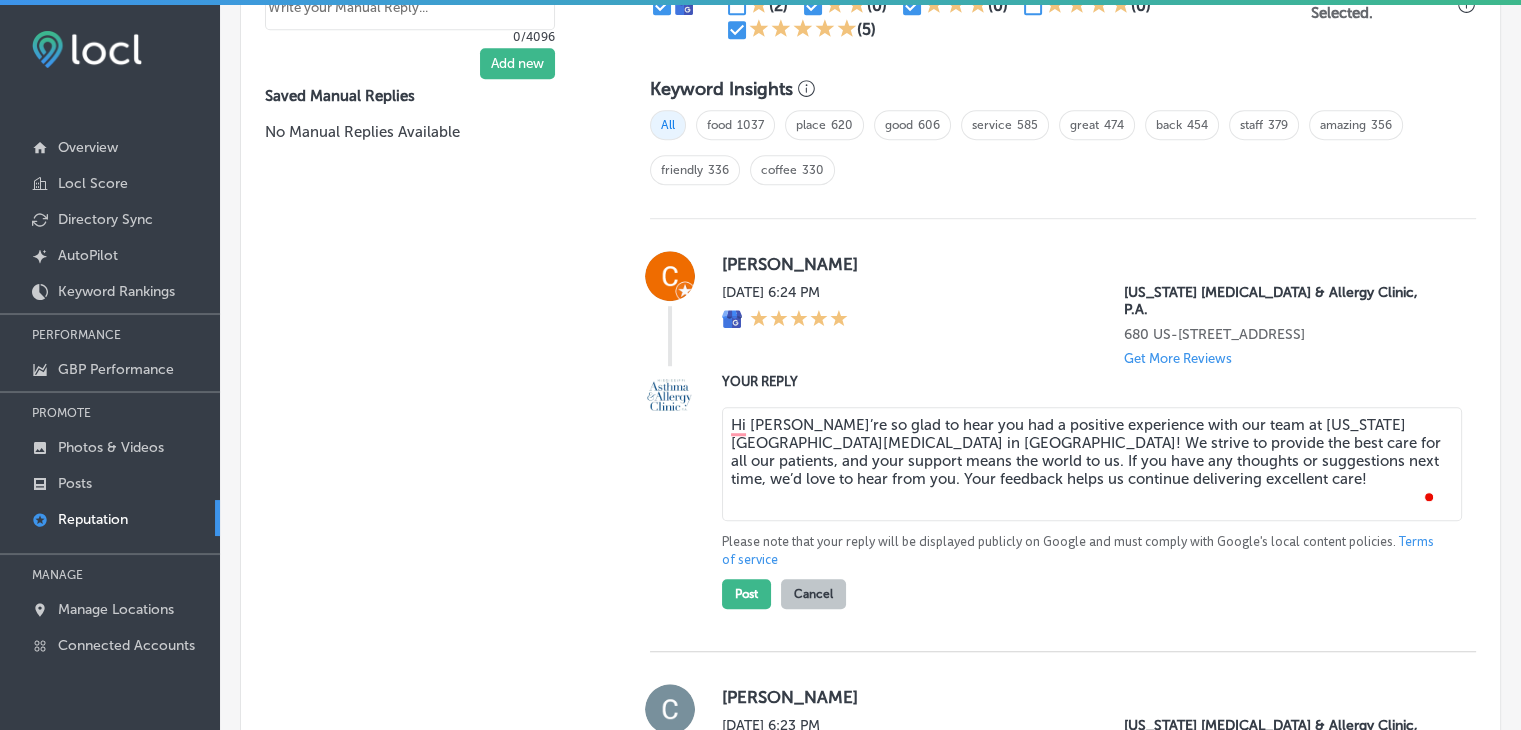 type on "Hi ChWe’re so glad to hear you had a positive experience with our team at Mississippi Asthma & Allergy Clinic in Ridgeland! We strive to provide the best care for all our patients, and your support means the world to us. If you have any thoughts or suggestions next time, we’d love to hear from you. Your feedback helps us continue delivering excellent care!" 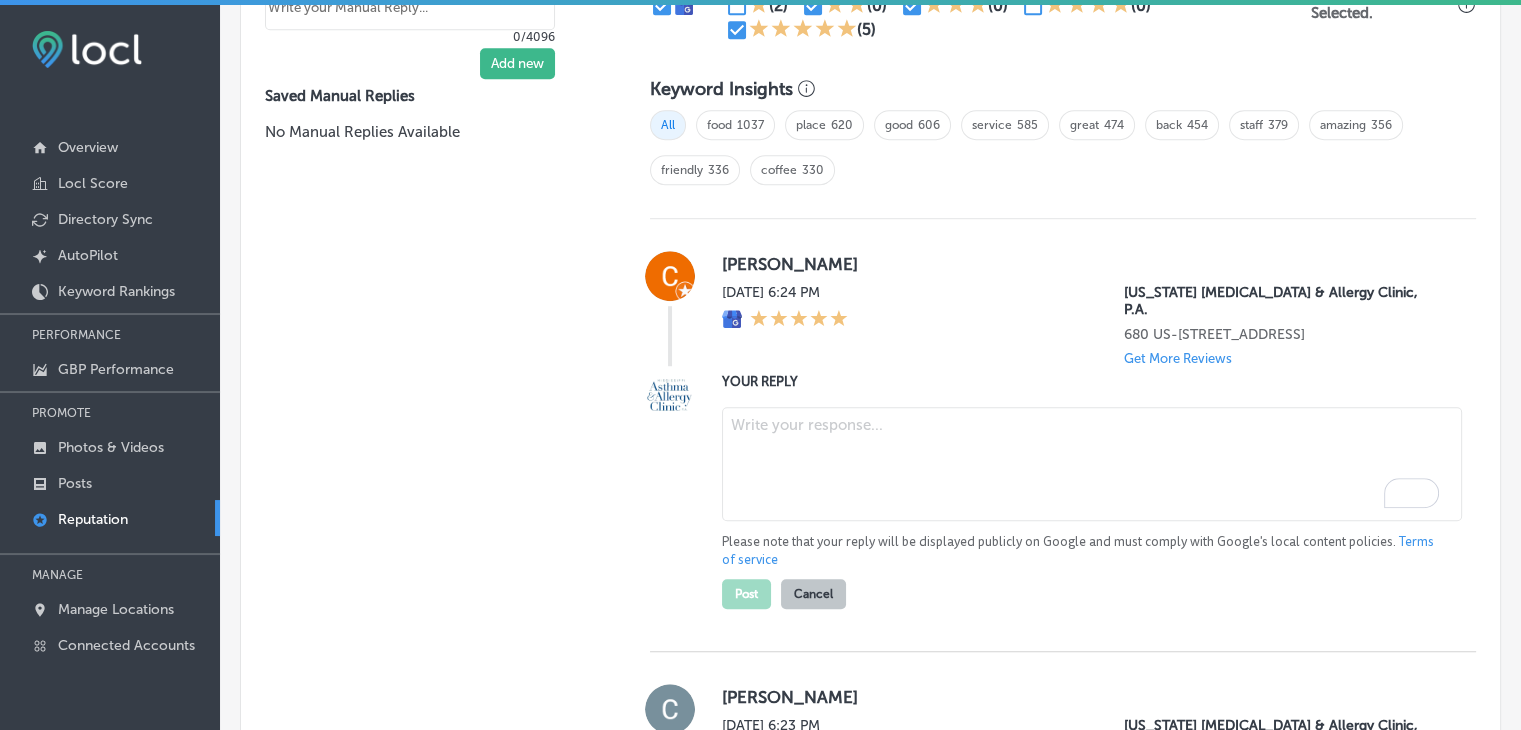scroll, scrollTop: 1446, scrollLeft: 0, axis: vertical 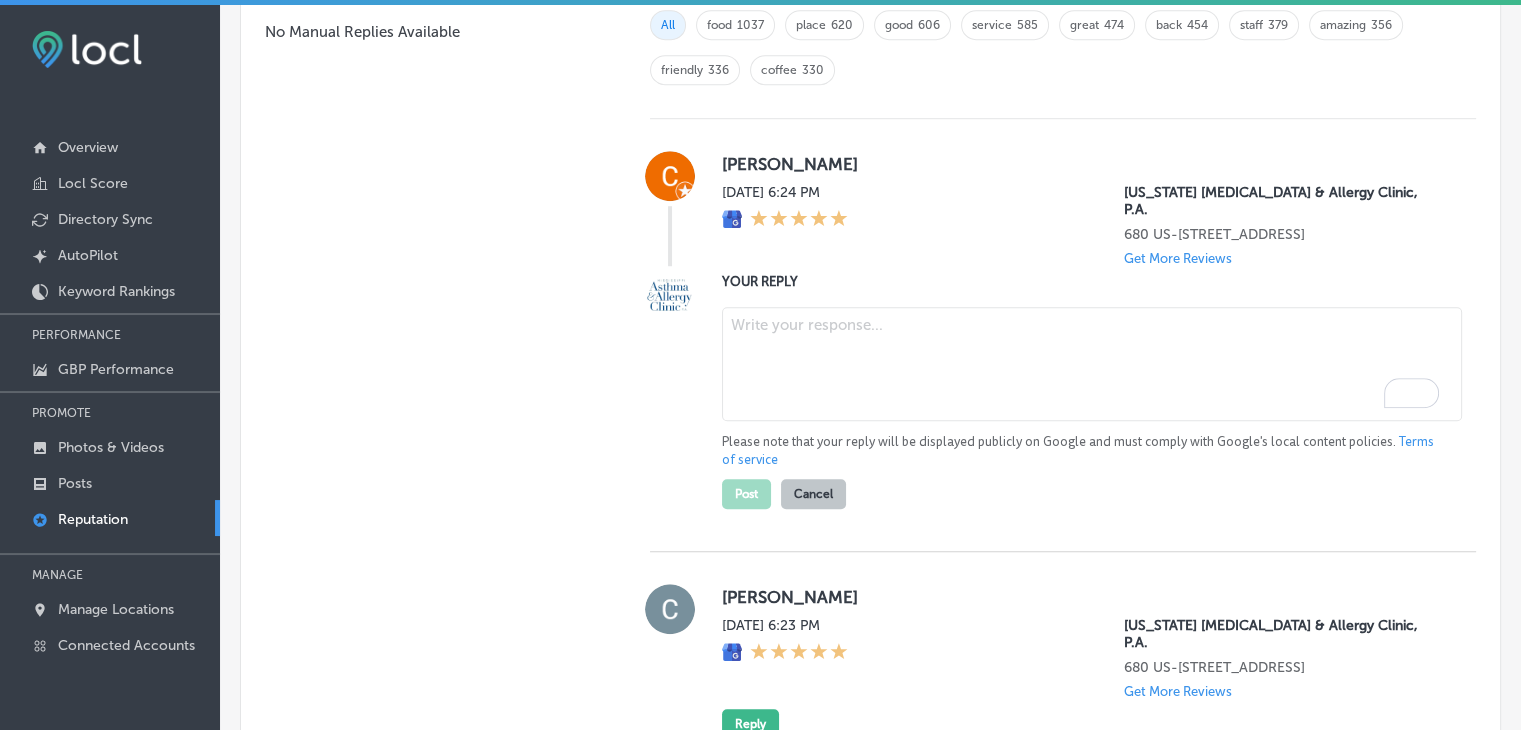 click at bounding box center [1092, 364] 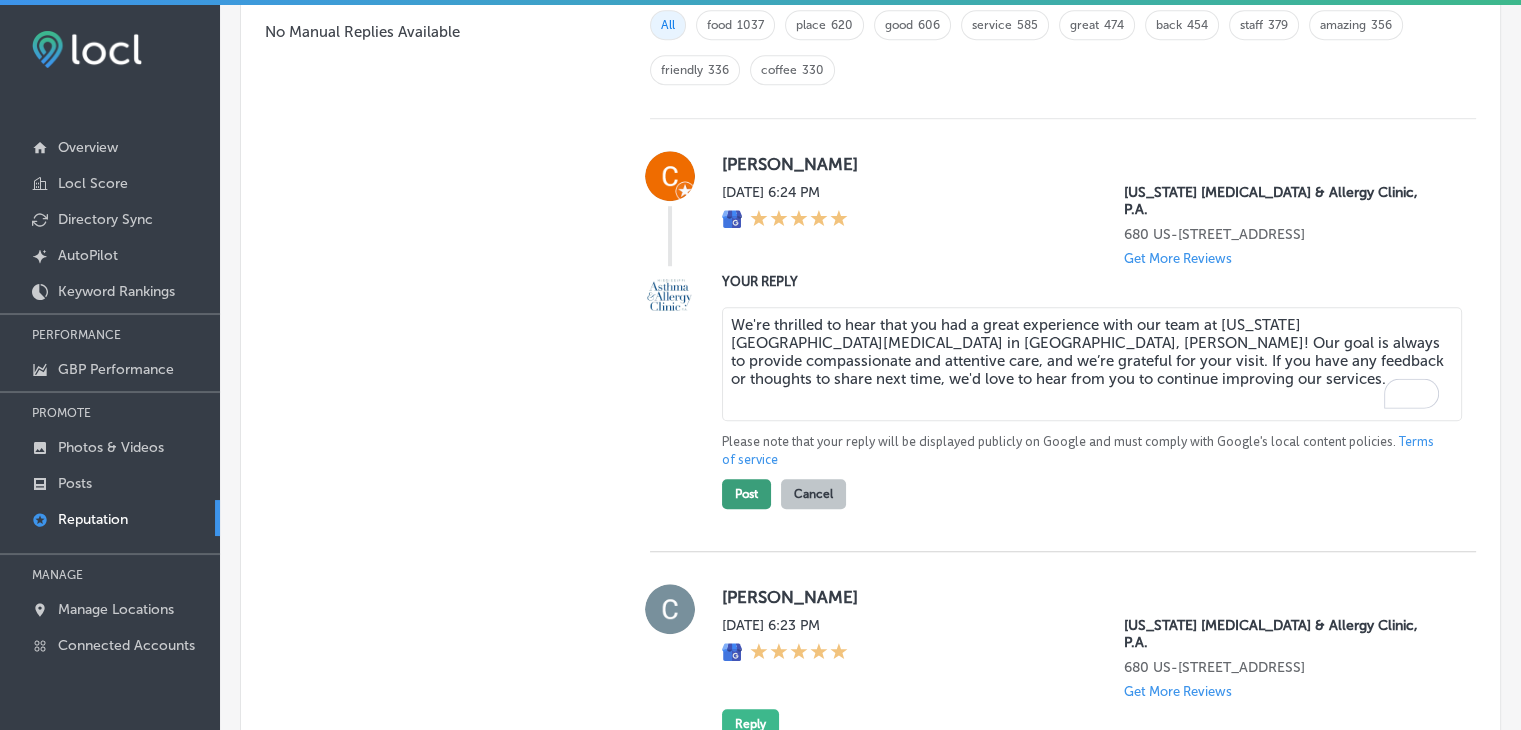 type on "We're thrilled to hear that you had a great experience with our team at Mississippi Asthma & Allergy Clinic in Ridgeland, Charlene! Our goal is always to provide compassionate and attentive care, and we’re grateful for your visit. If you have any feedback or thoughts to share next time, we'd love to hear from you to continue improving our services." 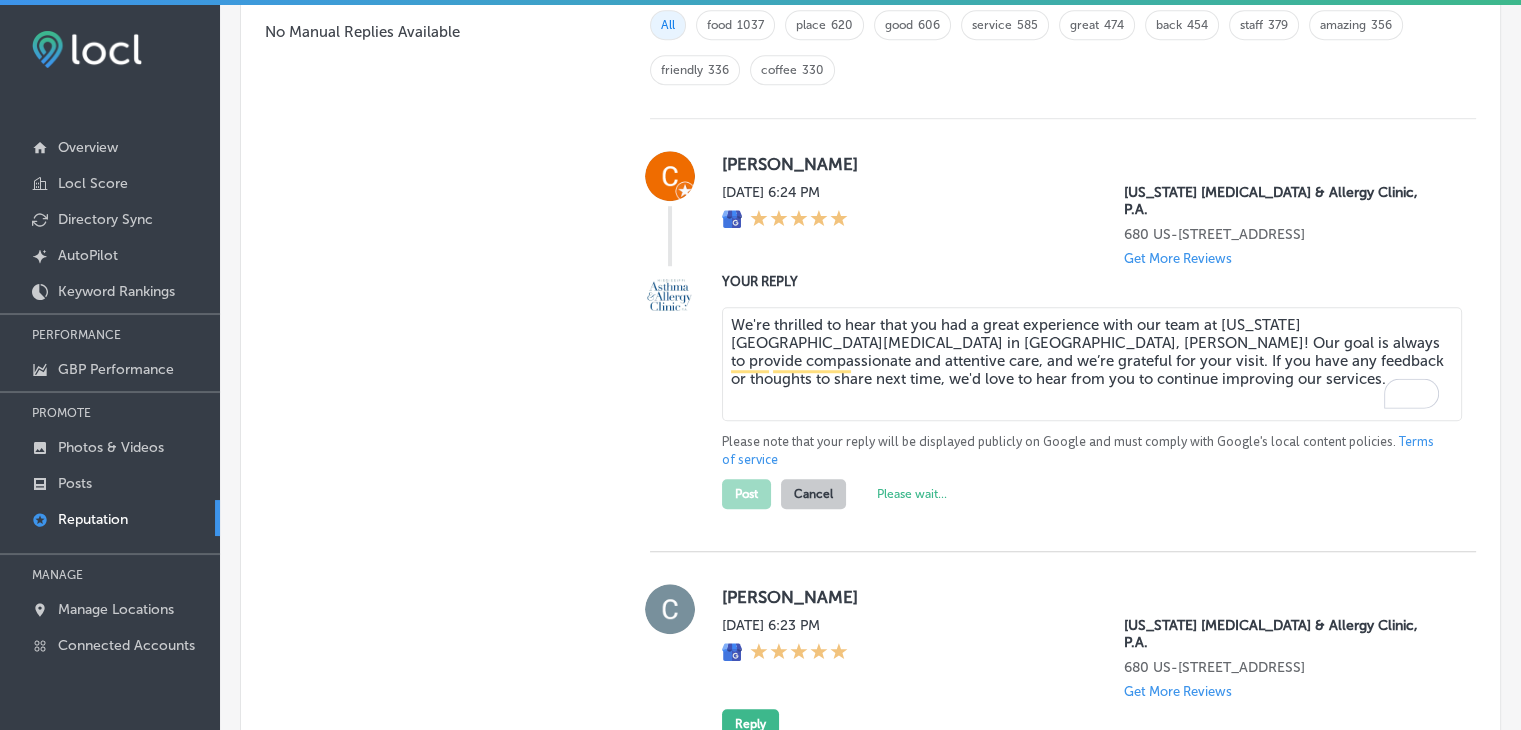 type on "x" 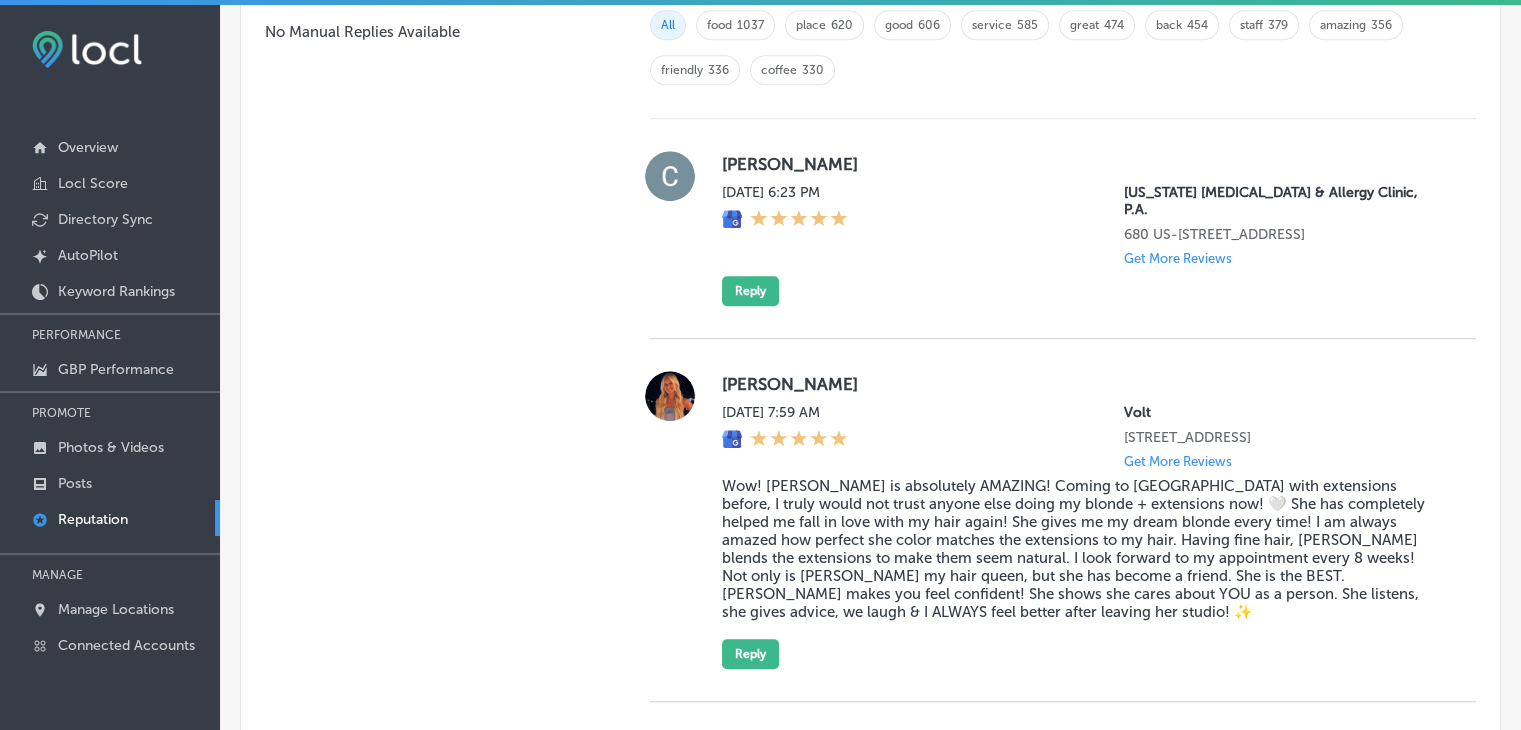 click on "Charlene Pleasant   Thu, Jul 17, 2025 6:23 PM Mississippi Asthma & Allergy Clinic, P.A. 680 US-51 B Ridgeland, MS 39157, US Get More Reviews Reply" at bounding box center [1063, 228] 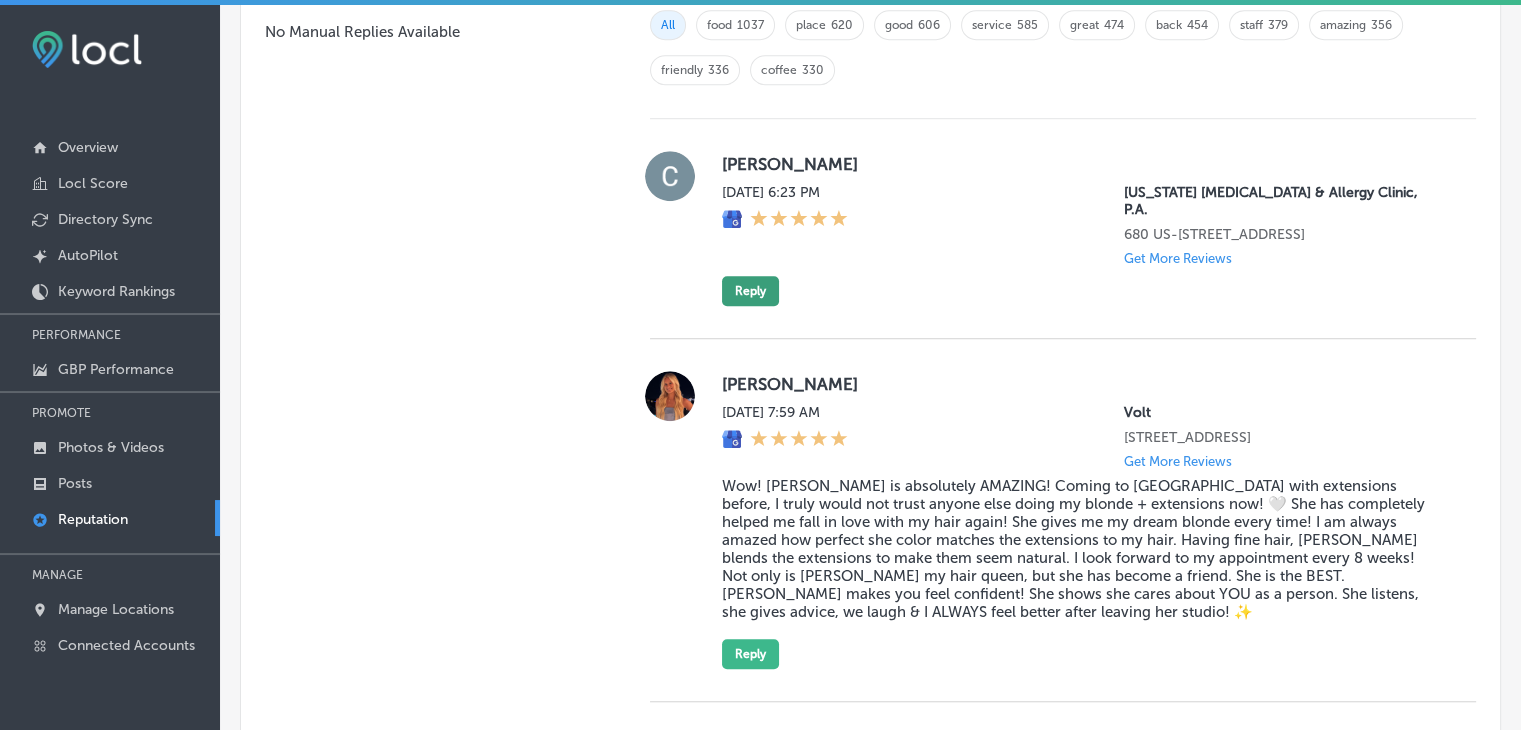 click on "Reply" at bounding box center [750, 291] 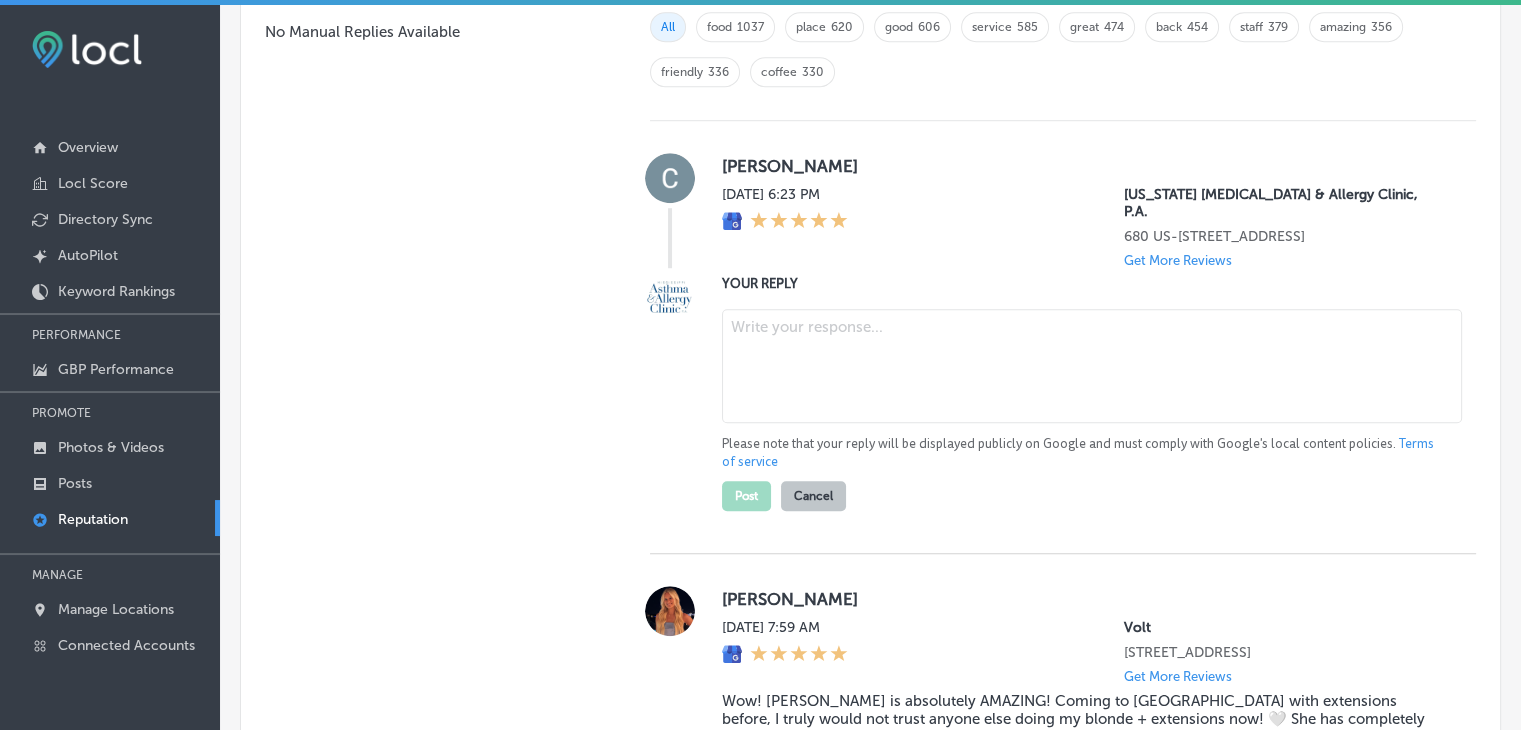 click at bounding box center (1092, 366) 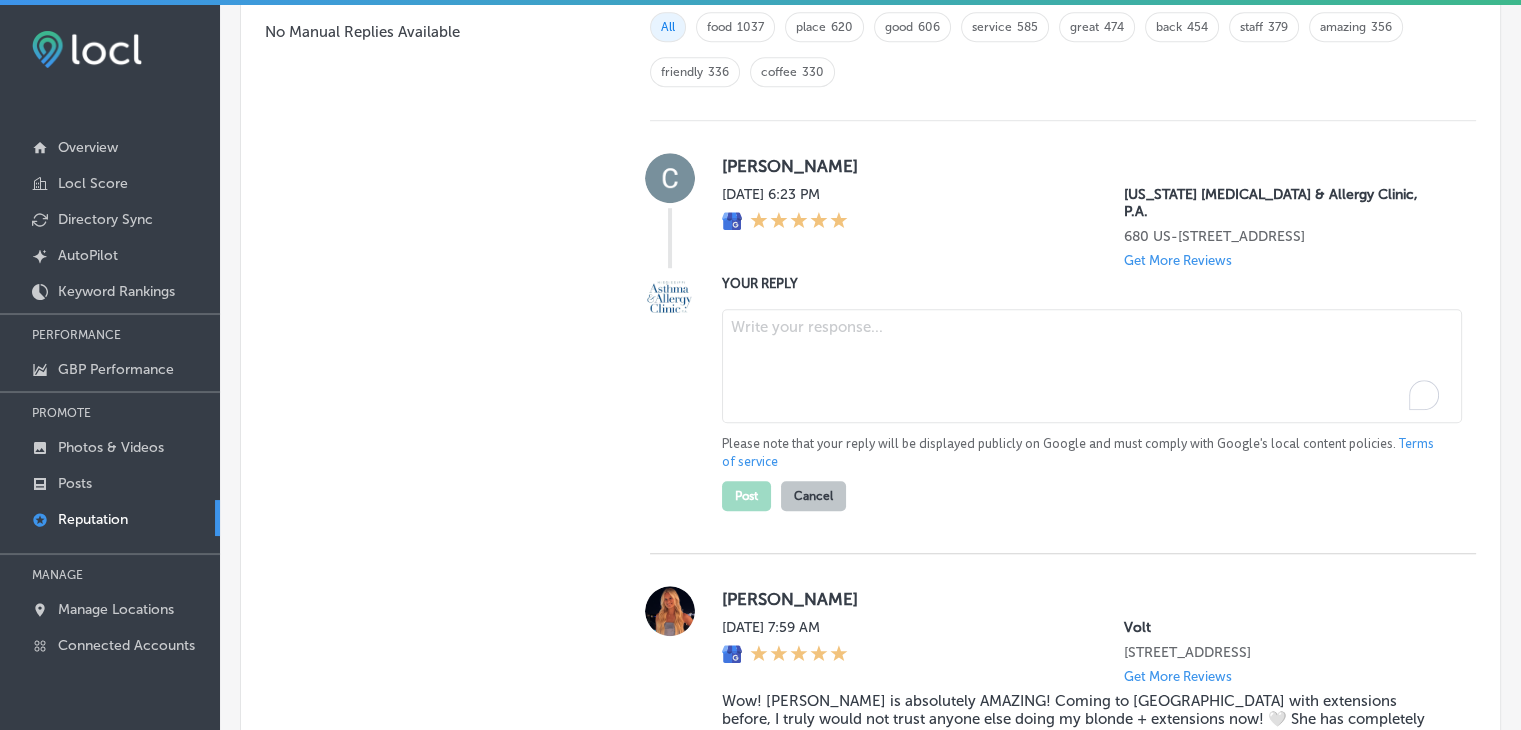 paste on "Thanks again for leaving us a 5-star rating, Charlene! We appreciate your support of Mississippi Asthma & Allergy Clinic in Ridgeland. If you have any feedback or thoughts to share next time, we'd love to hear from you – your insights help us continue to improve and provide the best care possible!" 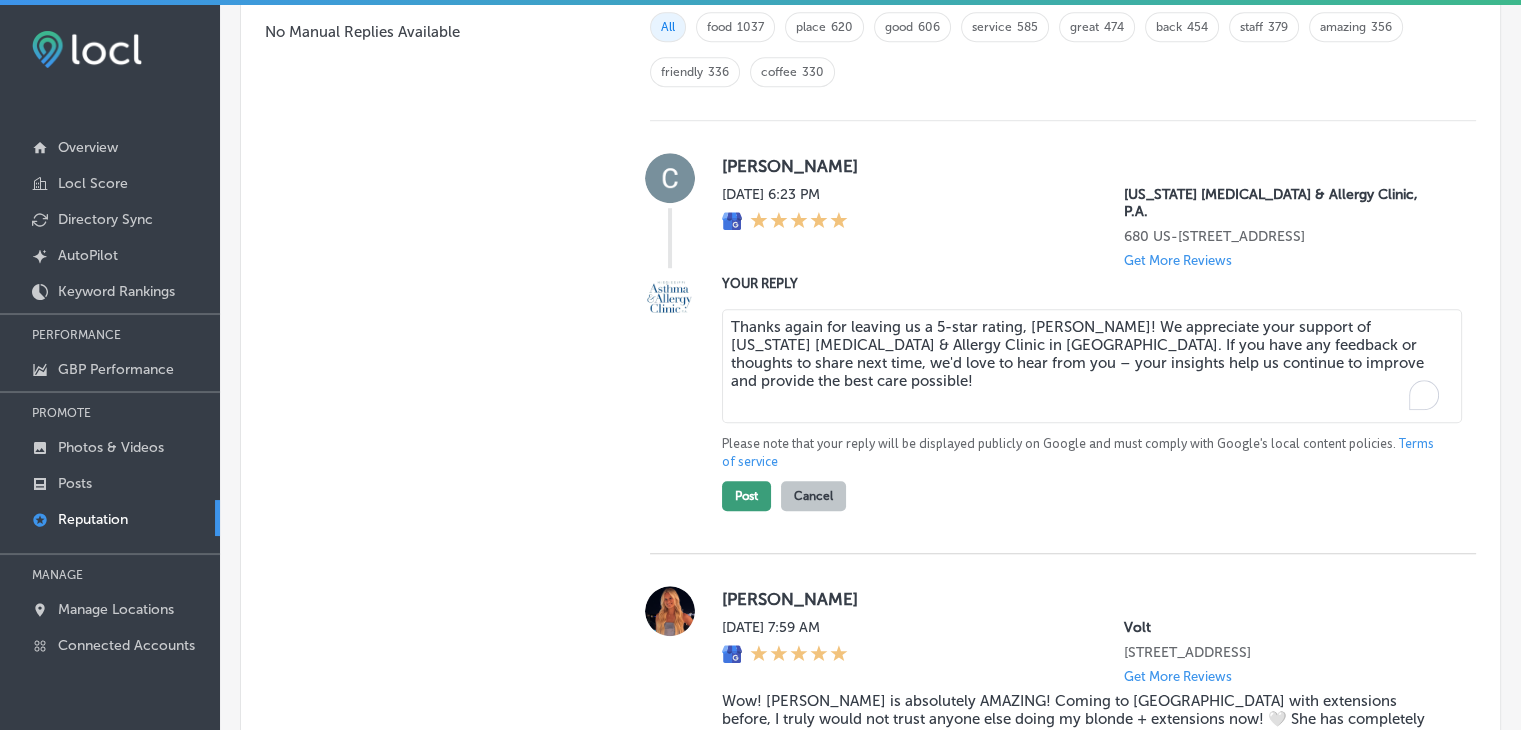 type on "Thanks again for leaving us a 5-star rating, Charlene! We appreciate your support of Mississippi Asthma & Allergy Clinic in Ridgeland. If you have any feedback or thoughts to share next time, we'd love to hear from you – your insights help us continue to improve and provide the best care possible!" 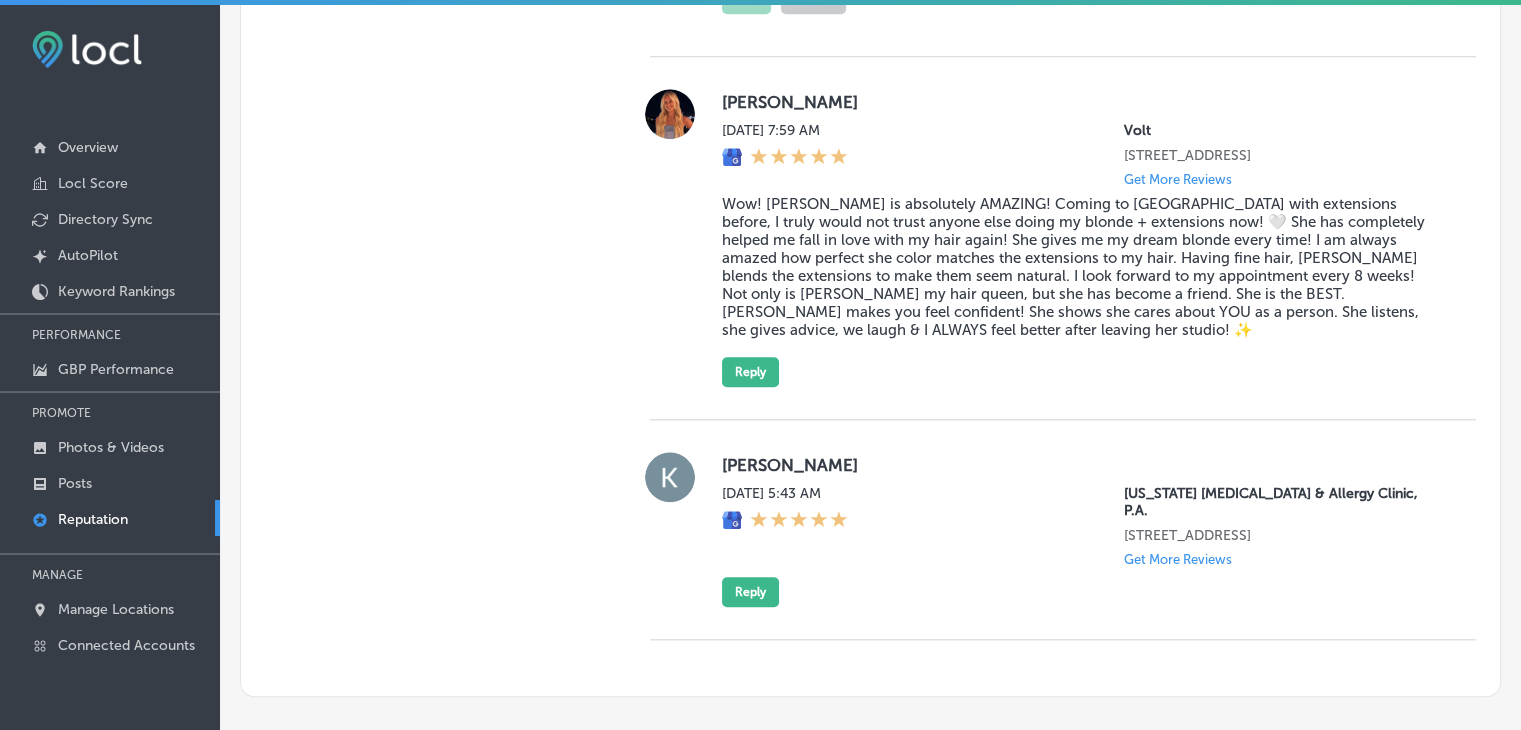 scroll, scrollTop: 2020, scrollLeft: 0, axis: vertical 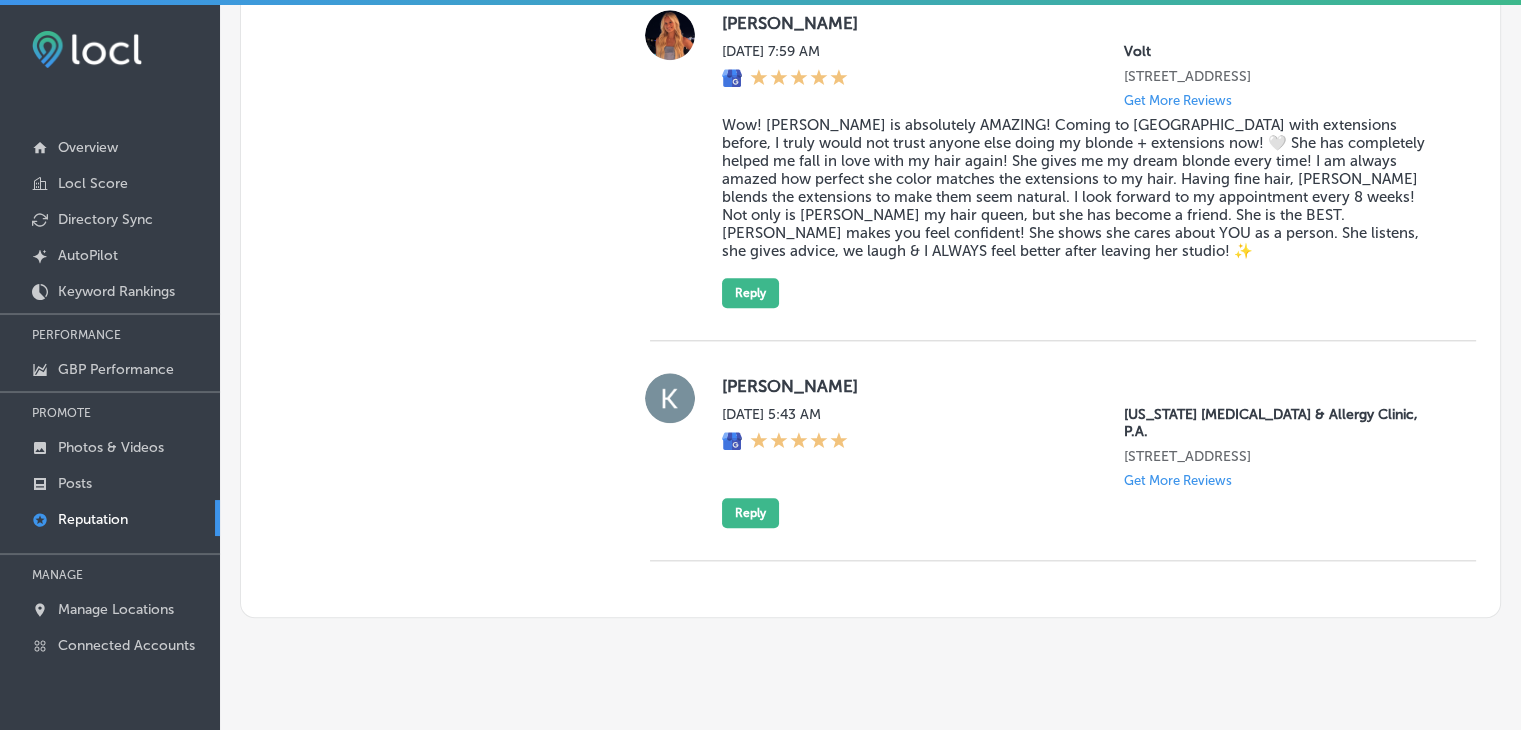 type on "x" 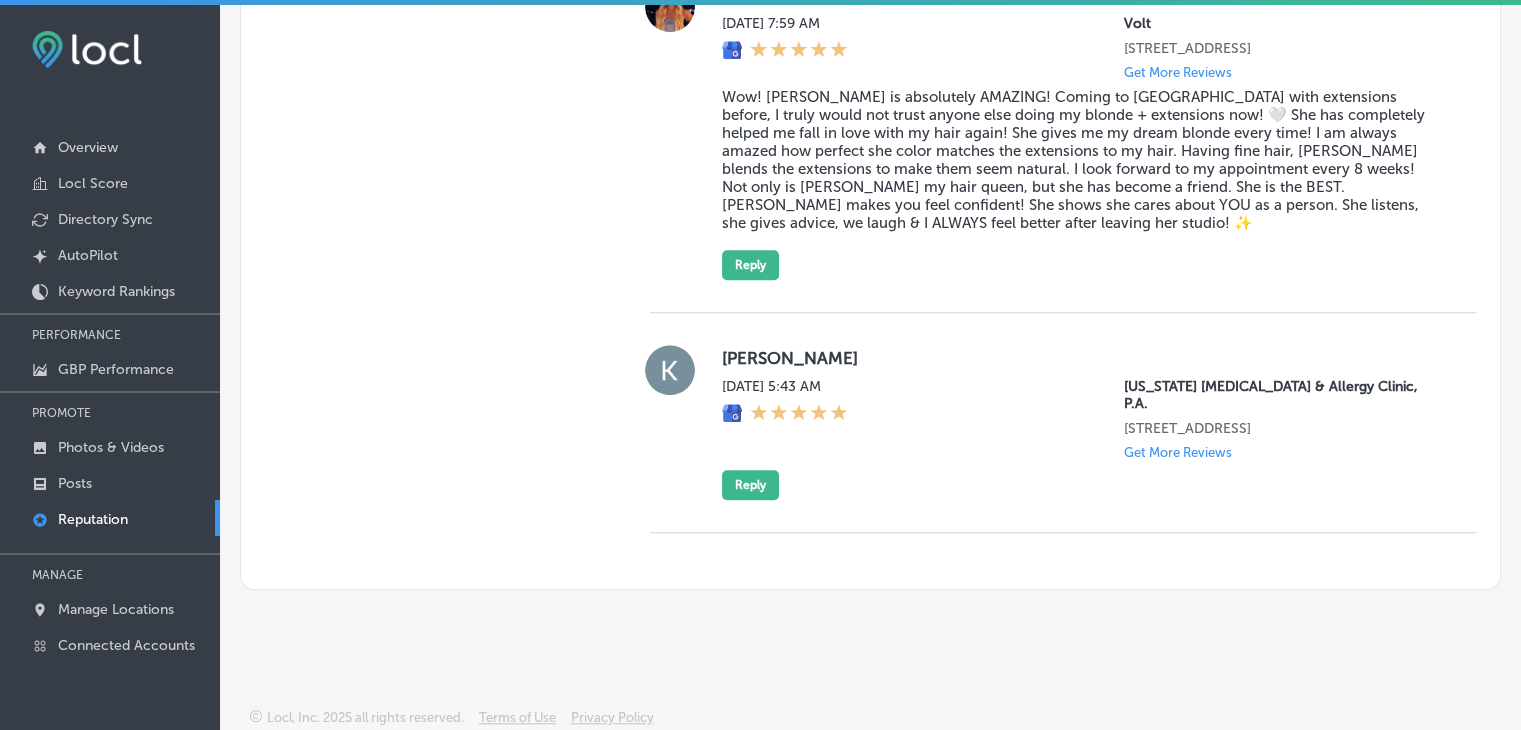 scroll, scrollTop: 1603, scrollLeft: 0, axis: vertical 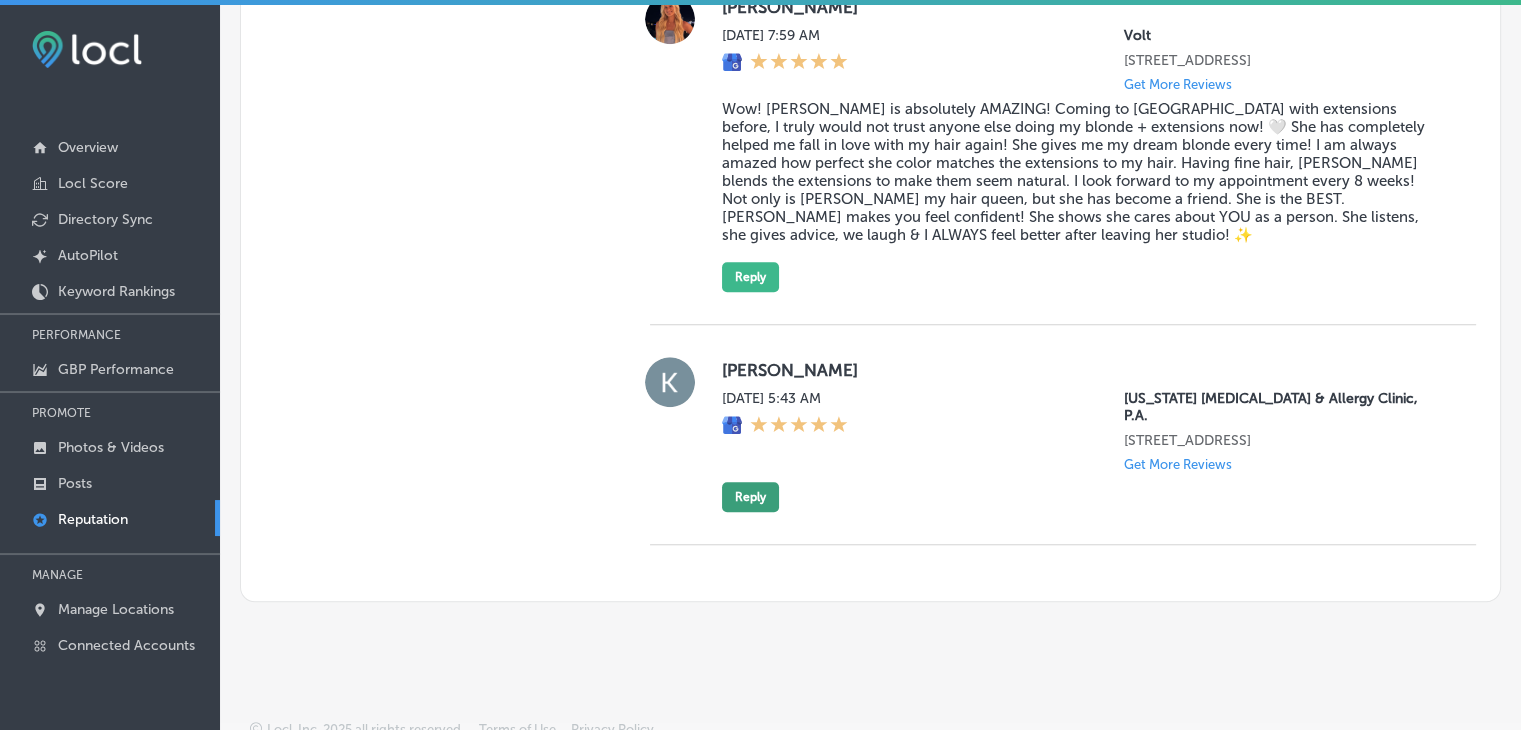 click on "Reply" at bounding box center [750, 497] 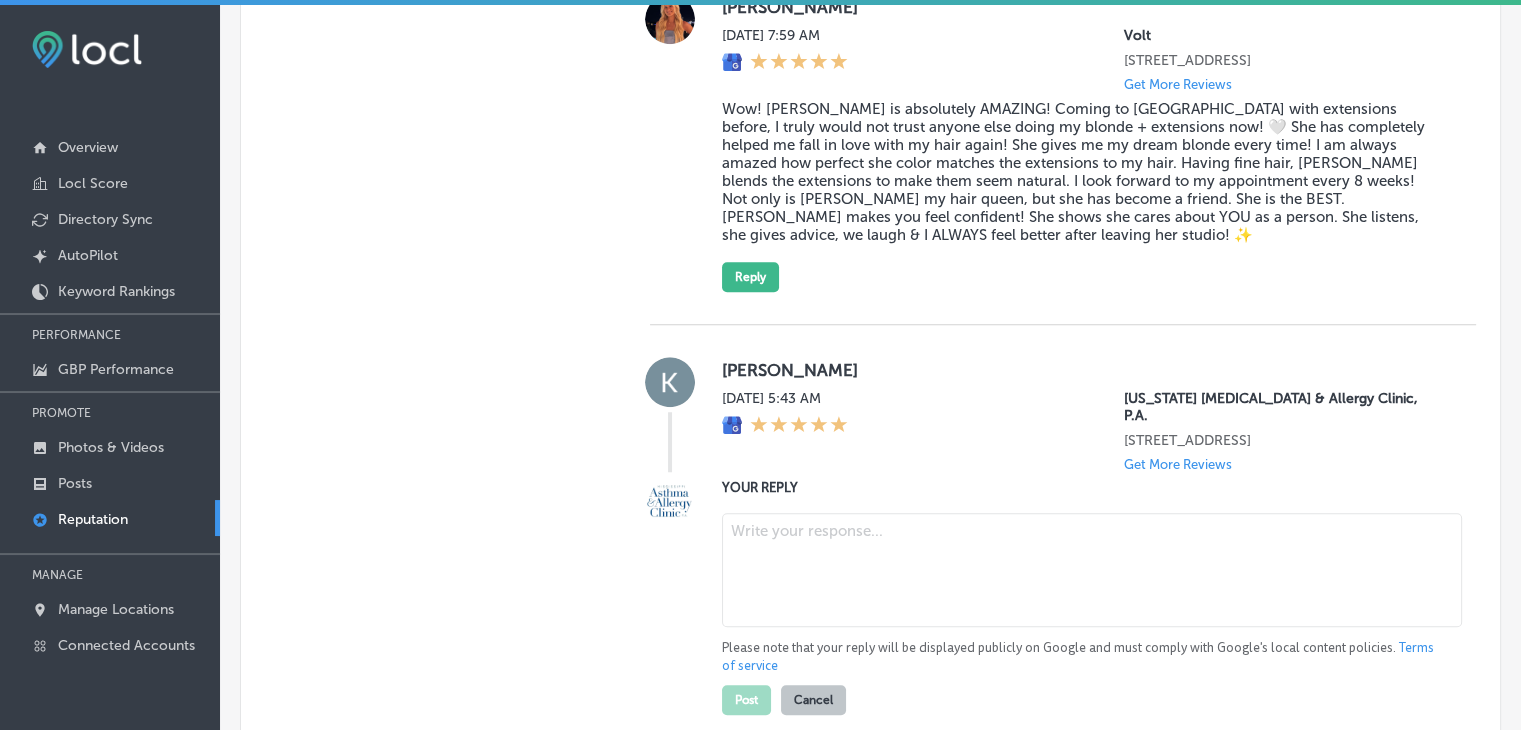 click at bounding box center [1092, 570] 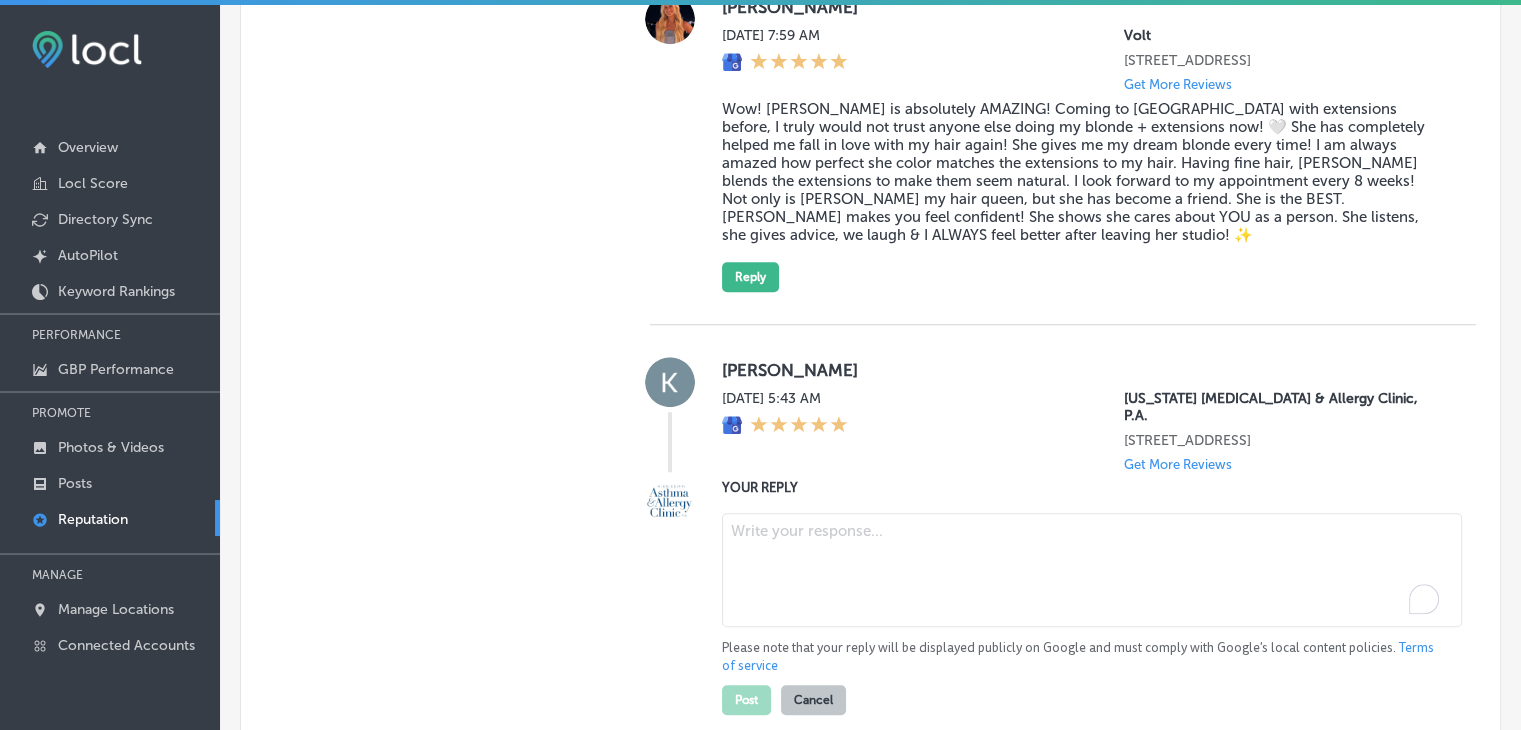paste on "We appreciate your 5-star rating, Kay! It’s great to know that you had a positive experience with our team at Mississippi Asthma & Allergy Clinic in Oxford. We truly value your visit and encourage you to share any feedback next time, as it helps us continue to improve our services. We’re thankful for patients like you who travel from Taylor, Batesville, and surrounding areas!" 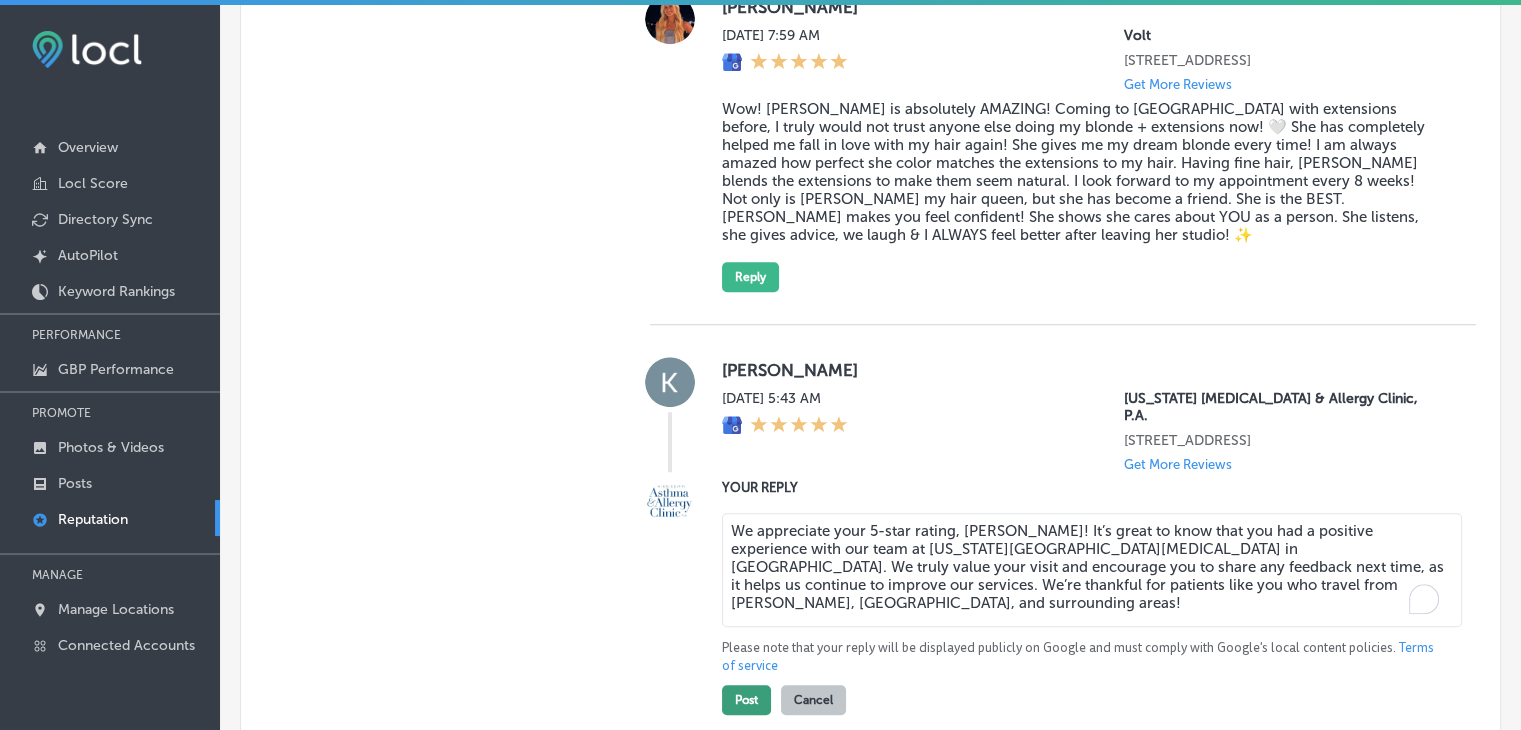 type on "We appreciate your 5-star rating, Kay! It’s great to know that you had a positive experience with our team at Mississippi Asthma & Allergy Clinic in Oxford. We truly value your visit and encourage you to share any feedback next time, as it helps us continue to improve our services. We’re thankful for patients like you who travel from Taylor, Batesville, and surrounding areas!" 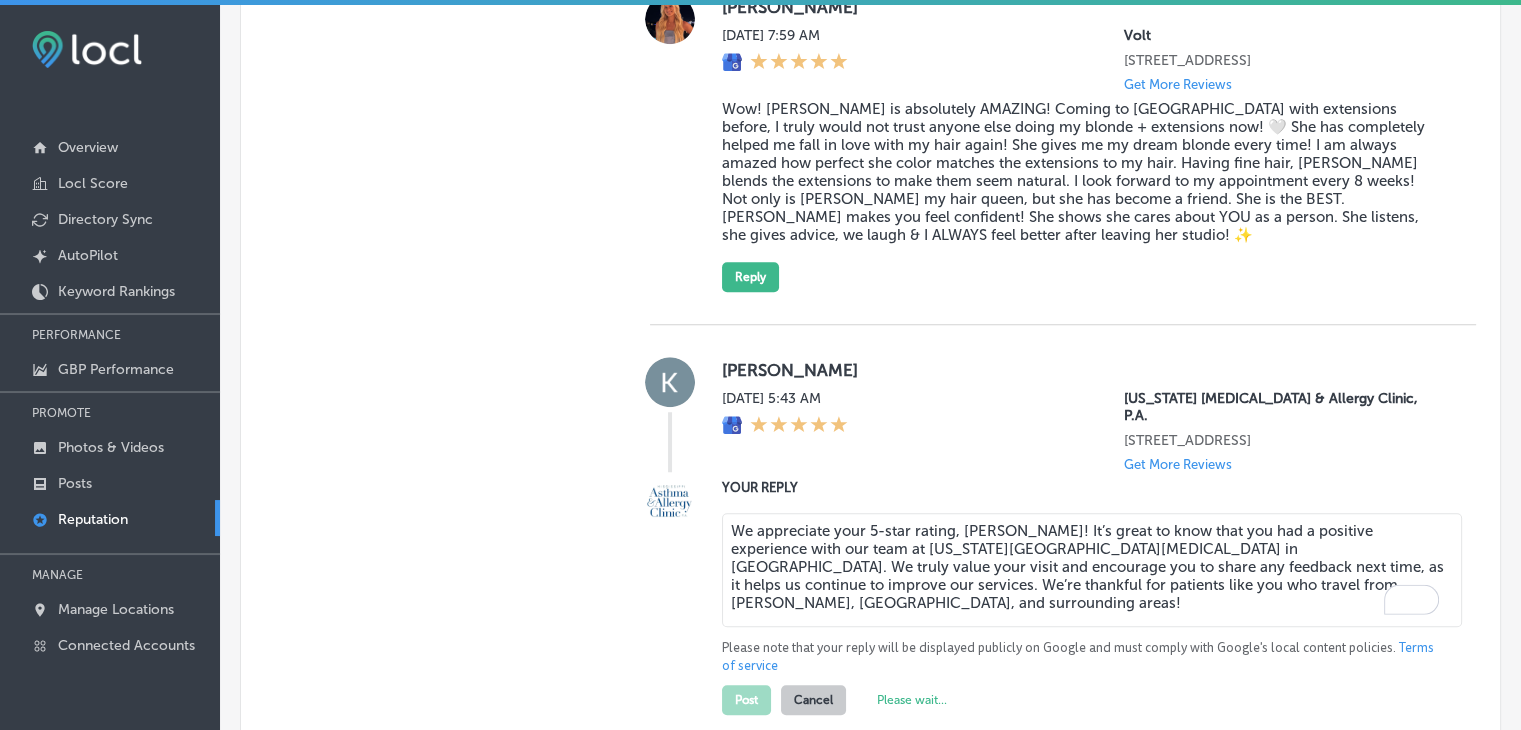 type on "x" 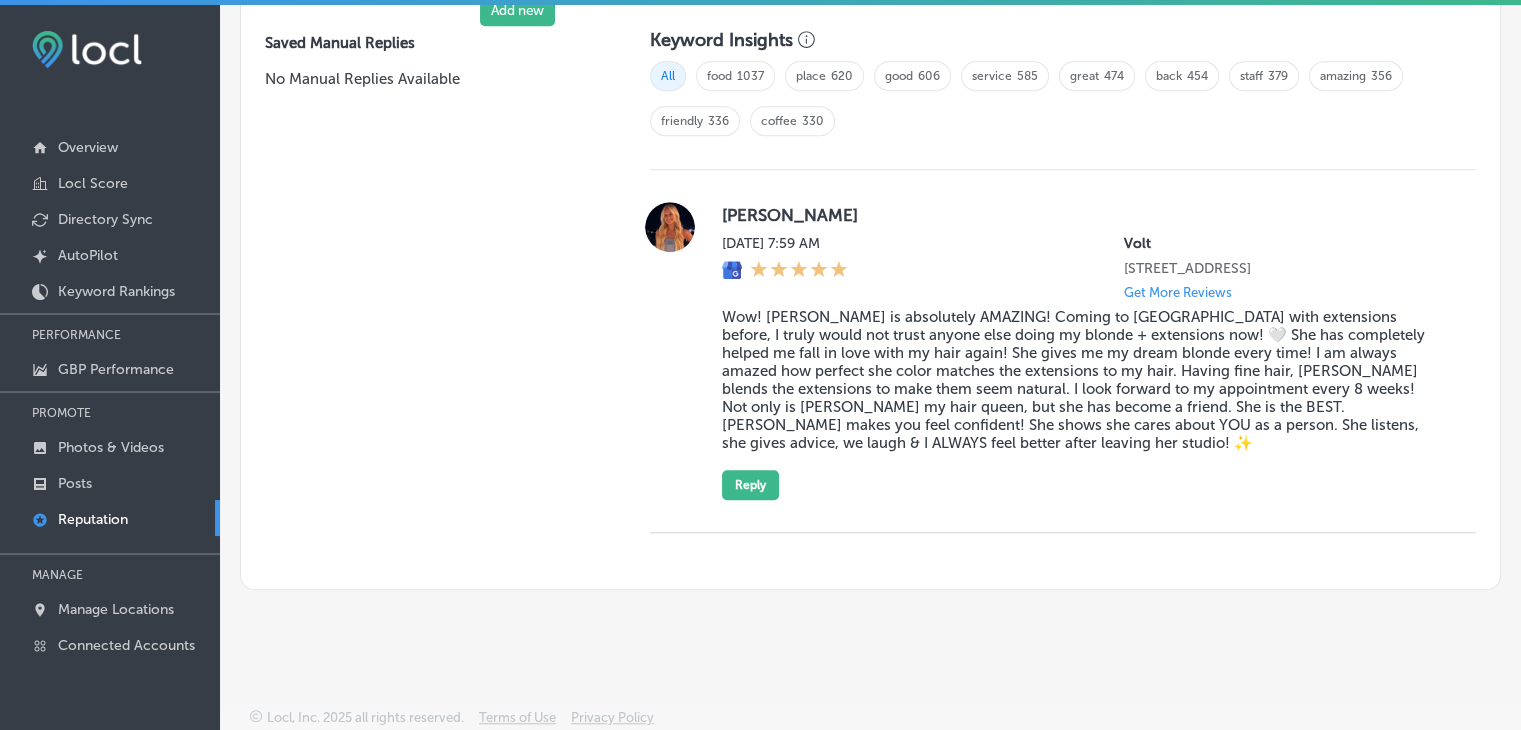 scroll, scrollTop: 1399, scrollLeft: 0, axis: vertical 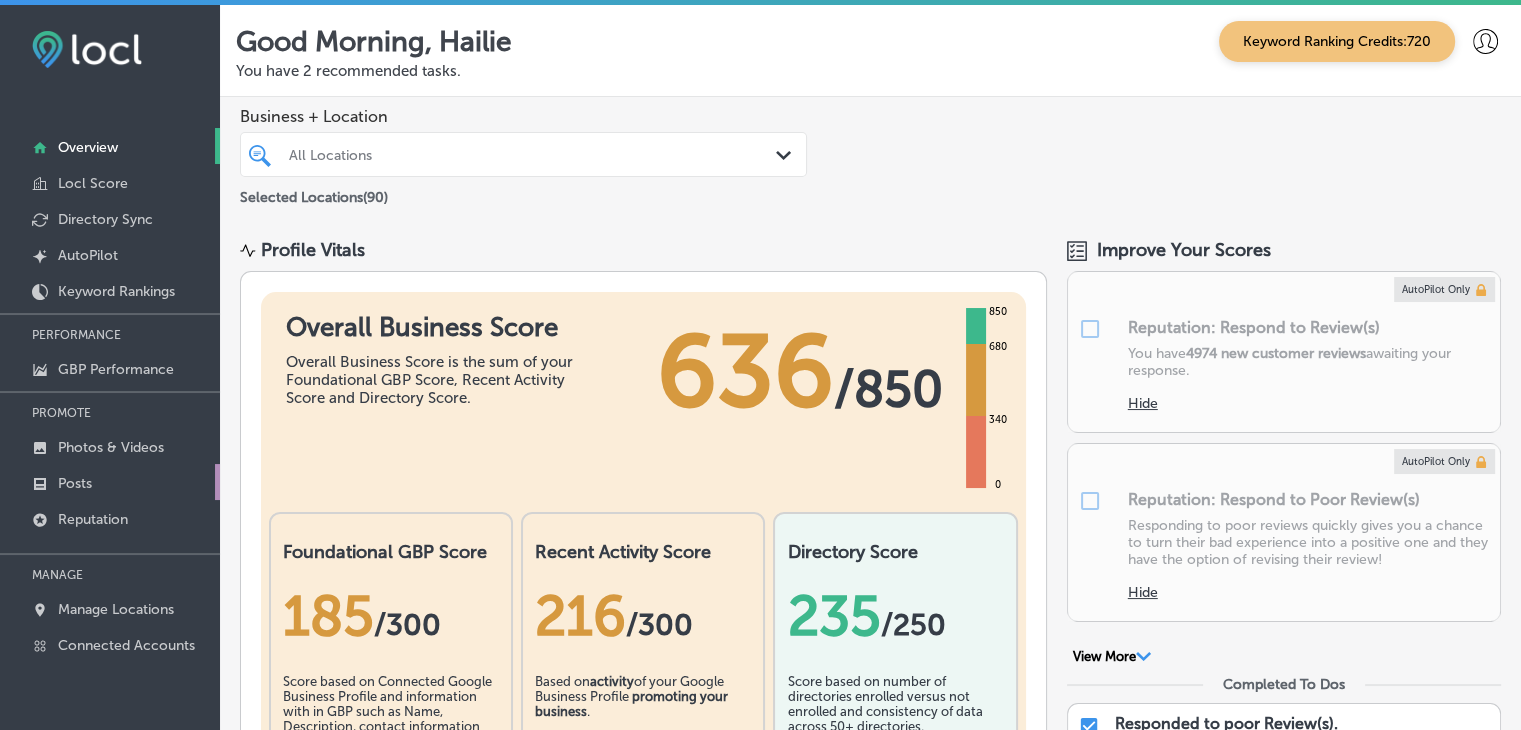 click on "Posts" at bounding box center [110, 482] 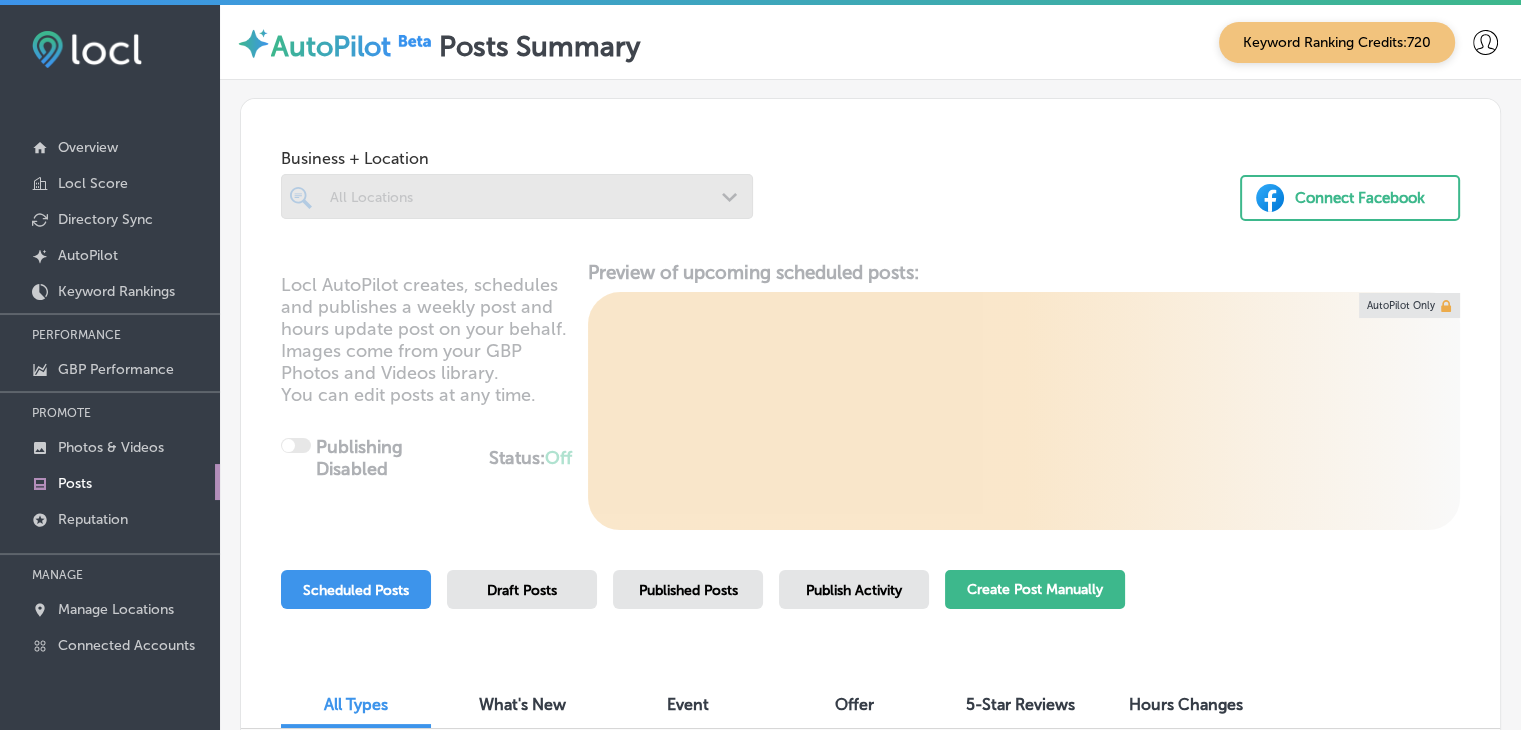 click on "Create Post Manually" at bounding box center [1035, 589] 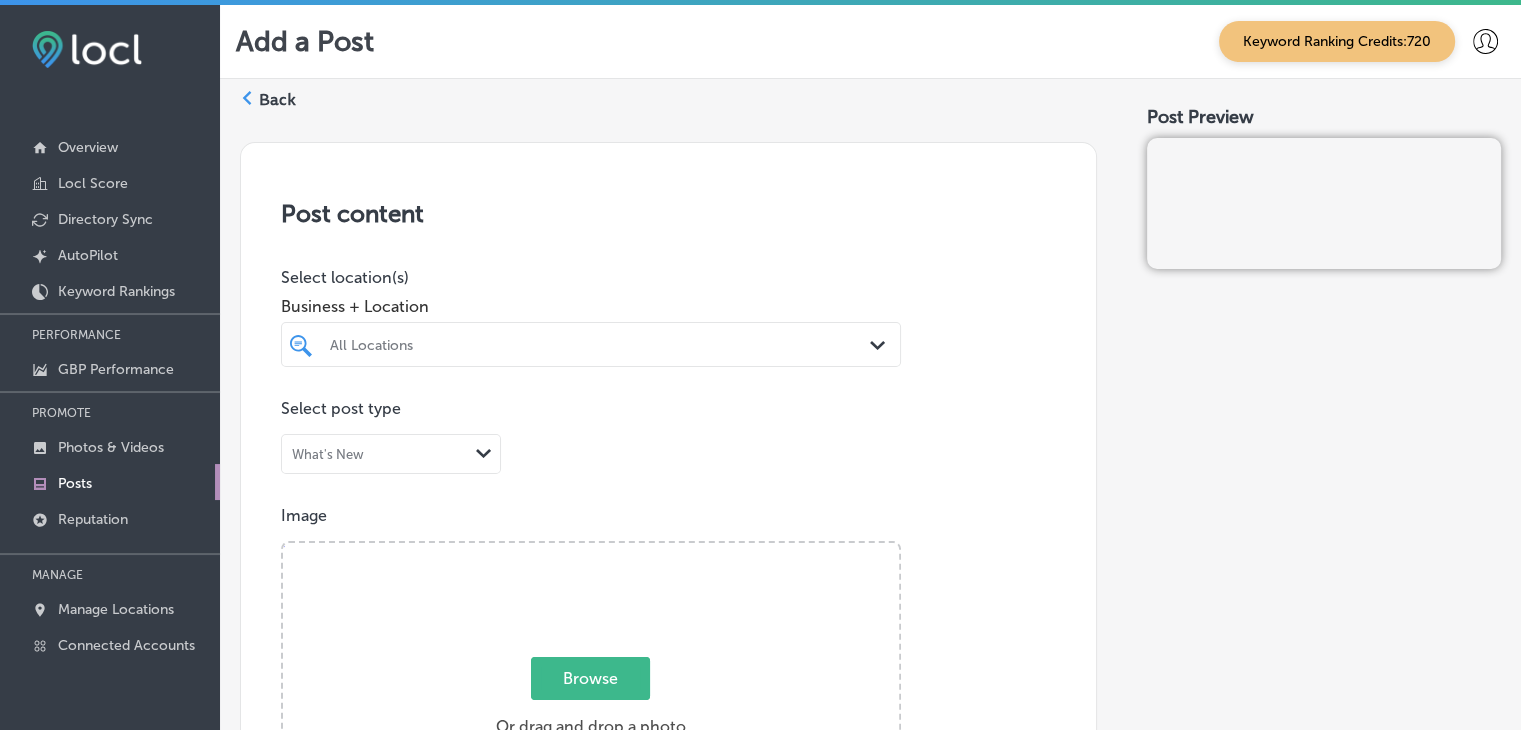 click on "All Locations" at bounding box center [591, 344] 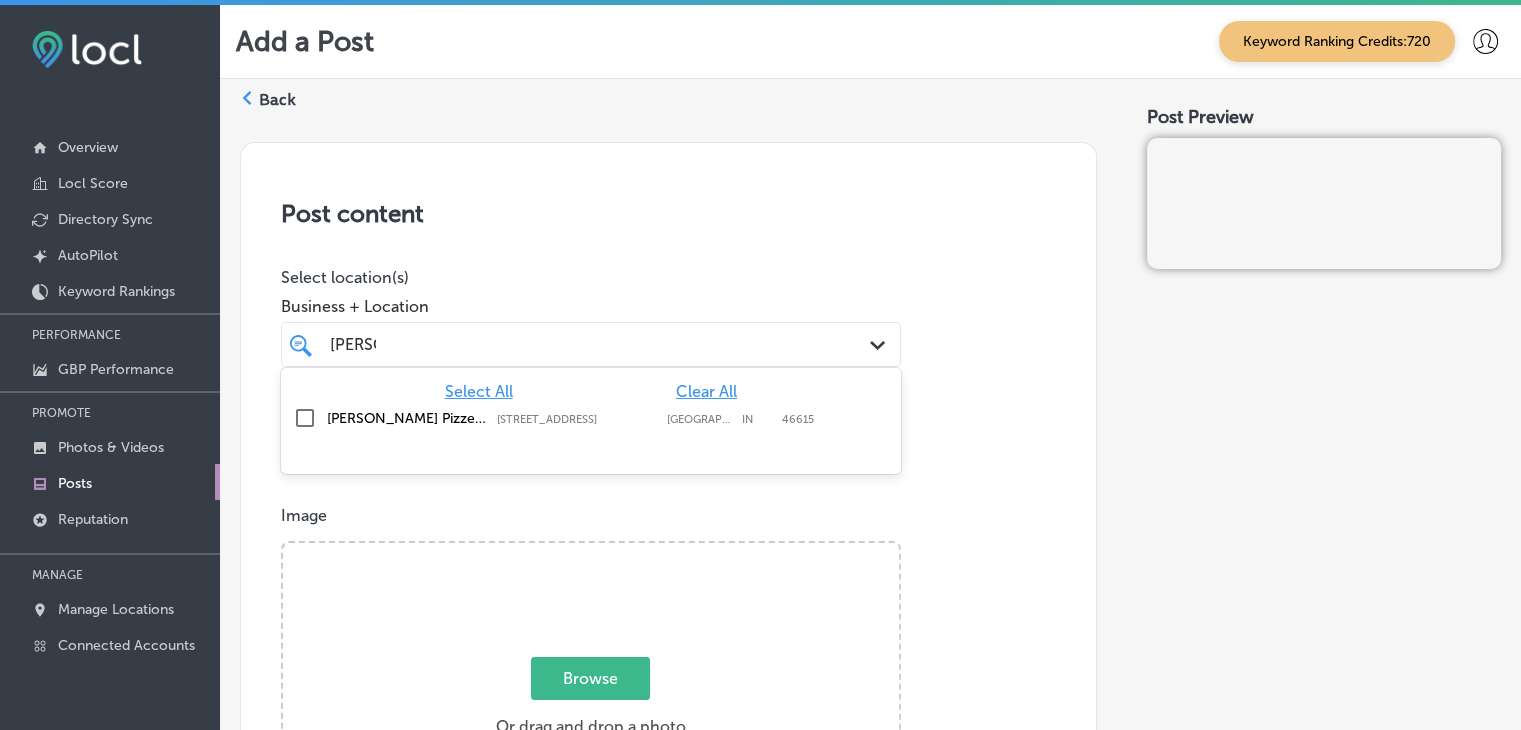 click on "Polito's Pizzeria Restaurant 401 N Hickory Rd, South Bend, IN, 46615 401 N Hickory Rd South Bend IN 46615" at bounding box center (591, 418) 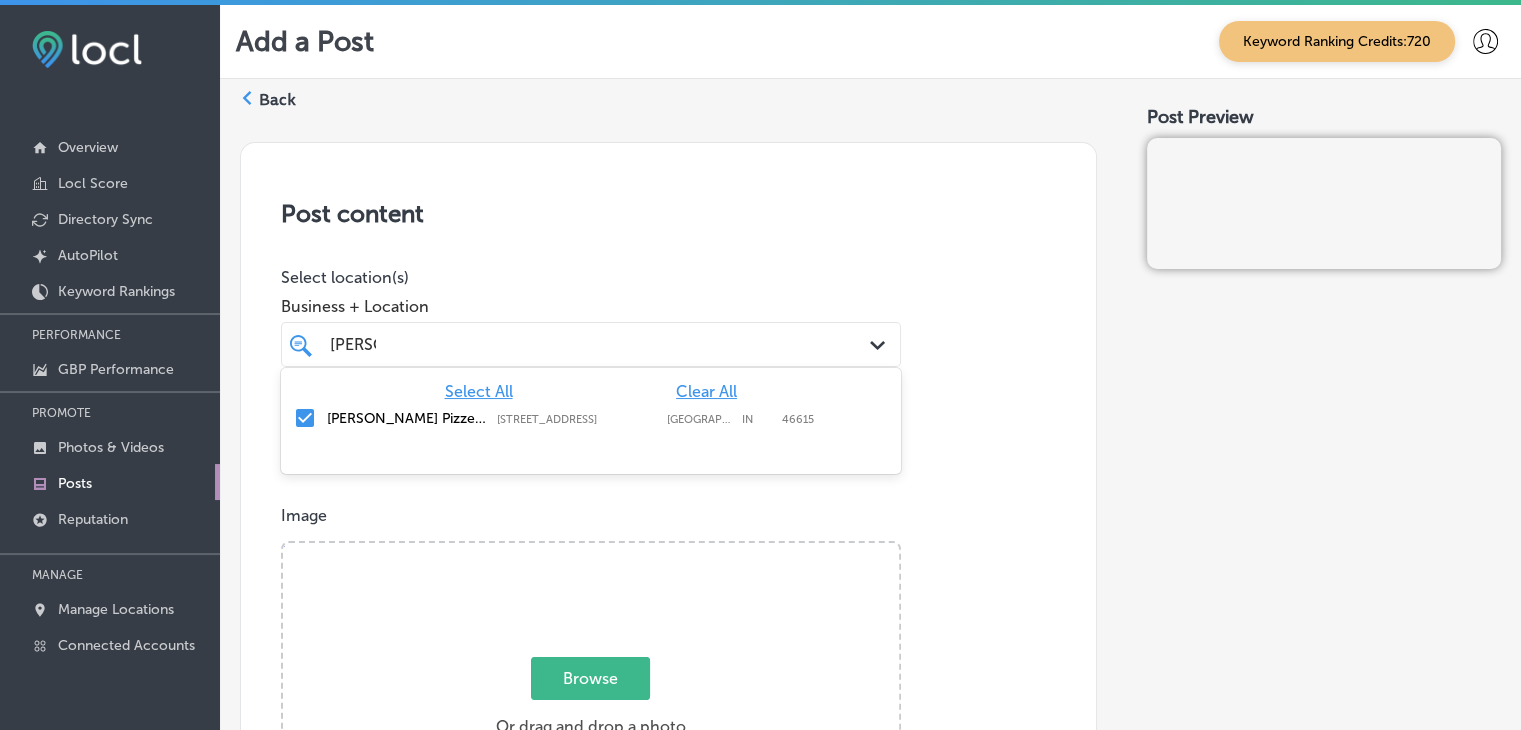 type on "polito" 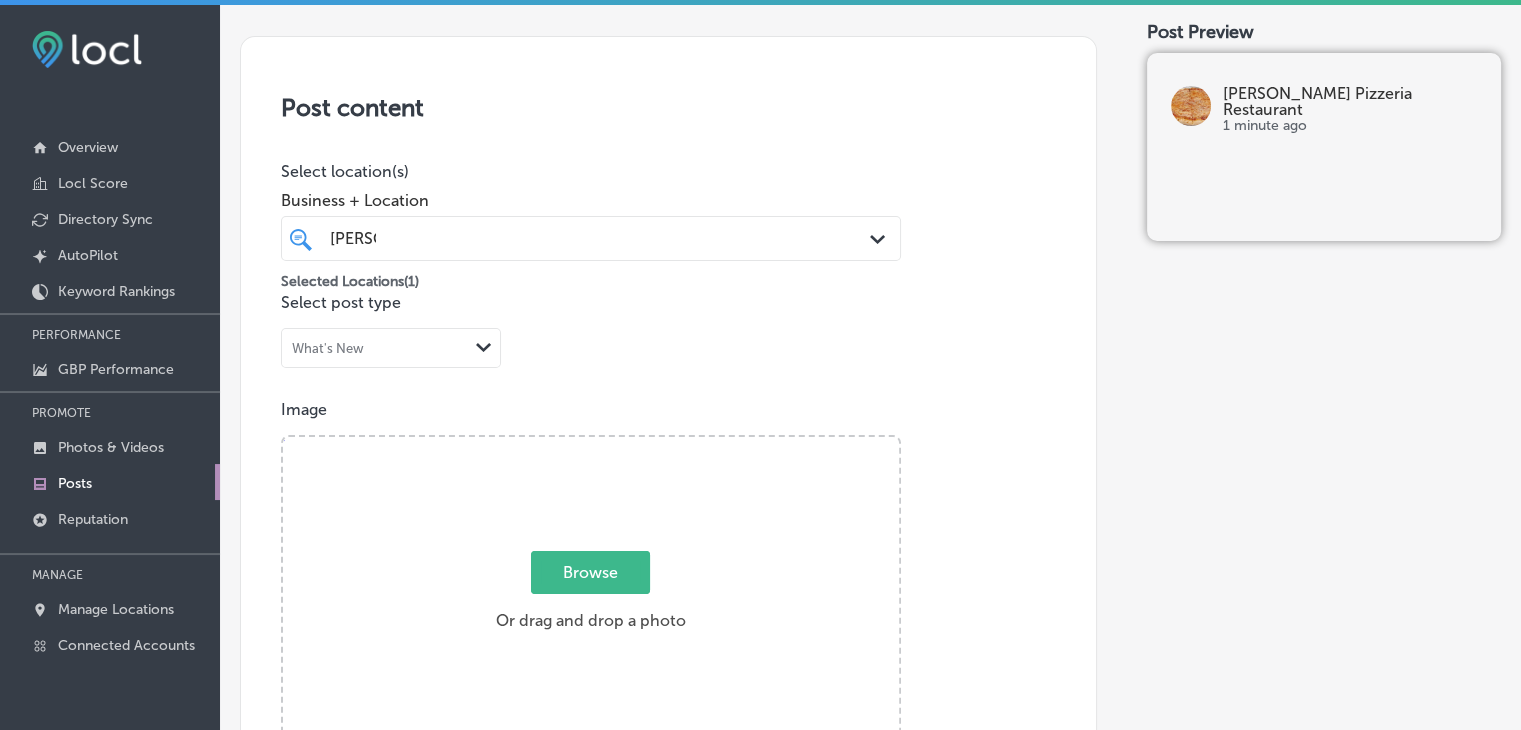 scroll, scrollTop: 300, scrollLeft: 0, axis: vertical 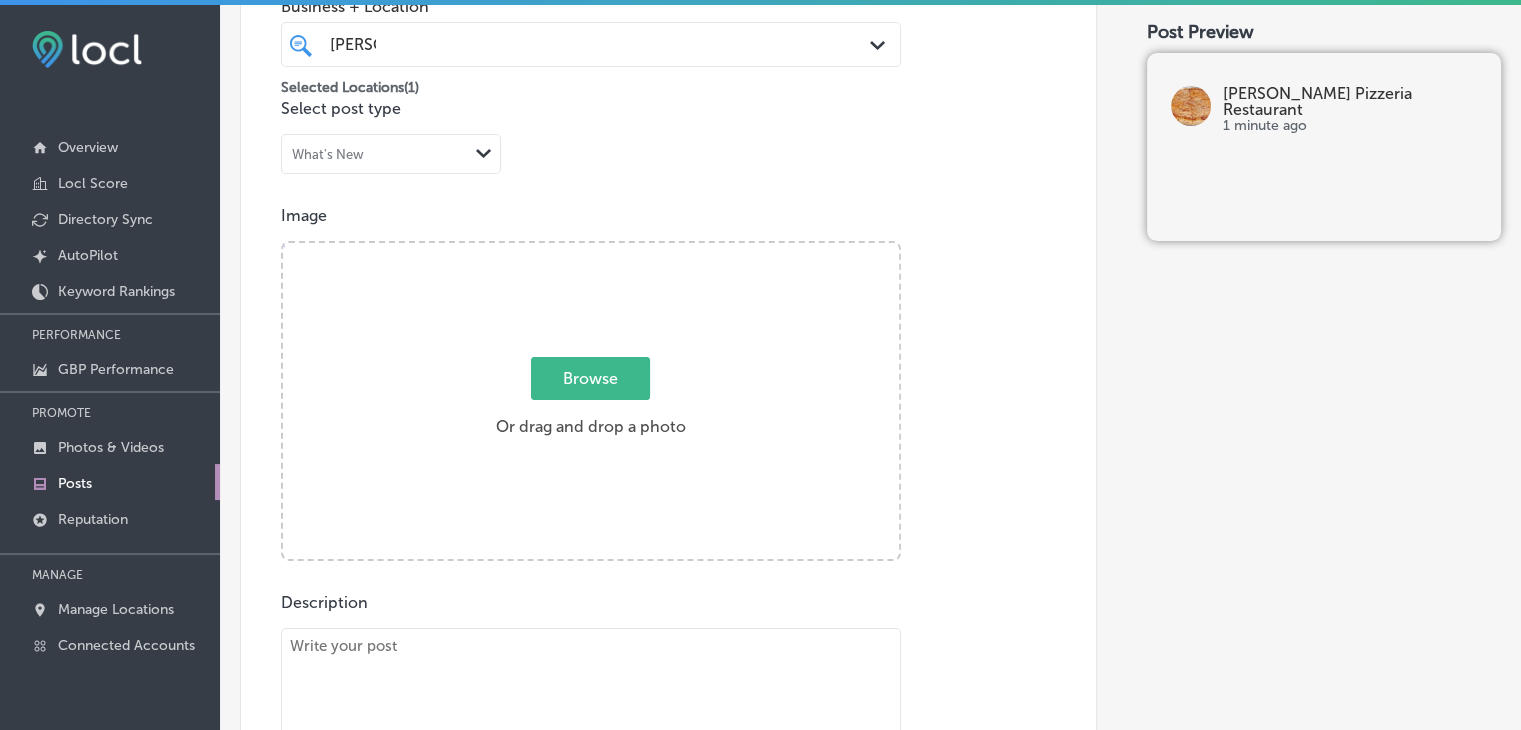 click on "Browse     Or drag and drop a photo" at bounding box center (591, 403) 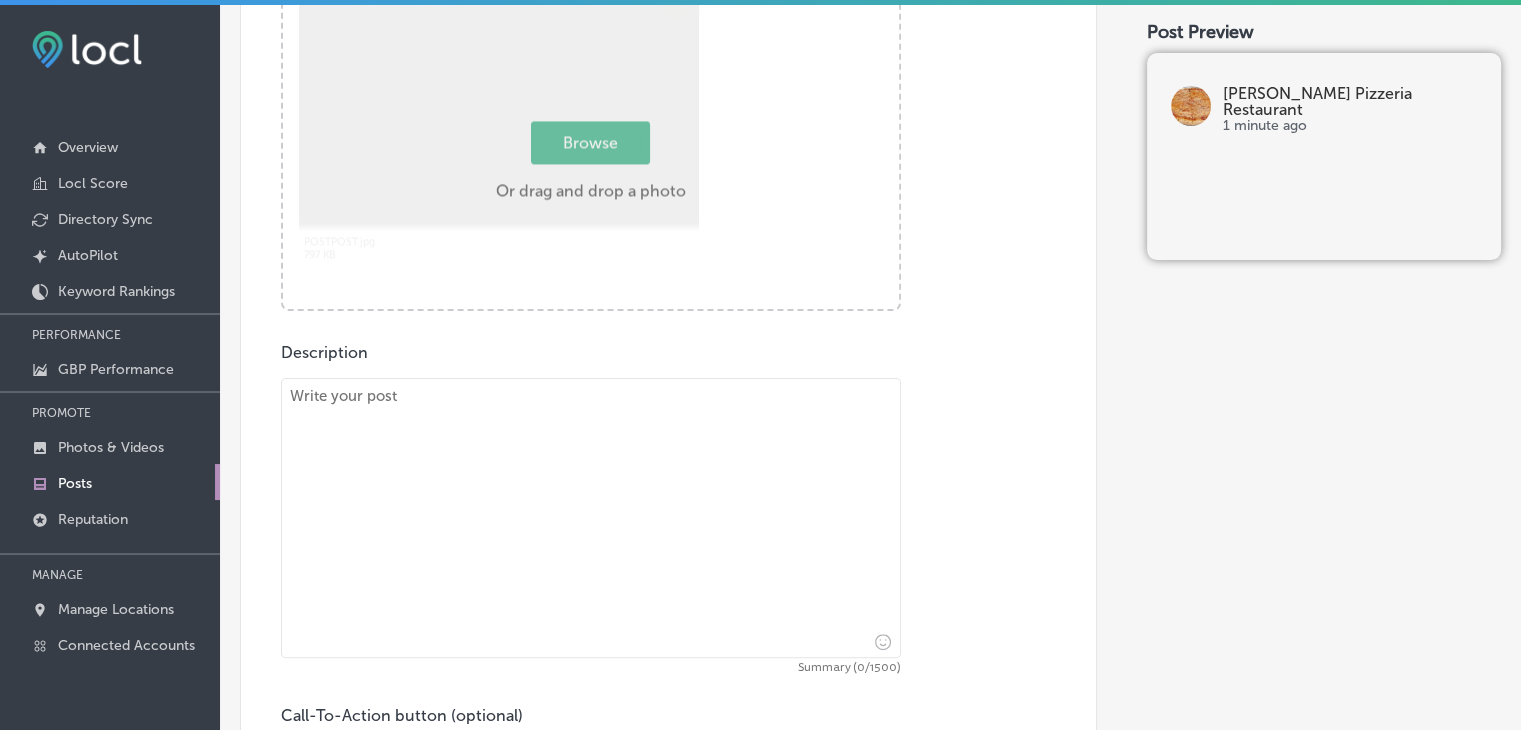 drag, startPoint x: 547, startPoint y: 437, endPoint x: 595, endPoint y: 355, distance: 95.015785 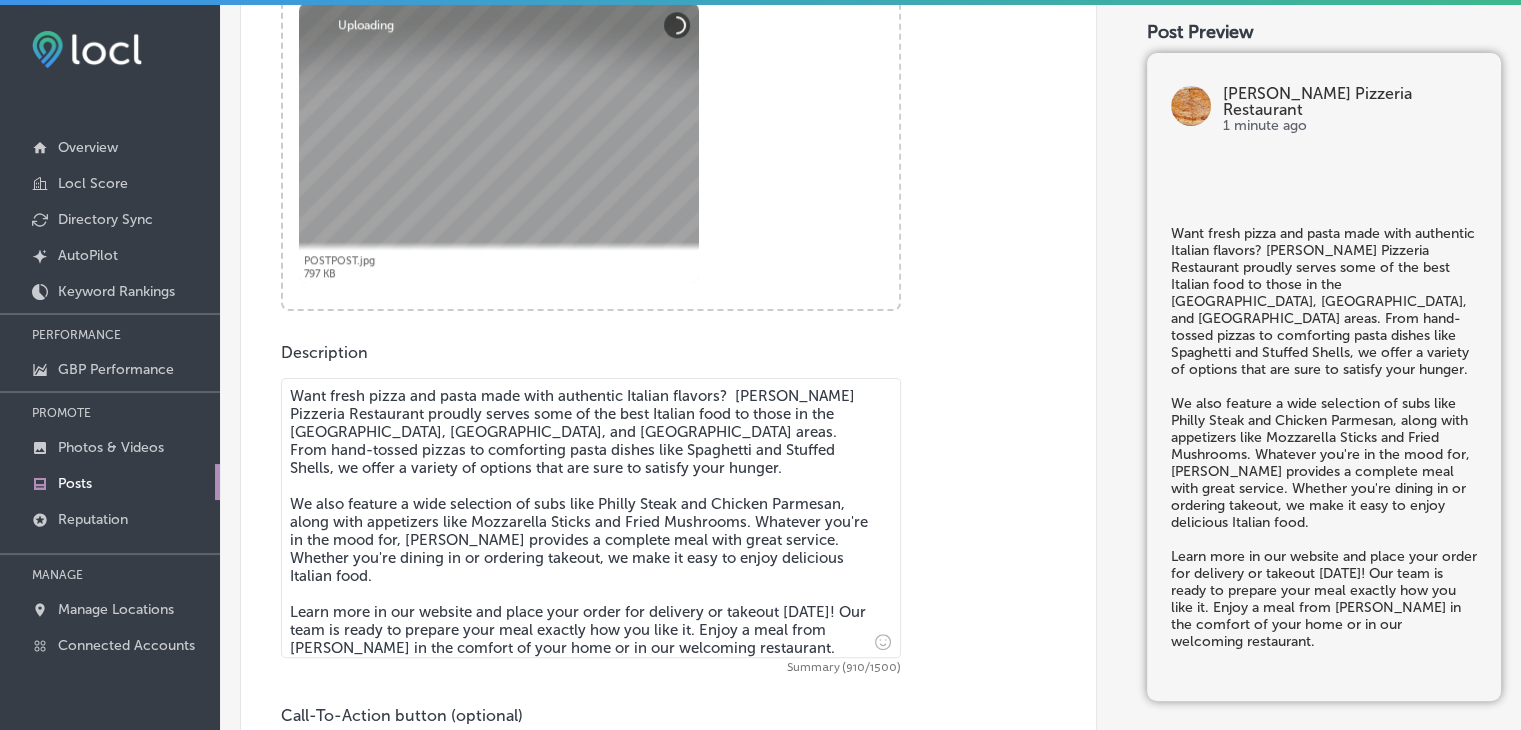 scroll, scrollTop: 600, scrollLeft: 0, axis: vertical 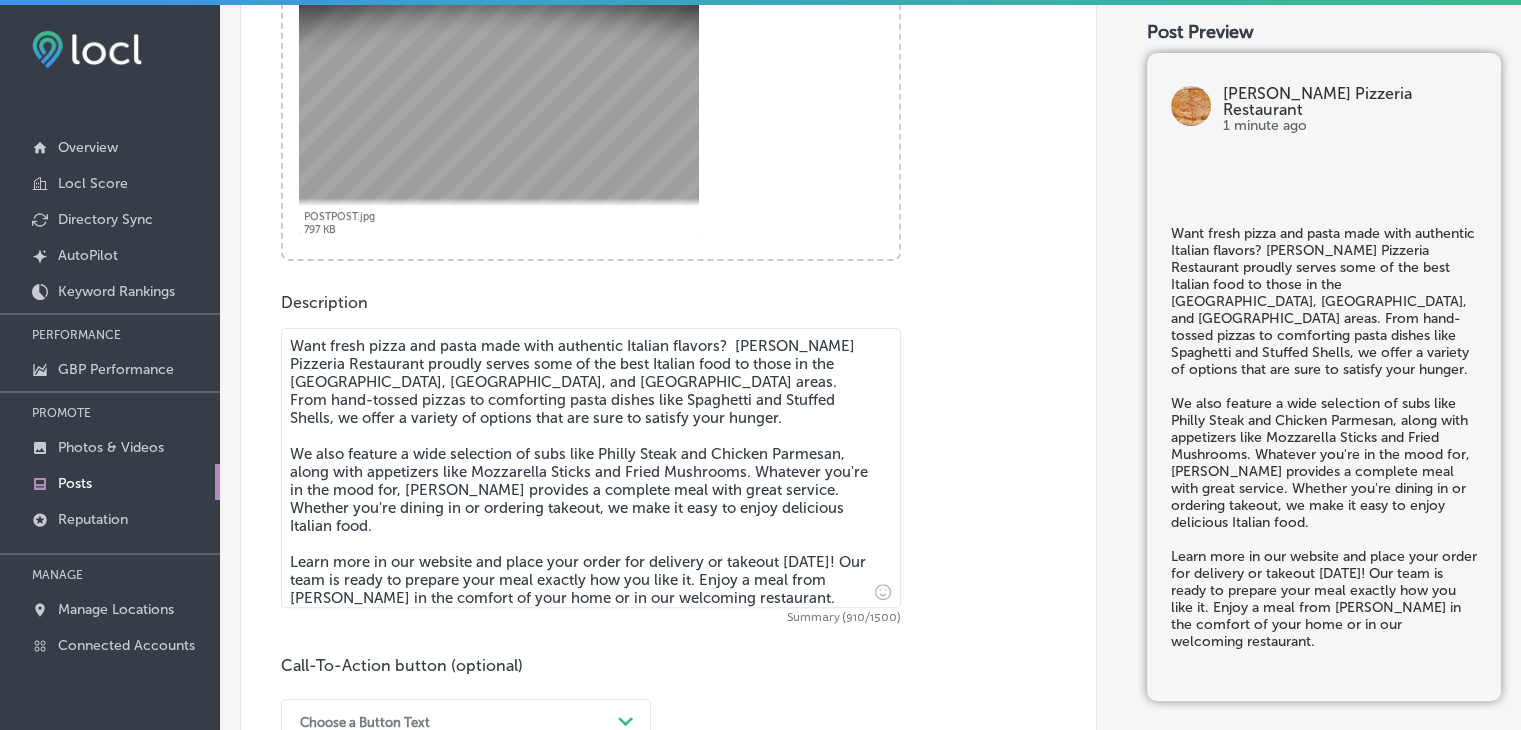 type on "Want fresh pizza and pasta made with authentic Italian flavors?  Polito's Pizzeria Restaurant proudly serves some of the best Italian food to those in the South Bend, Granger, and Mishawaka areas. From hand-tossed pizzas to comforting pasta dishes like Spaghetti and Stuffed Shells, we offer a variety of options that are sure to satisfy your hunger.
We also feature a wide selection of subs like Philly Steak and Chicken Parmesan, along with appetizers like Mozzarella Sticks and Fried Mushrooms. Whatever you're in the mood for, Polito’s provides a complete meal with great service. Whether you're dining in or ordering takeout, we make it easy to enjoy delicious Italian food.
Learn more in our website and place your order for delivery or takeout today! Our team is ready to prepare your meal exactly how you like it. Enjoy a meal from Polito’s in the comfort of your home or in our welcoming restaurant." 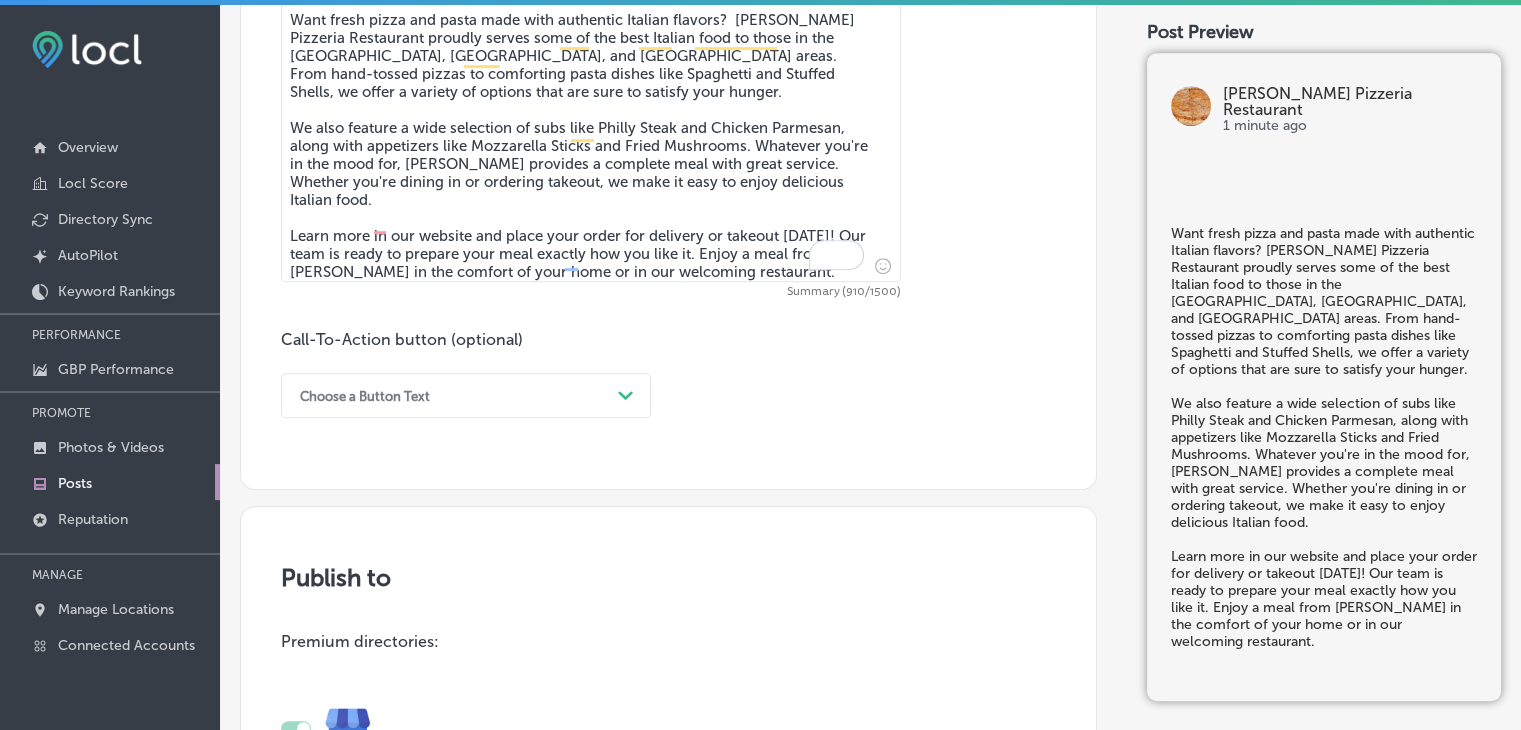 scroll, scrollTop: 1000, scrollLeft: 0, axis: vertical 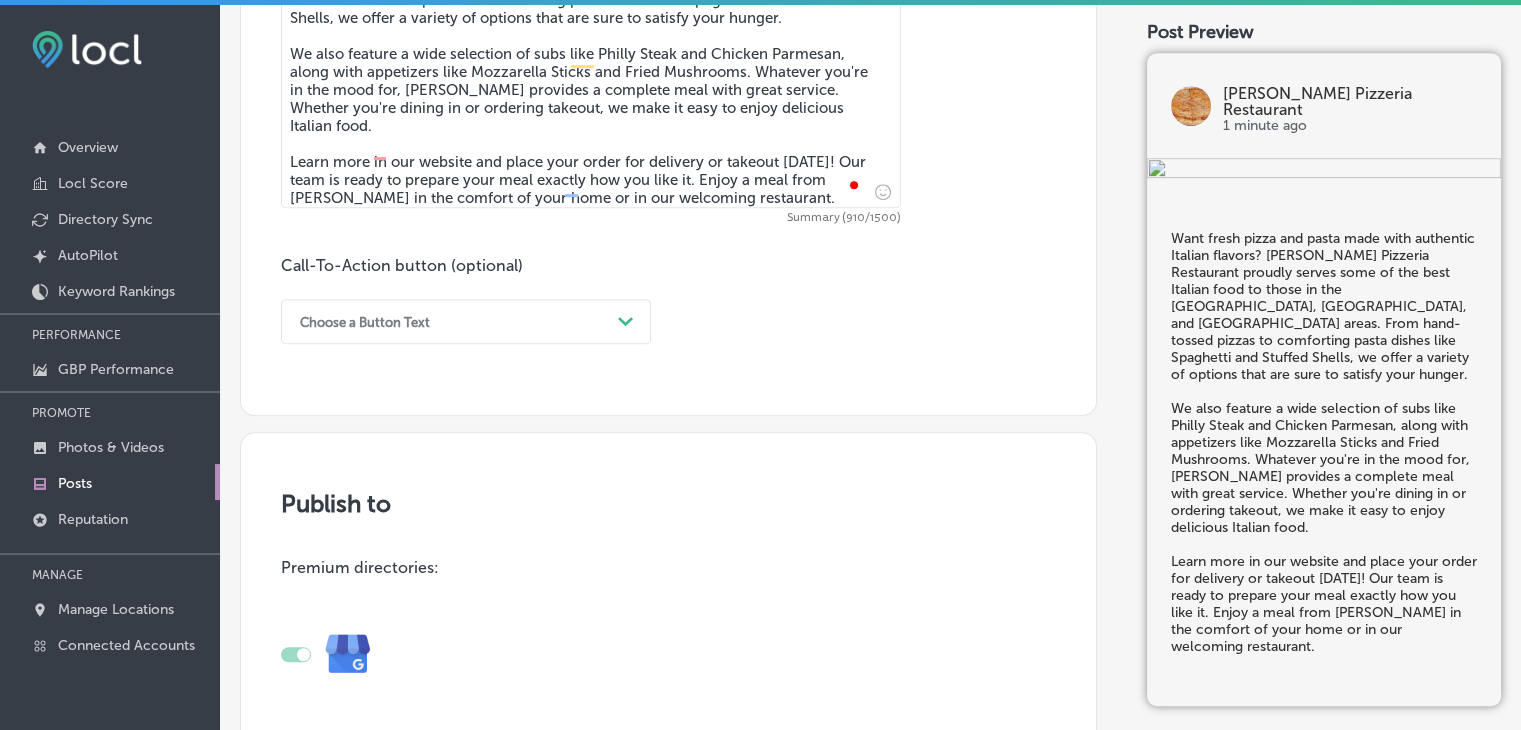 click on "Choose a Button Text" at bounding box center [450, 321] 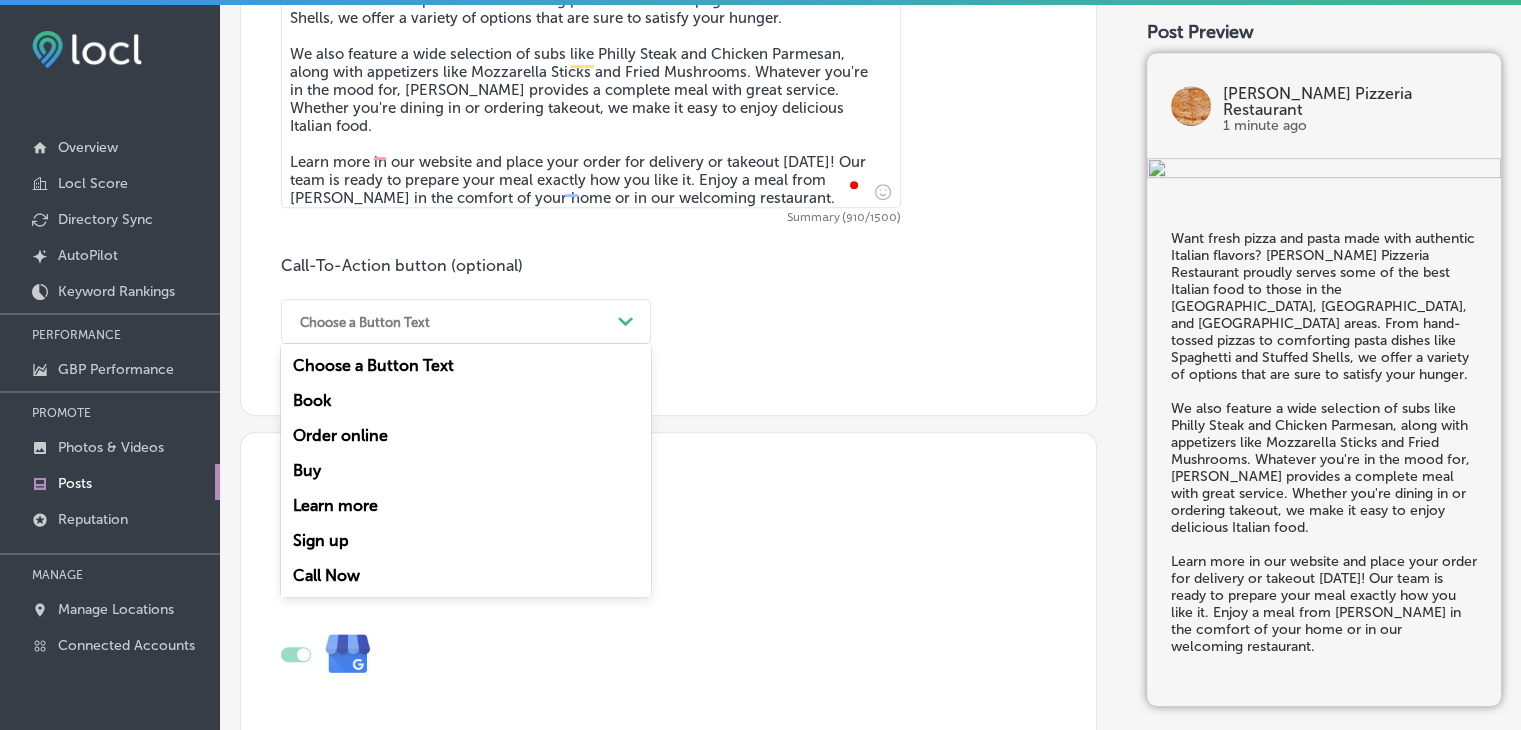 click on "Sign up" at bounding box center (466, 540) 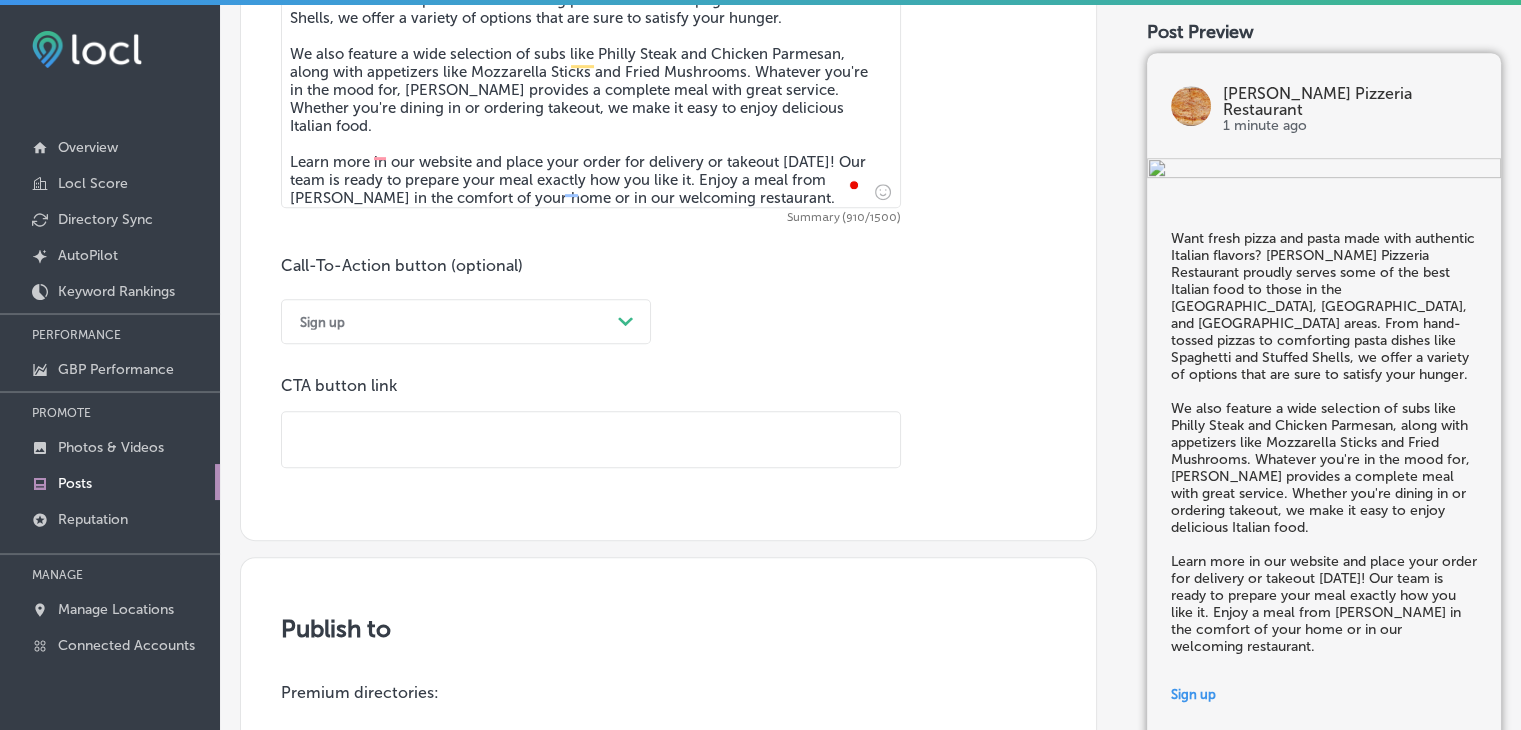 click at bounding box center [466, 283] 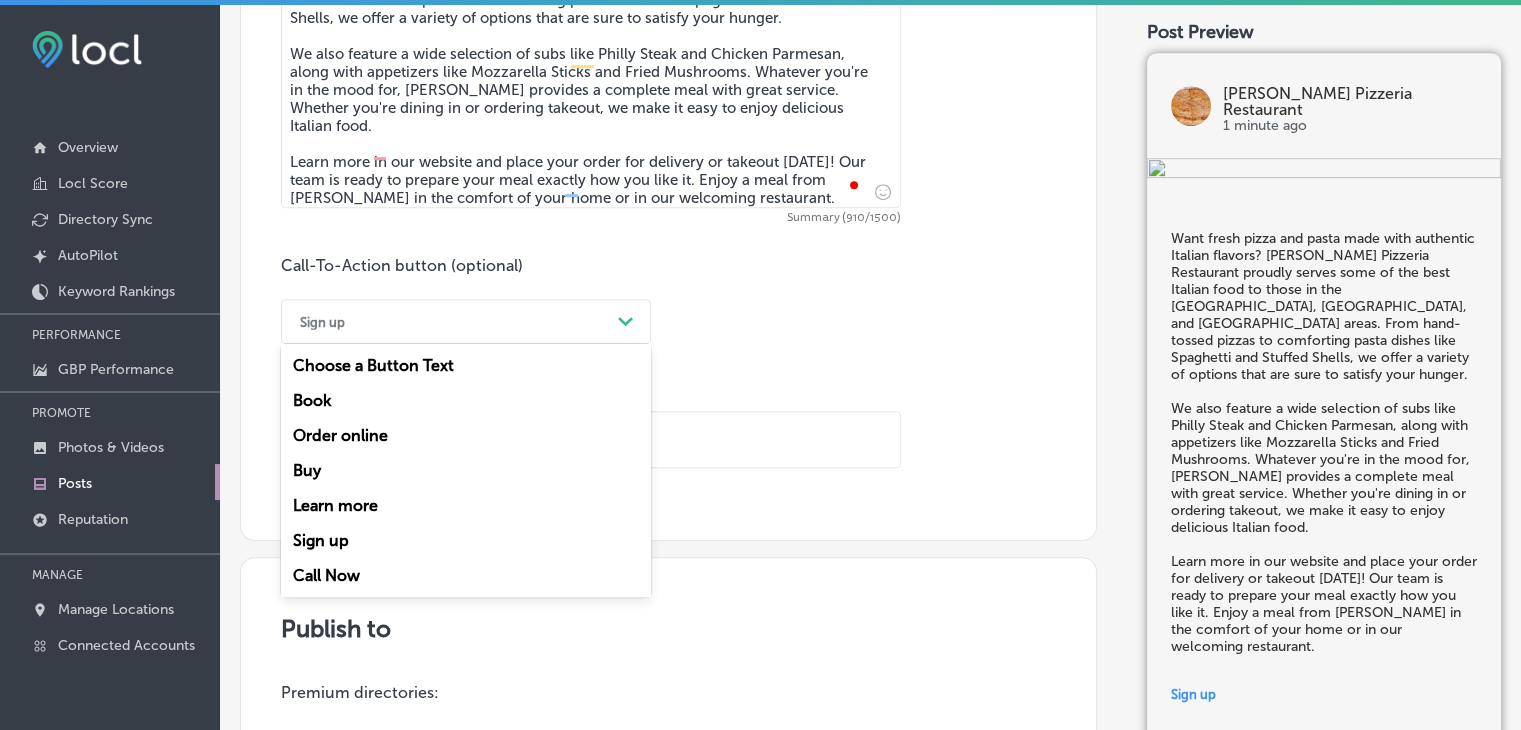 click on "Learn more" at bounding box center (466, 505) 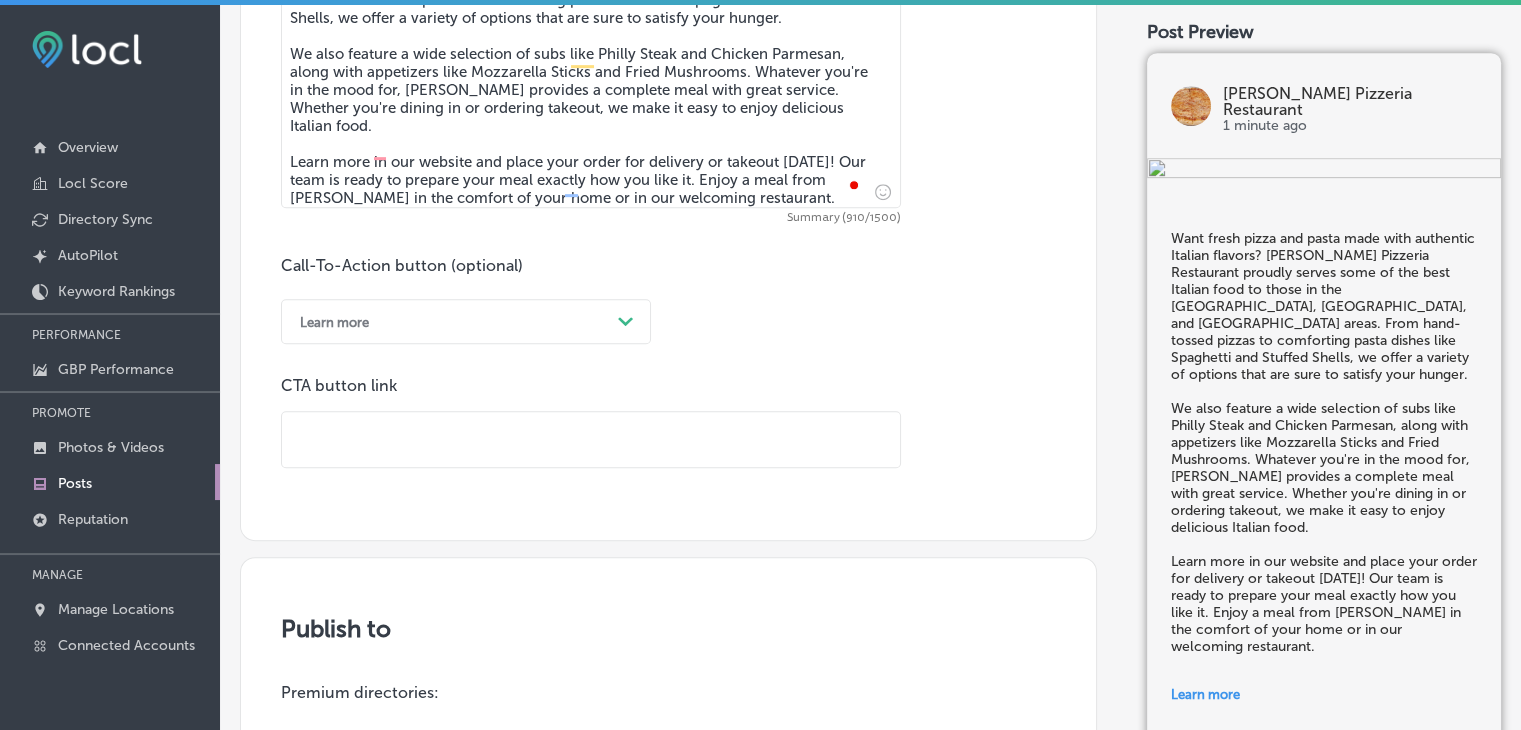 click at bounding box center (591, 439) 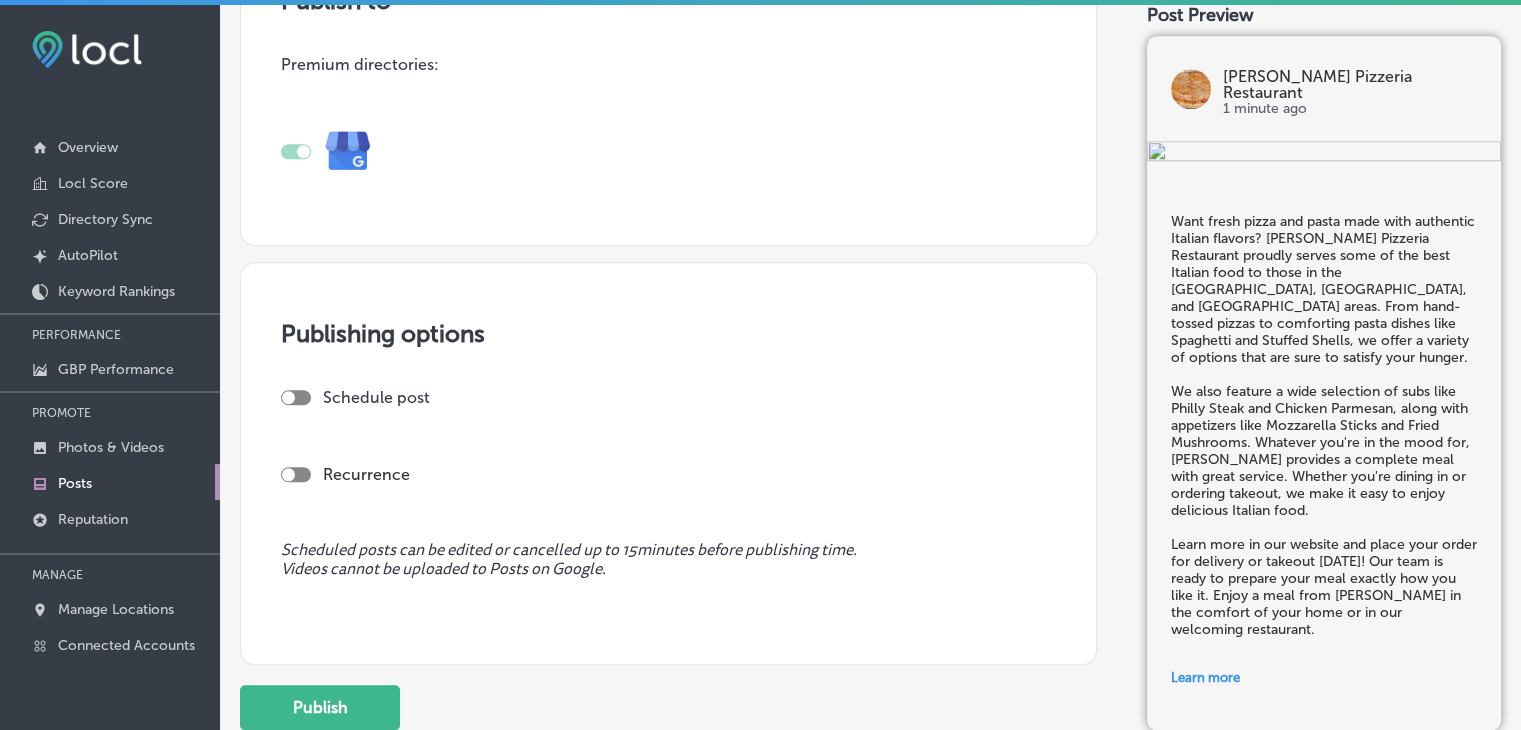 scroll, scrollTop: 1770, scrollLeft: 0, axis: vertical 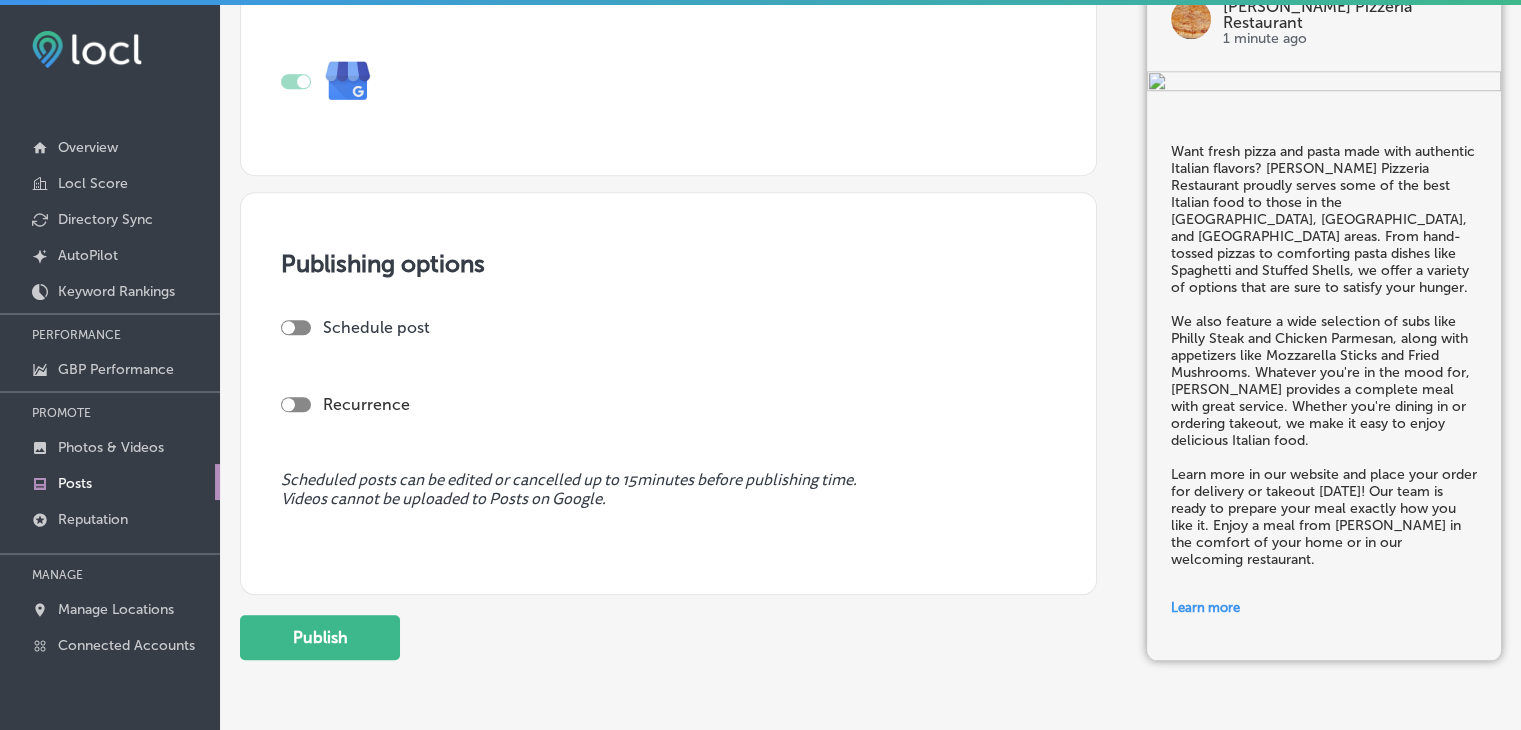 click at bounding box center (296, 327) 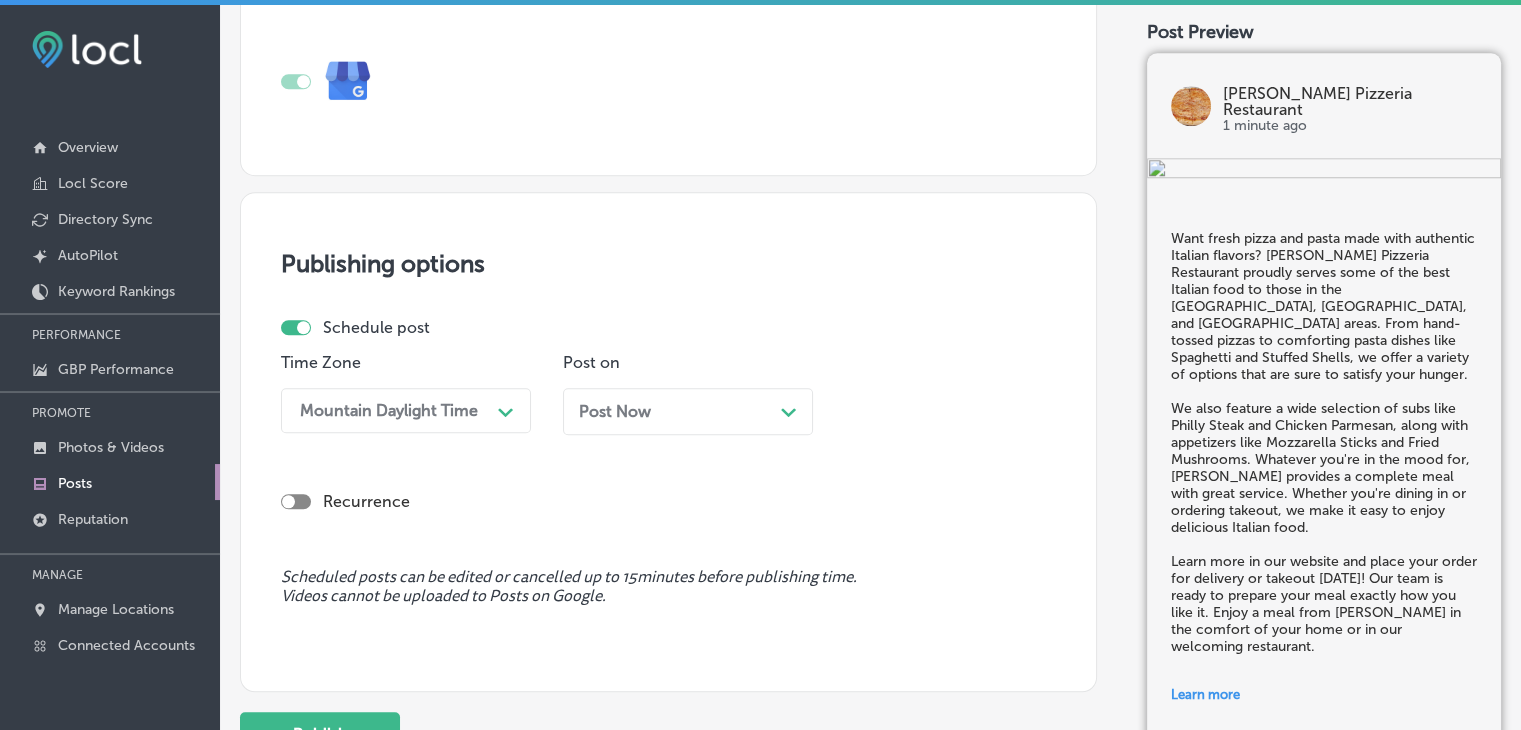 click on "Post Now
Path
Created with Sketch." at bounding box center (688, 411) 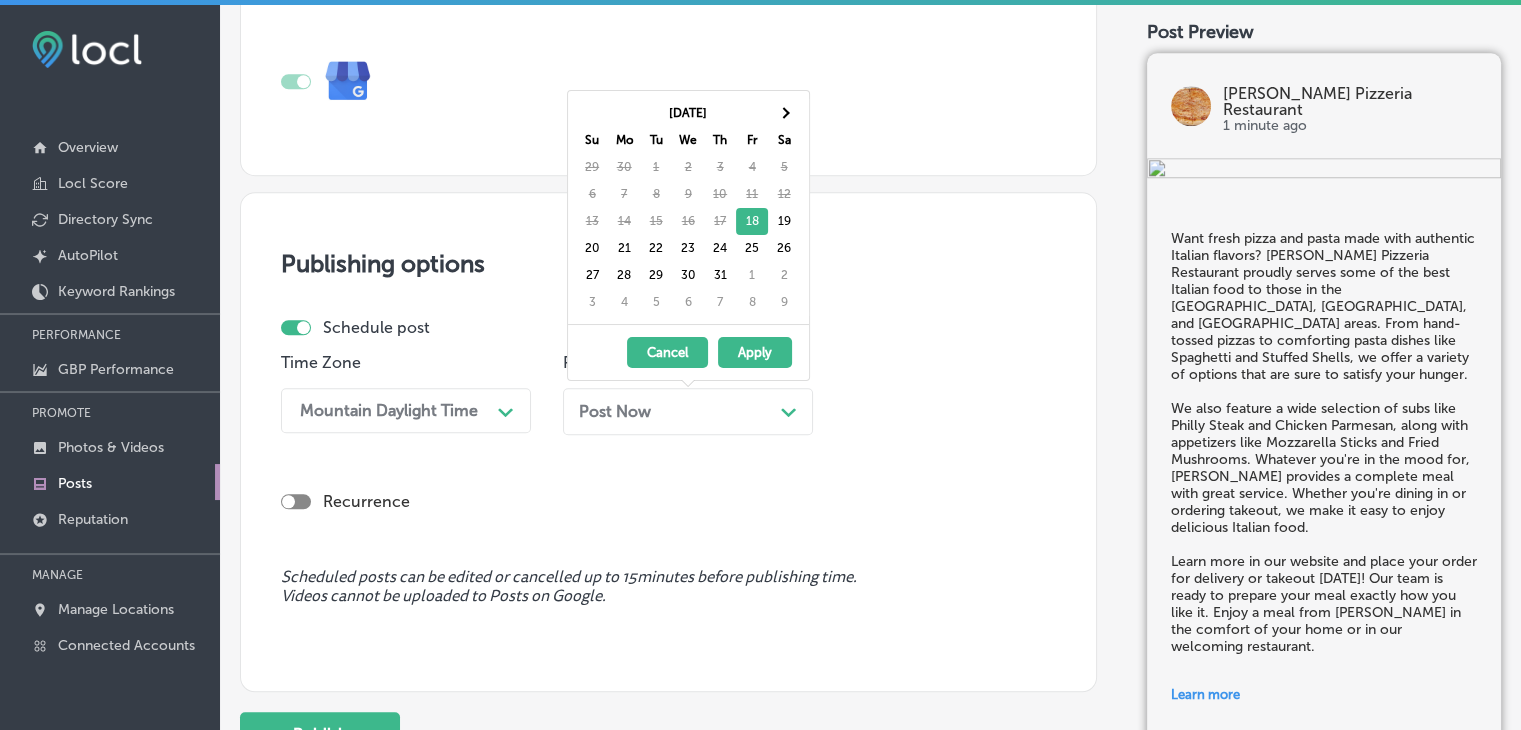 click on "Jul 2025 Su Mo Tu We Th Fr Sa 29 30 1 2 3 4 5 6 7 8 9 10 11 12 13 14 15 16 17 18 19 20 21 22 23 24 25 26 27 28 29 30 31 1 2 3 4 5 6 7 8 9" at bounding box center (688, 207) 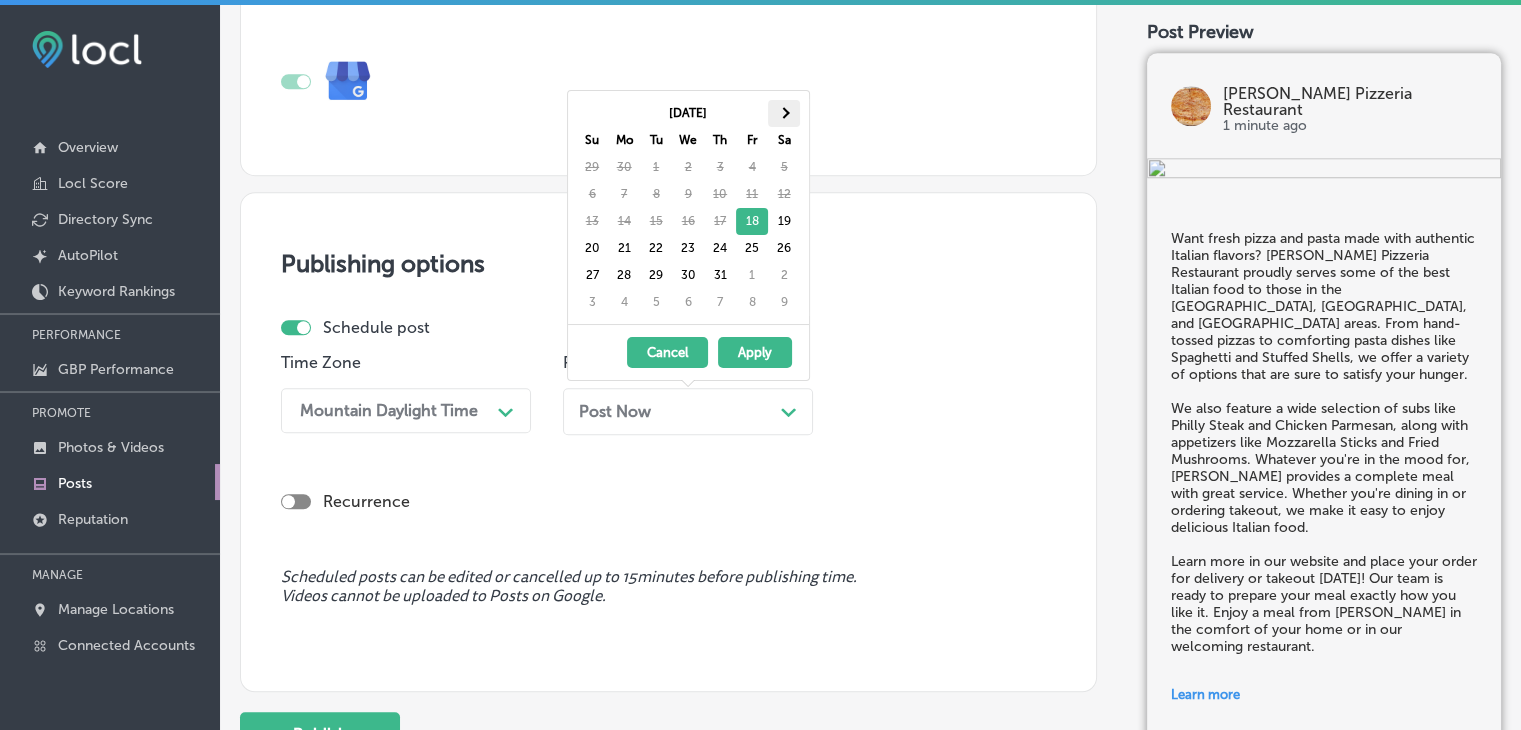 click at bounding box center [784, 113] 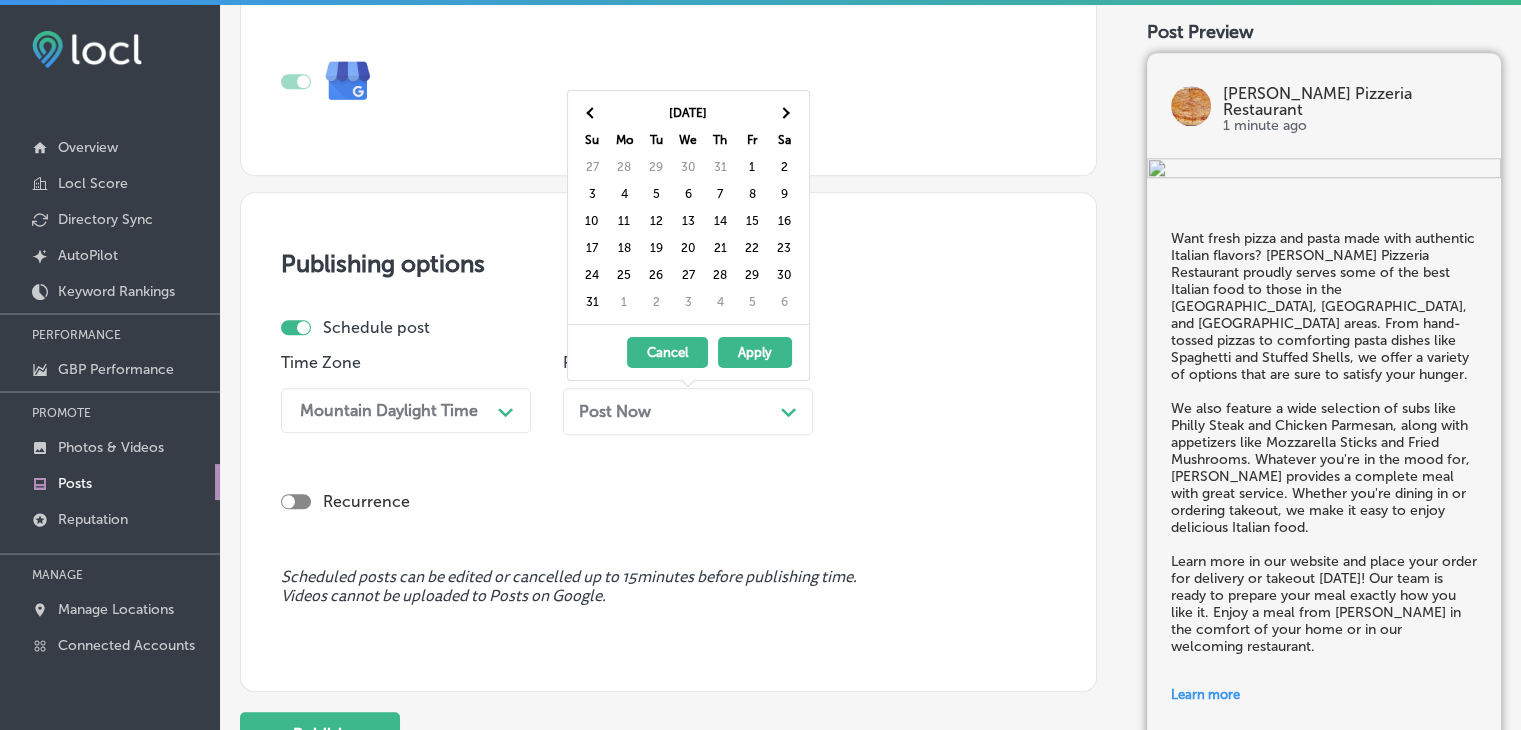 click at bounding box center [784, 113] 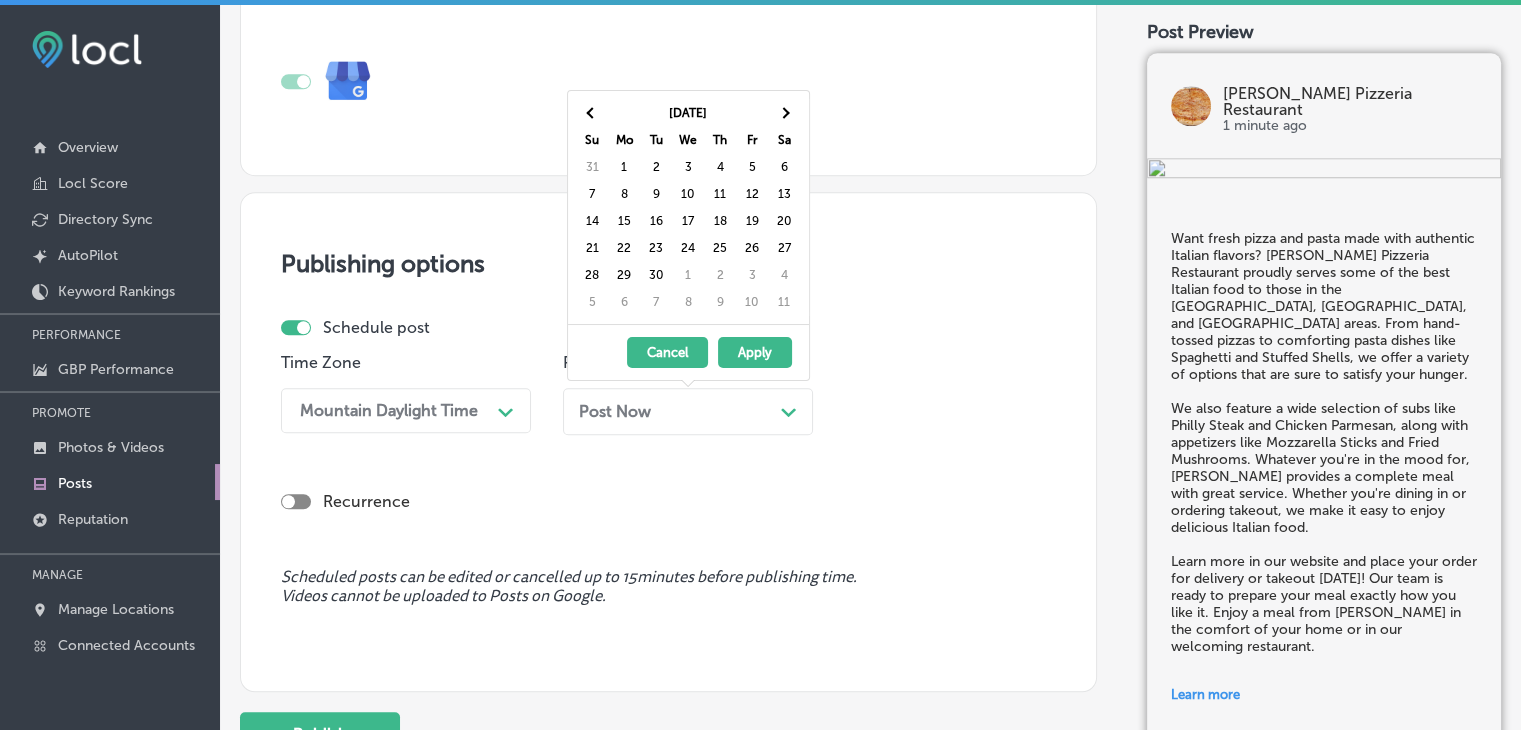 drag, startPoint x: 622, startPoint y: 248, endPoint x: 620, endPoint y: 262, distance: 14.142136 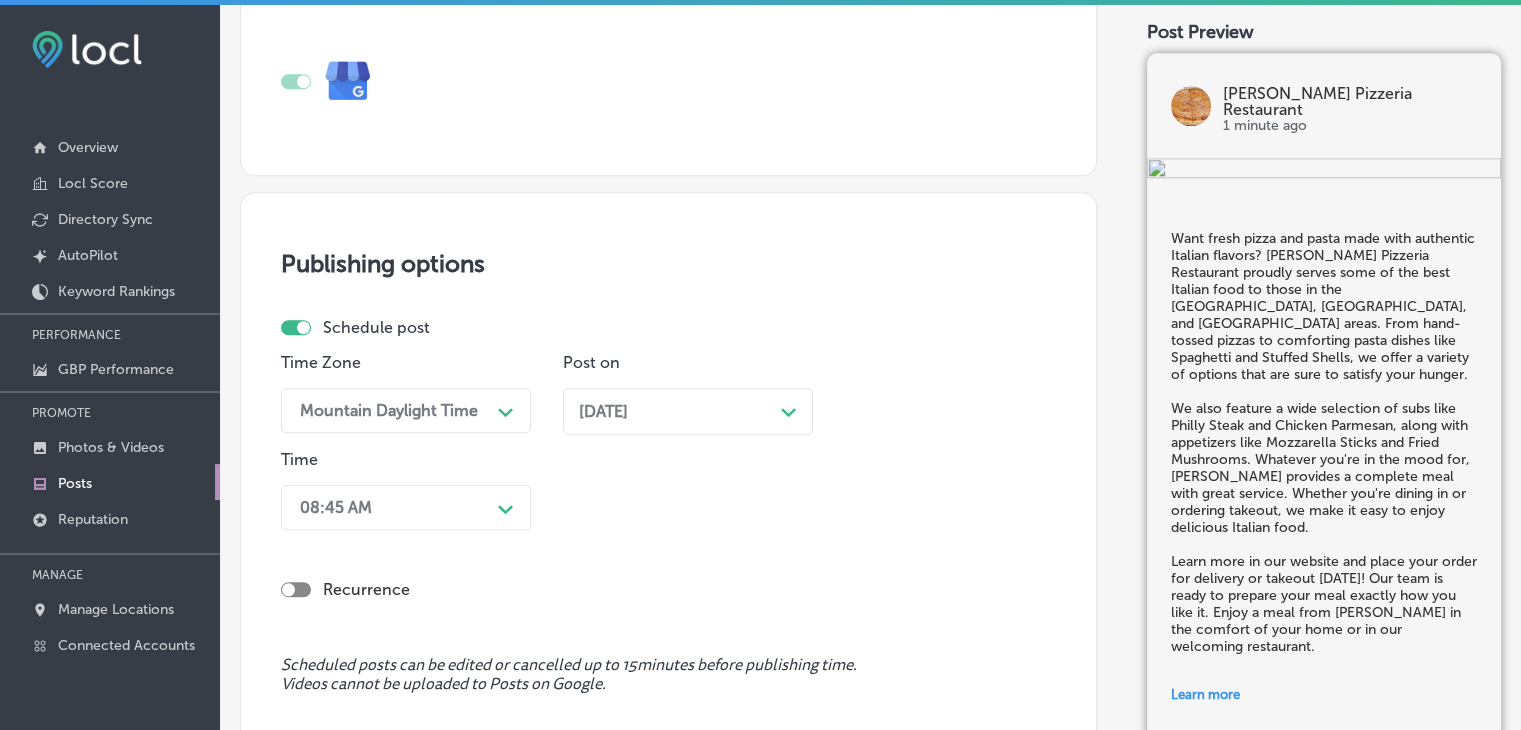 click on "Time 08:45 AM
Path
Created with Sketch." at bounding box center [406, 494] 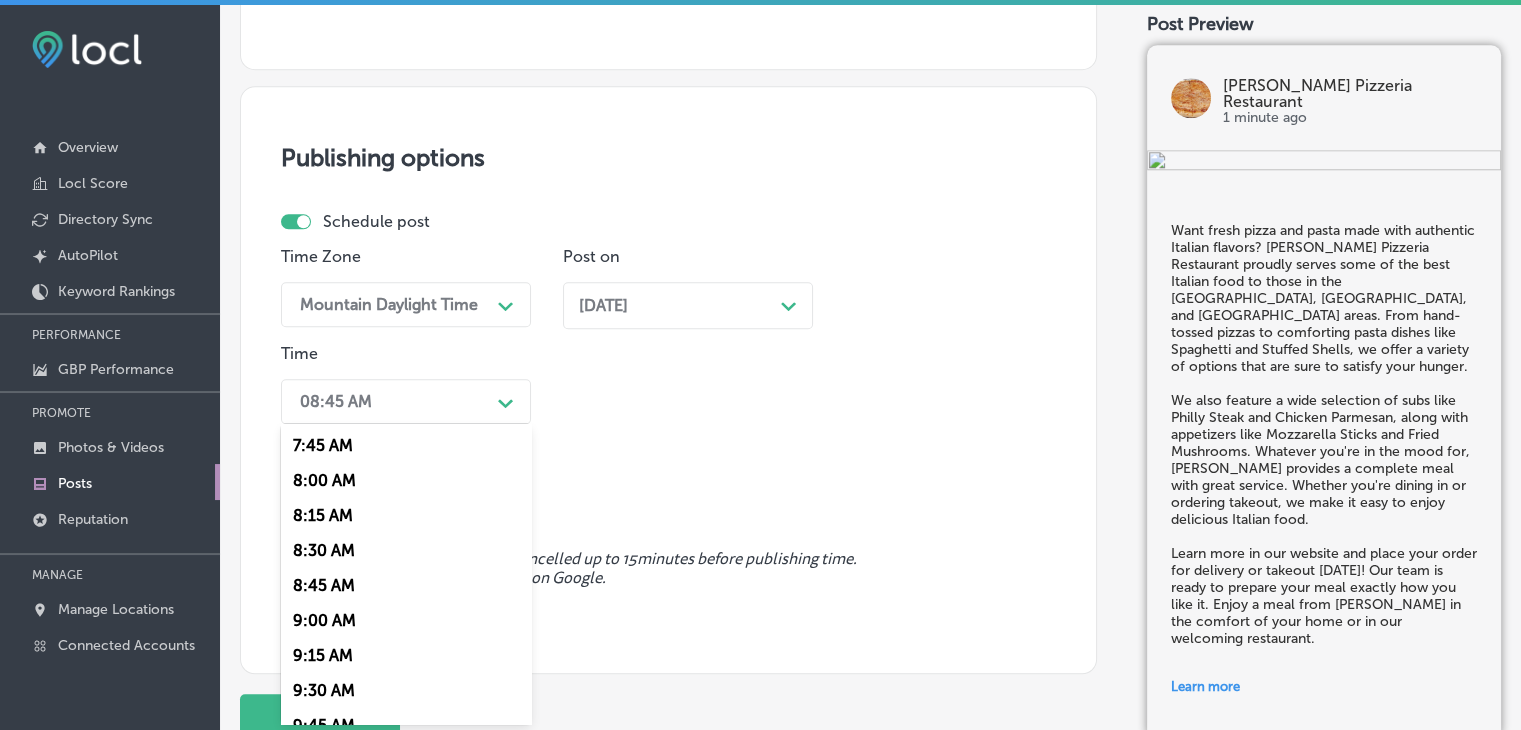 scroll, scrollTop: 900, scrollLeft: 0, axis: vertical 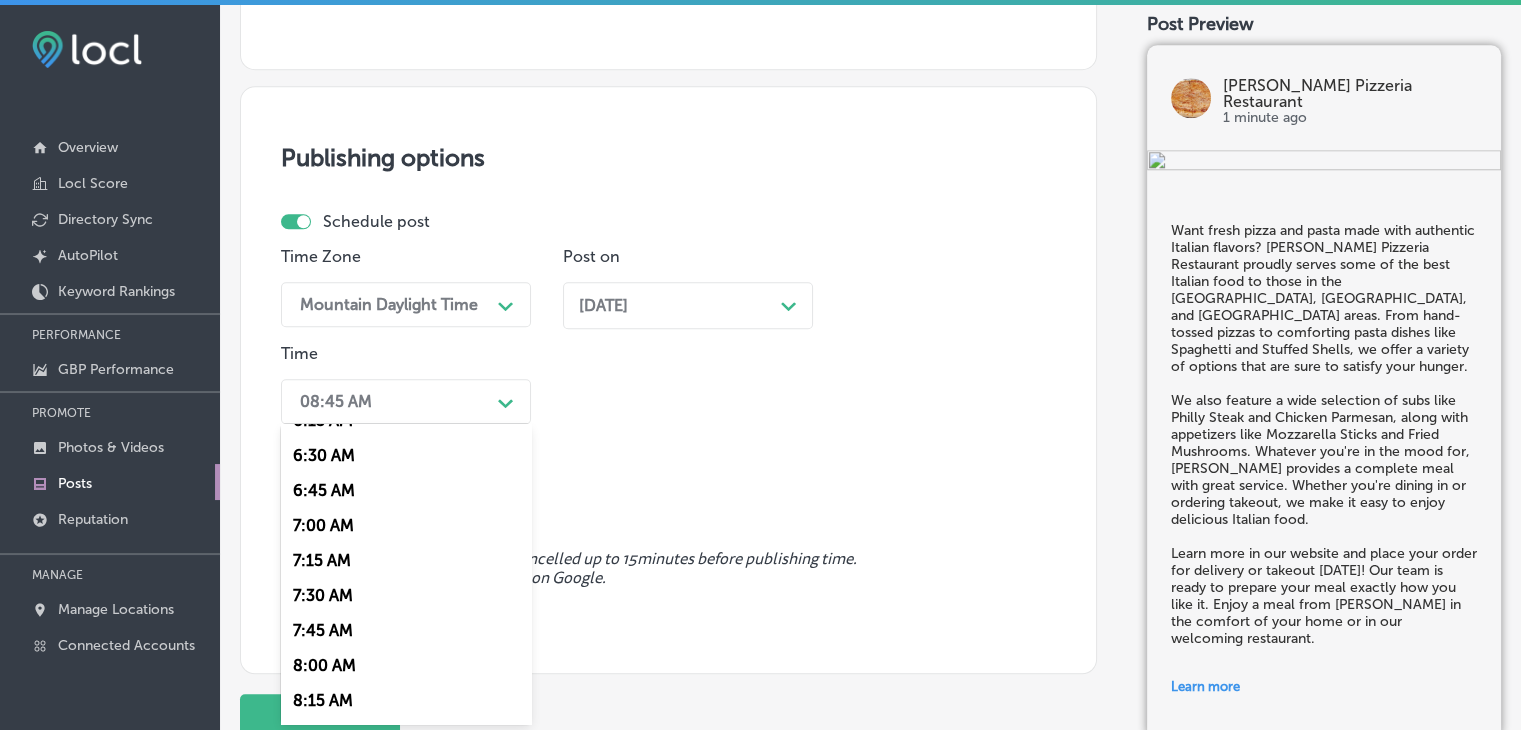 click on "7:15 AM" at bounding box center [406, 560] 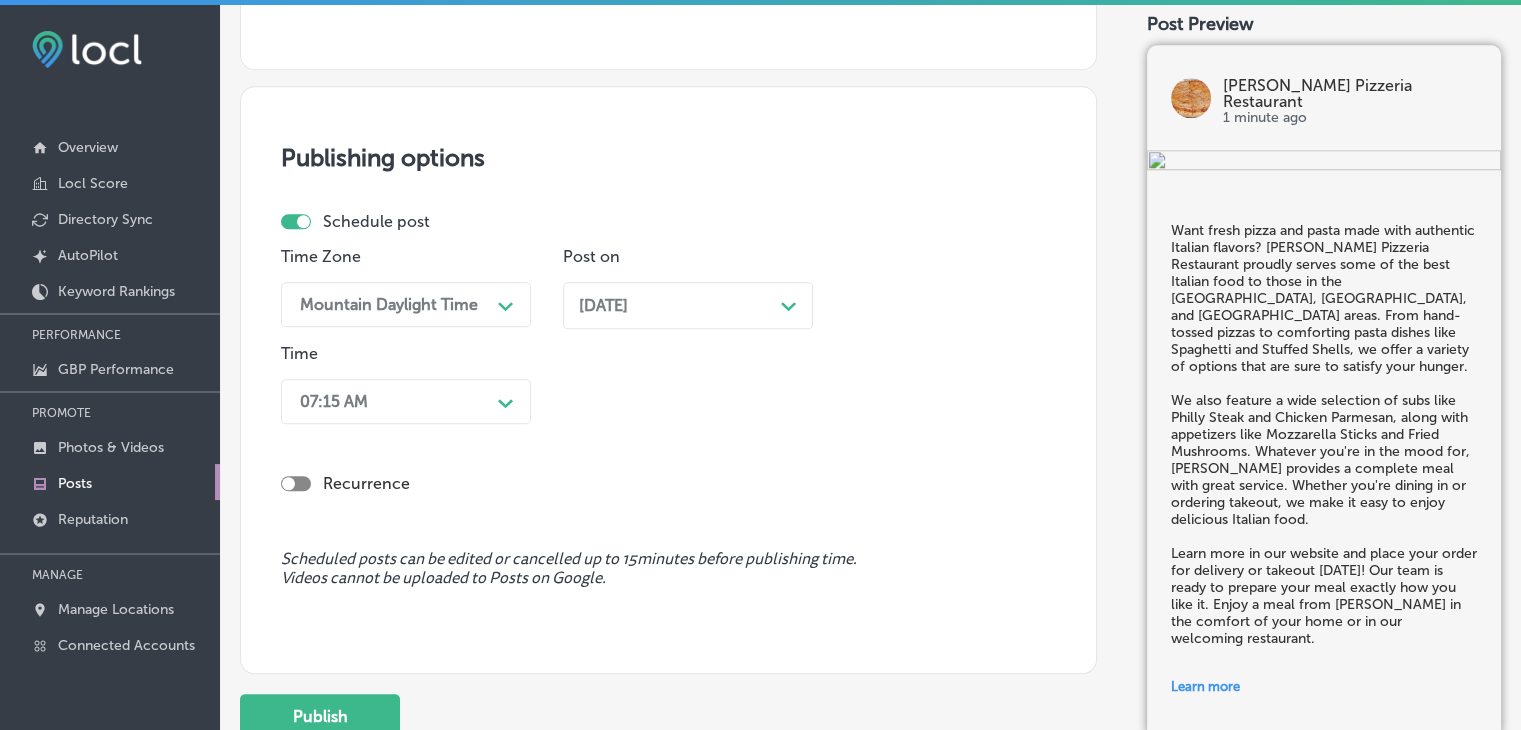 click on "07:15 AM" at bounding box center [390, 401] 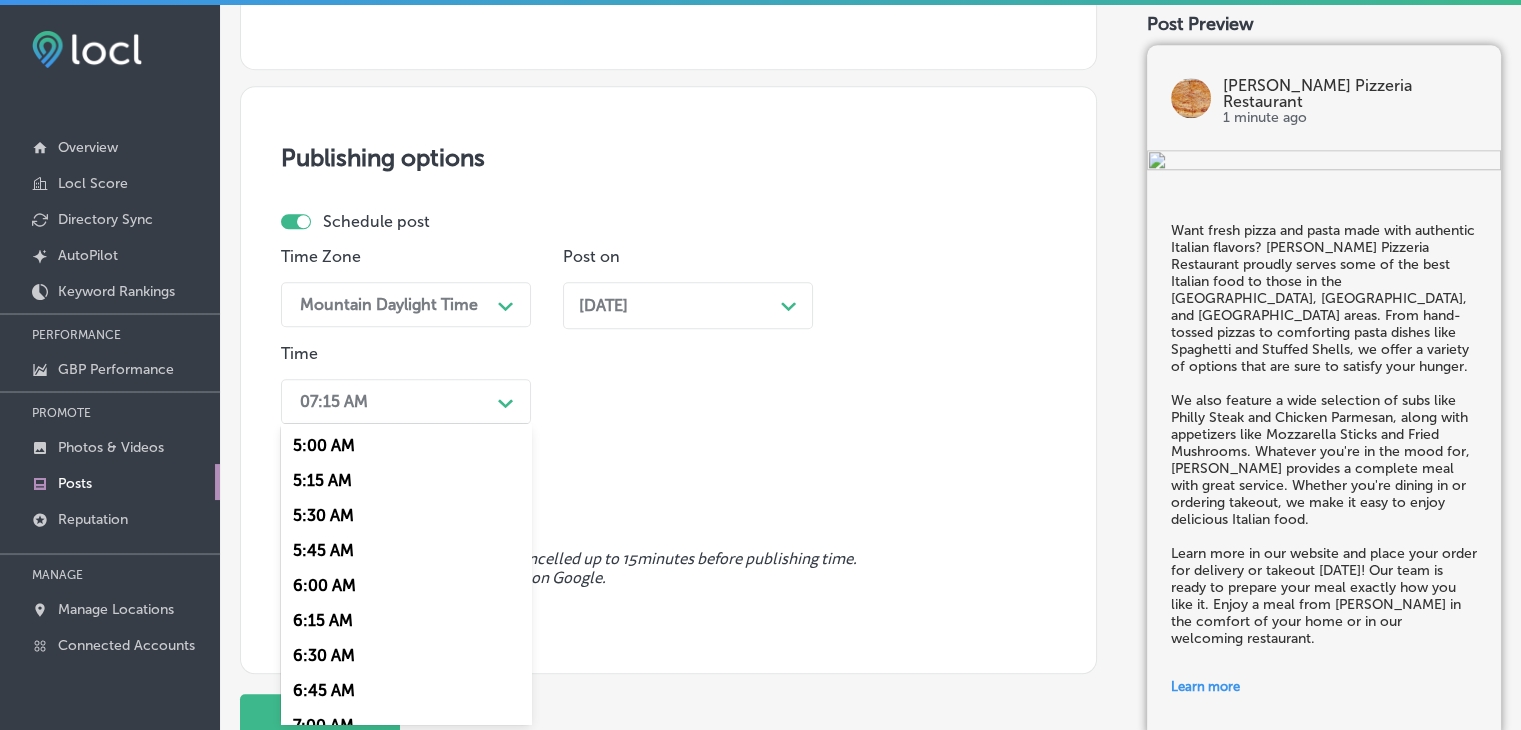 scroll, scrollTop: 800, scrollLeft: 0, axis: vertical 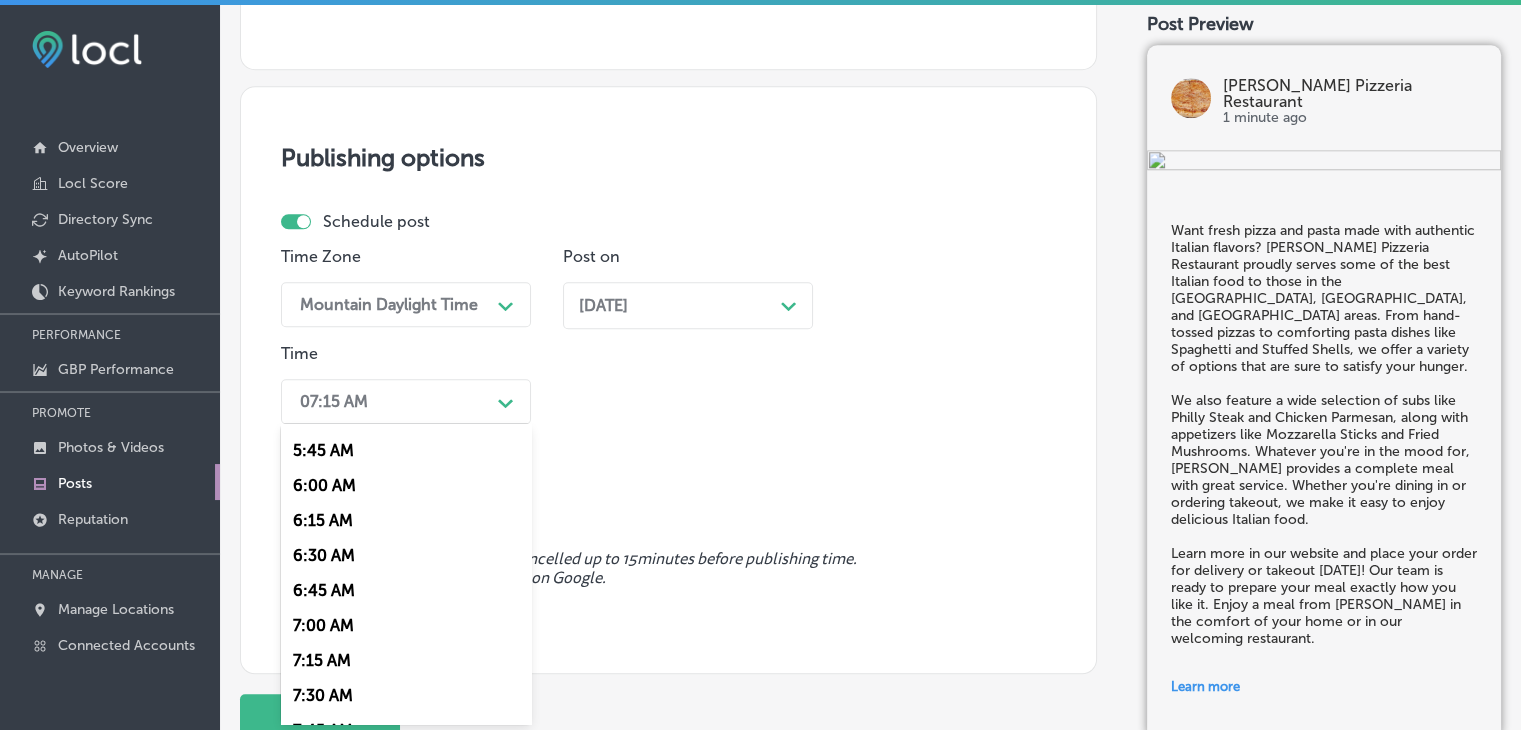 click on "7:00 AM" at bounding box center [406, 625] 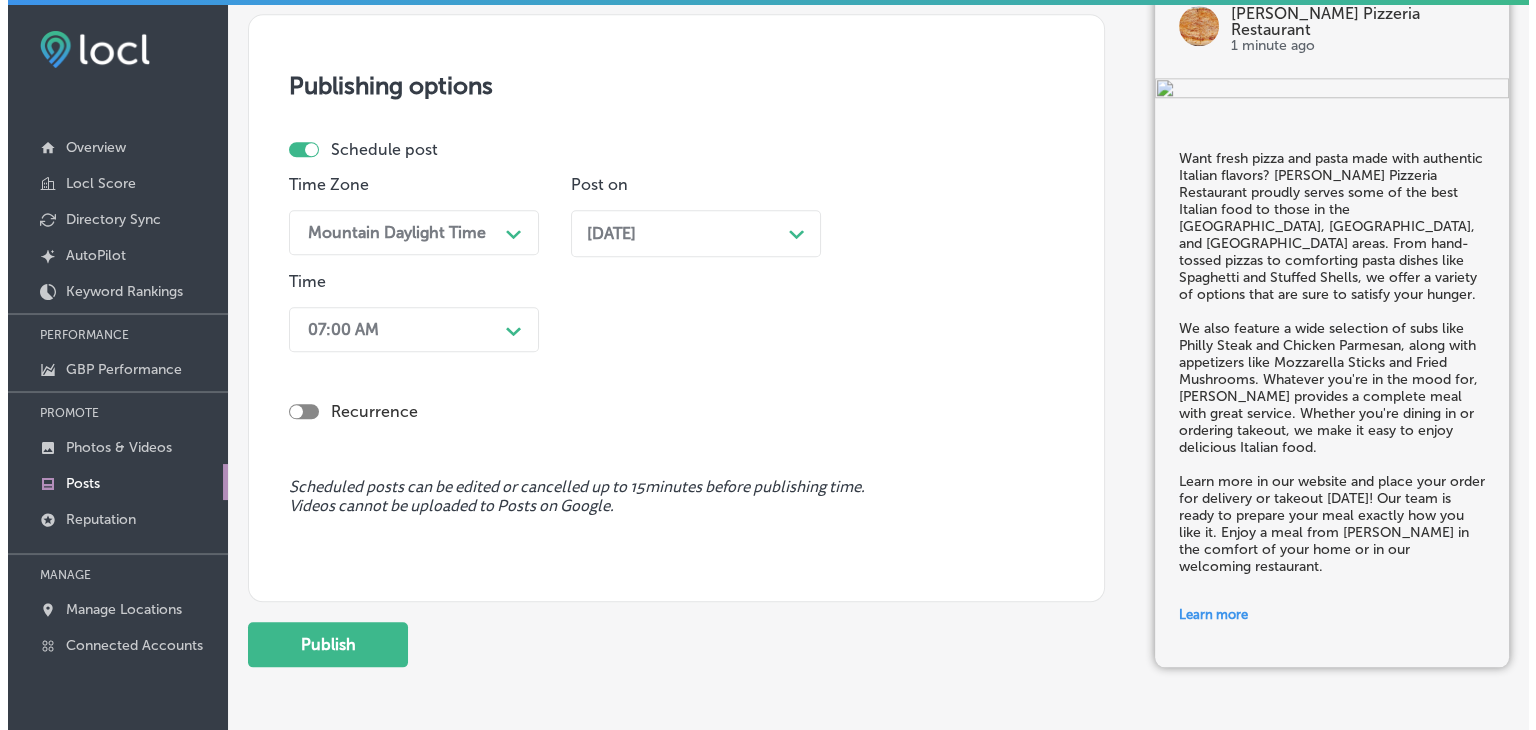 scroll, scrollTop: 2028, scrollLeft: 0, axis: vertical 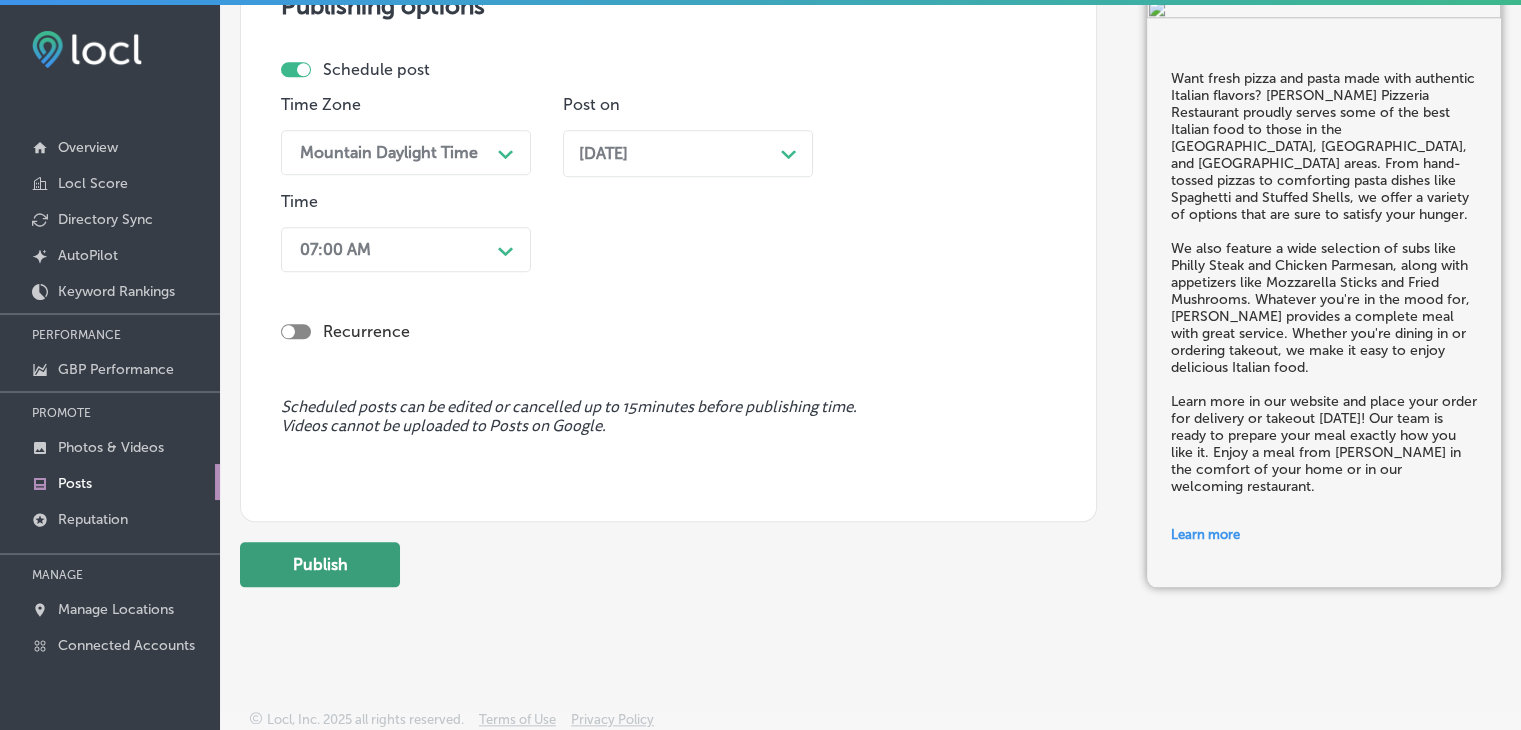 click on "Publish" at bounding box center [320, 564] 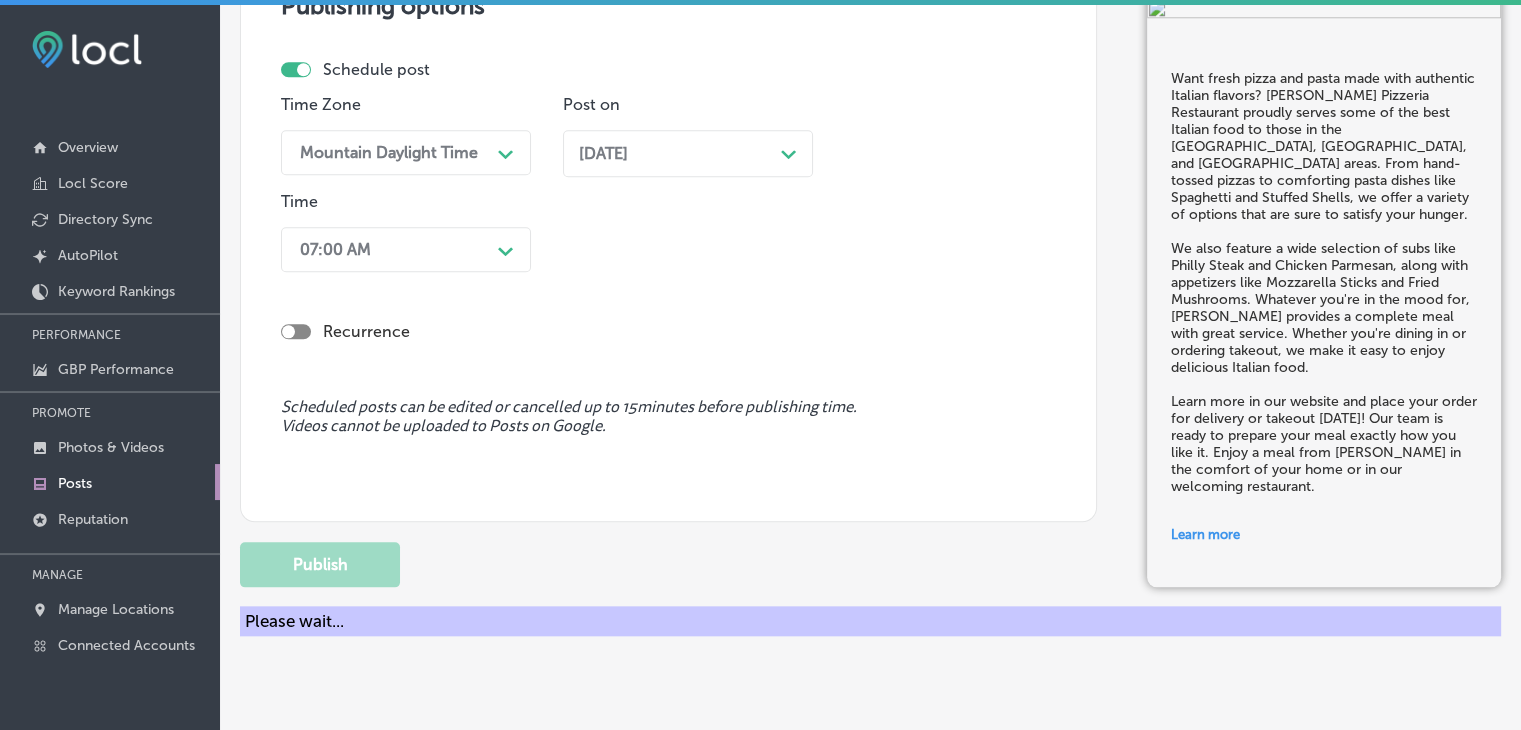 type 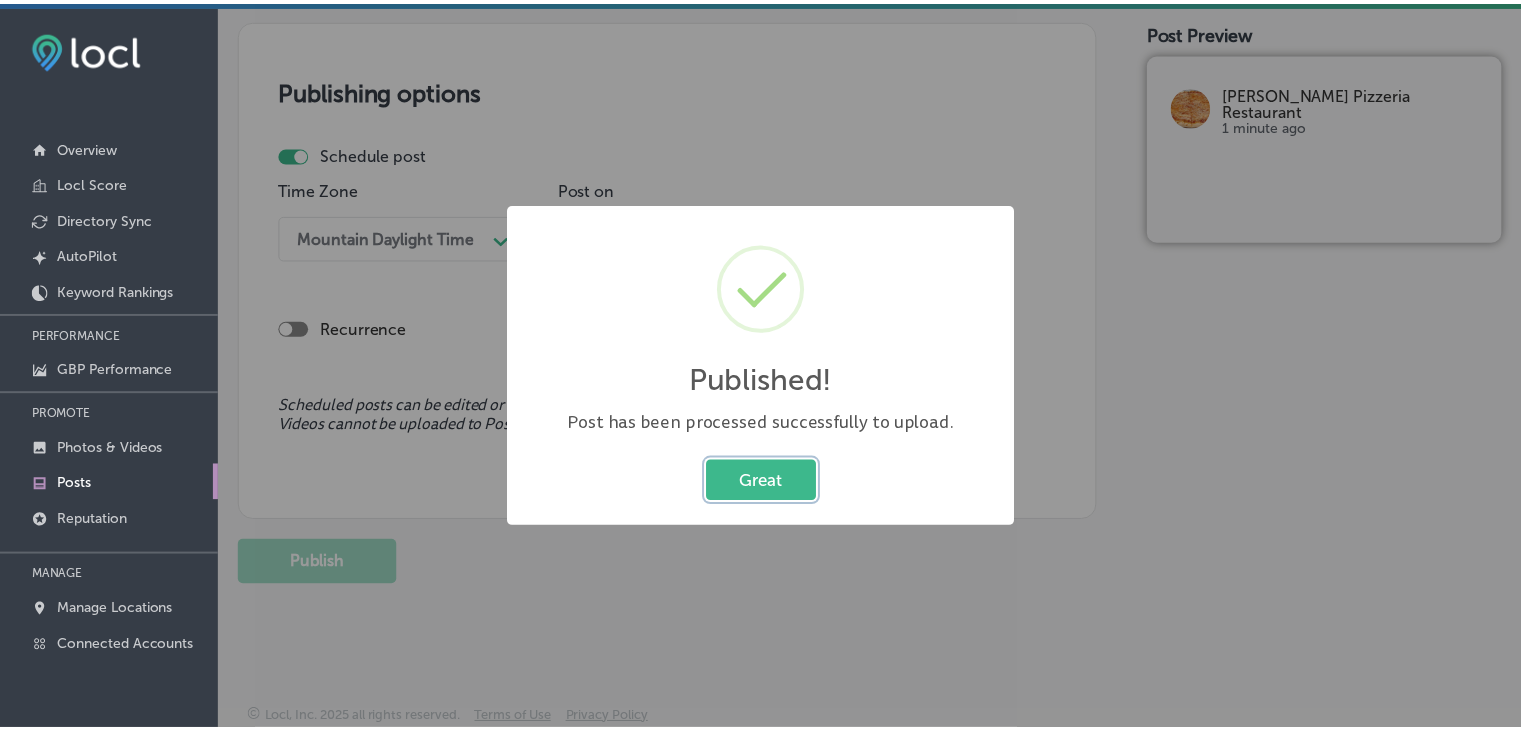 scroll, scrollTop: 1745, scrollLeft: 0, axis: vertical 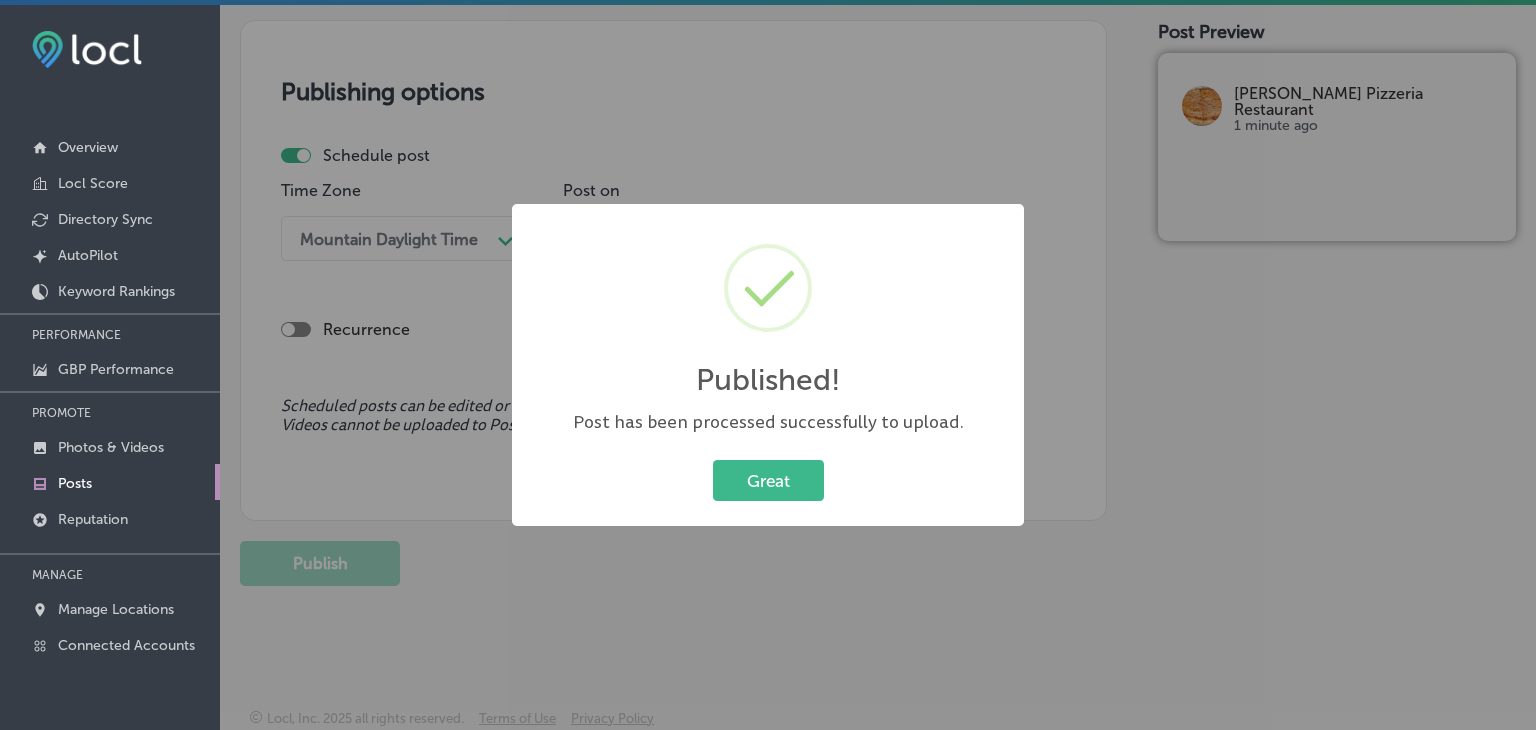 click on "Published! × Post has been processed successfully to upload. Great Cancel" at bounding box center [768, 365] 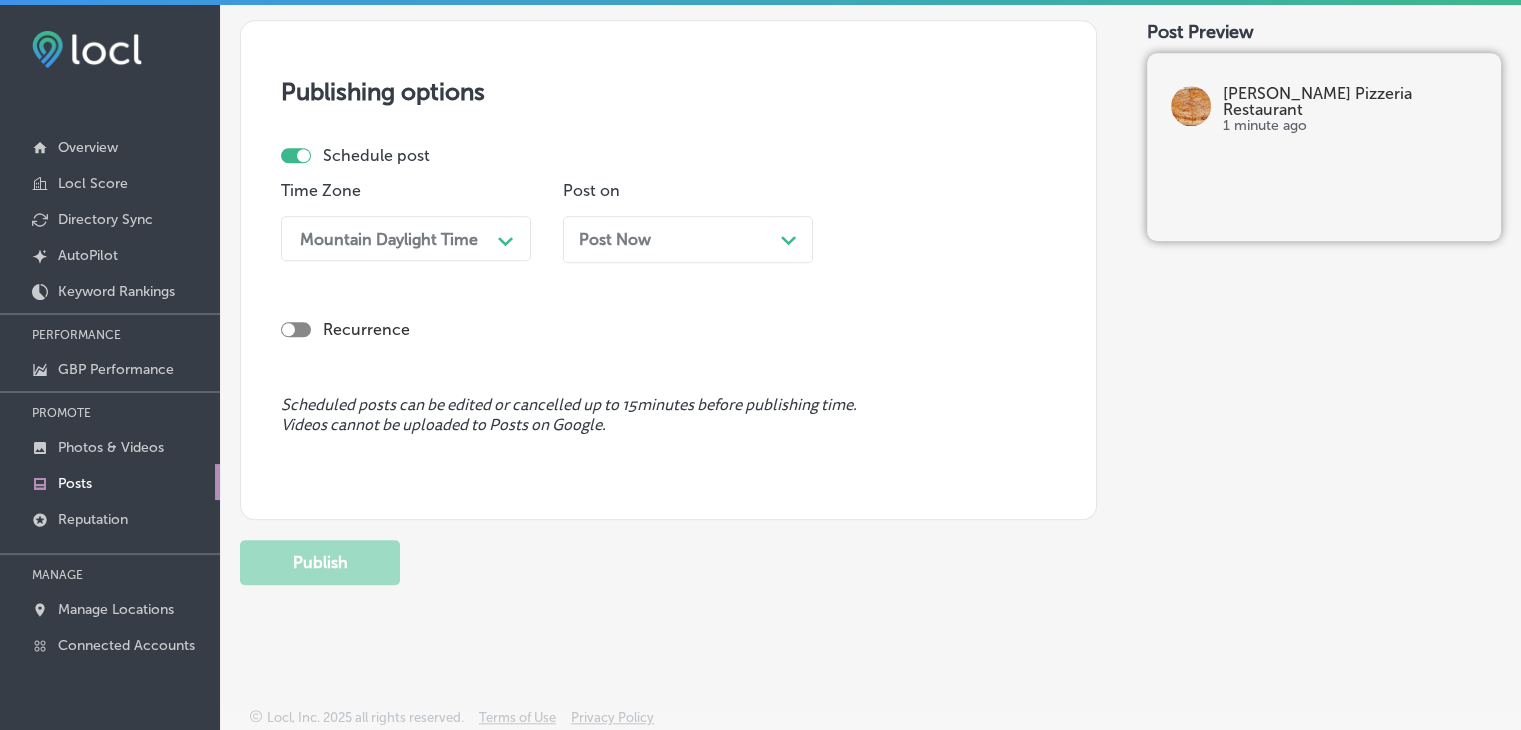 click 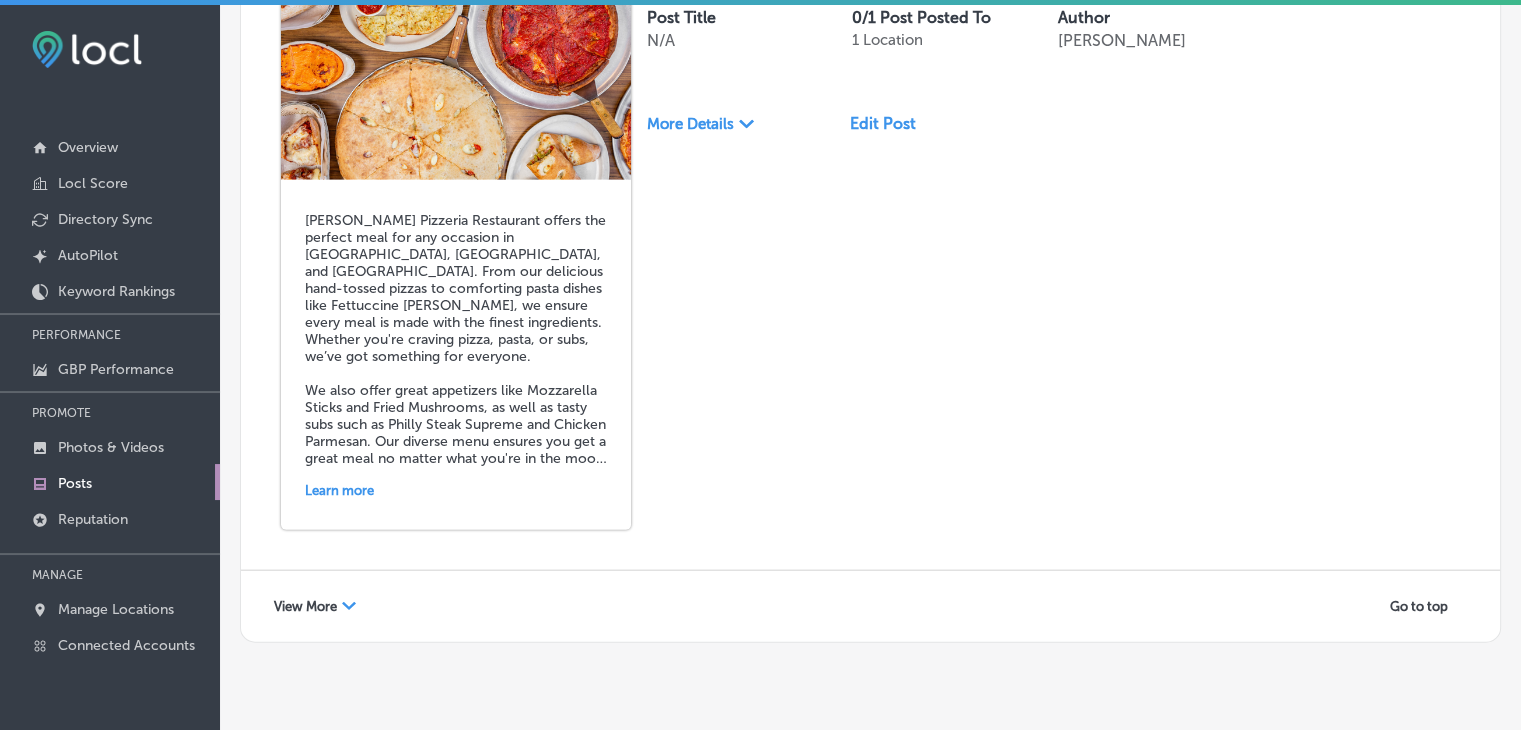 scroll, scrollTop: 4493, scrollLeft: 0, axis: vertical 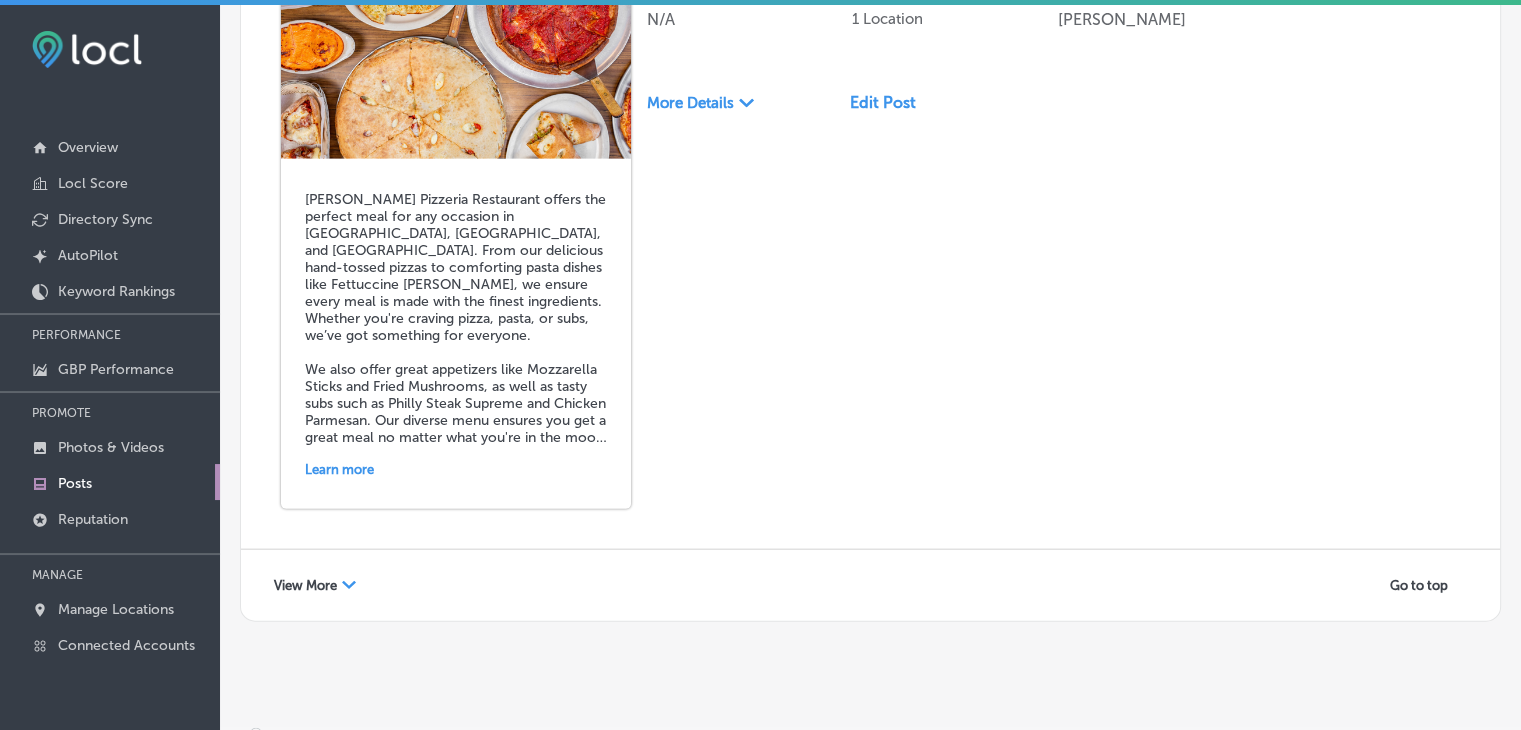 click on "View More
Path
Created with Sketch.
Go to top" at bounding box center [870, 585] 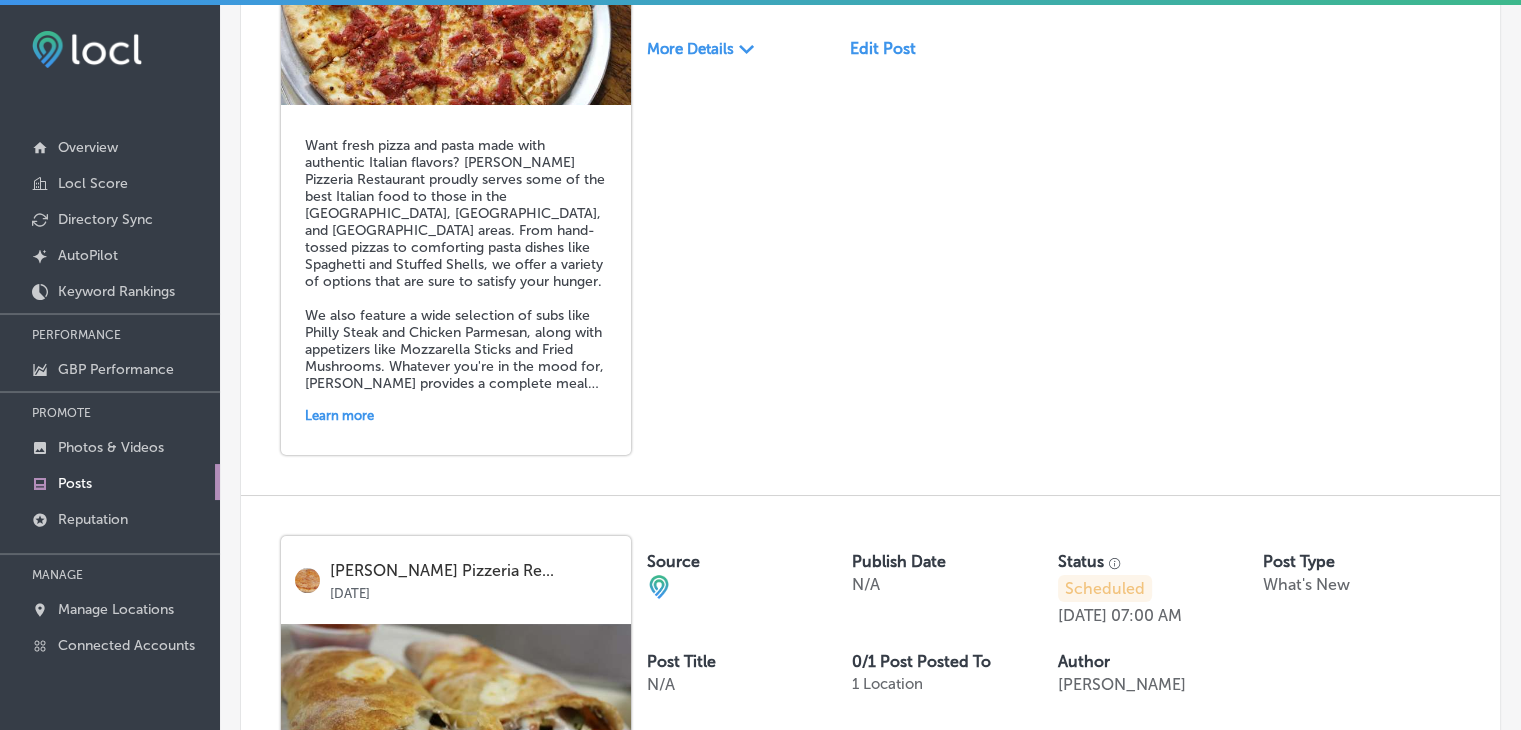 scroll, scrollTop: 7223, scrollLeft: 0, axis: vertical 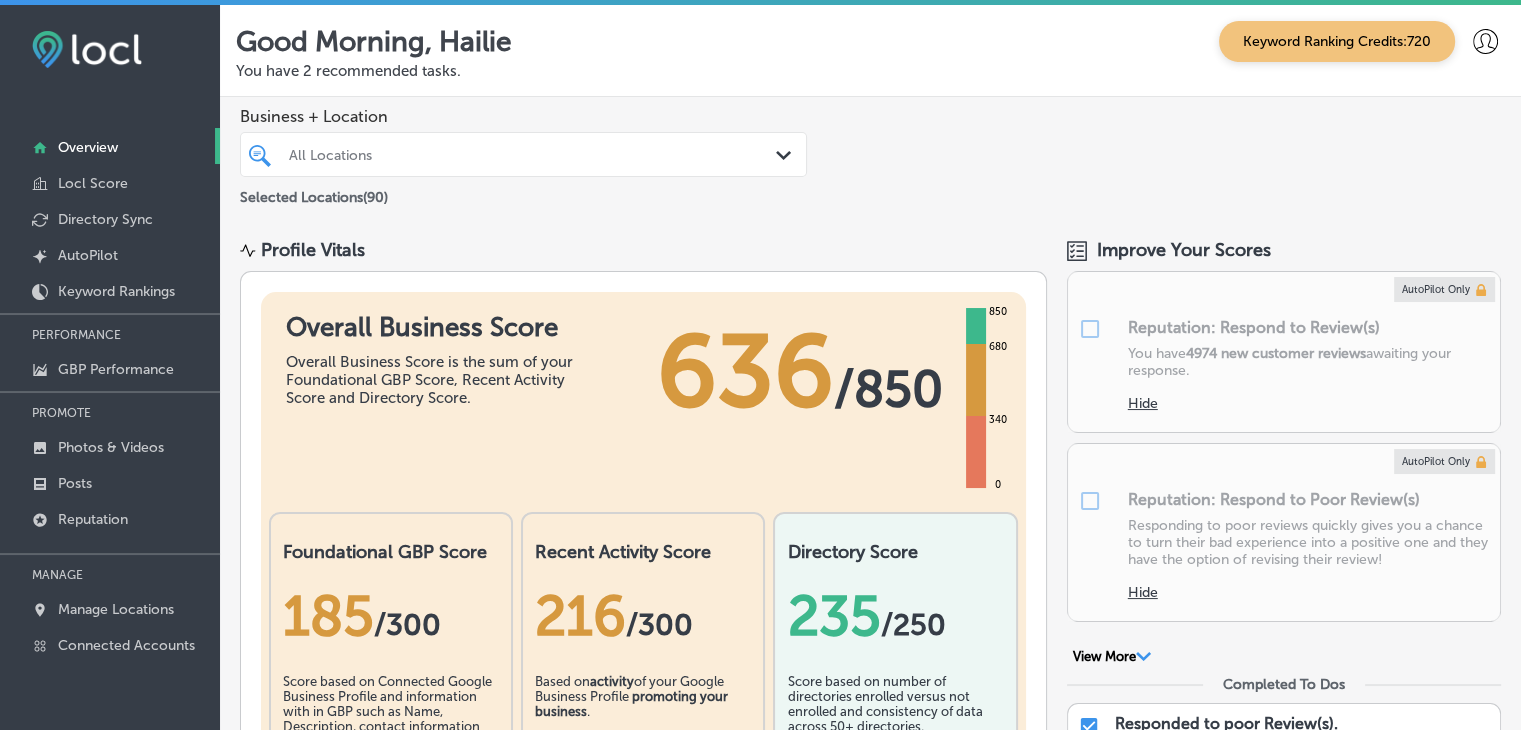 click on "MANAGE" at bounding box center [110, 575] 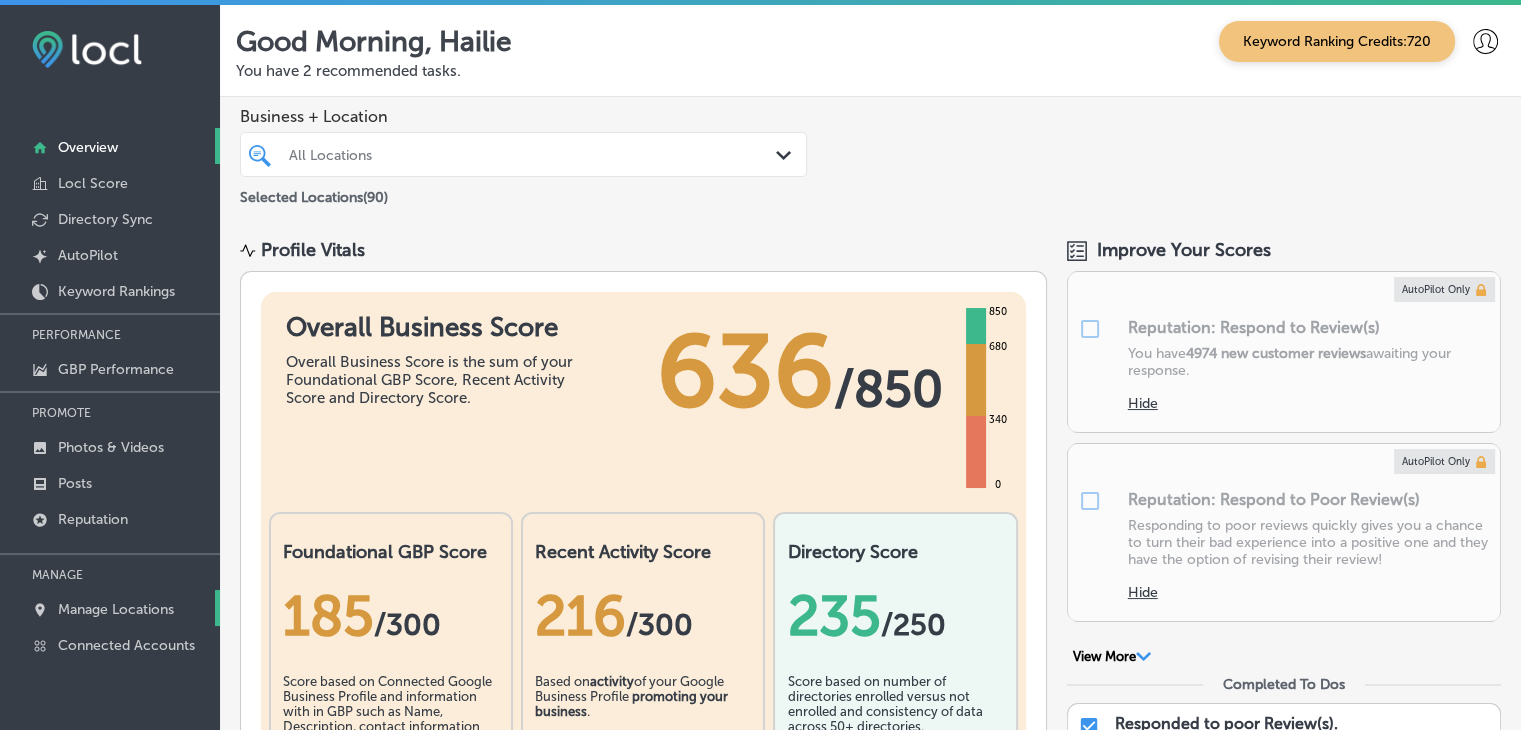 click on "Manage Locations" at bounding box center [110, 608] 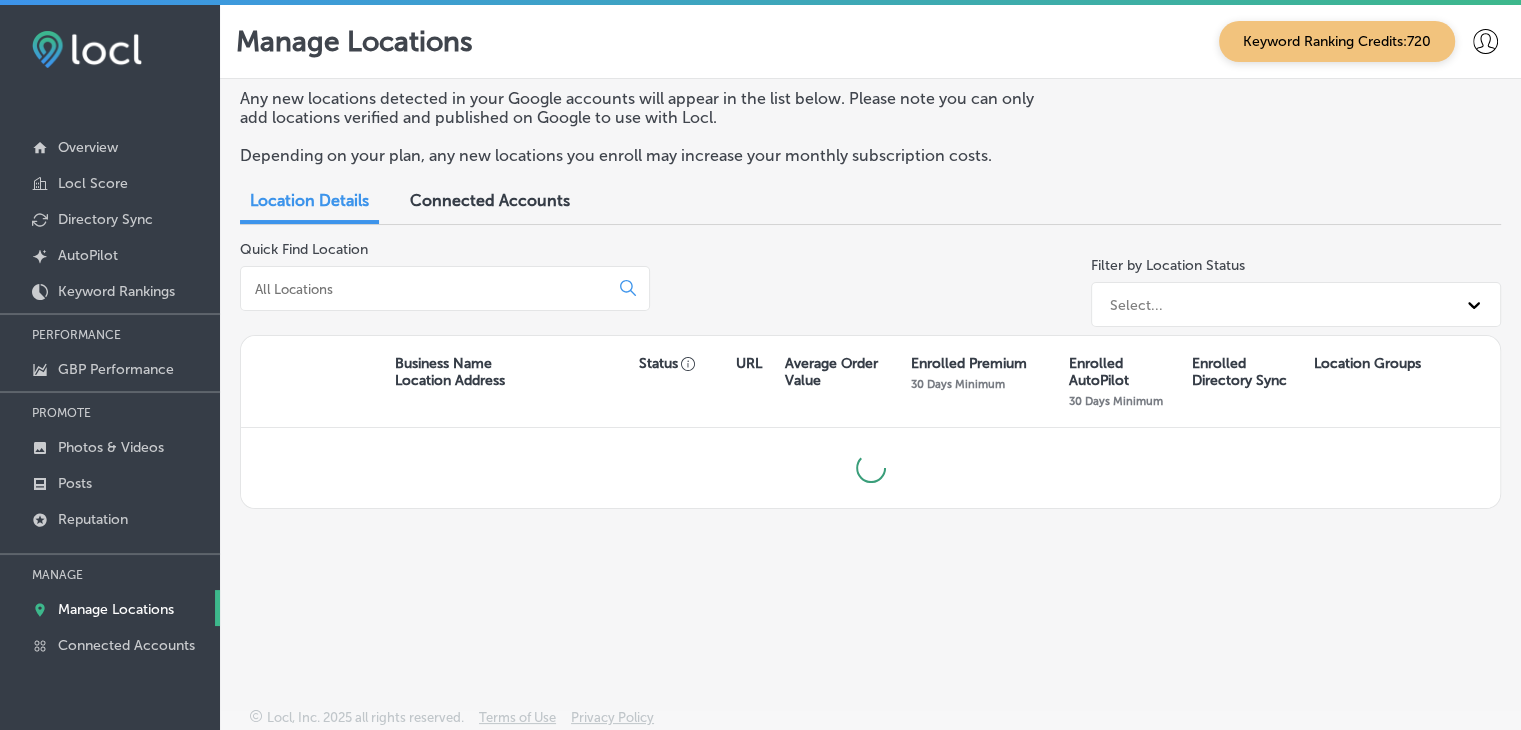 click at bounding box center [445, 288] 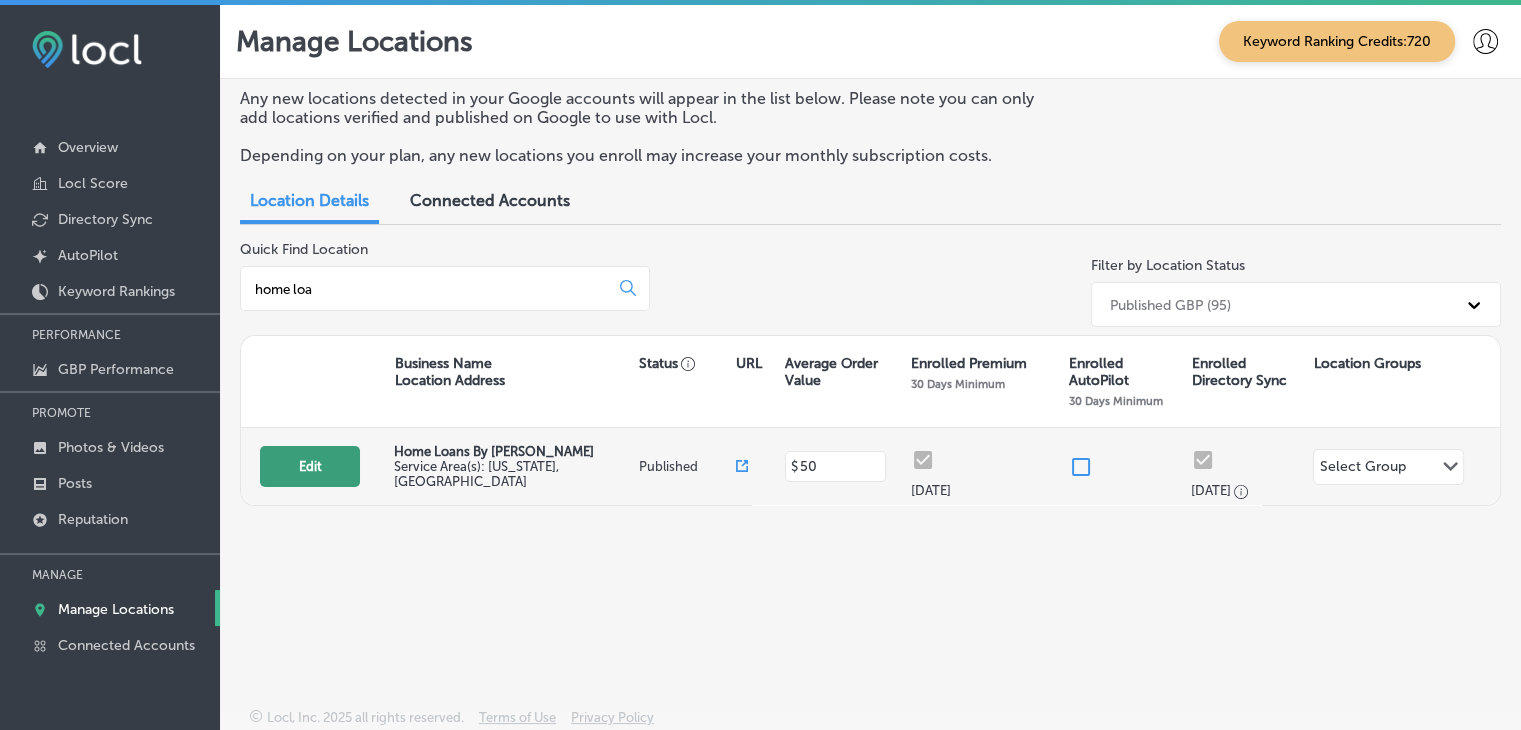 type on "home loa" 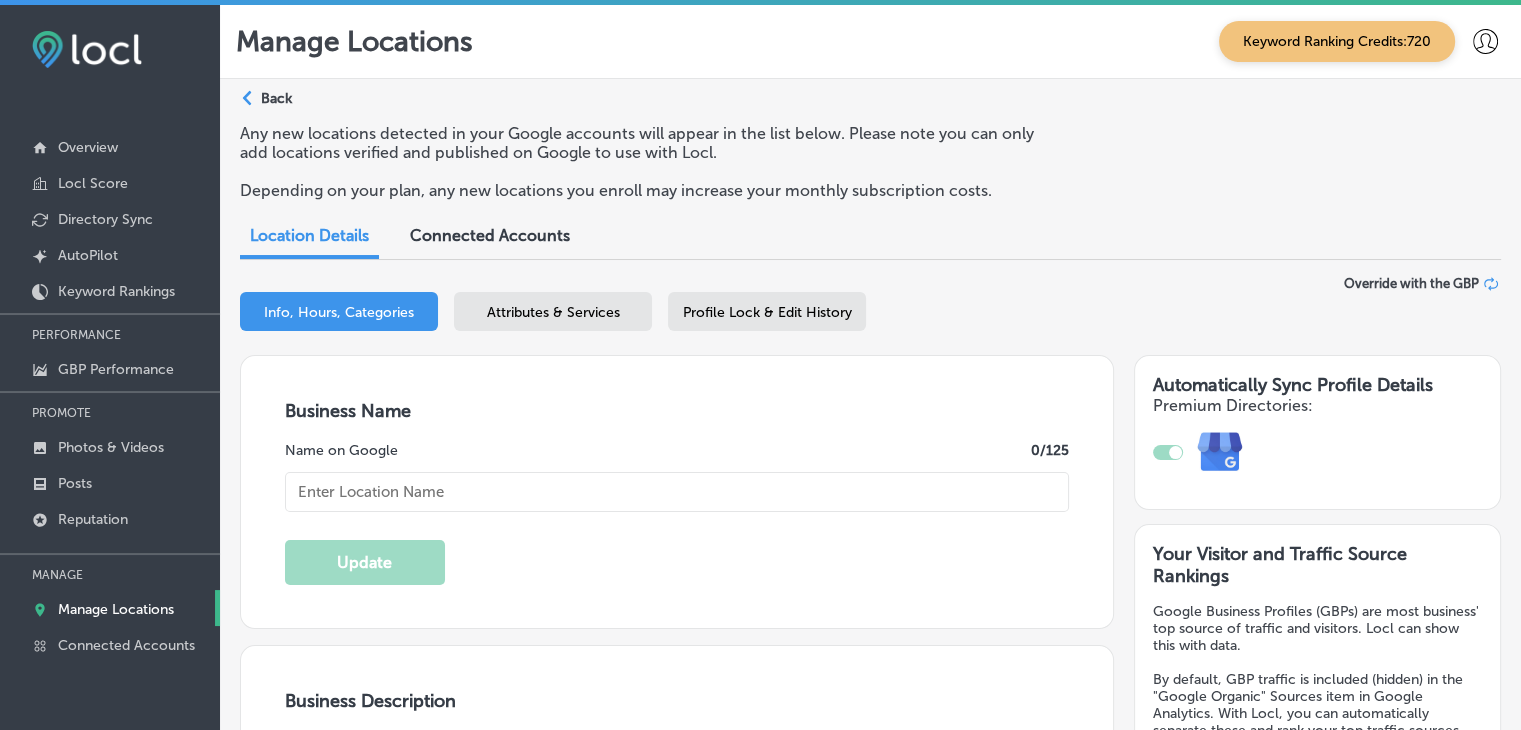 type on "Home Loans By [PERSON_NAME]" 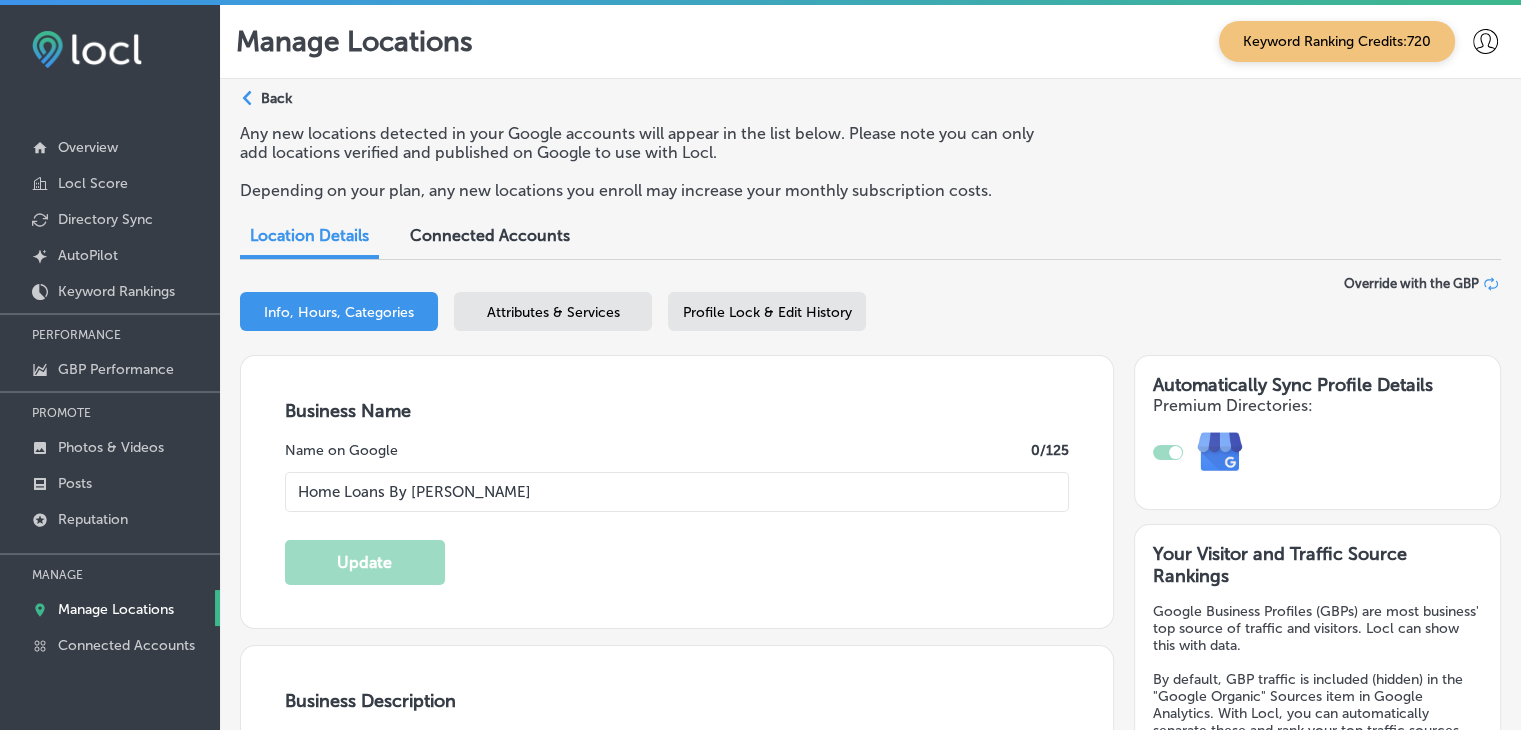 type on "[STREET_ADDRESS][PERSON_NAME]" 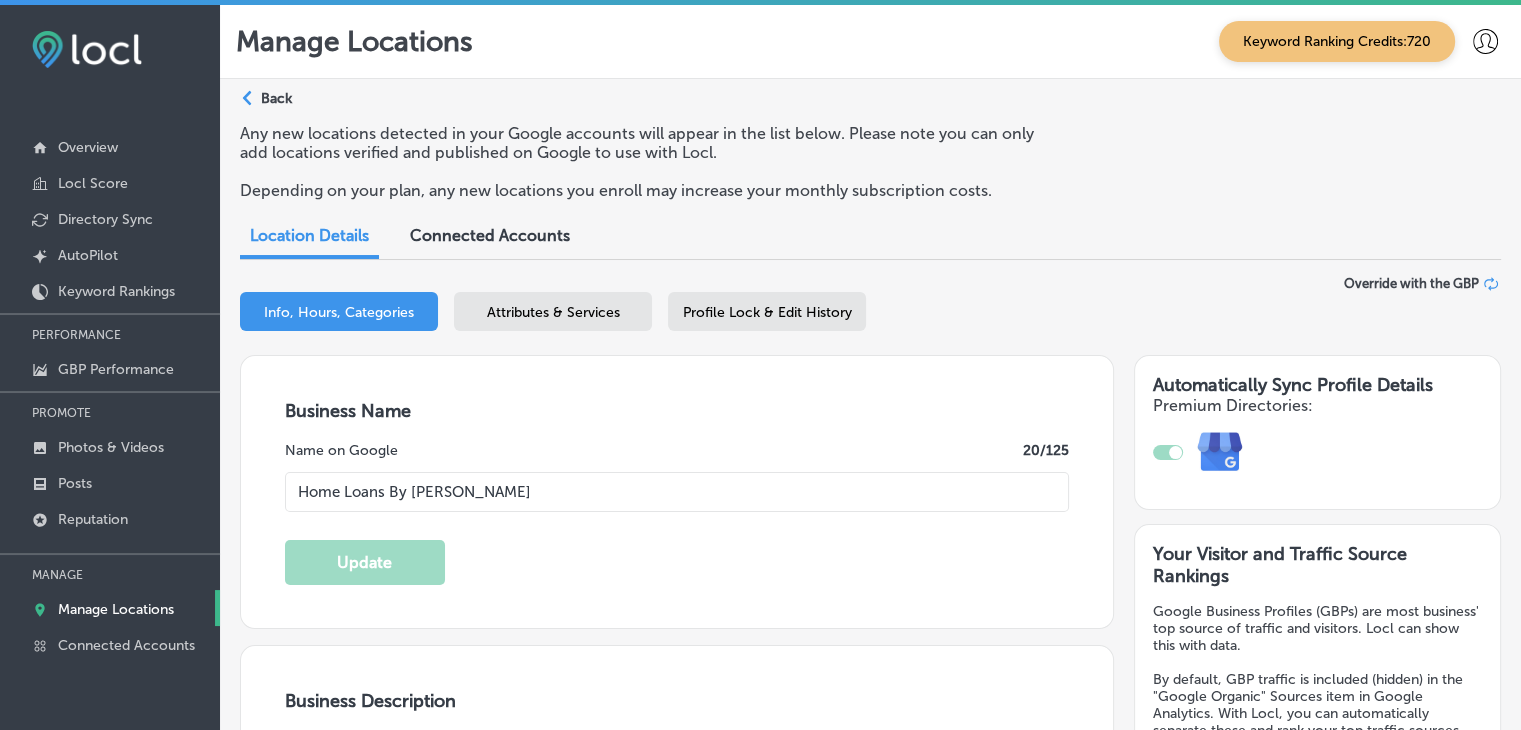 type on "Helping Texans Find the Right Home Loan Since [DATE]
When financing, you deserve clear guidance and flexible options. Since [DATE], I’ve helped Texans across the state navigate the loan process with ease and confidence.
Loan Solutions Include:
VA, FHA, USDA, conventional, jumbo & Non-QM loans
Investor loans, including DSCR & multi-family financing
Refinance options for better rates, cash-out, or restructuring
Proud to serve veterans, families, and individuals statewide with personal service and a broker’s advantage.
Ask why brokers are better — and why I chose to partner with Future Home Loans as my brokerage of choice." 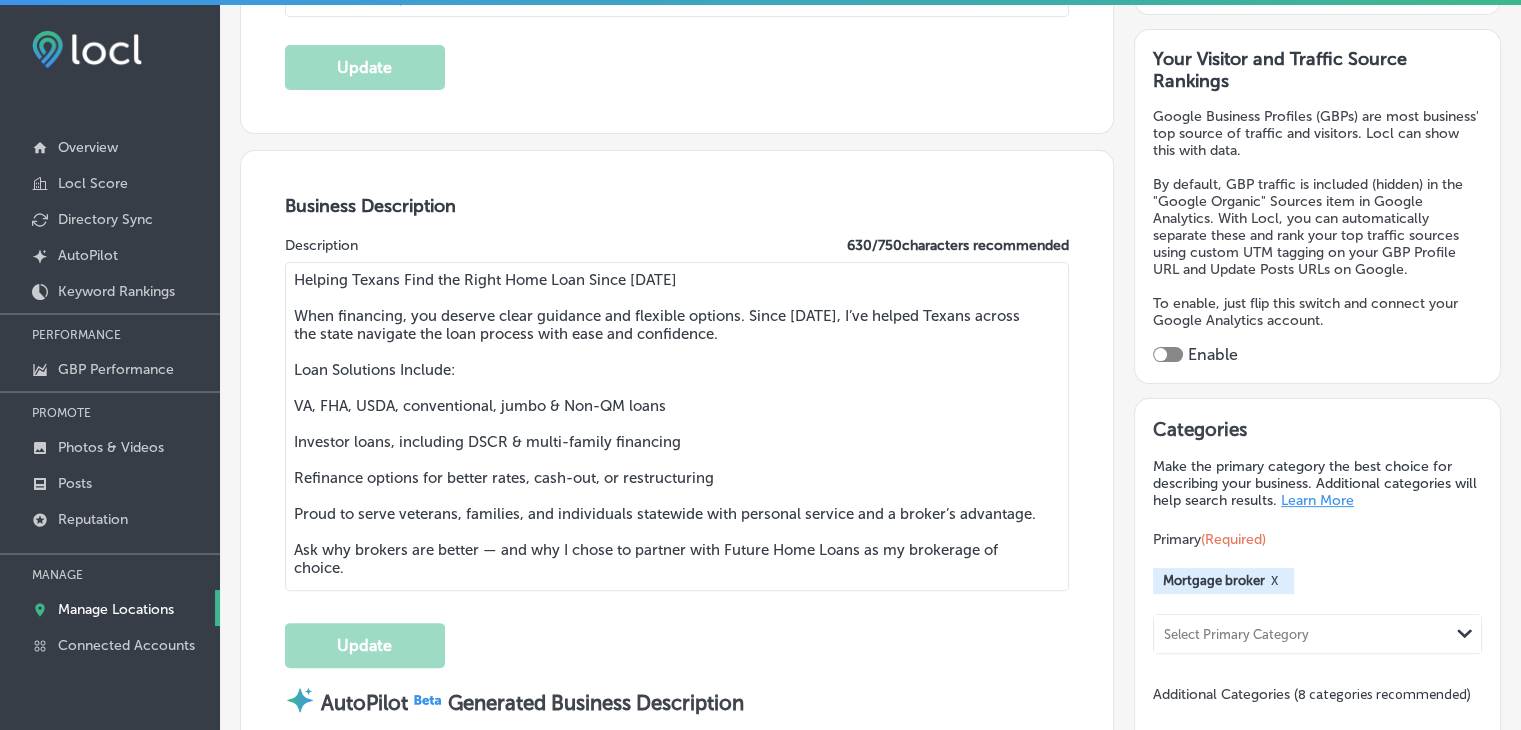 scroll, scrollTop: 500, scrollLeft: 0, axis: vertical 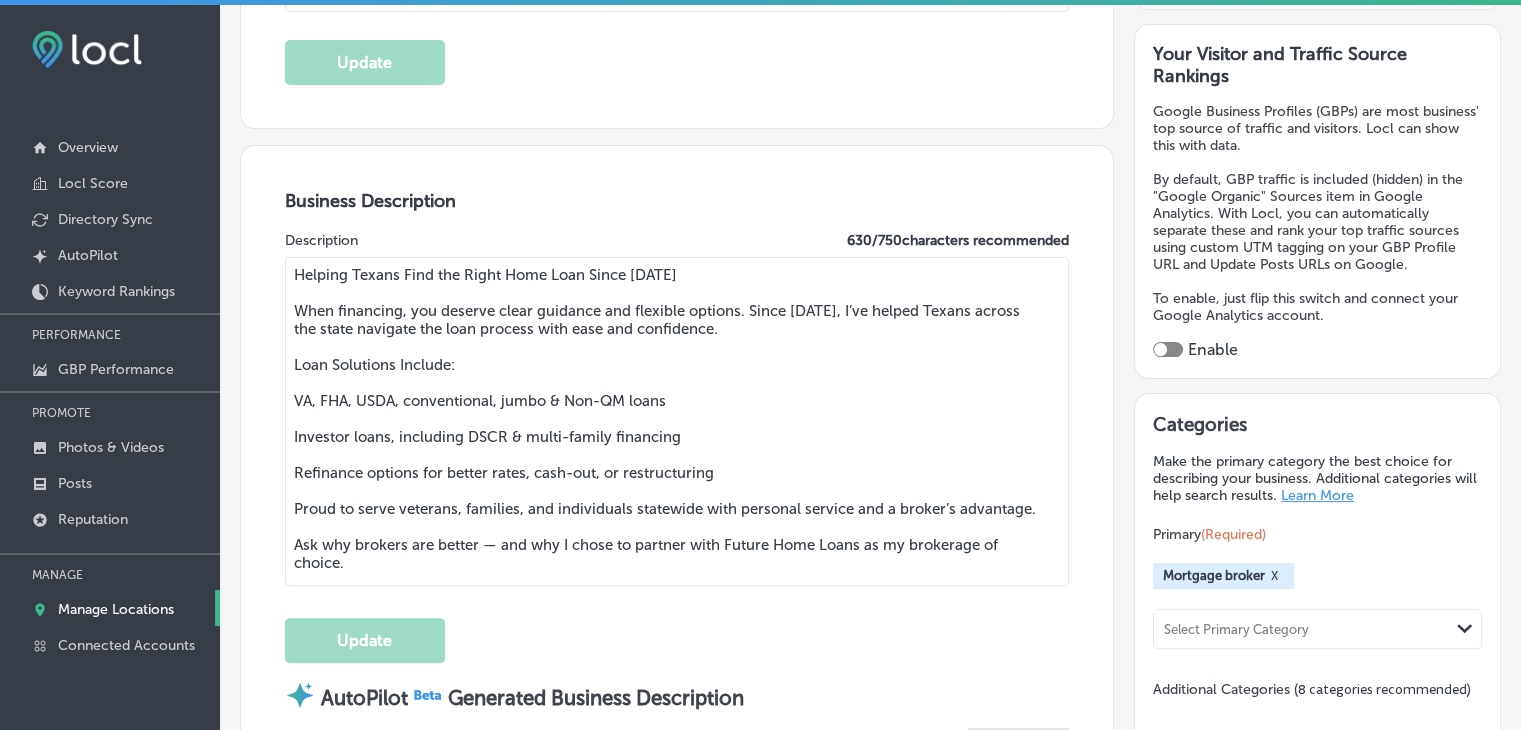 click on "Helping Texans Find the Right Home Loan Since [DATE]
When financing, you deserve clear guidance and flexible options. Since [DATE], I’ve helped Texans across the state navigate the loan process with ease and confidence.
Loan Solutions Include:
VA, FHA, USDA, conventional, jumbo & Non-QM loans
Investor loans, including DSCR & multi-family financing
Refinance options for better rates, cash-out, or restructuring
Proud to serve veterans, families, and individuals statewide with personal service and a broker’s advantage.
Ask why brokers are better — and why I chose to partner with Future Home Loans as my brokerage of choice." at bounding box center (677, 421) 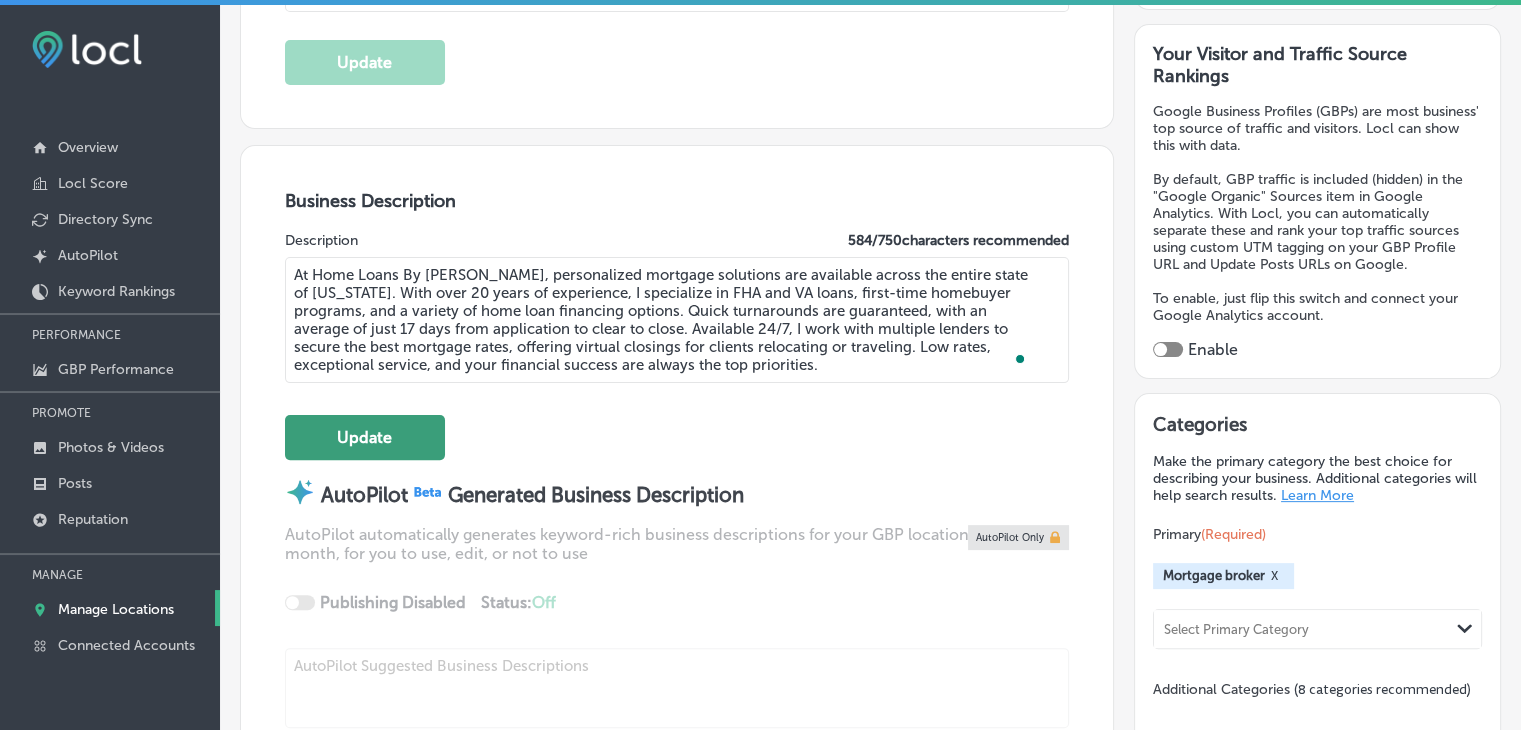 type on "At Home Loans By [PERSON_NAME], personalized mortgage solutions are available across the entire state of [US_STATE]. With over 20 years of experience, I specialize in FHA and VA loans, first-time homebuyer programs, and a variety of home loan financing options. Quick turnarounds are guaranteed, with an average of just 17 days from application to clear to close. Available 24/7, I work with multiple lenders to secure the best mortgage rates, offering virtual closings for clients relocating or traveling. Low rates, exceptional service, and your financial success are always the top priorities." 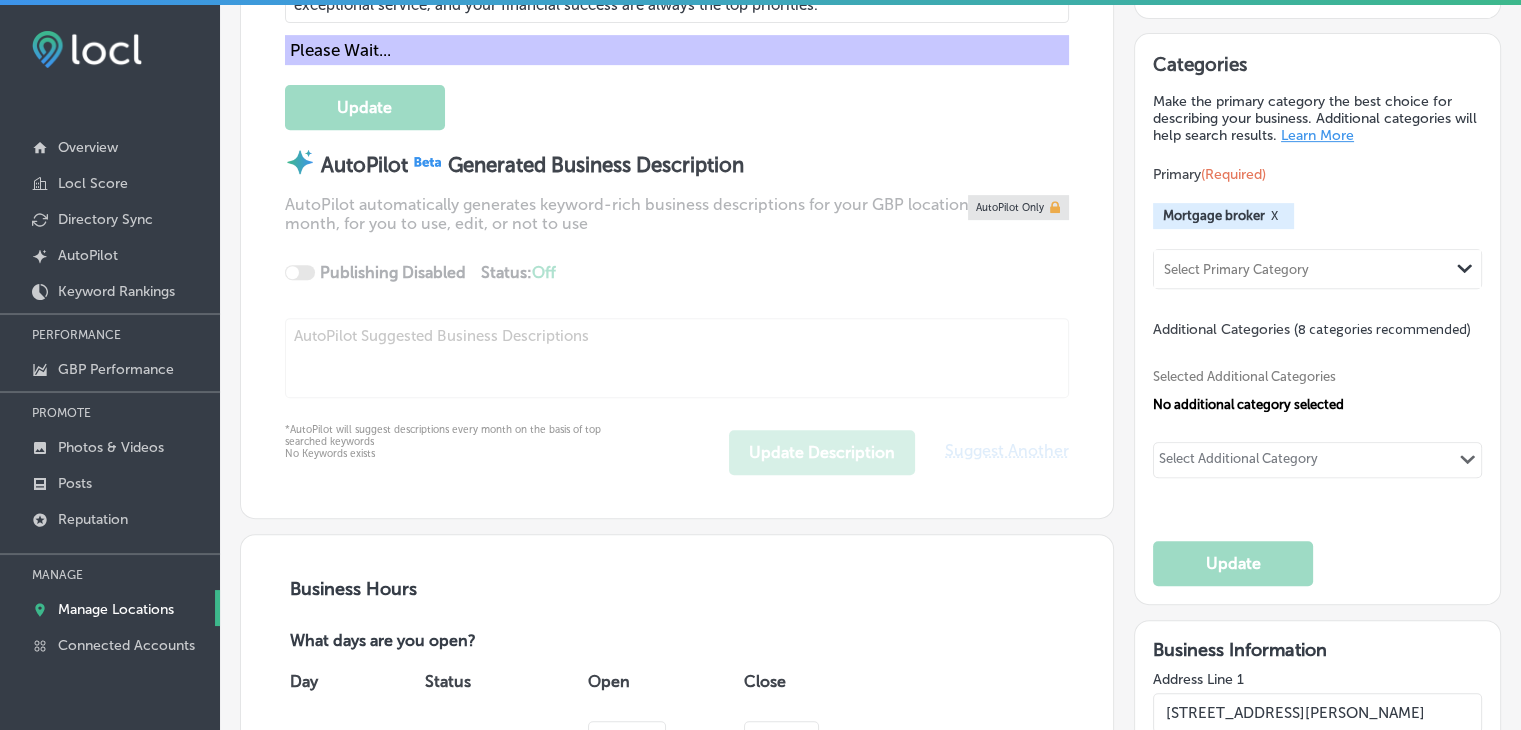 scroll, scrollTop: 701, scrollLeft: 0, axis: vertical 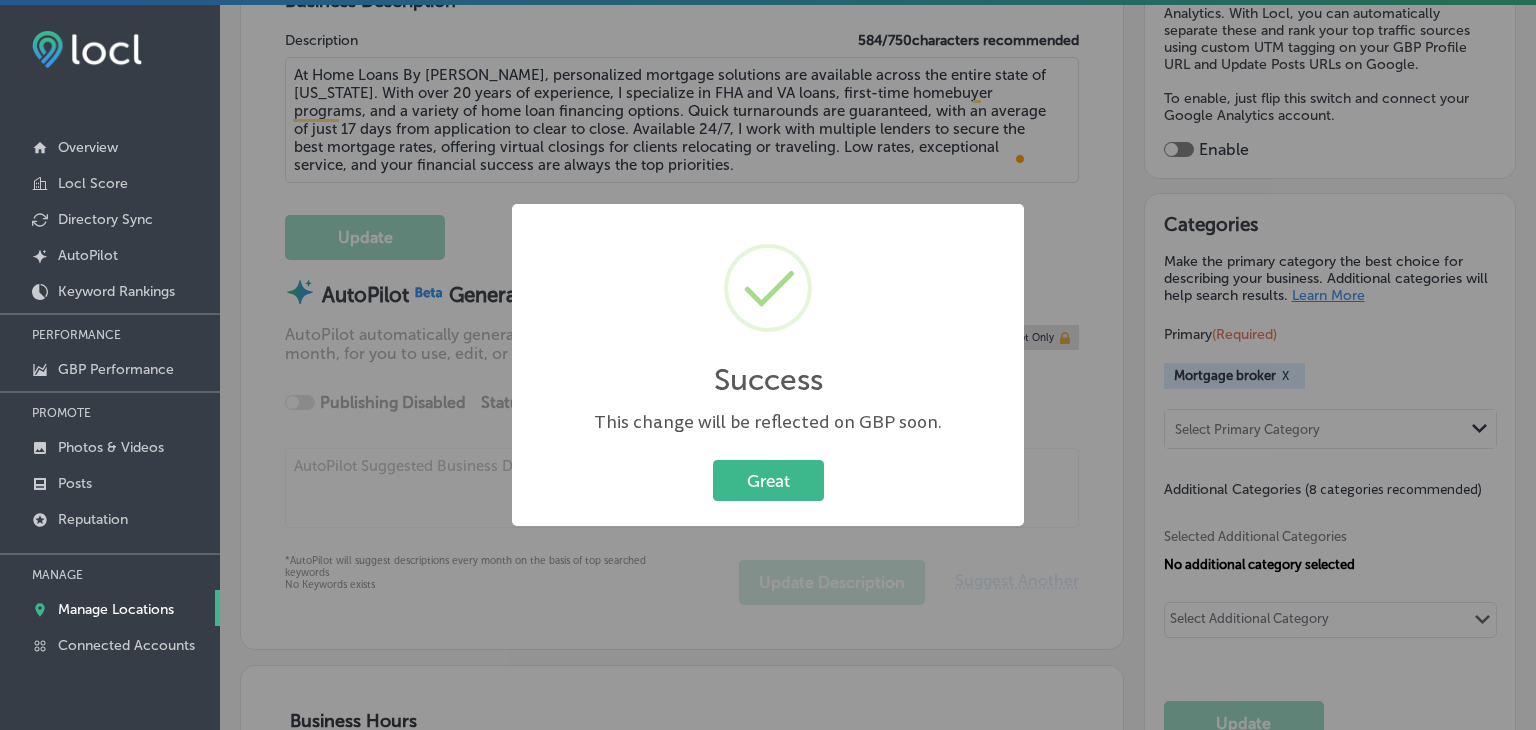 click on "Great Cancel" at bounding box center [768, 481] 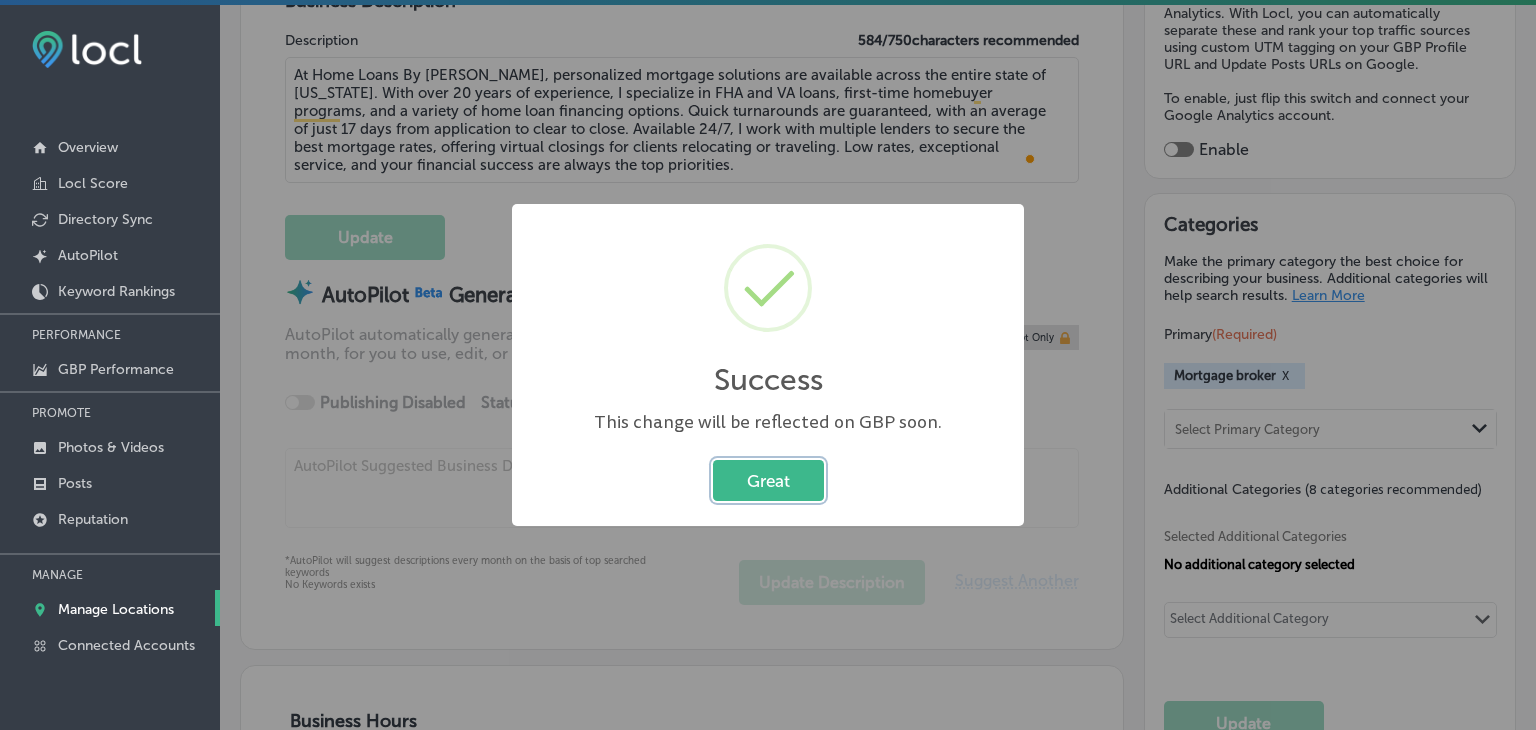 drag, startPoint x: 805, startPoint y: 480, endPoint x: 845, endPoint y: 453, distance: 48.259712 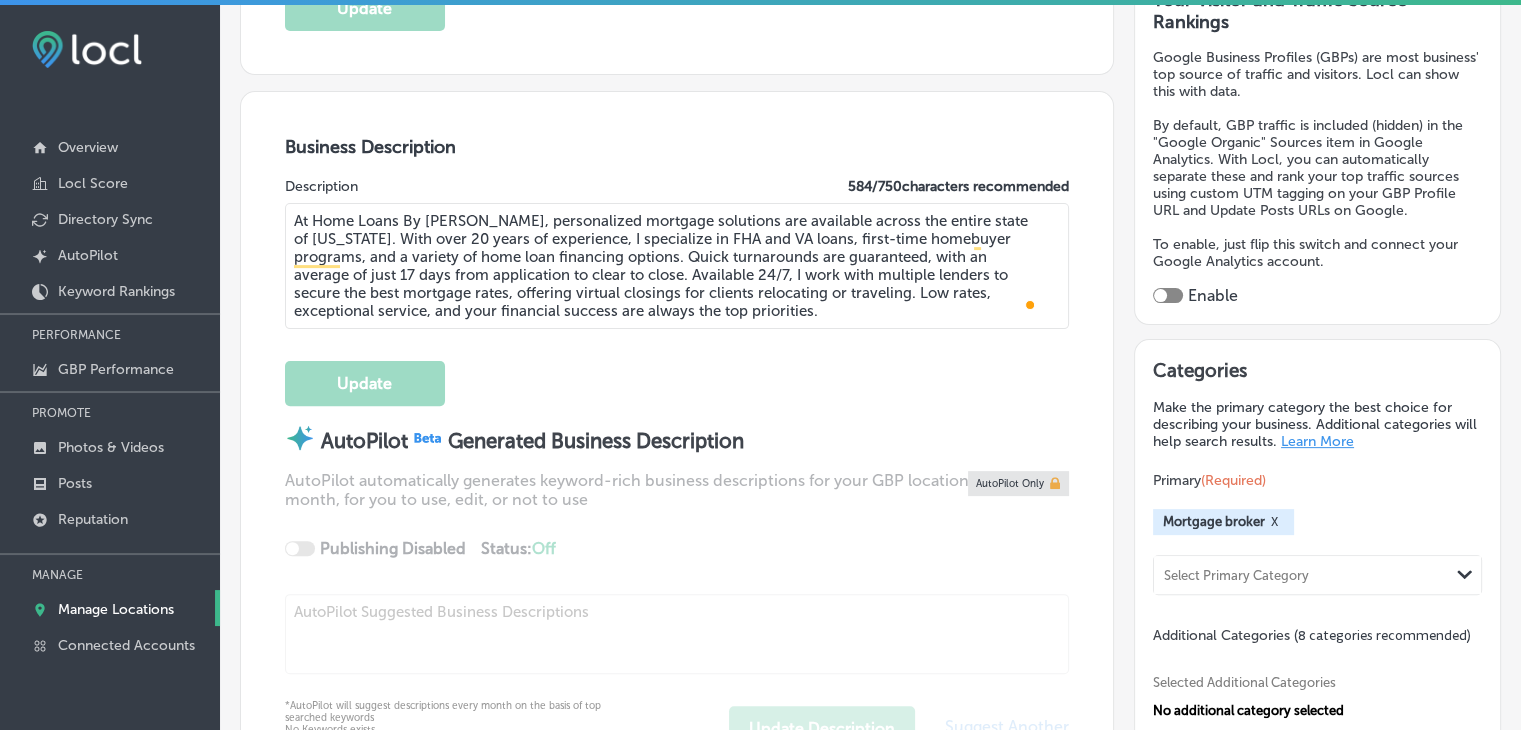 scroll, scrollTop: 500, scrollLeft: 0, axis: vertical 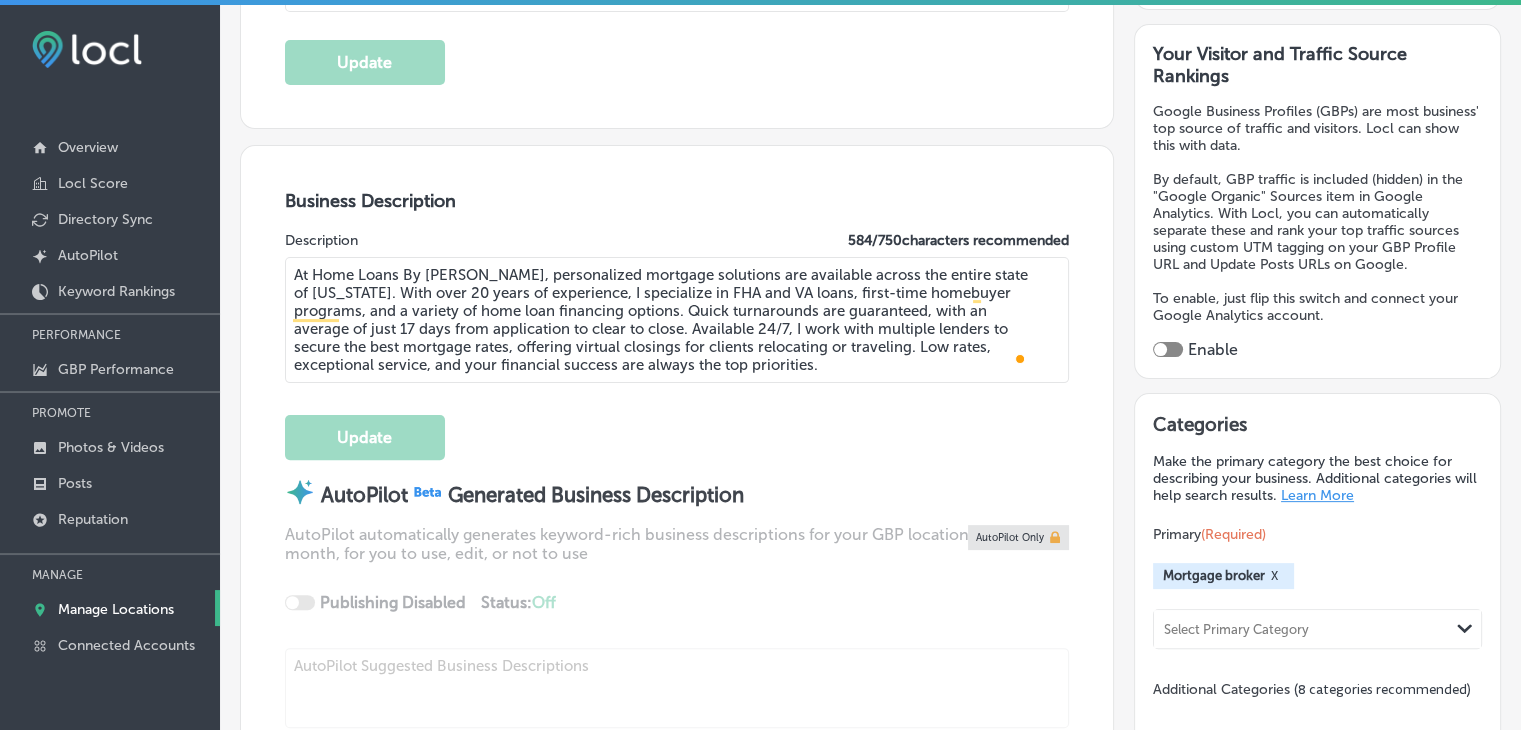 click at bounding box center [1168, 349] 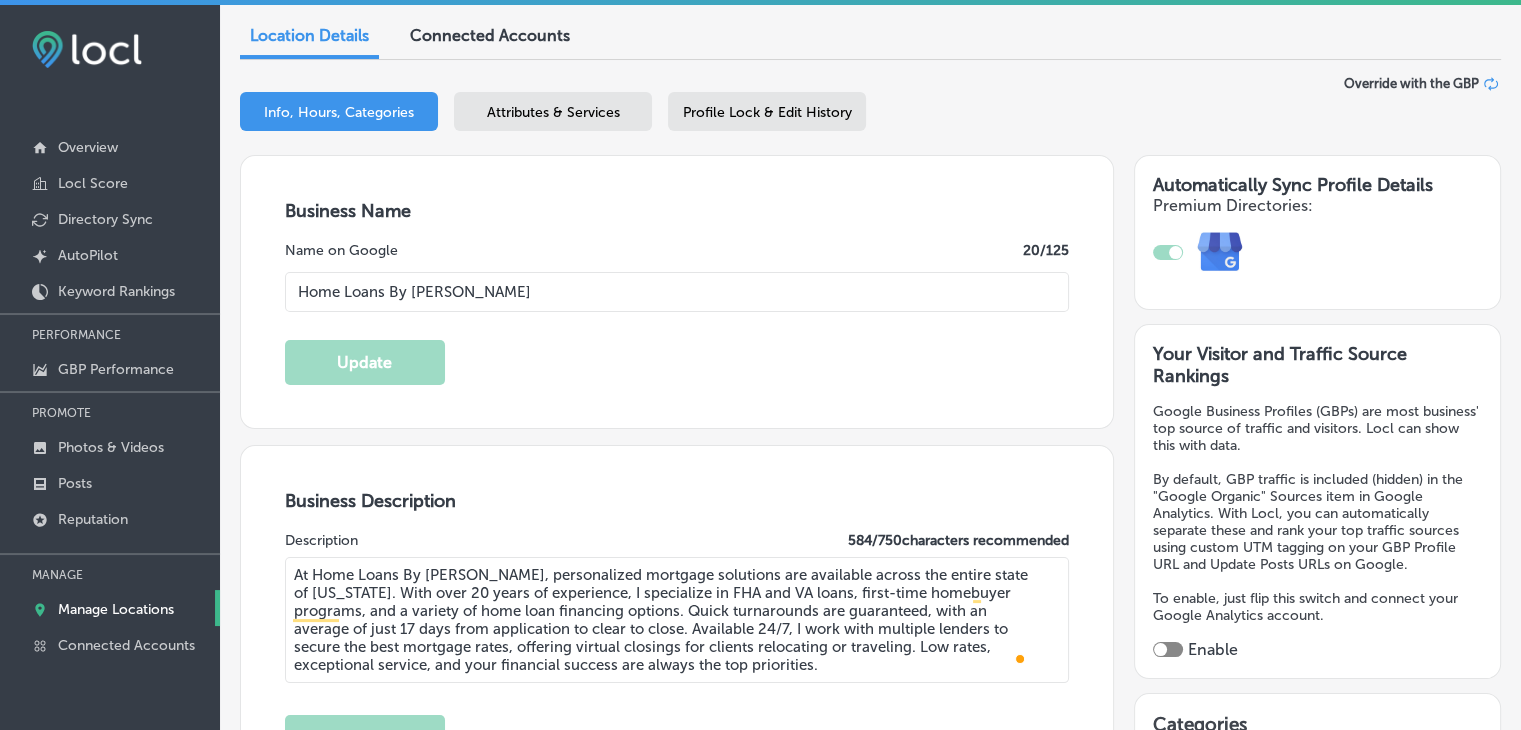 scroll, scrollTop: 500, scrollLeft: 0, axis: vertical 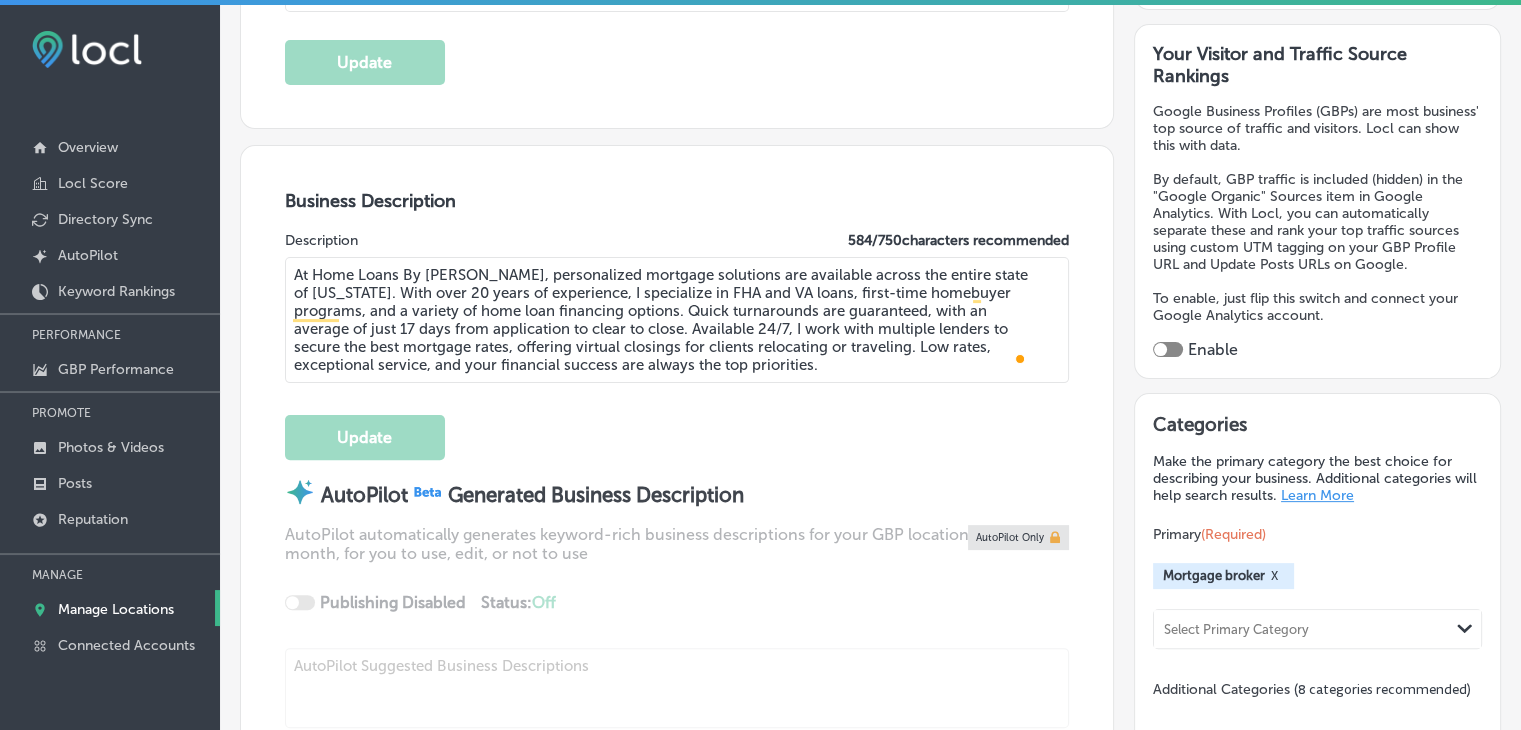checkbox on "true" 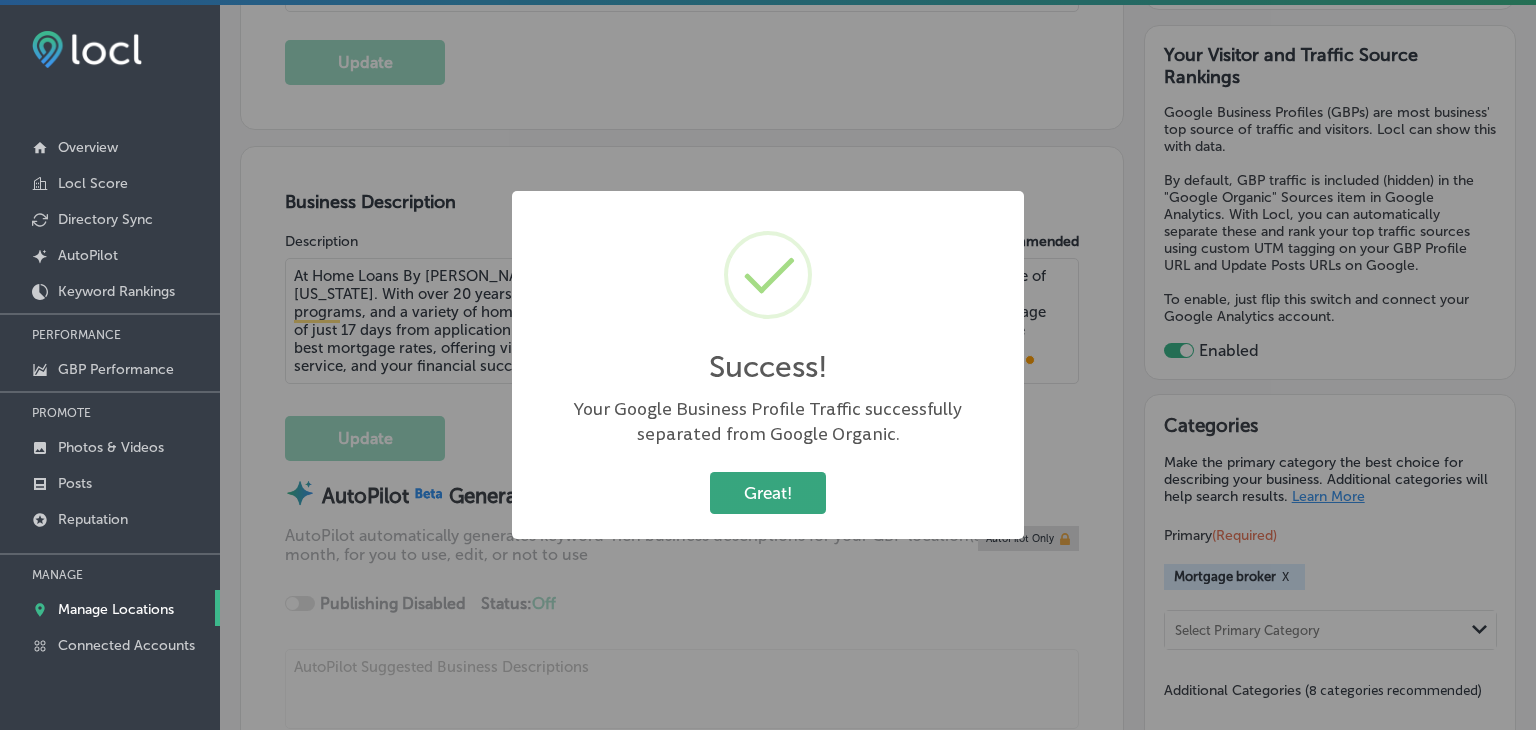 click on "Great!" at bounding box center [768, 492] 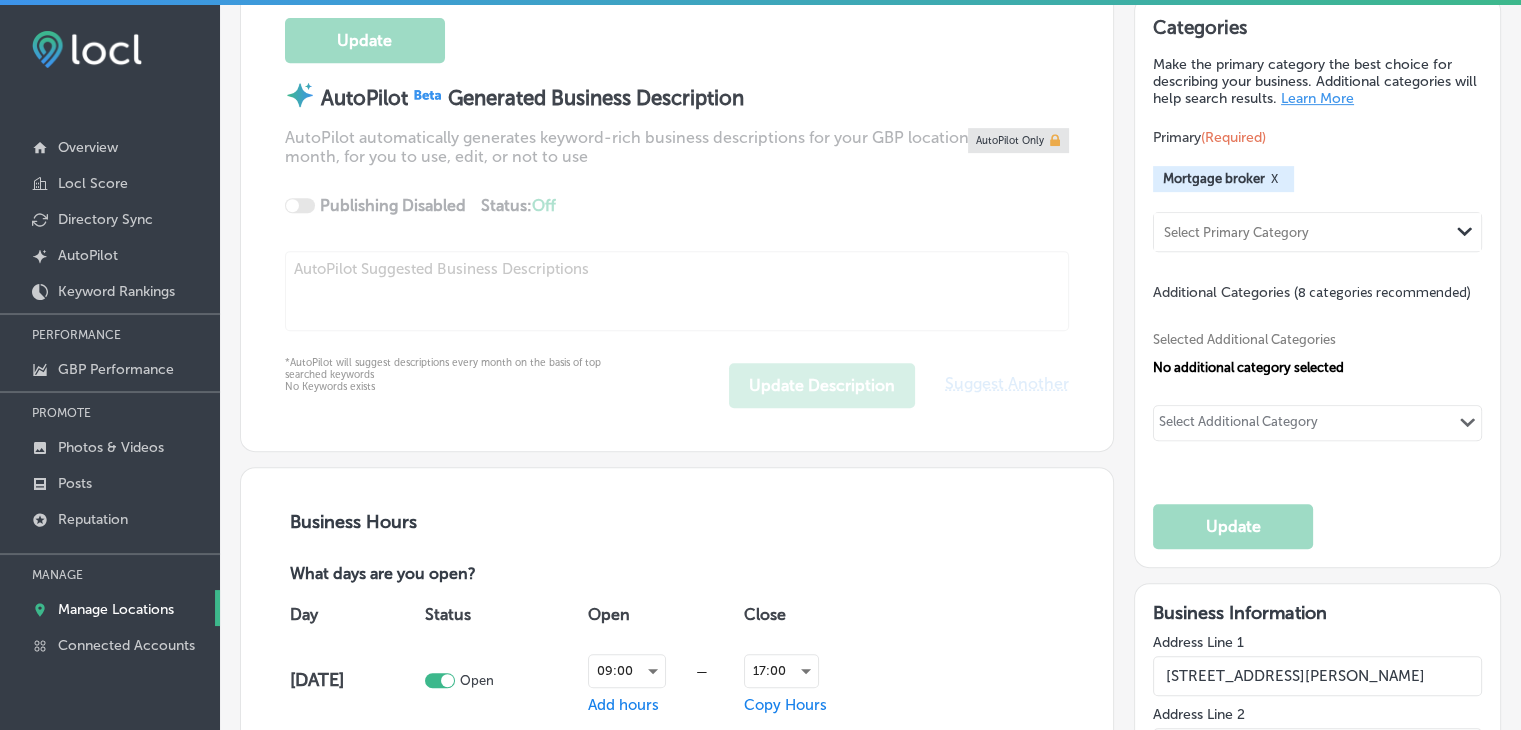 scroll, scrollTop: 900, scrollLeft: 0, axis: vertical 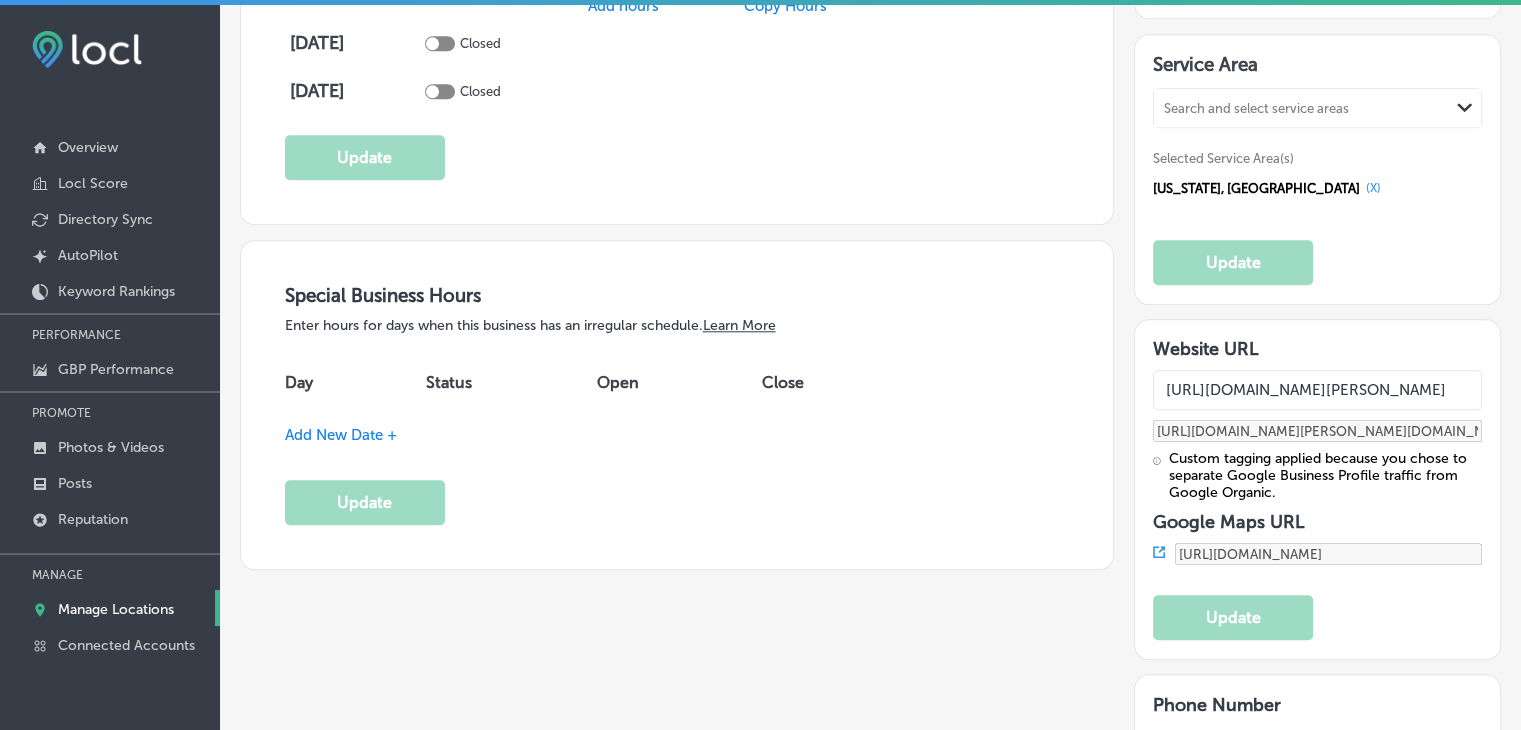 click on "Add New Date +" at bounding box center [341, 435] 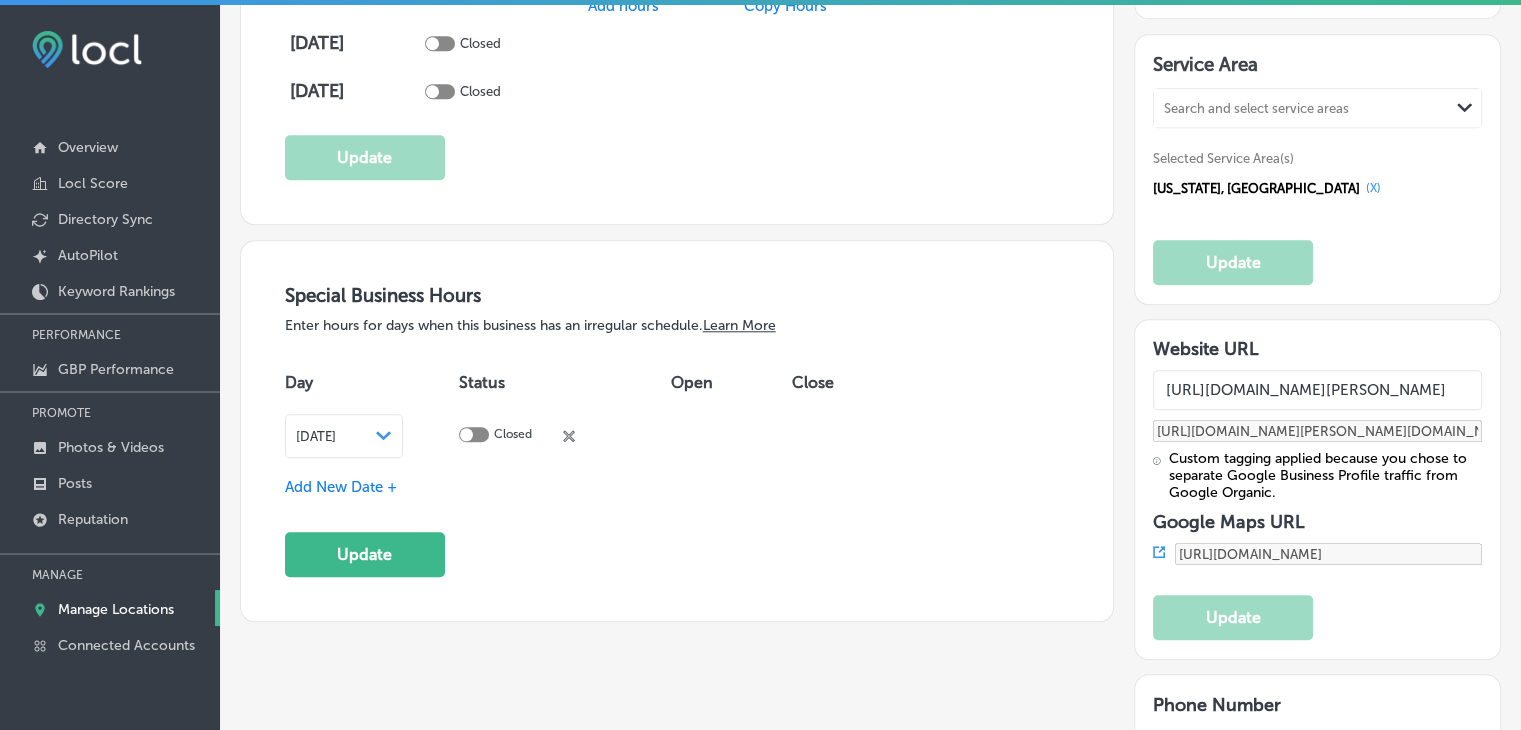 click on "Path
Created with Sketch." at bounding box center (384, 436) 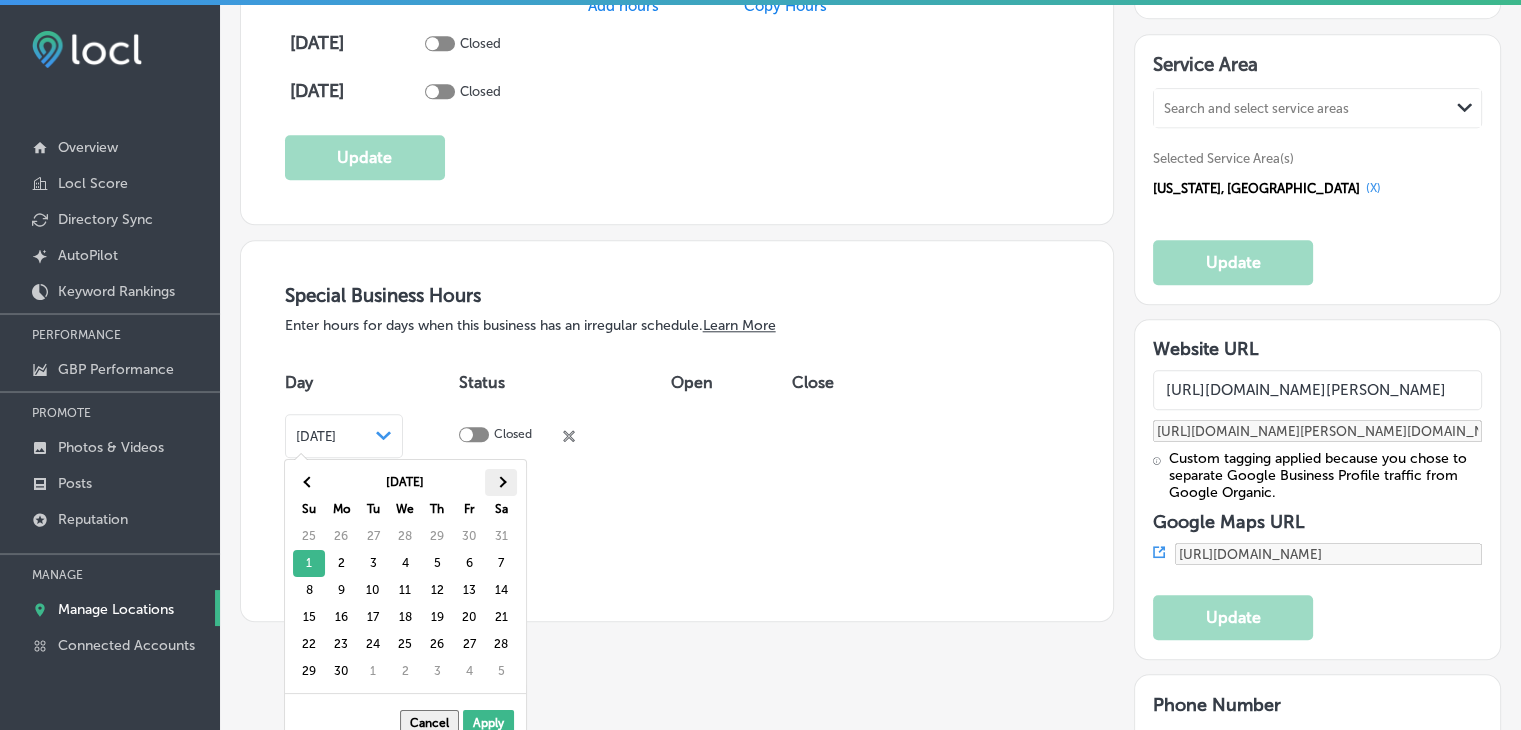 click at bounding box center [501, 482] 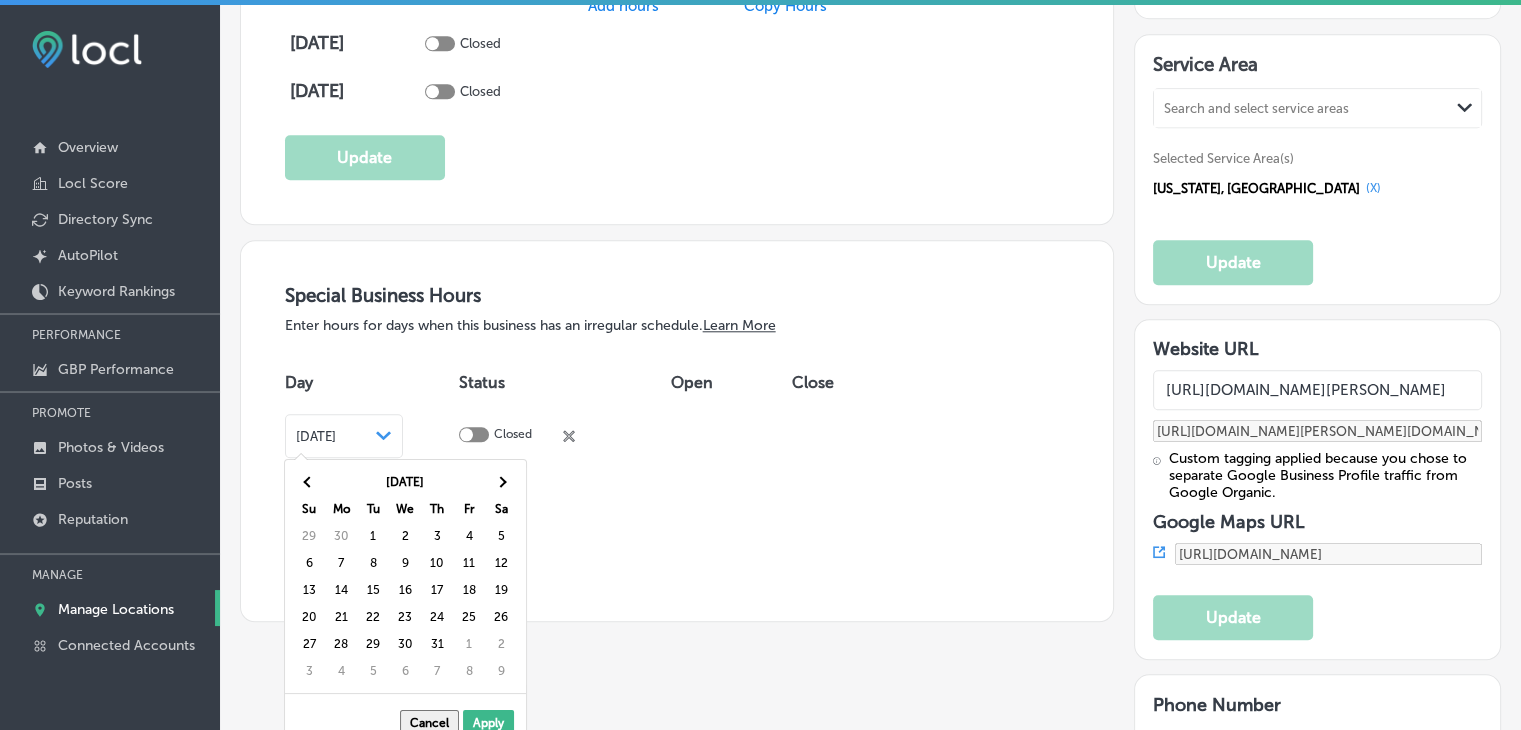 click at bounding box center [501, 482] 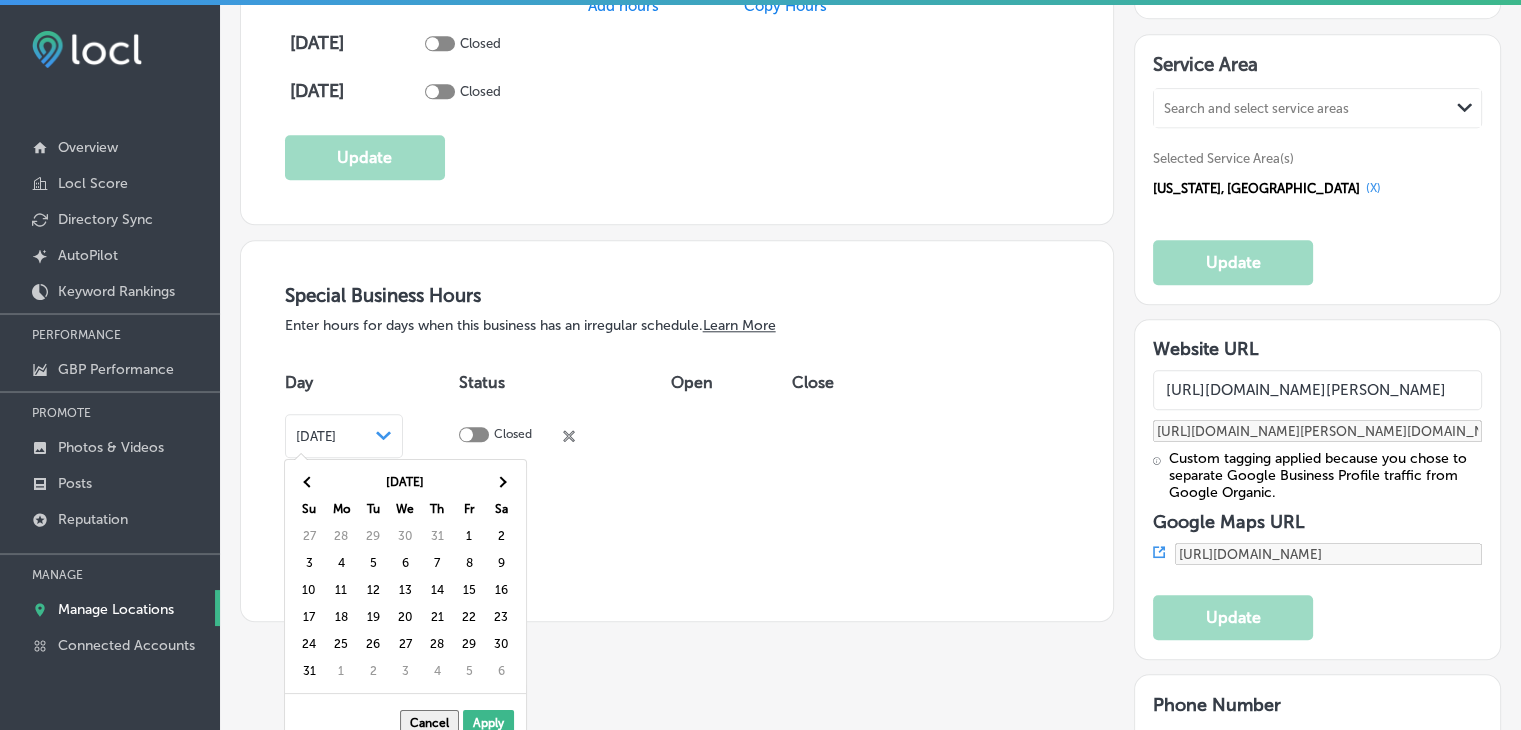 click at bounding box center (501, 482) 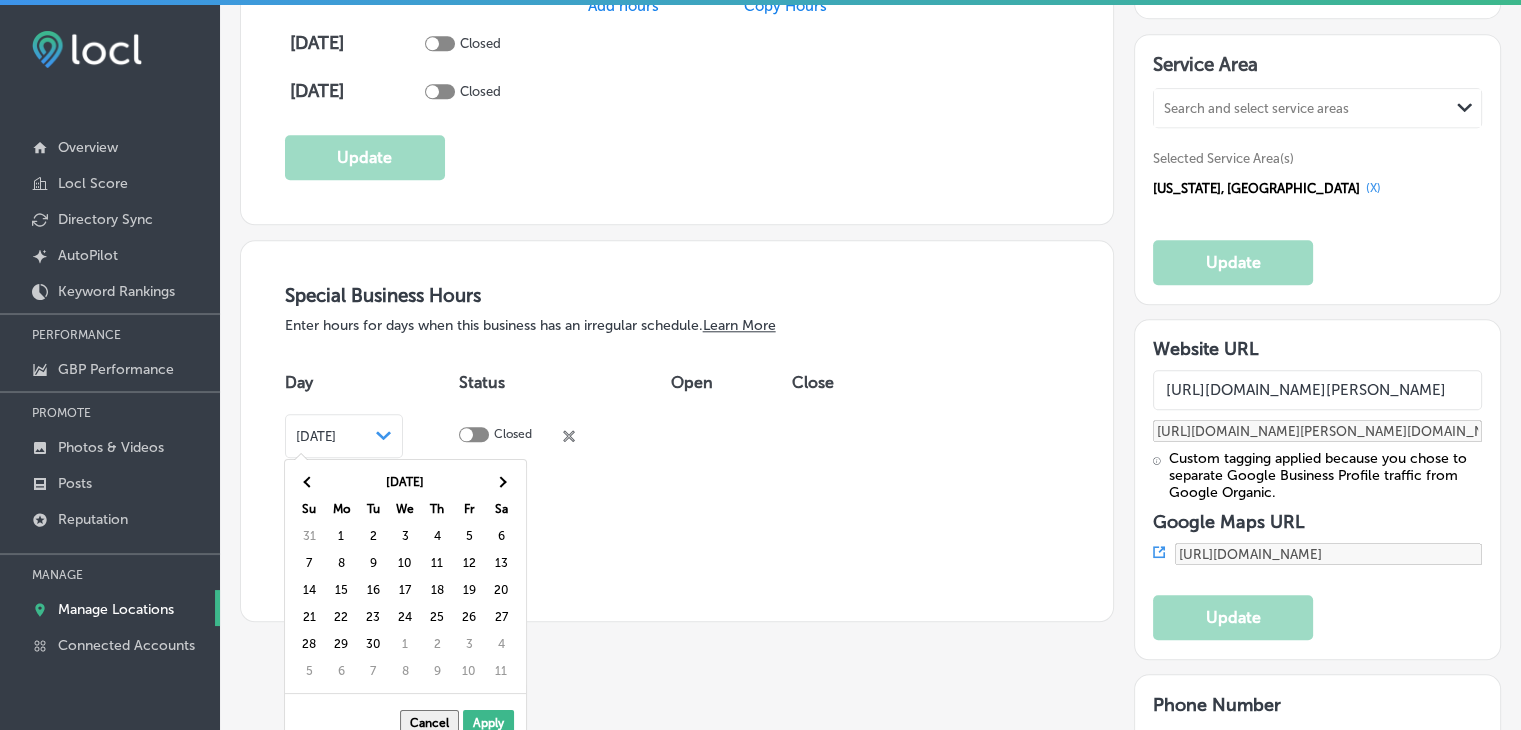 click at bounding box center (501, 482) 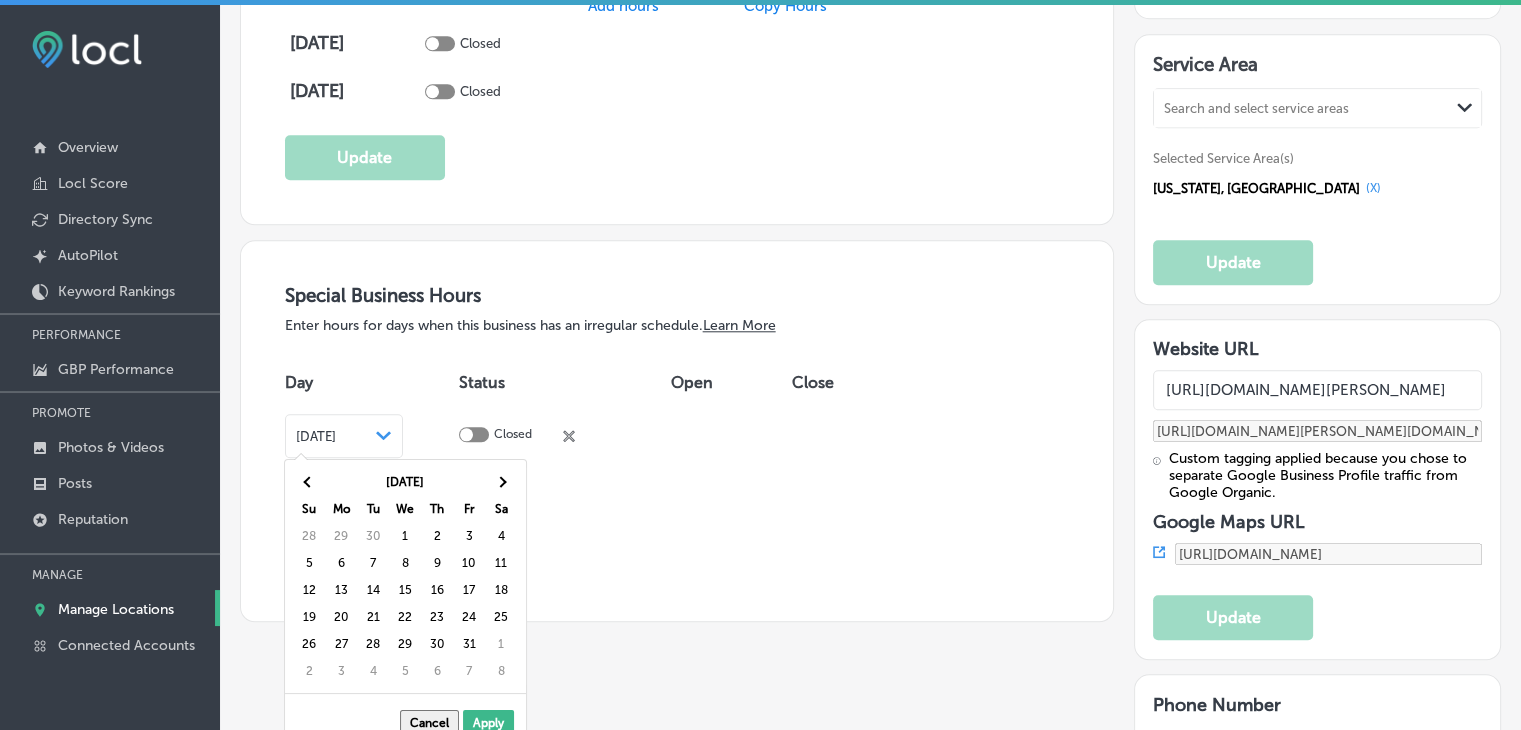 click at bounding box center [501, 482] 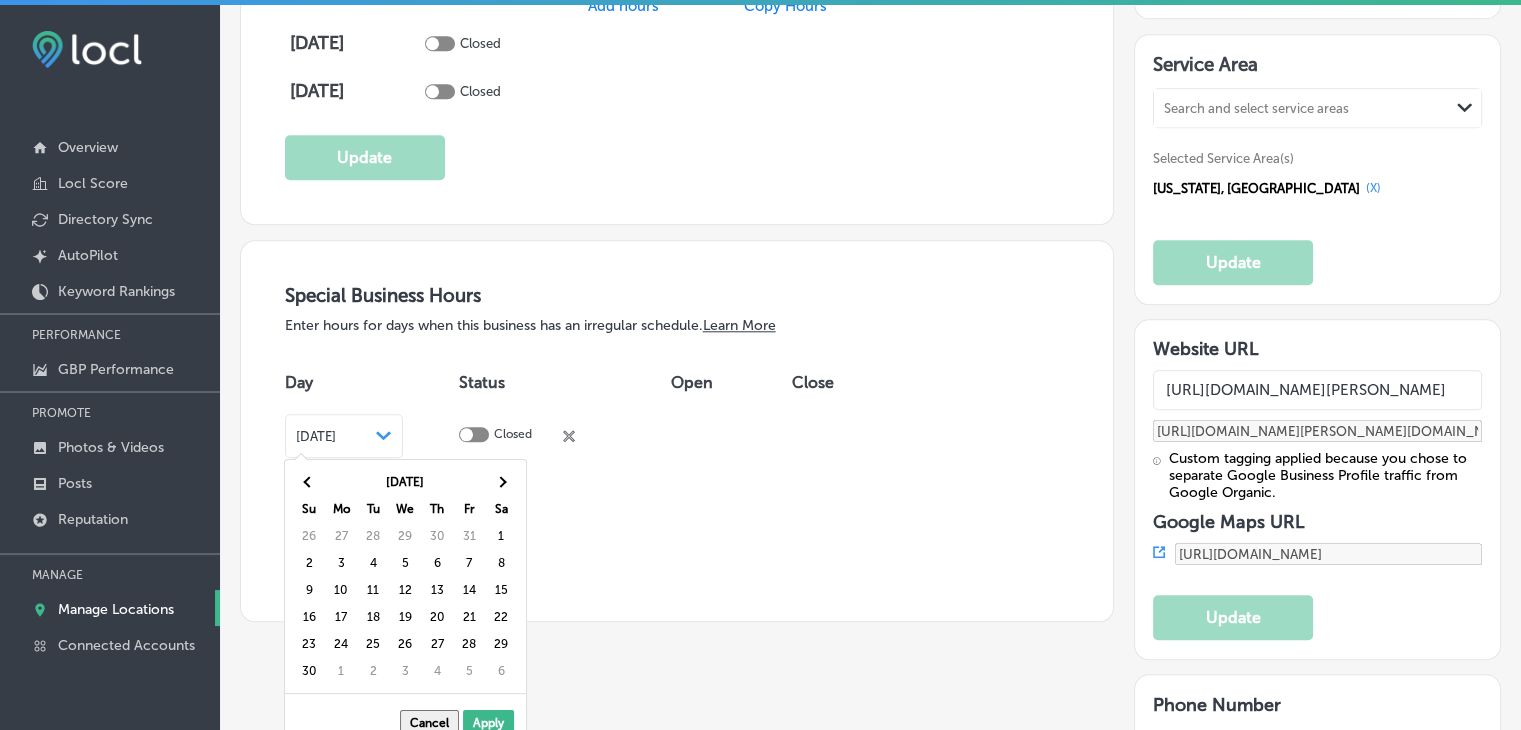 click at bounding box center [501, 482] 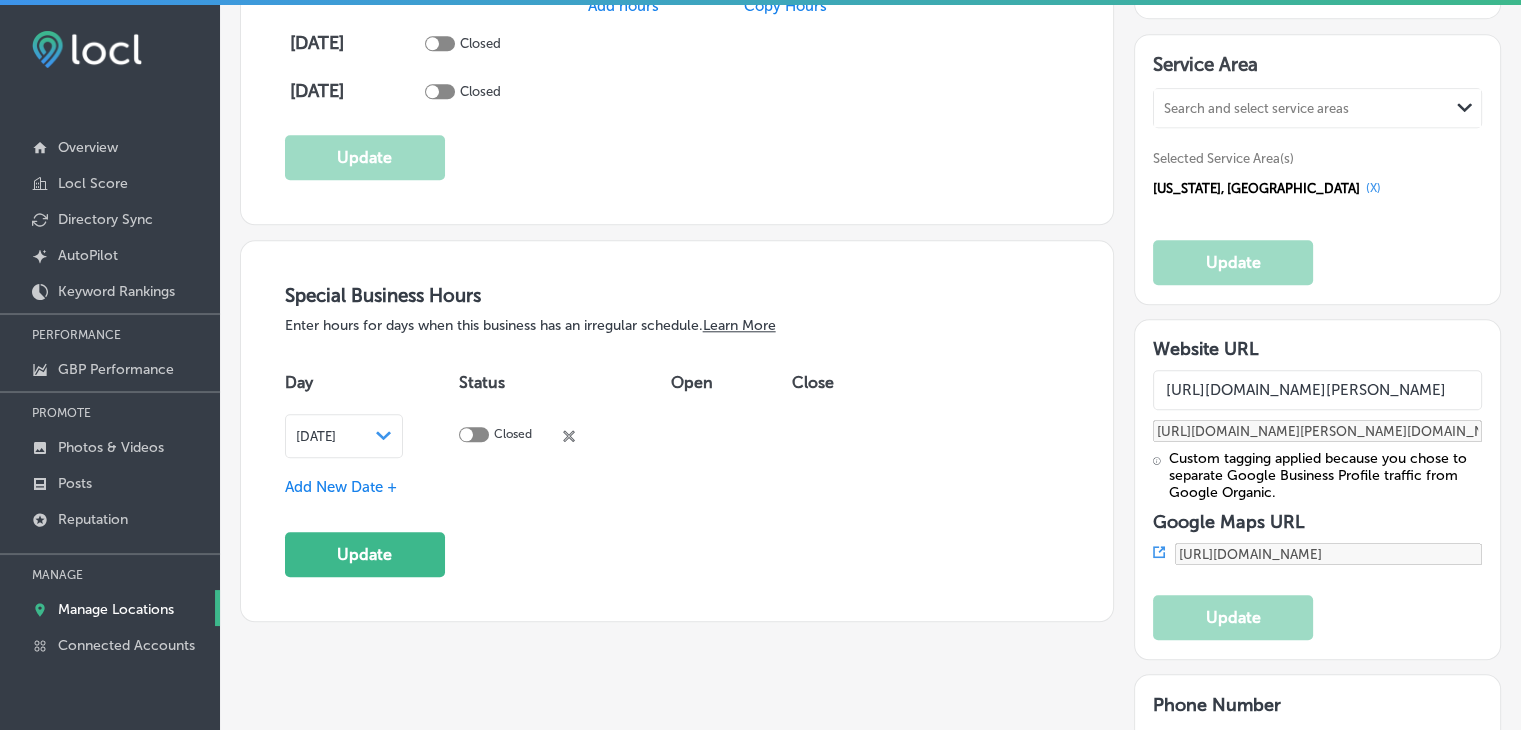 click on "Special Business Hours Enter hours for days when this business has an irregular schedule.  Learn More Day Status Open Close [DATE]
Path
Created with Sketch.
Closed
close
Created with Sketch.
Add New Date + Update" at bounding box center [677, 430] 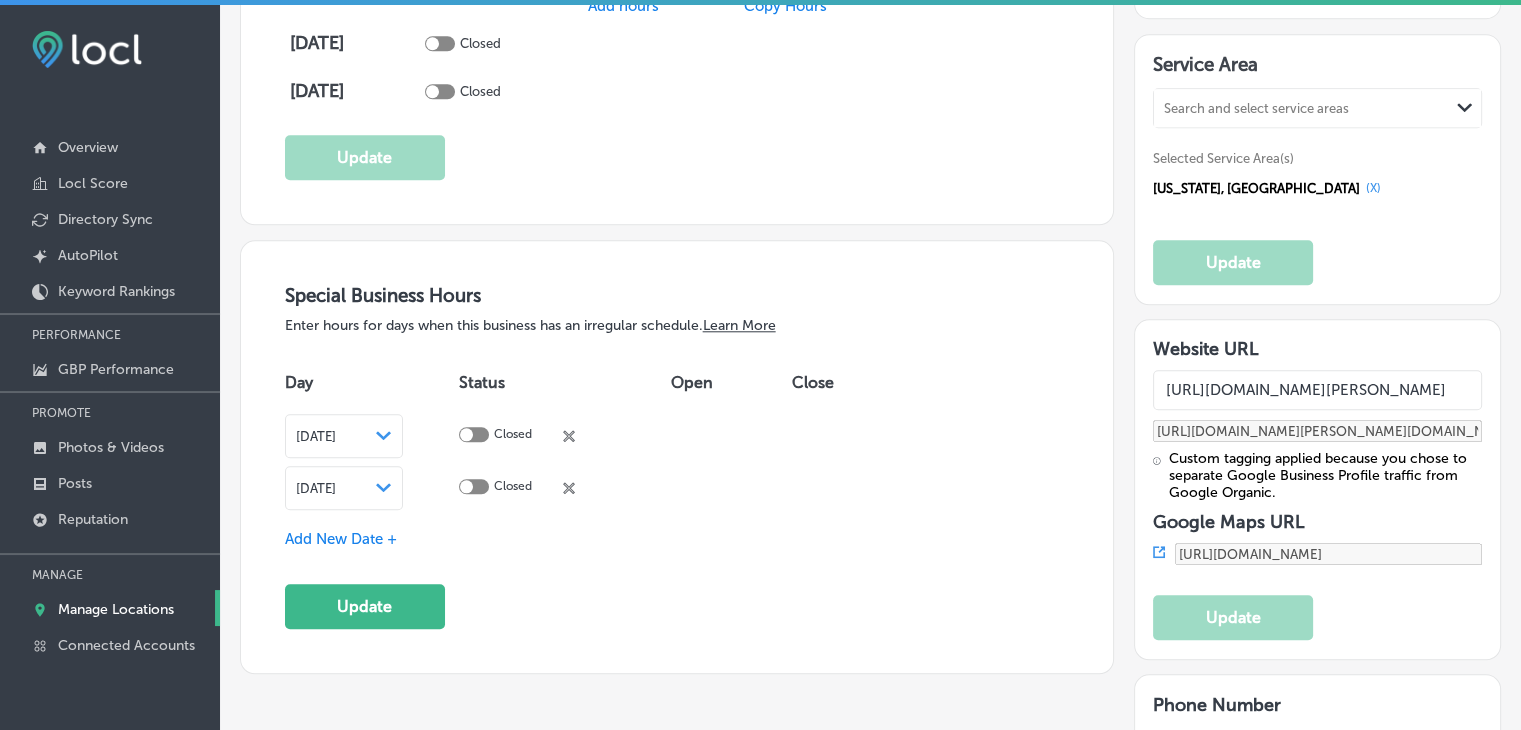 click on "[DATE]" at bounding box center [316, 488] 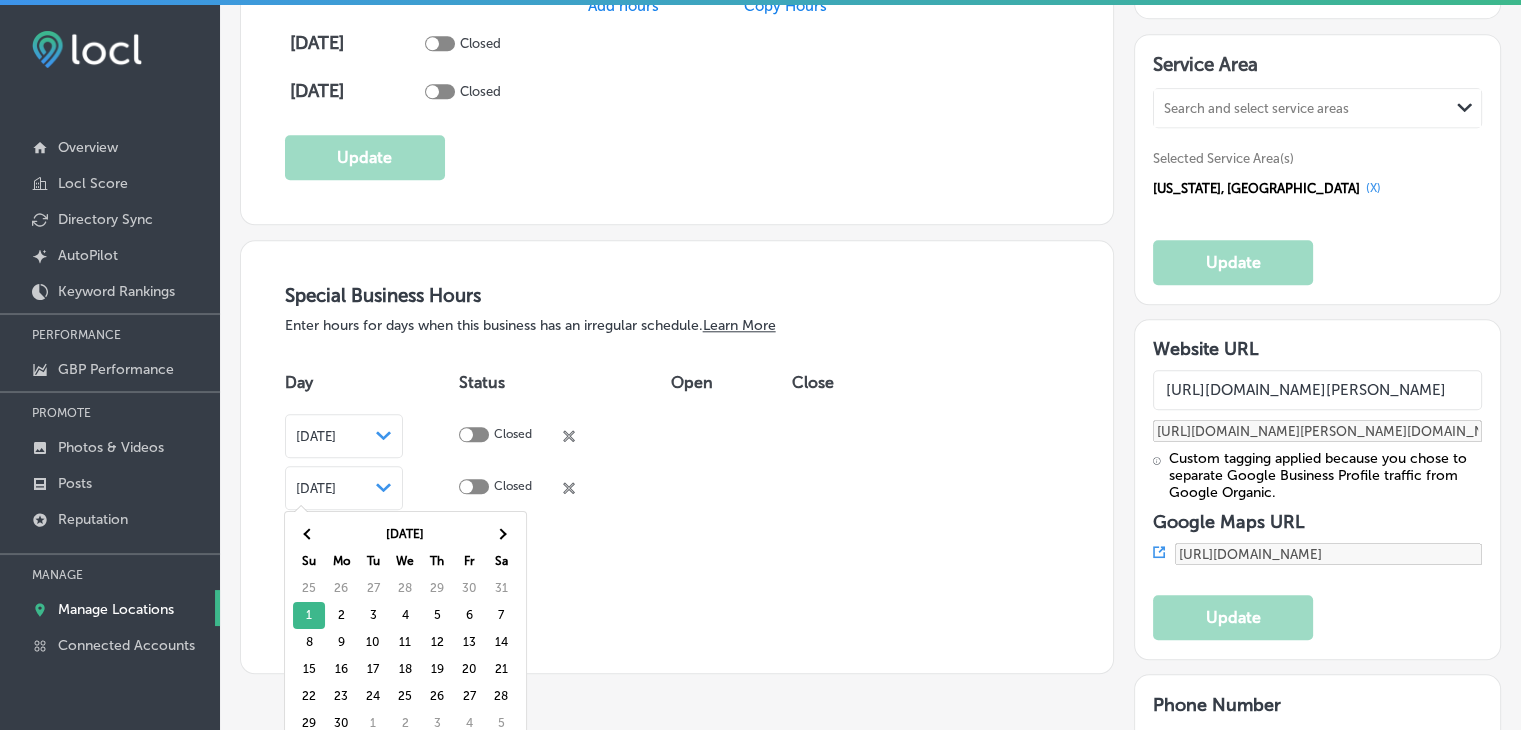 click on "Add New Date +" at bounding box center [677, 539] 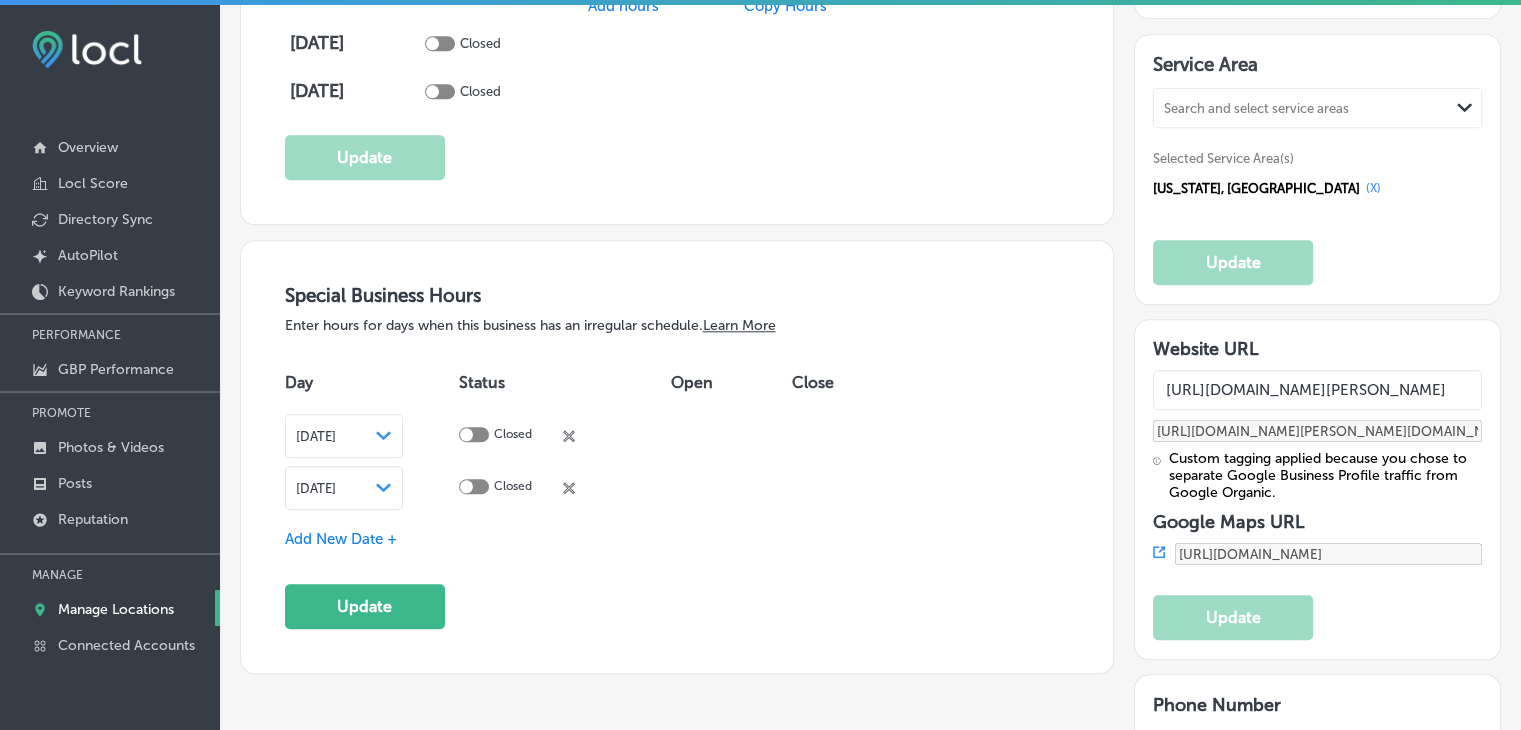 click on "[DATE]
Path
Created with Sketch." at bounding box center [344, 488] 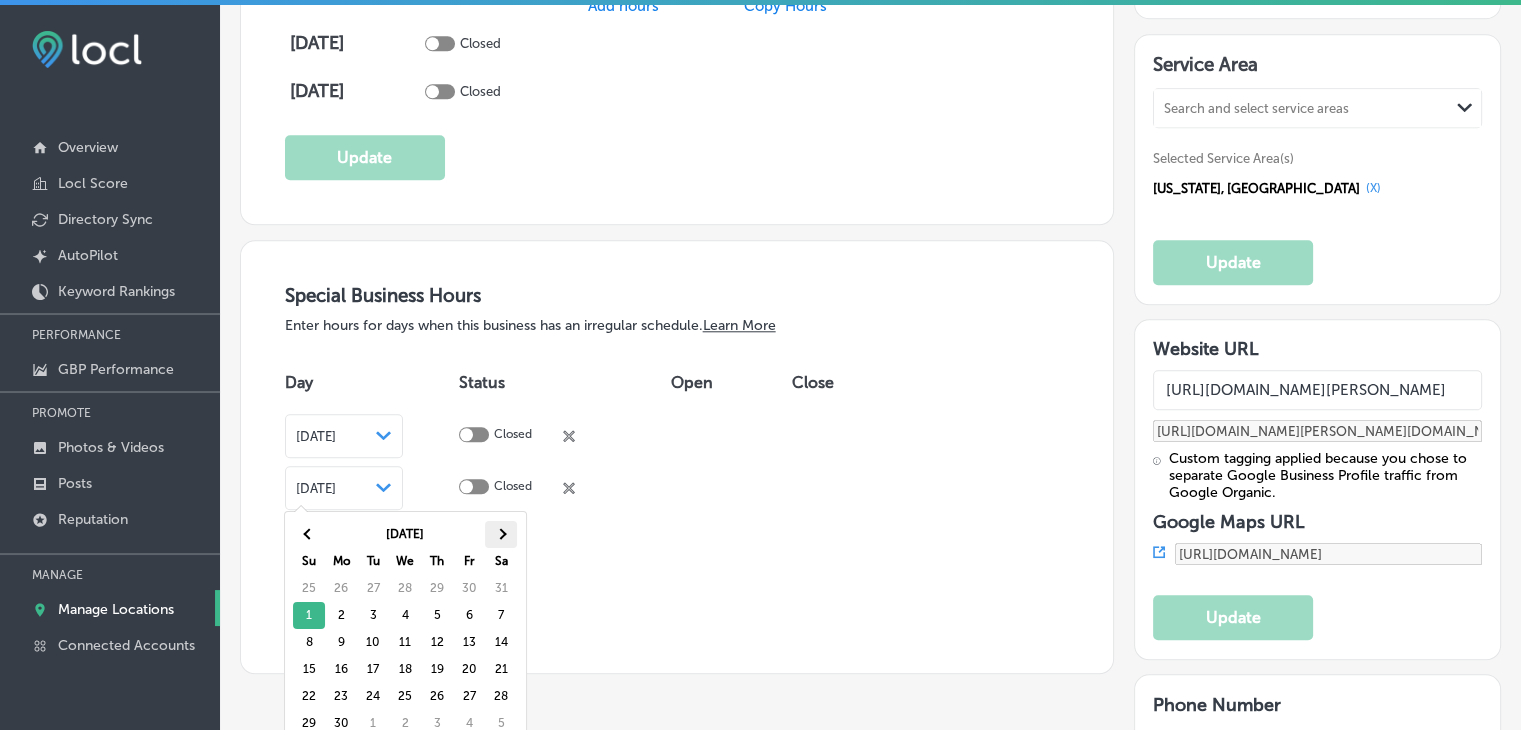 click at bounding box center [501, 534] 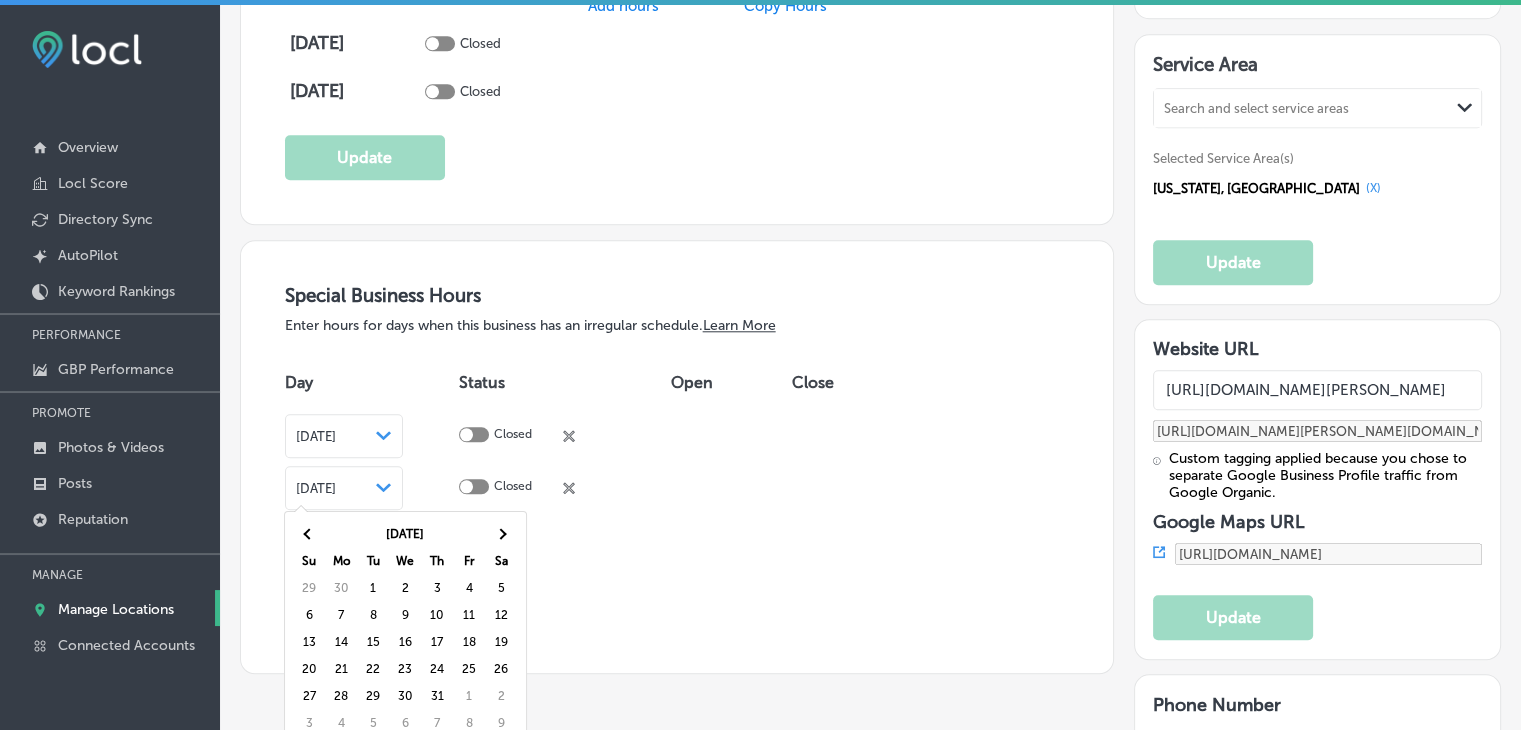 click at bounding box center (501, 534) 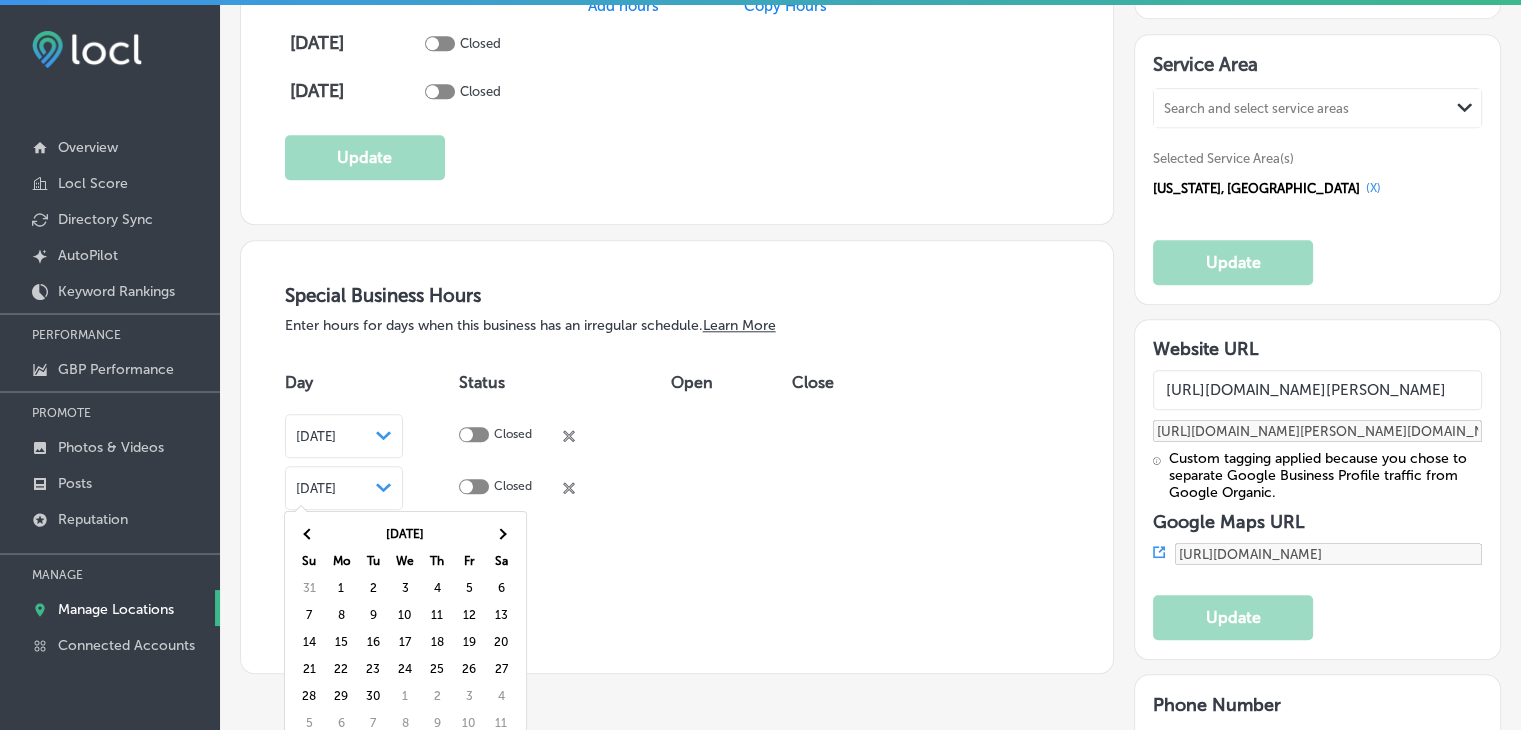 click at bounding box center (501, 534) 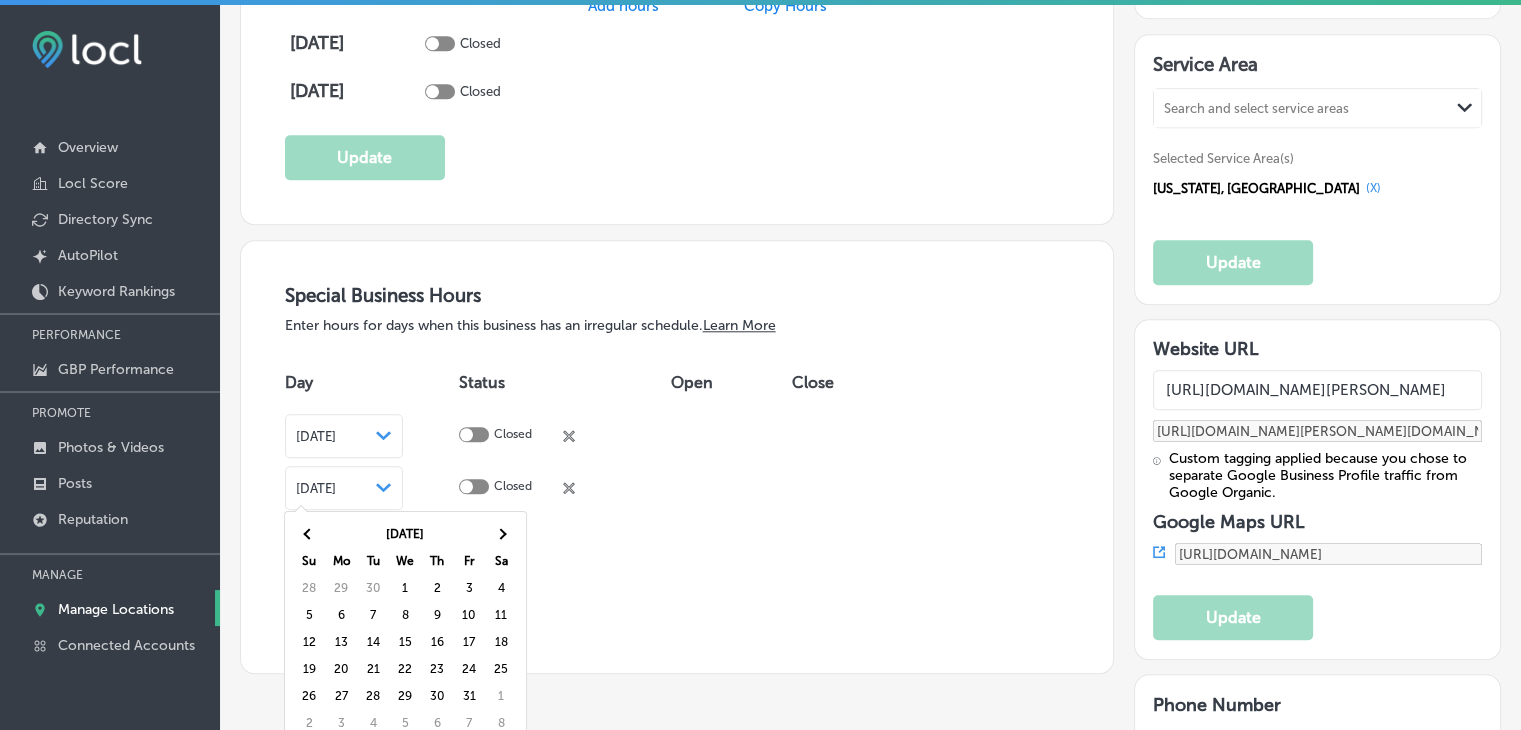 click at bounding box center [501, 534] 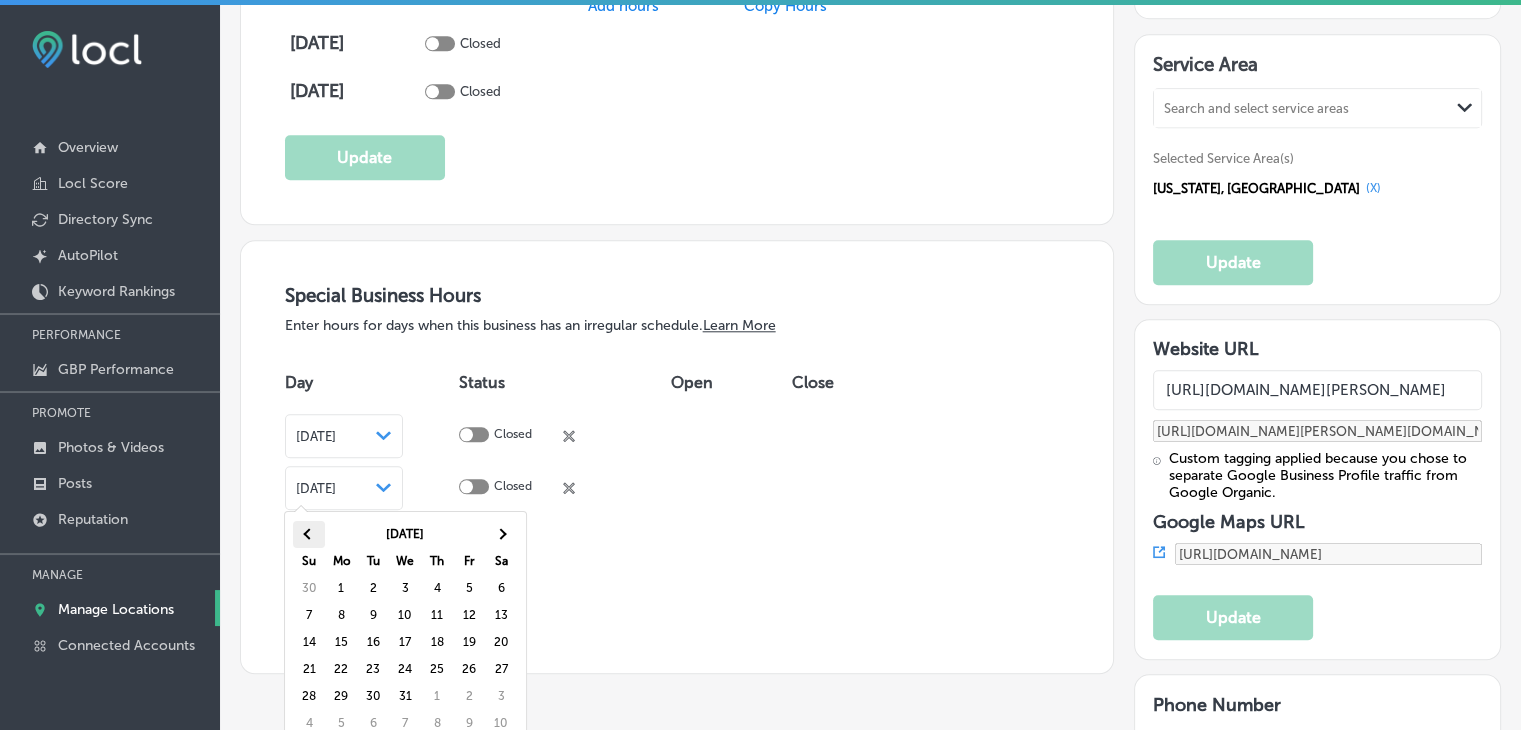 click at bounding box center (309, 534) 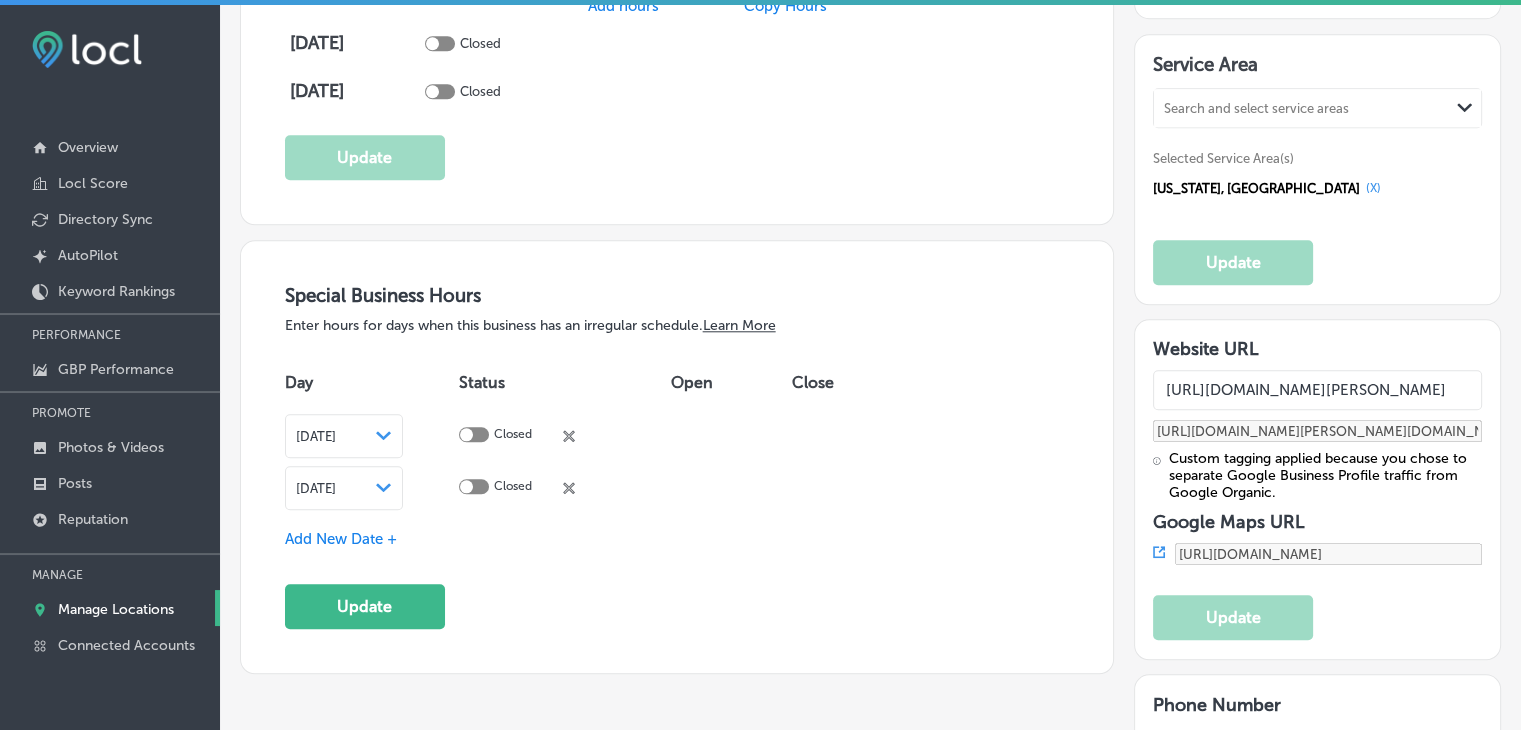 click on "Add New Date +" at bounding box center [341, 539] 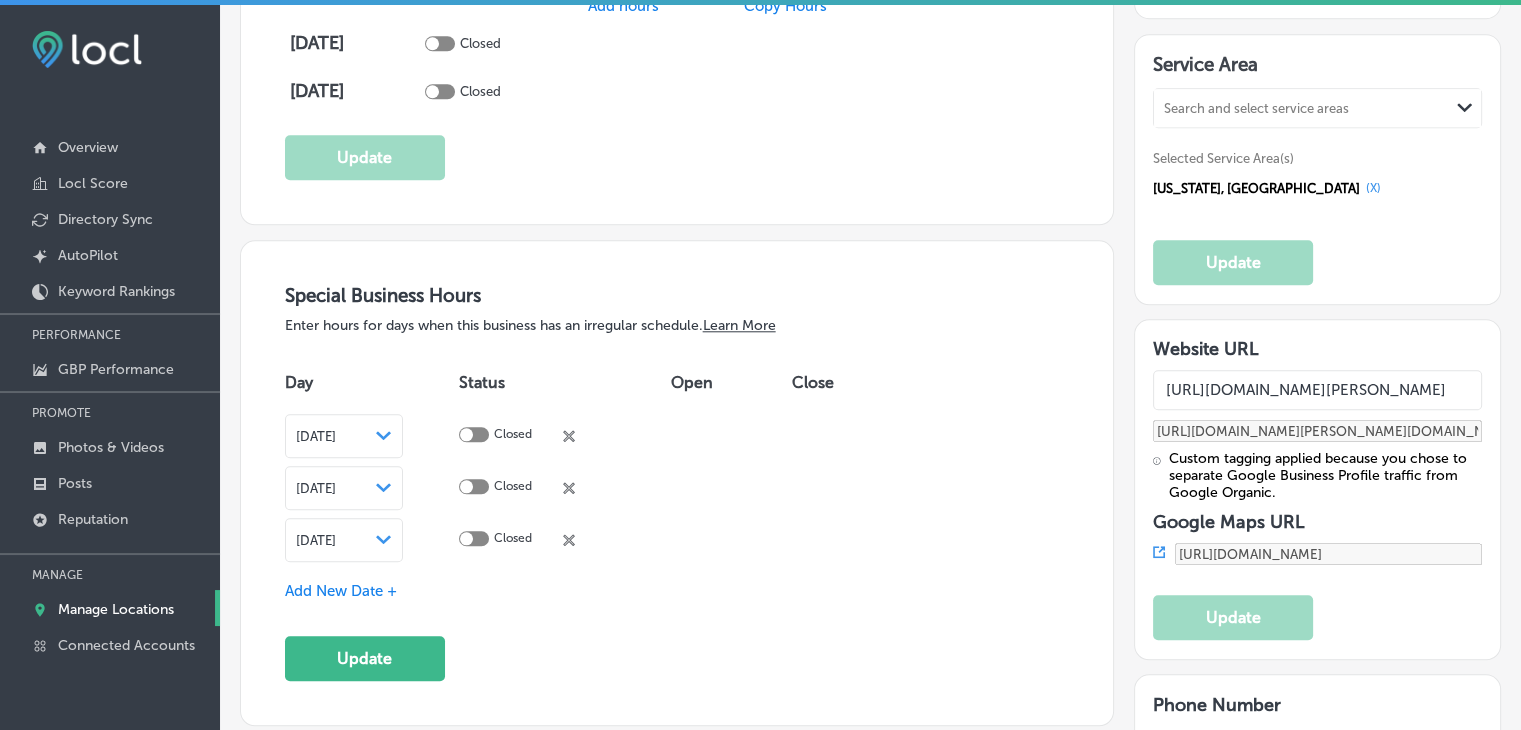 click on "[DATE]
Path
Created with Sketch." at bounding box center [344, 540] 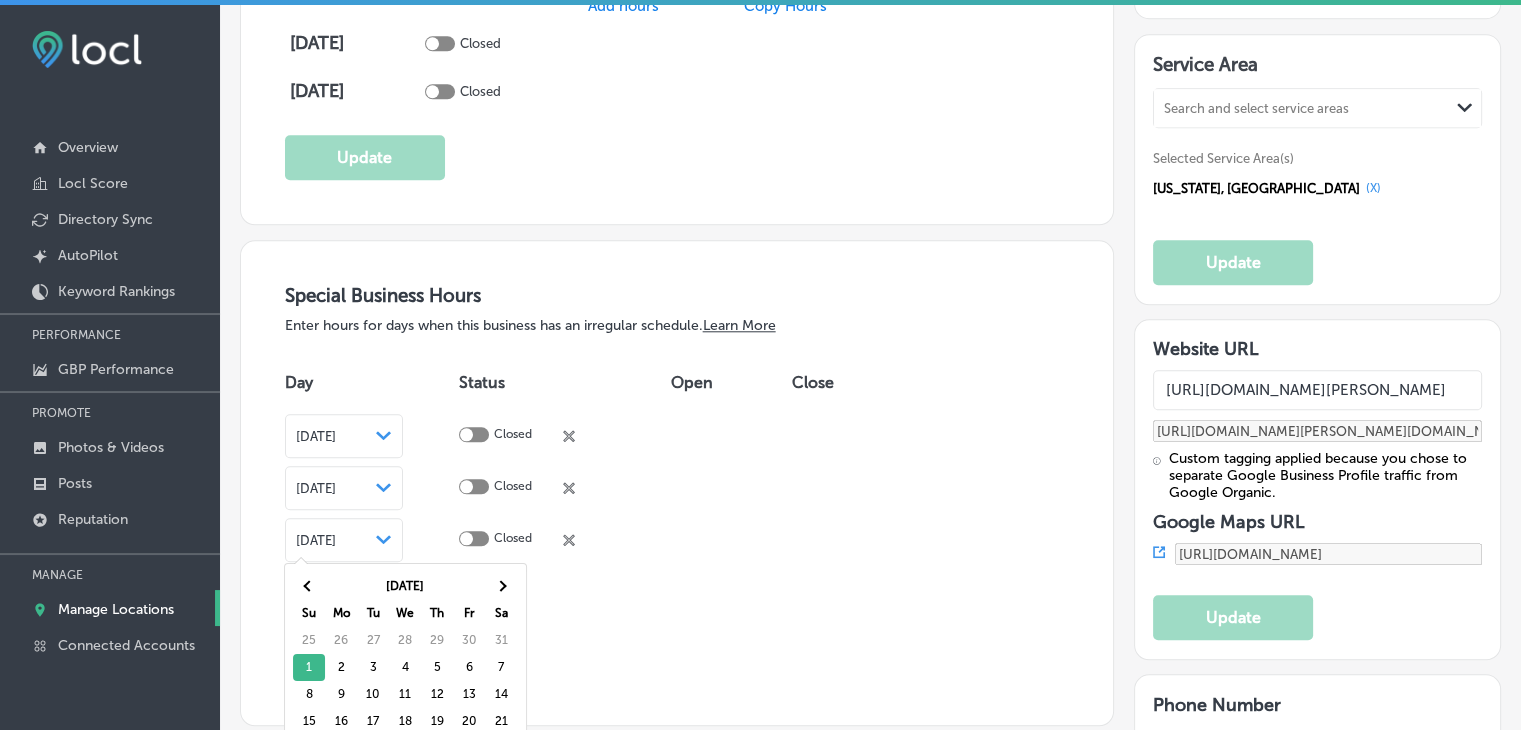 click on "[DATE]" at bounding box center [405, 586] 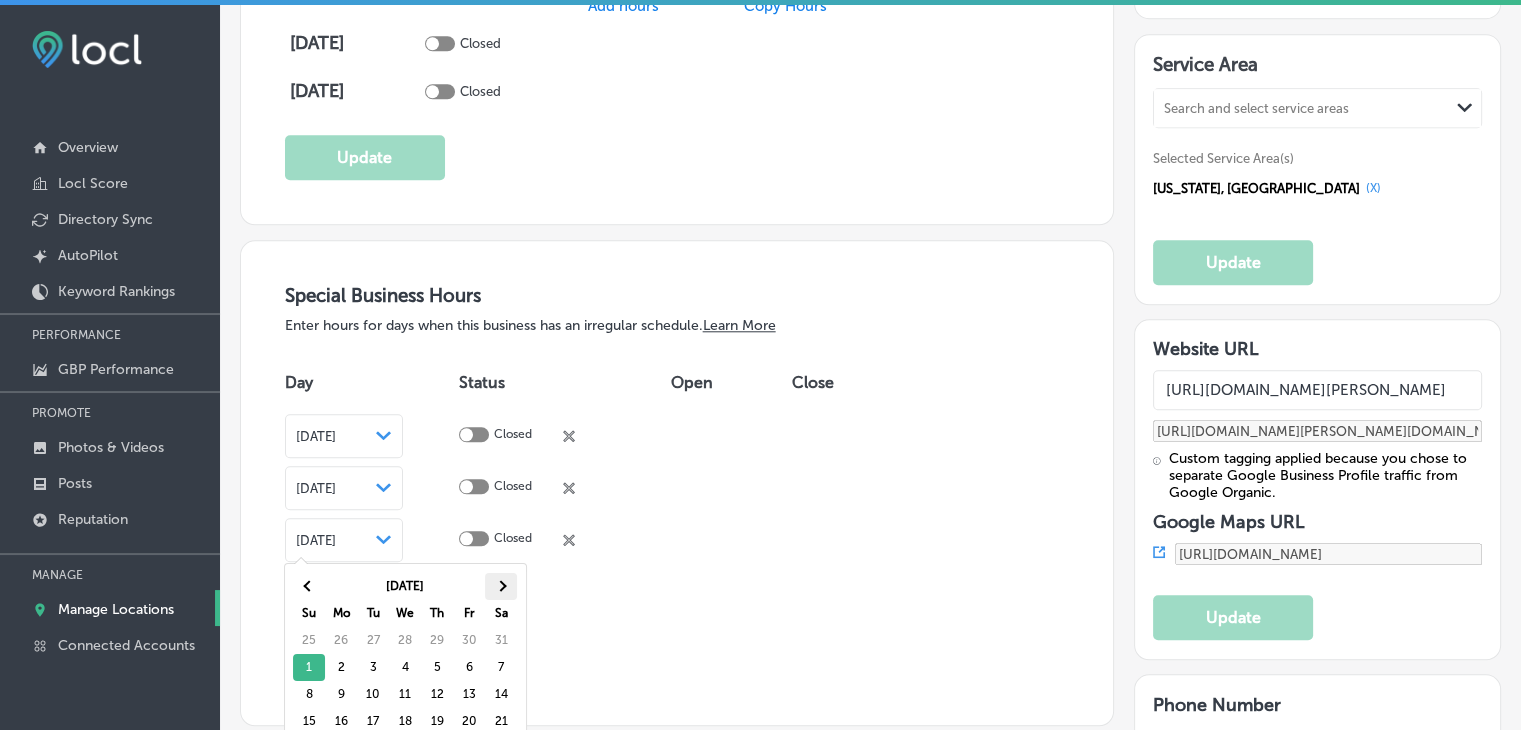 click at bounding box center [501, 586] 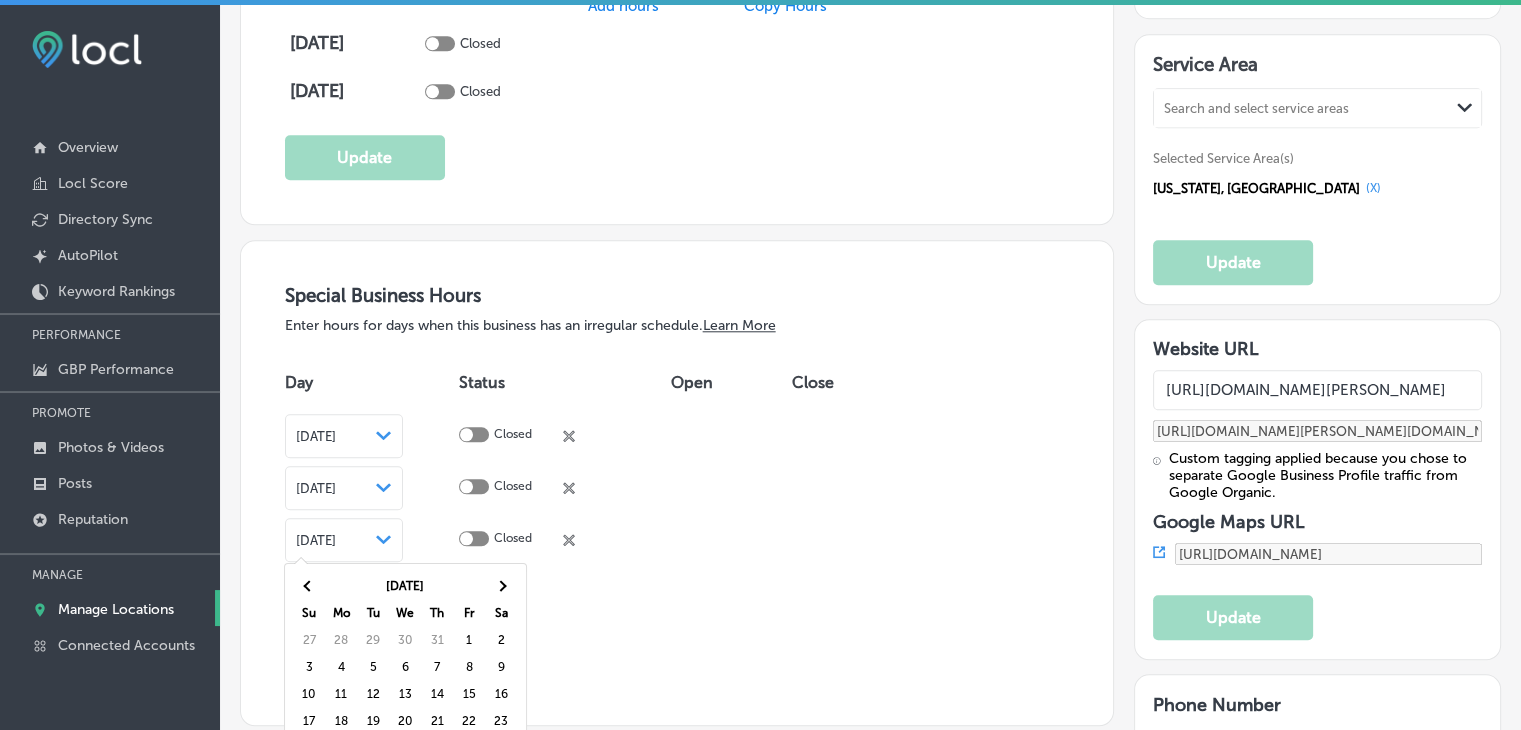 click at bounding box center (501, 586) 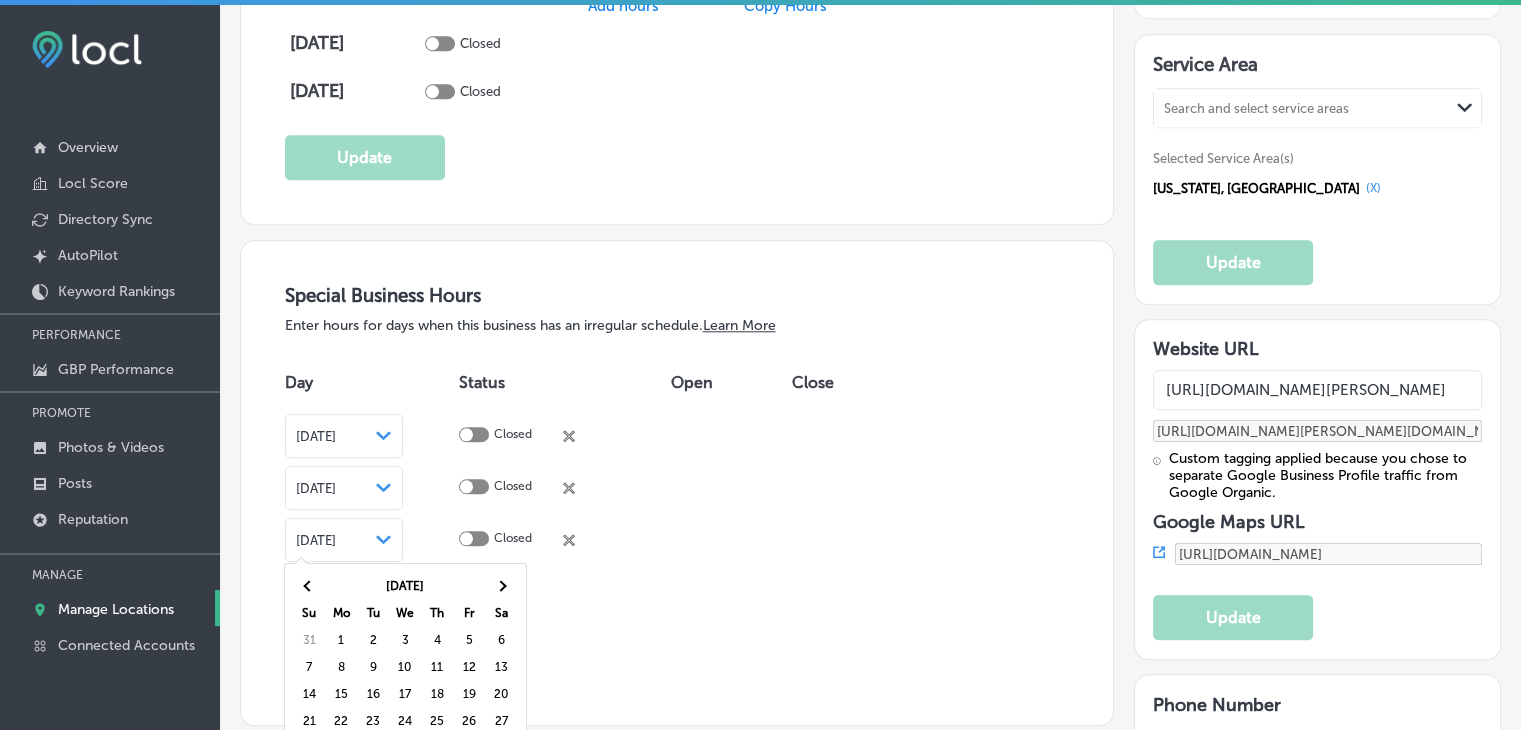 click at bounding box center [501, 586] 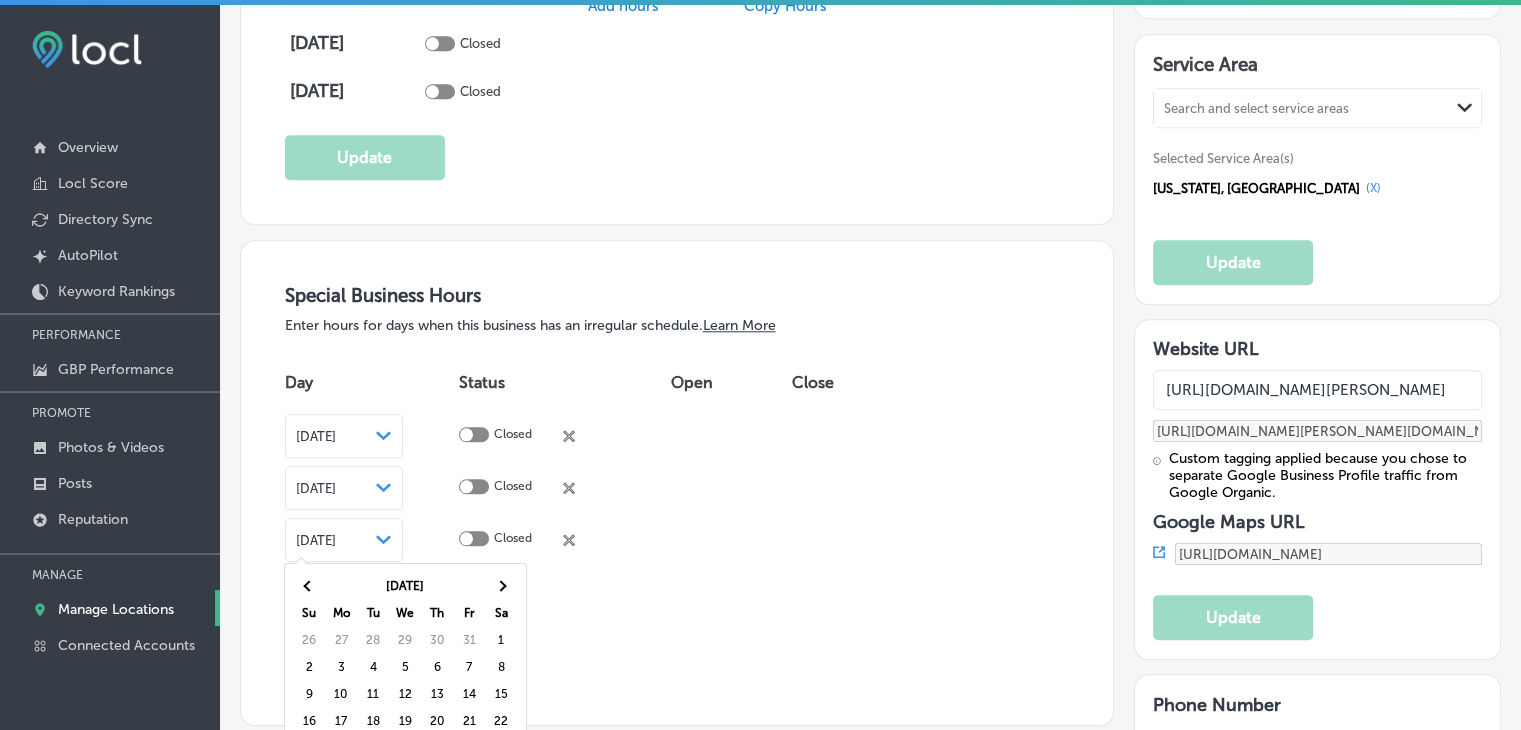 click at bounding box center [501, 586] 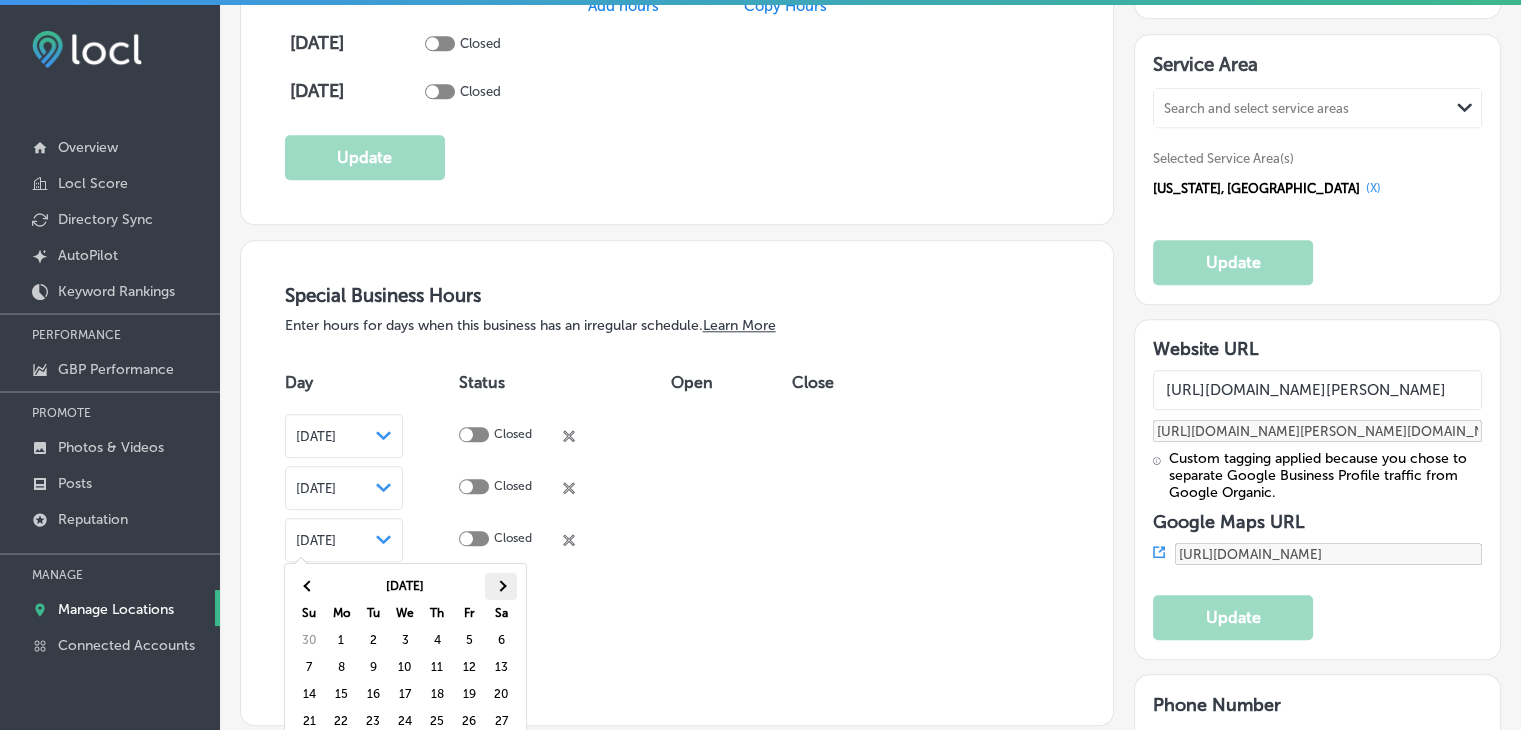 click at bounding box center (501, 586) 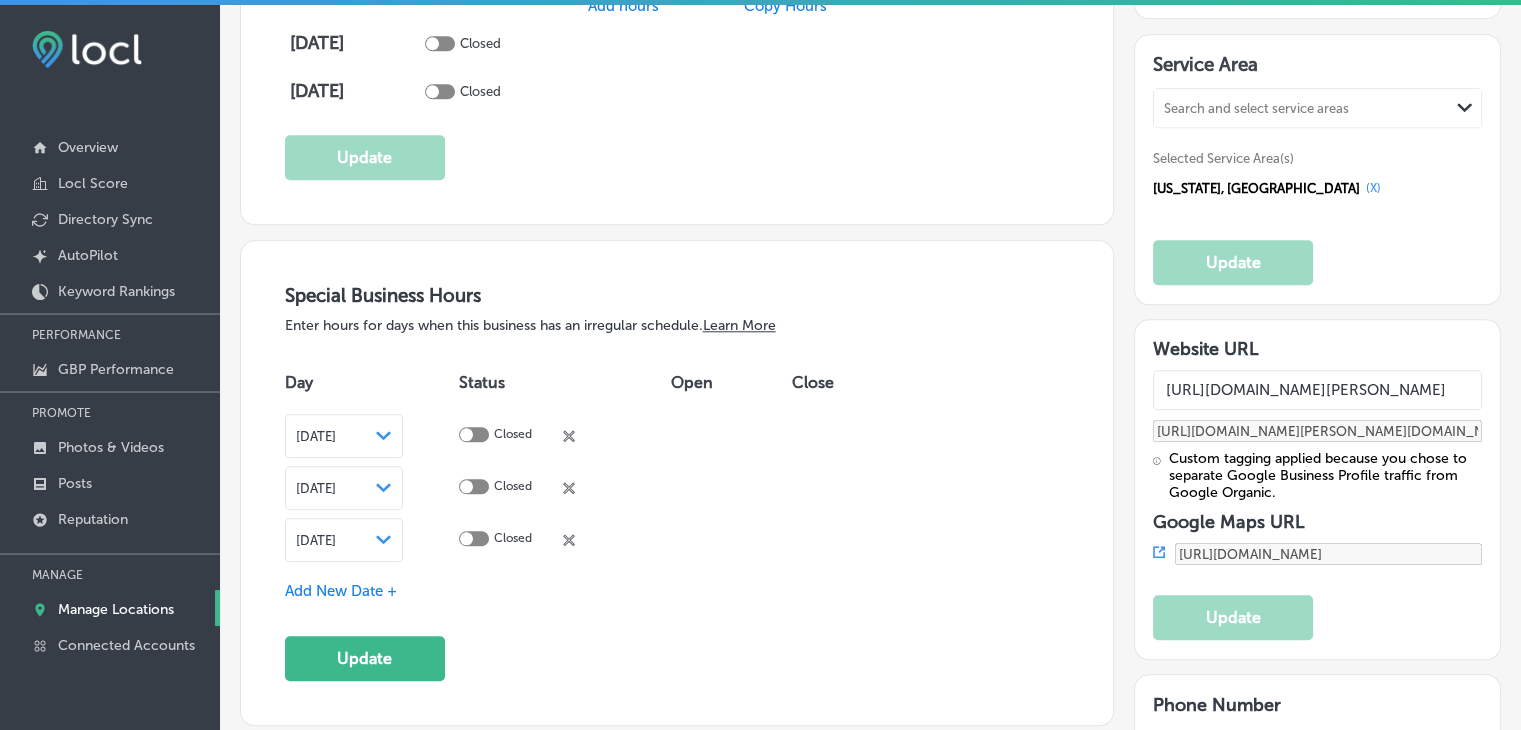 click on "Special Business Hours Enter hours for days when this business has an irregular schedule.  Learn More Day Status Open Close [DATE]
Path
Created with Sketch.
Closed
close
Created with Sketch.
[DATE]
Path
Created with Sketch.
Closed
close
Created with Sketch.
[DATE]
Path
Created with Sketch.
Closed
close
Created with Sketch.
Add New Date + Update" at bounding box center [677, 482] 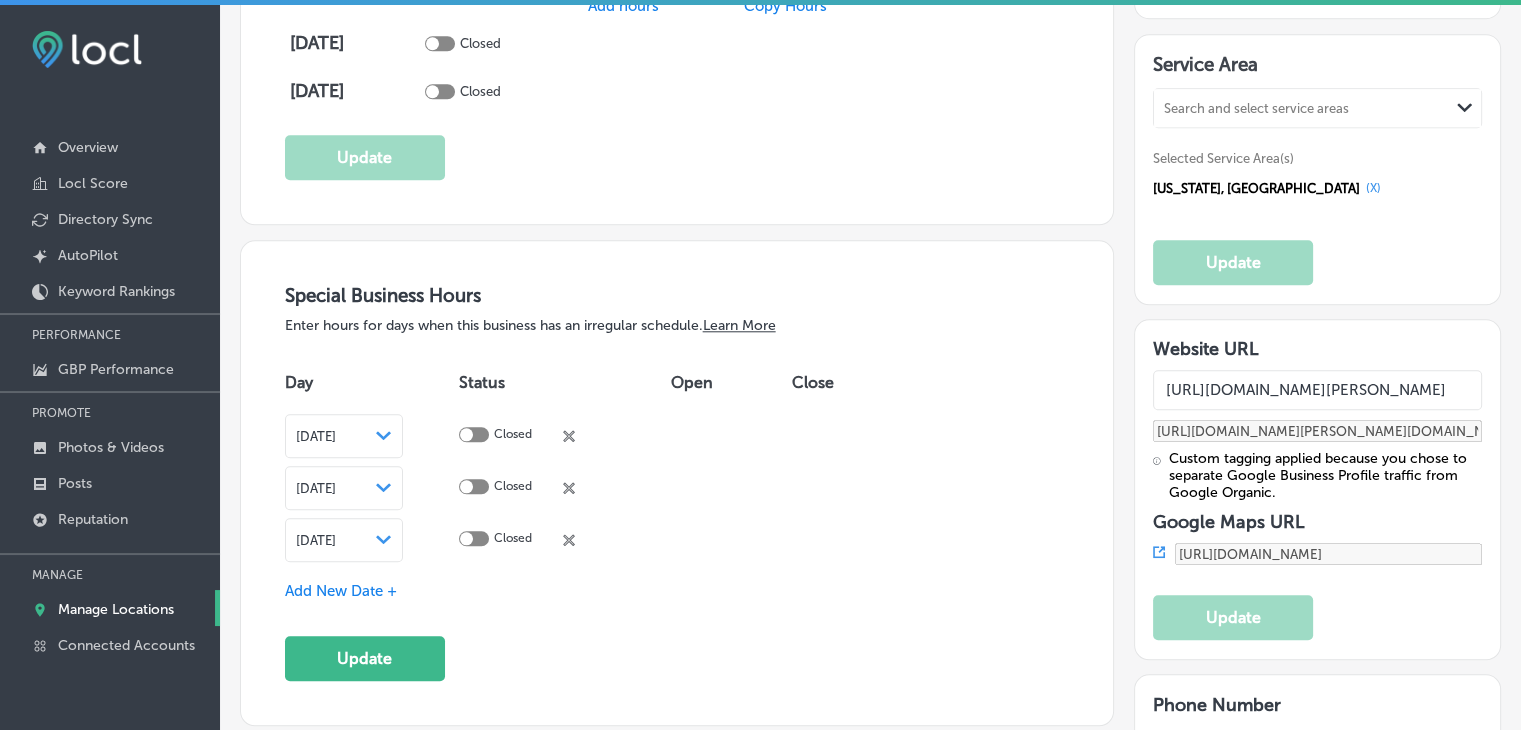 click on "Add New Date +" at bounding box center (341, 591) 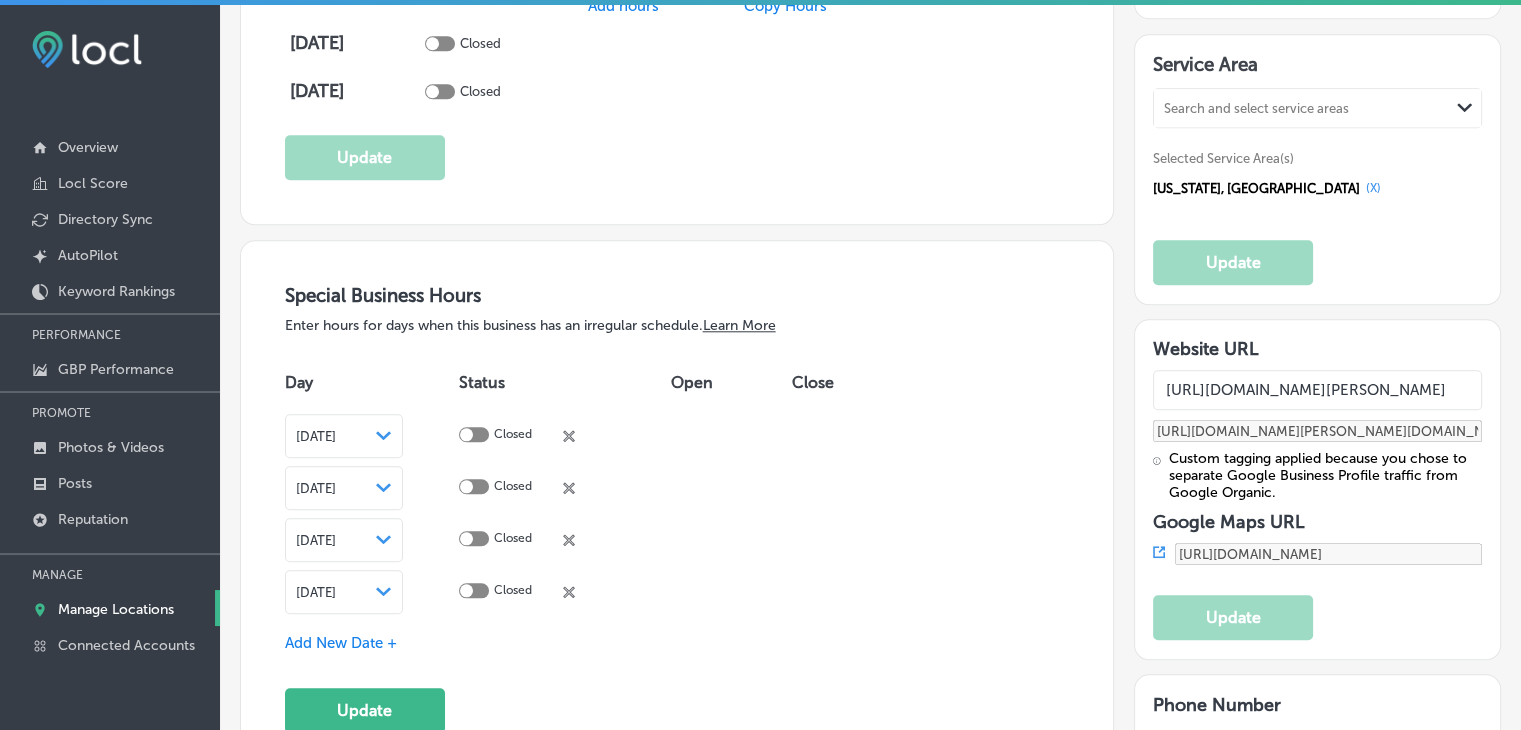 click on "Path
Created with Sketch." 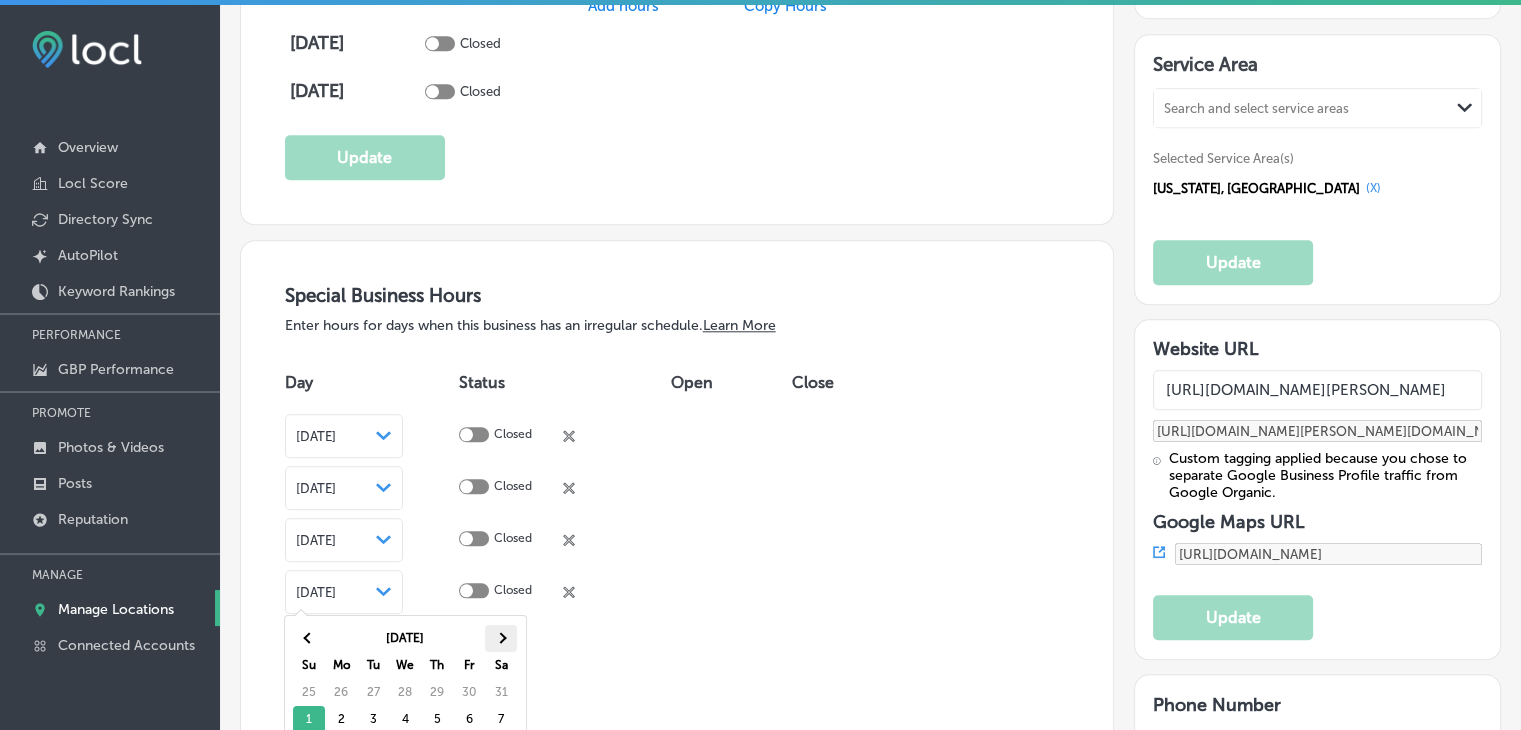 click at bounding box center [501, 638] 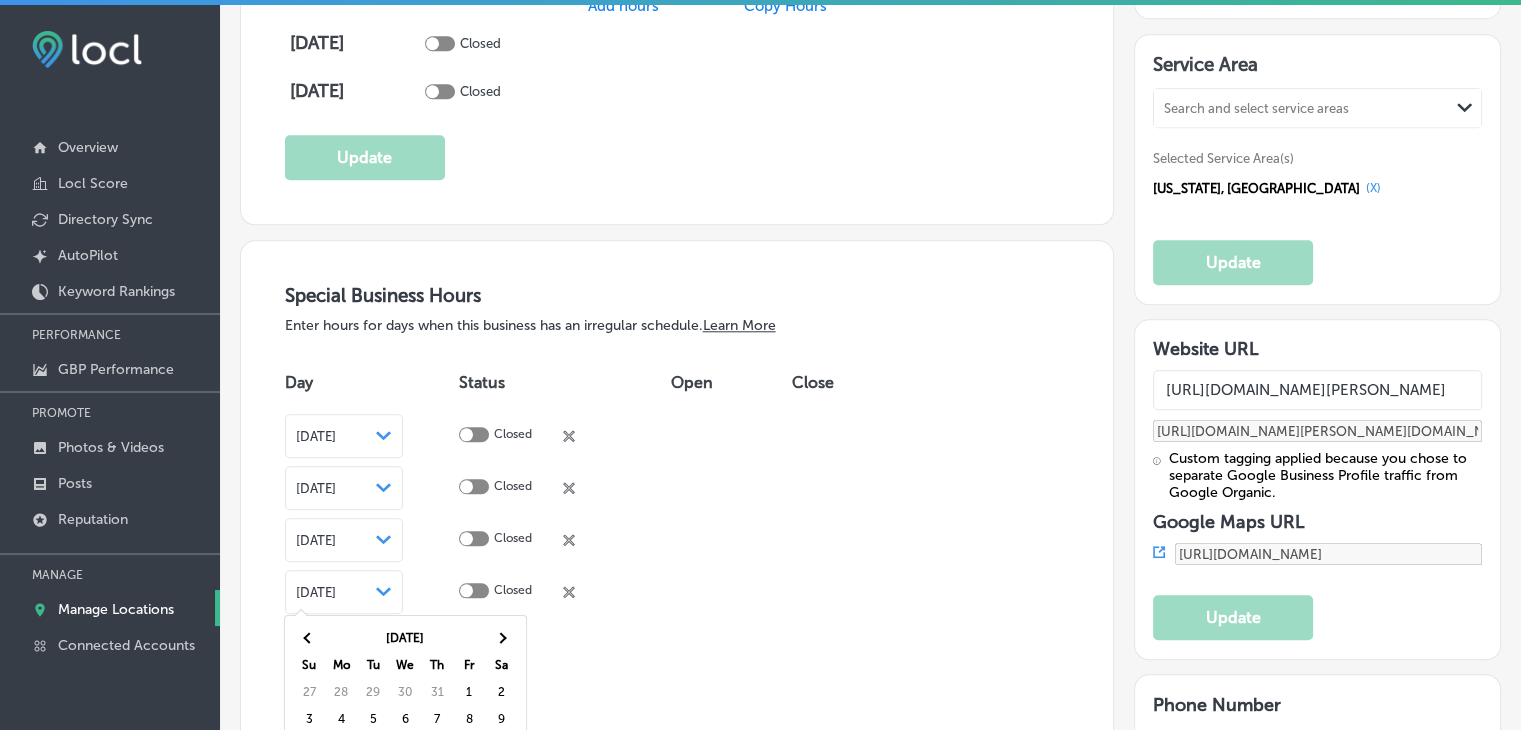 click at bounding box center [501, 638] 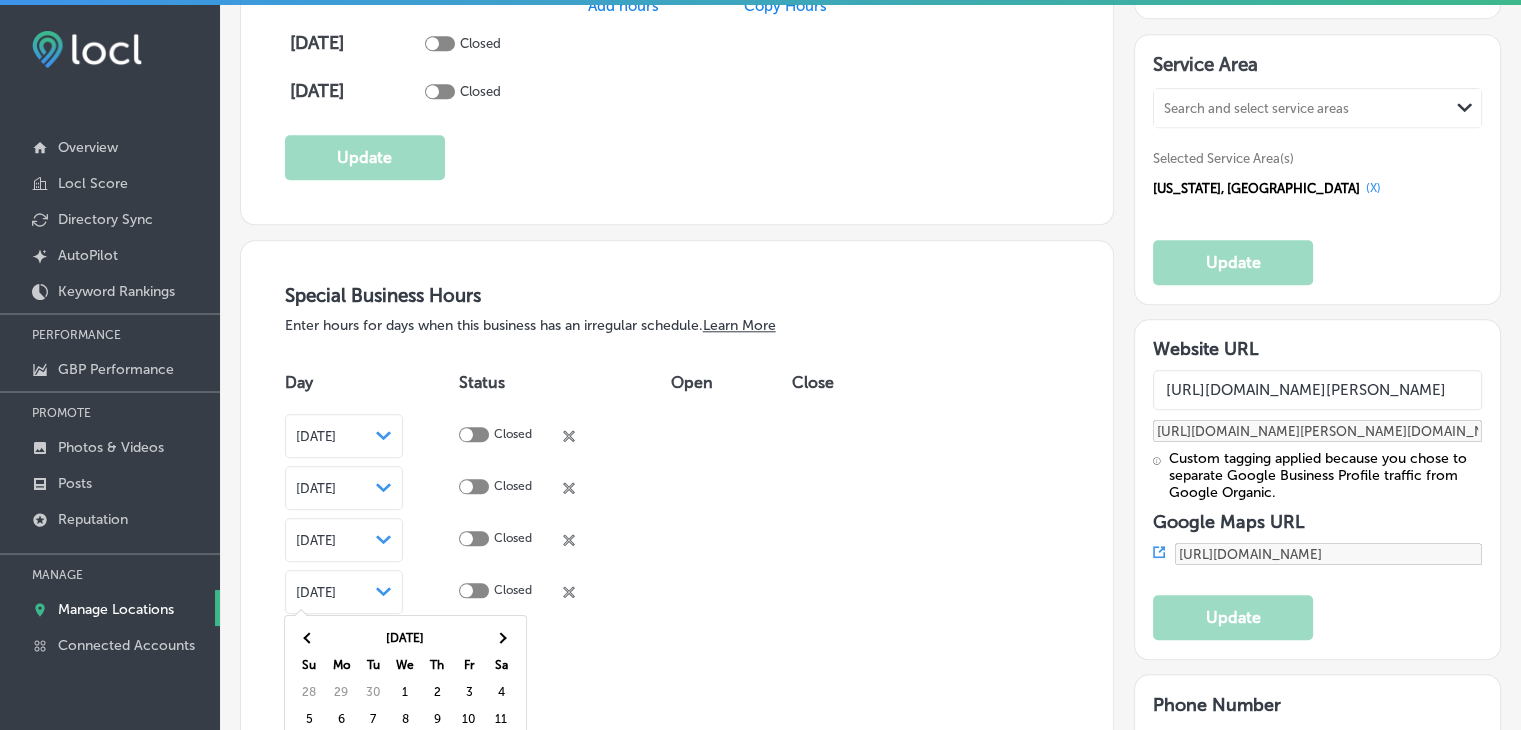 click at bounding box center (501, 638) 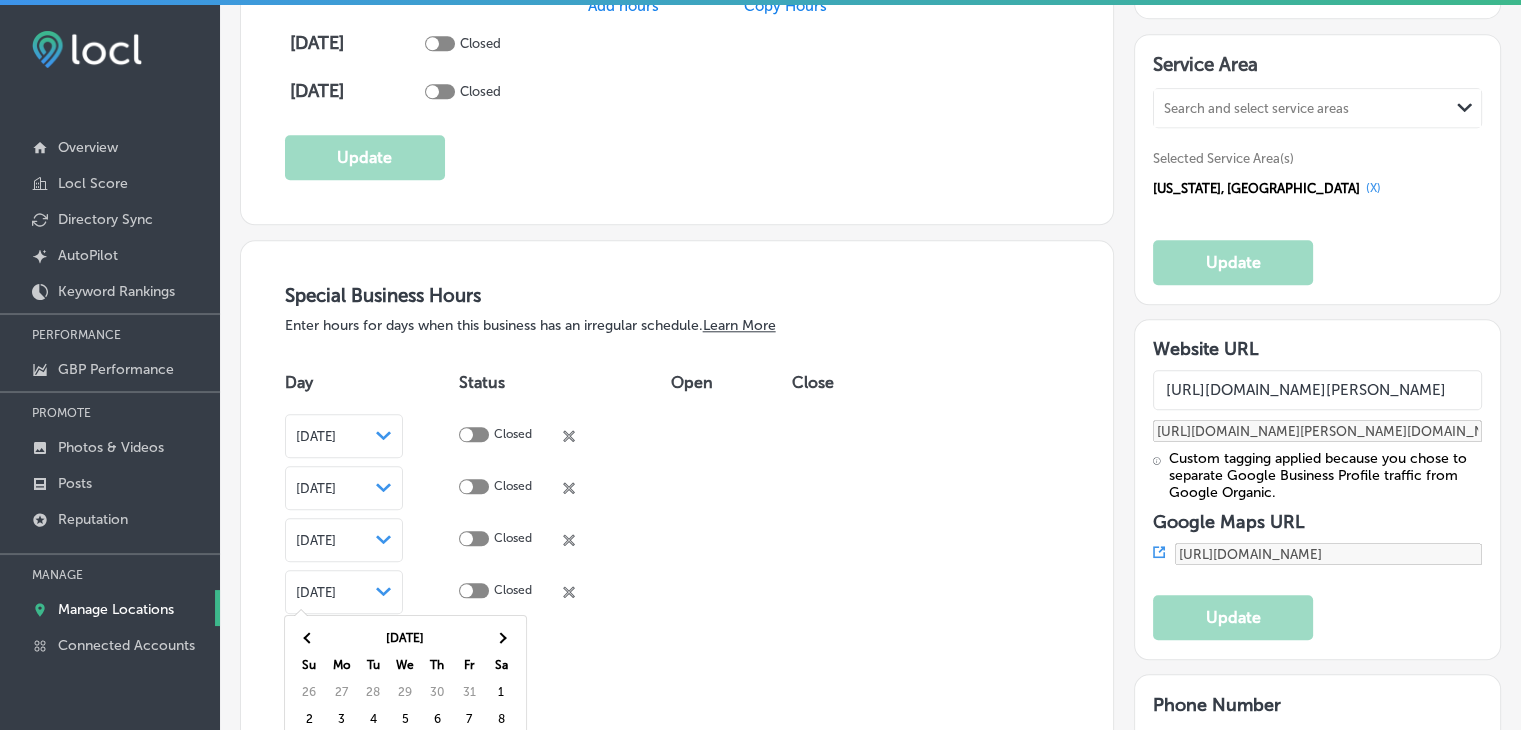 click at bounding box center (501, 638) 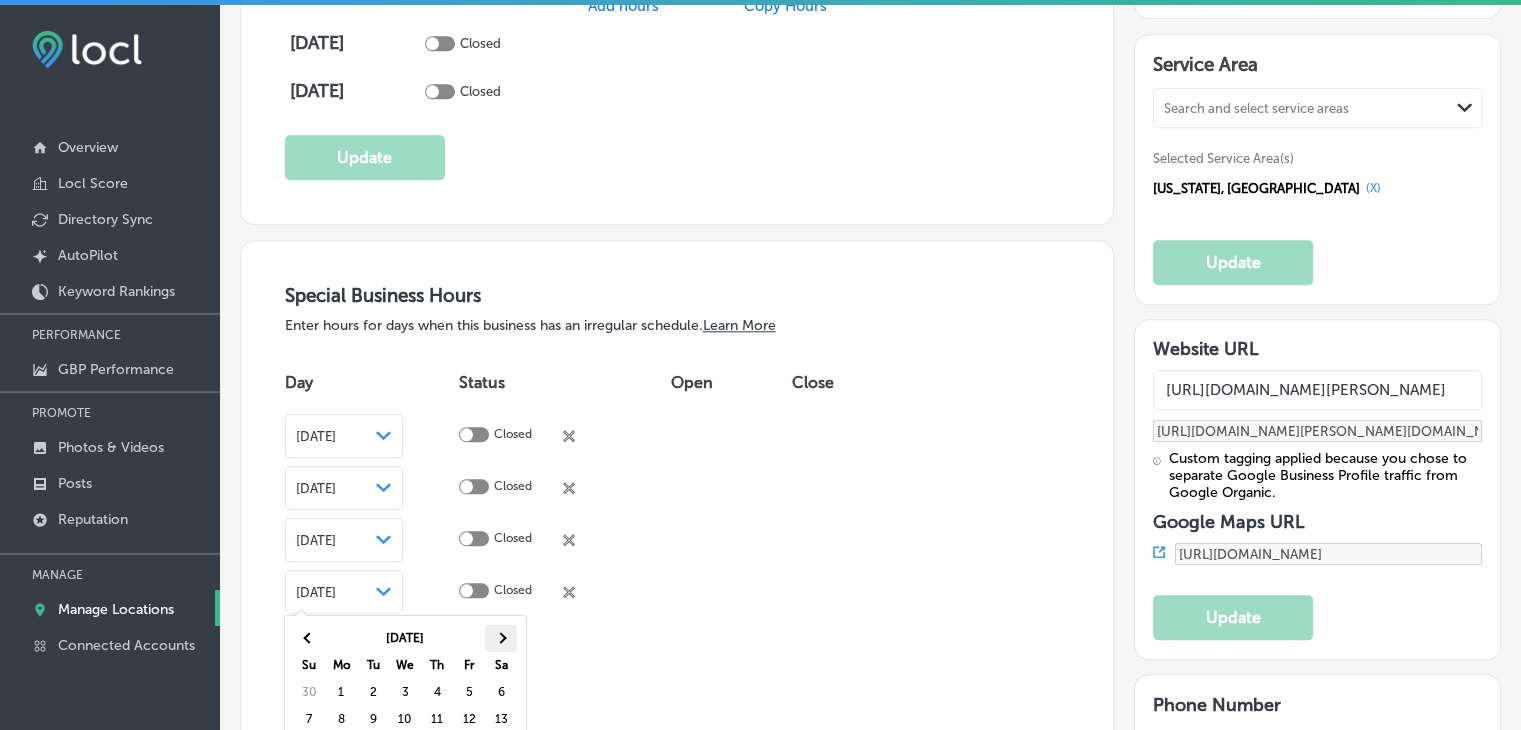 click at bounding box center [501, 638] 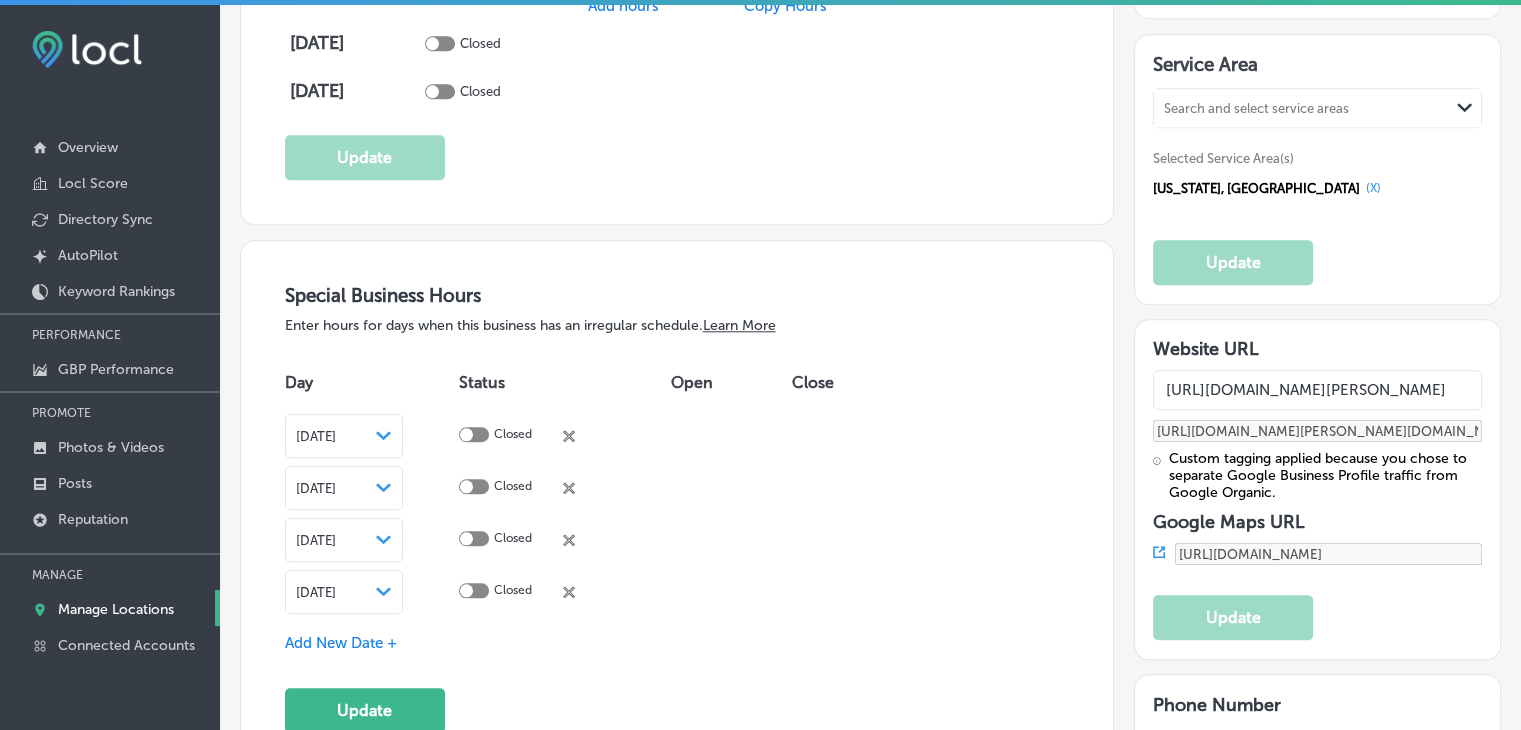 click on "Add New Date +" at bounding box center (341, 643) 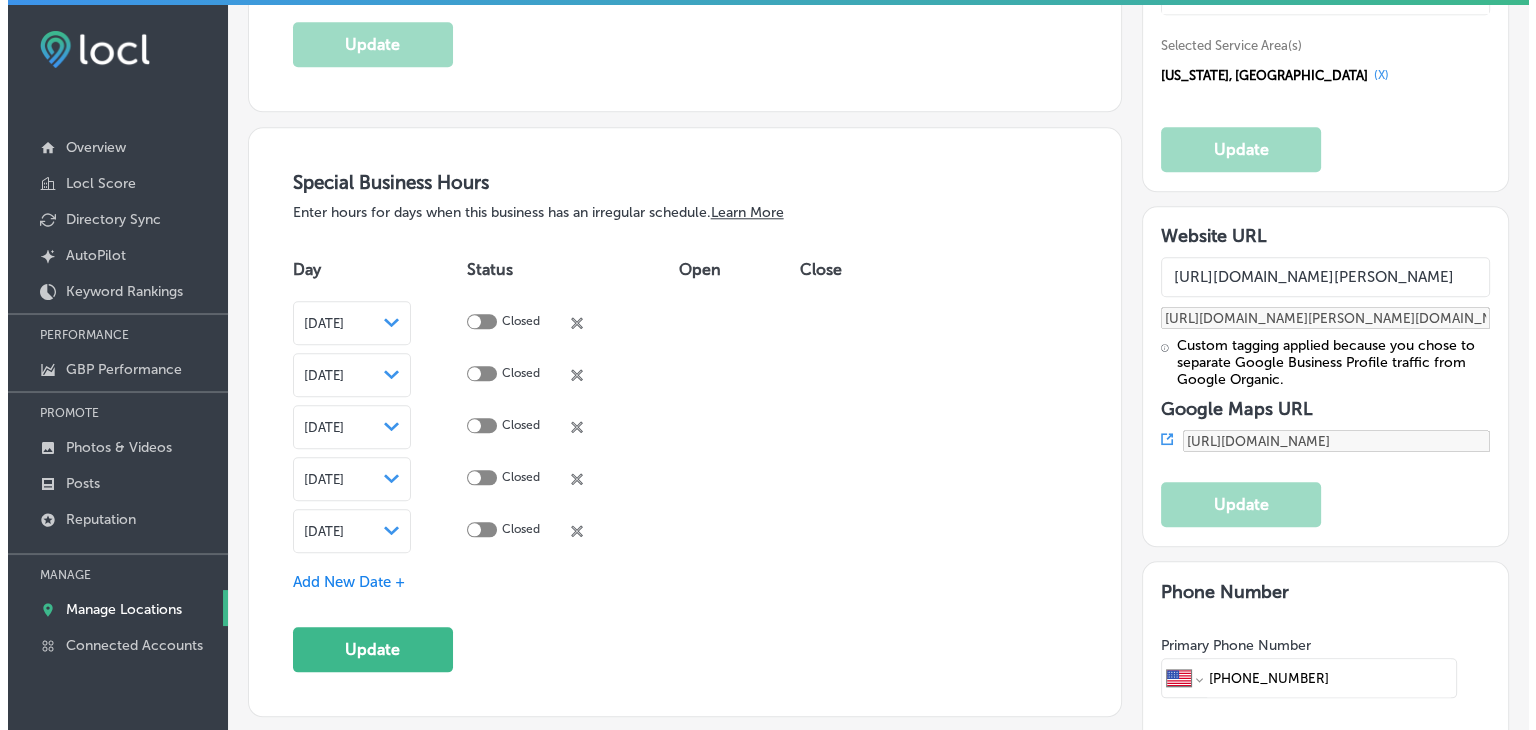scroll, scrollTop: 2100, scrollLeft: 0, axis: vertical 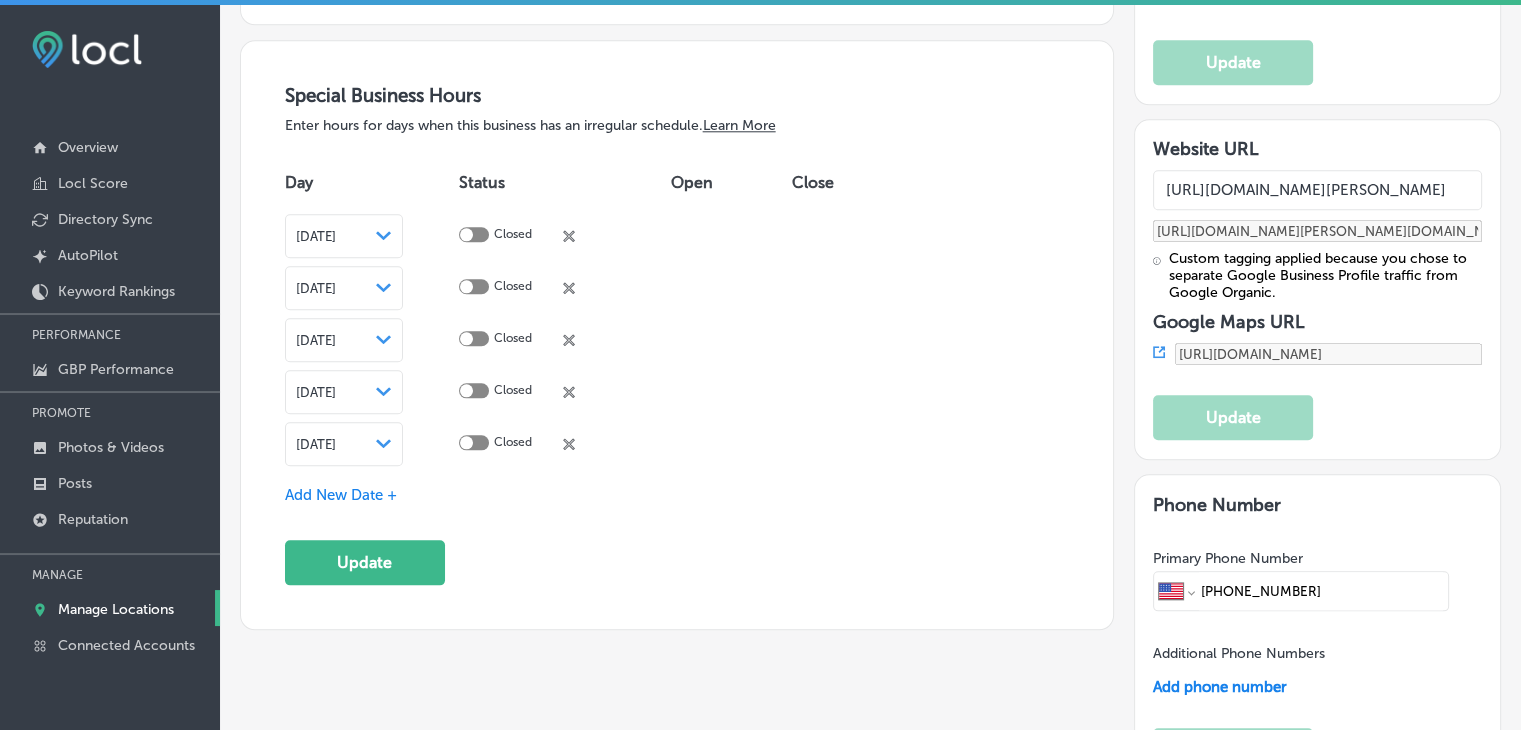 click on "[DATE]
Path
Created with Sketch." at bounding box center (372, 444) 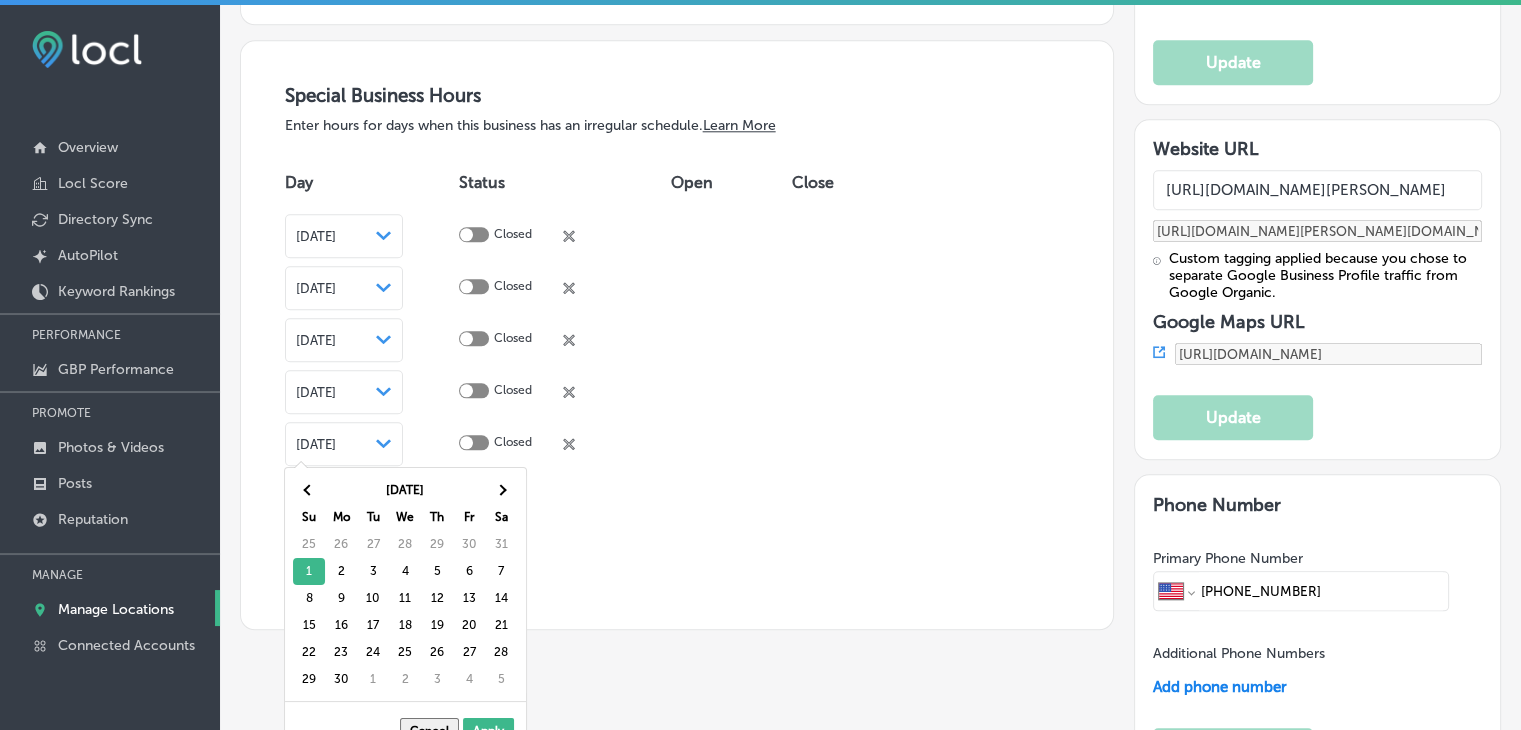 click on "[DATE]" at bounding box center [405, 490] 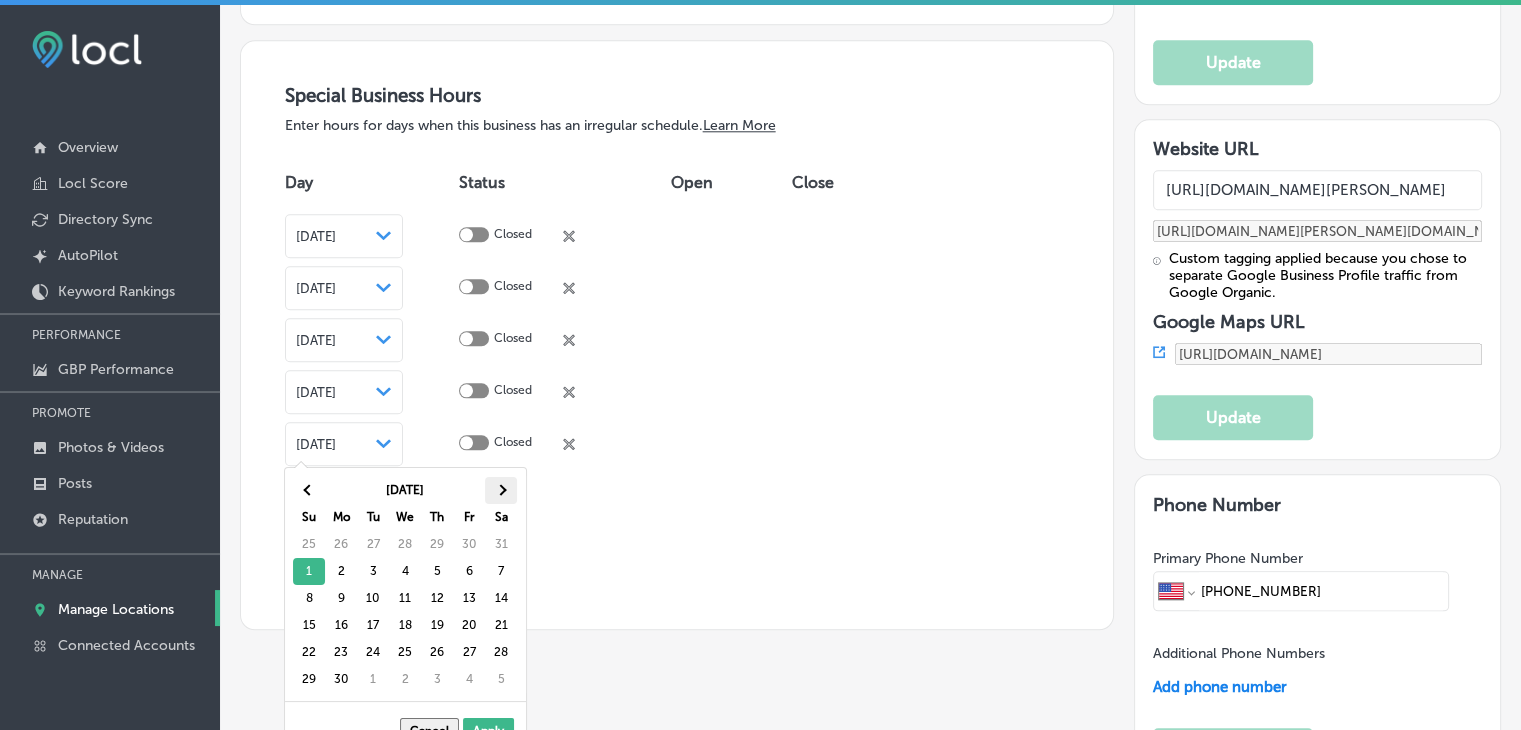 click at bounding box center [501, 490] 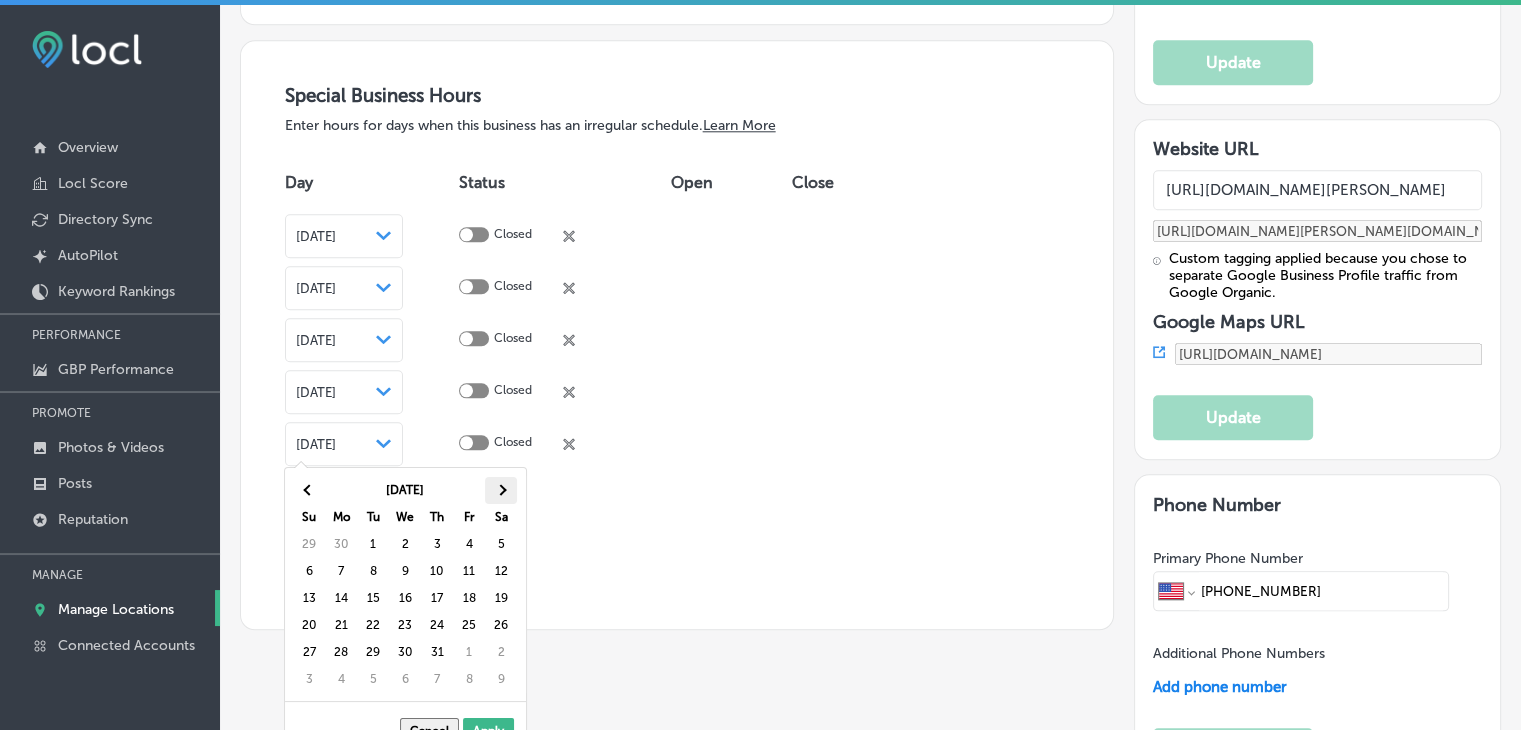 click at bounding box center [501, 490] 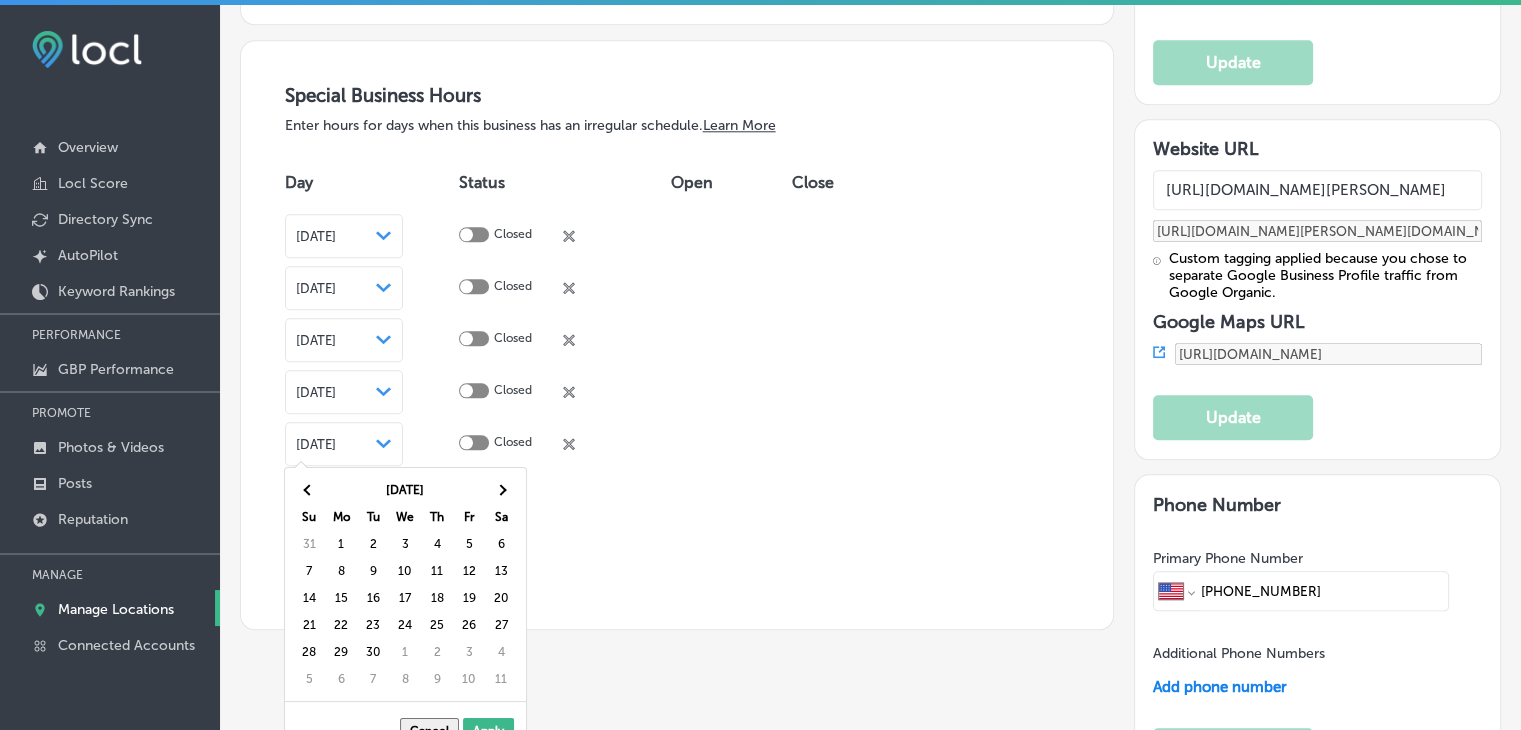 click at bounding box center (501, 490) 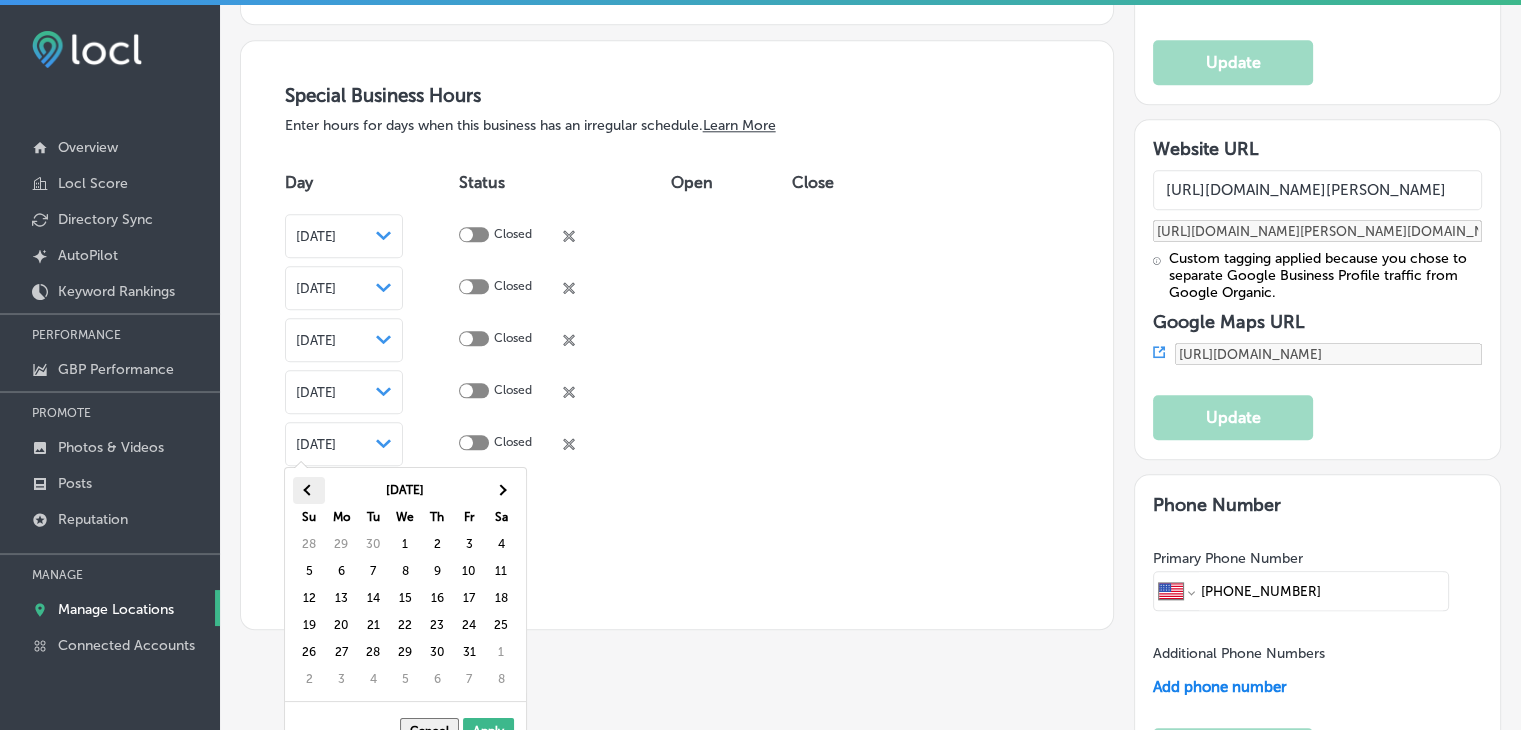 click at bounding box center (309, 490) 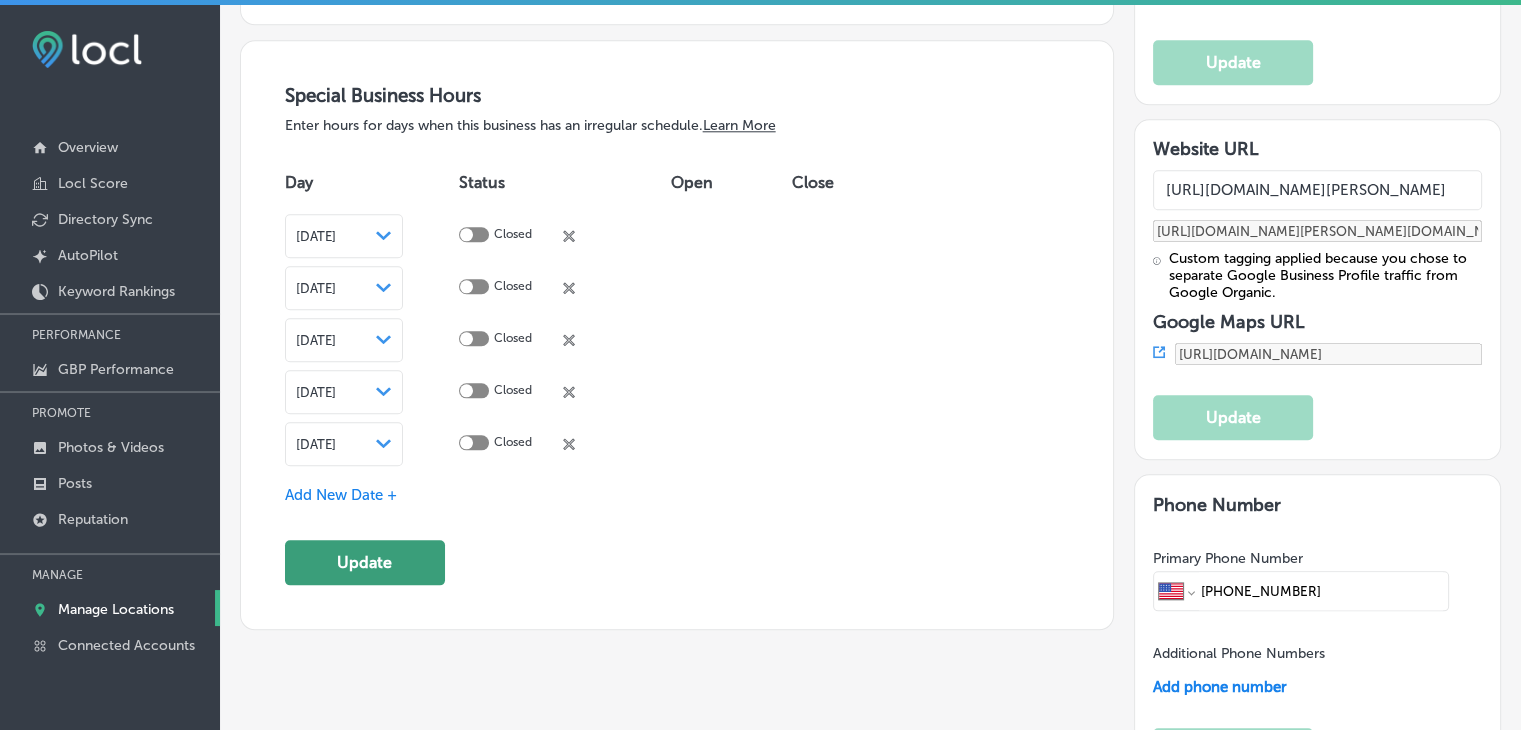 click on "Update" 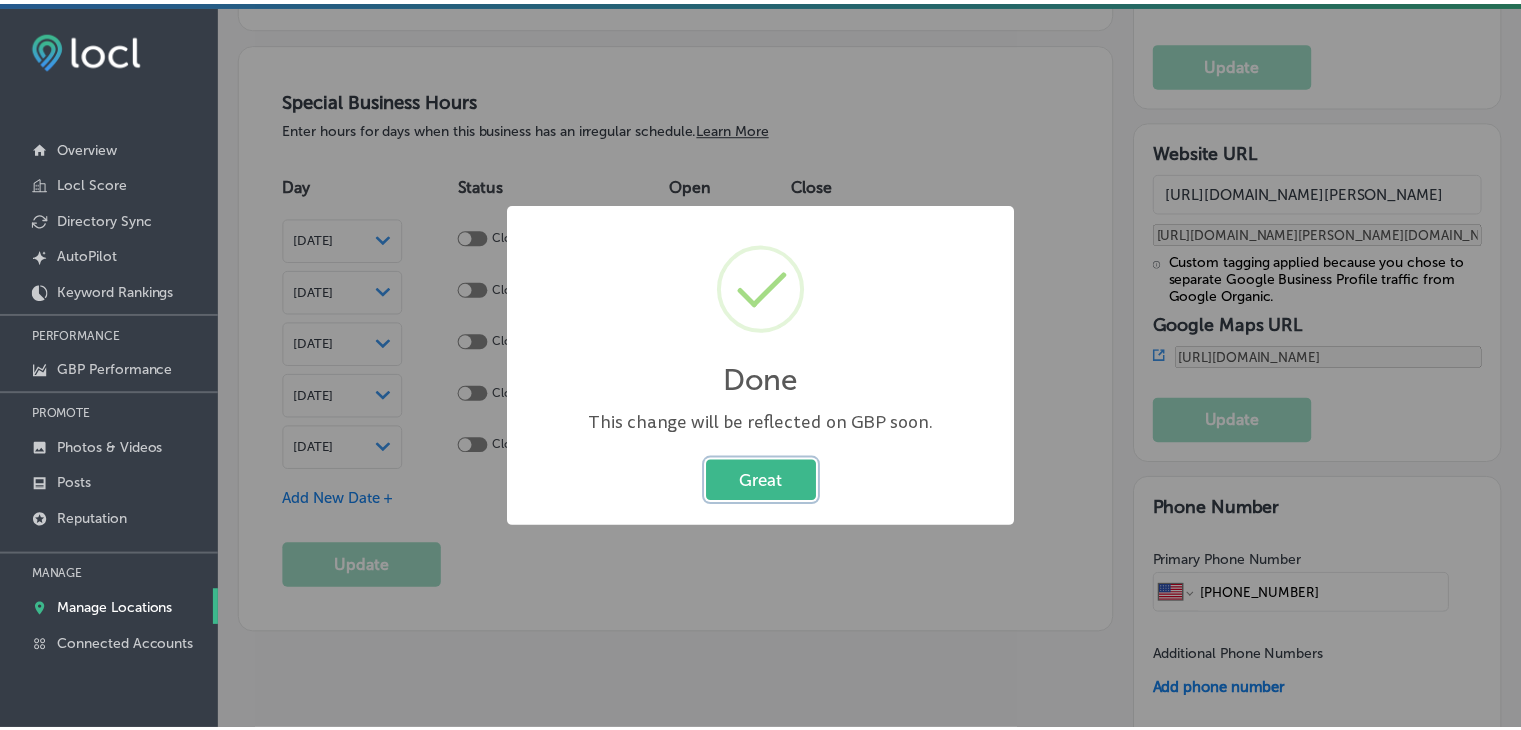 scroll, scrollTop: 2102, scrollLeft: 0, axis: vertical 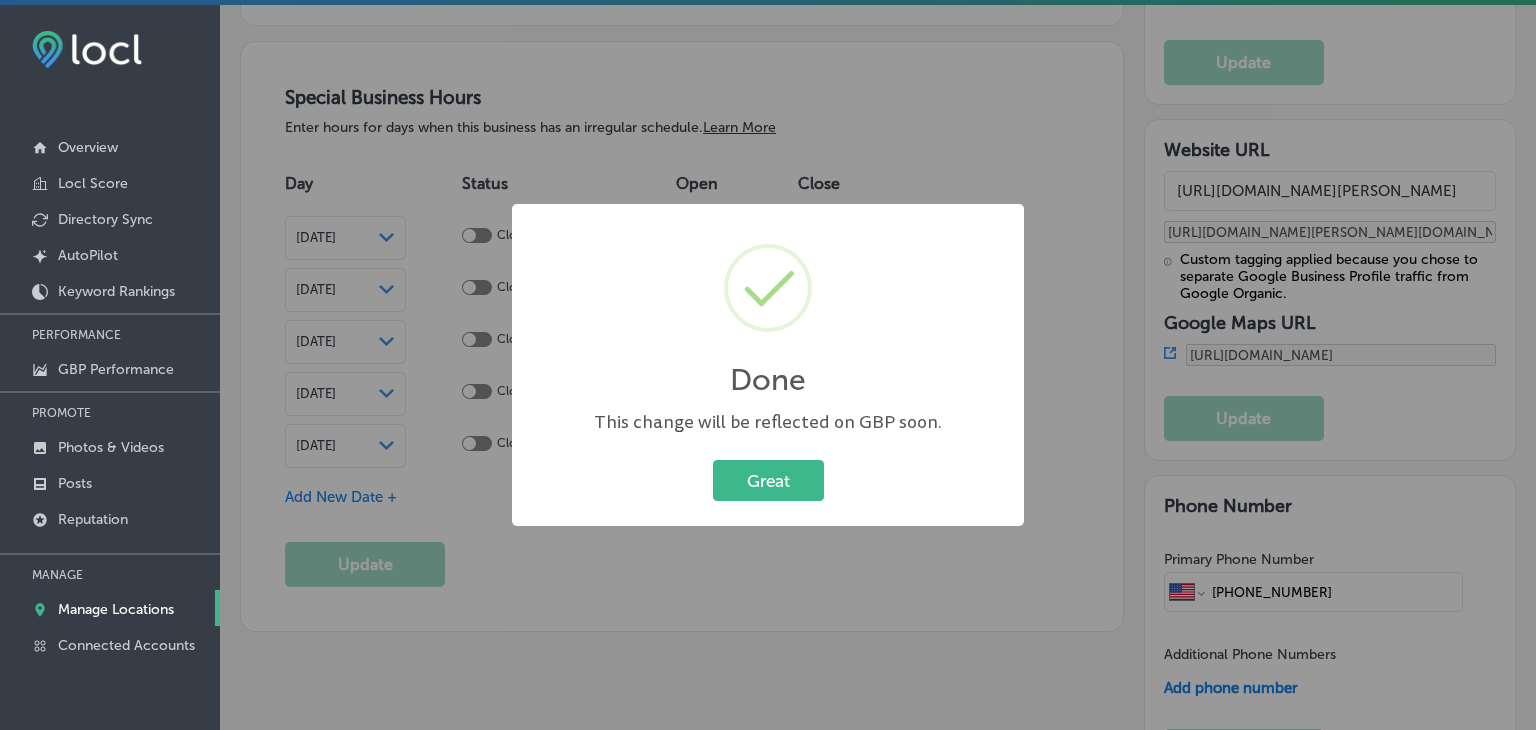click on "Done × This change will be reflected on GBP soon. Great Cancel" at bounding box center [768, 365] 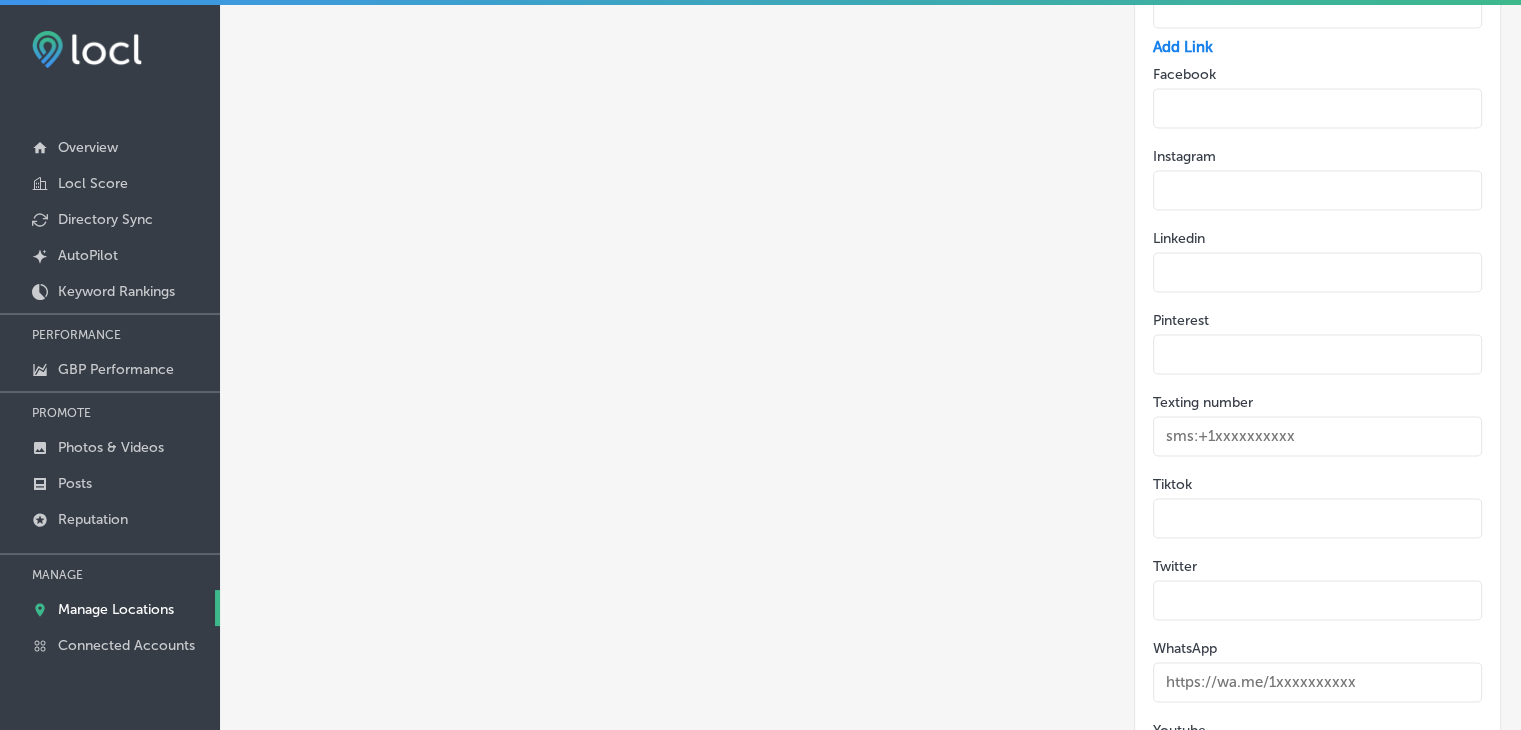 scroll, scrollTop: 2900, scrollLeft: 0, axis: vertical 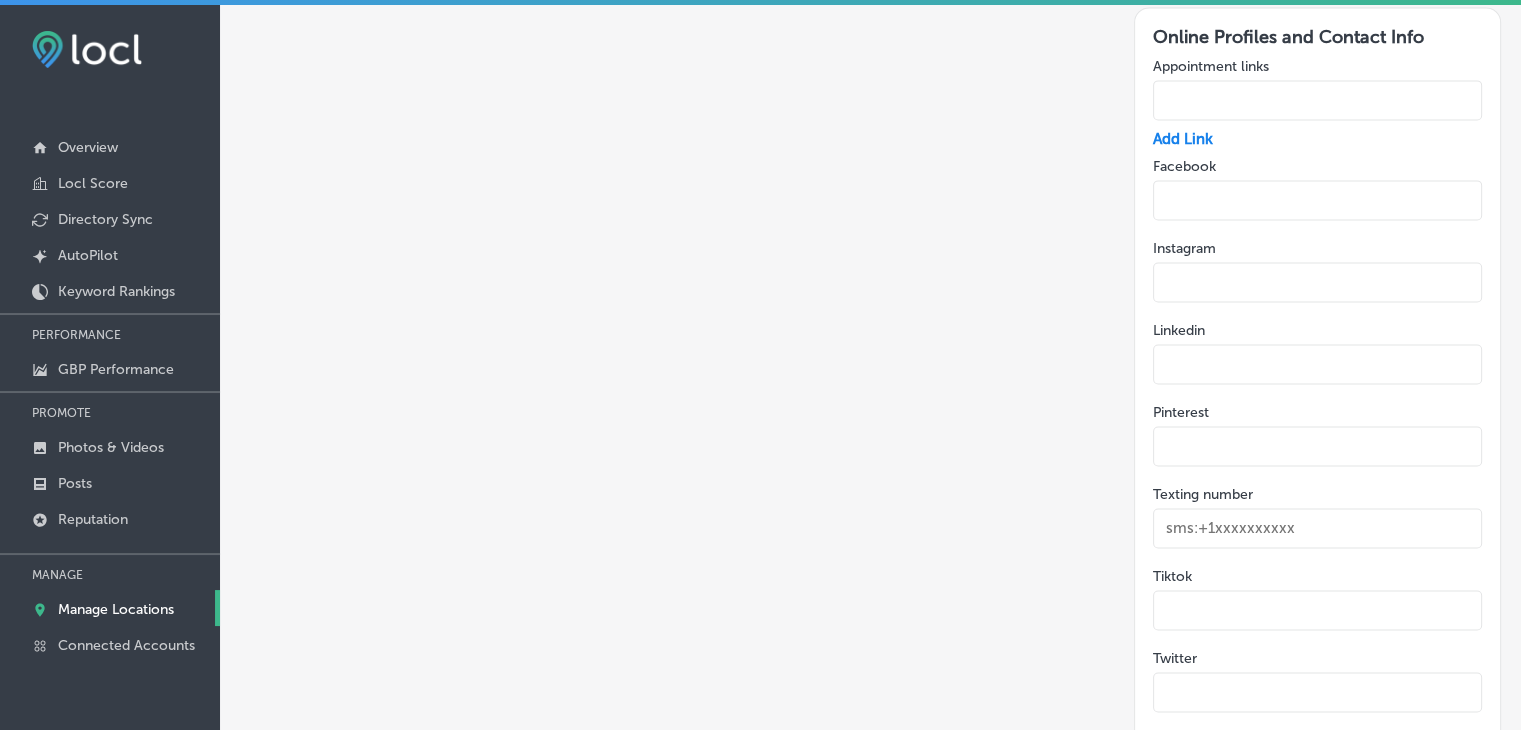 click at bounding box center [1317, 200] 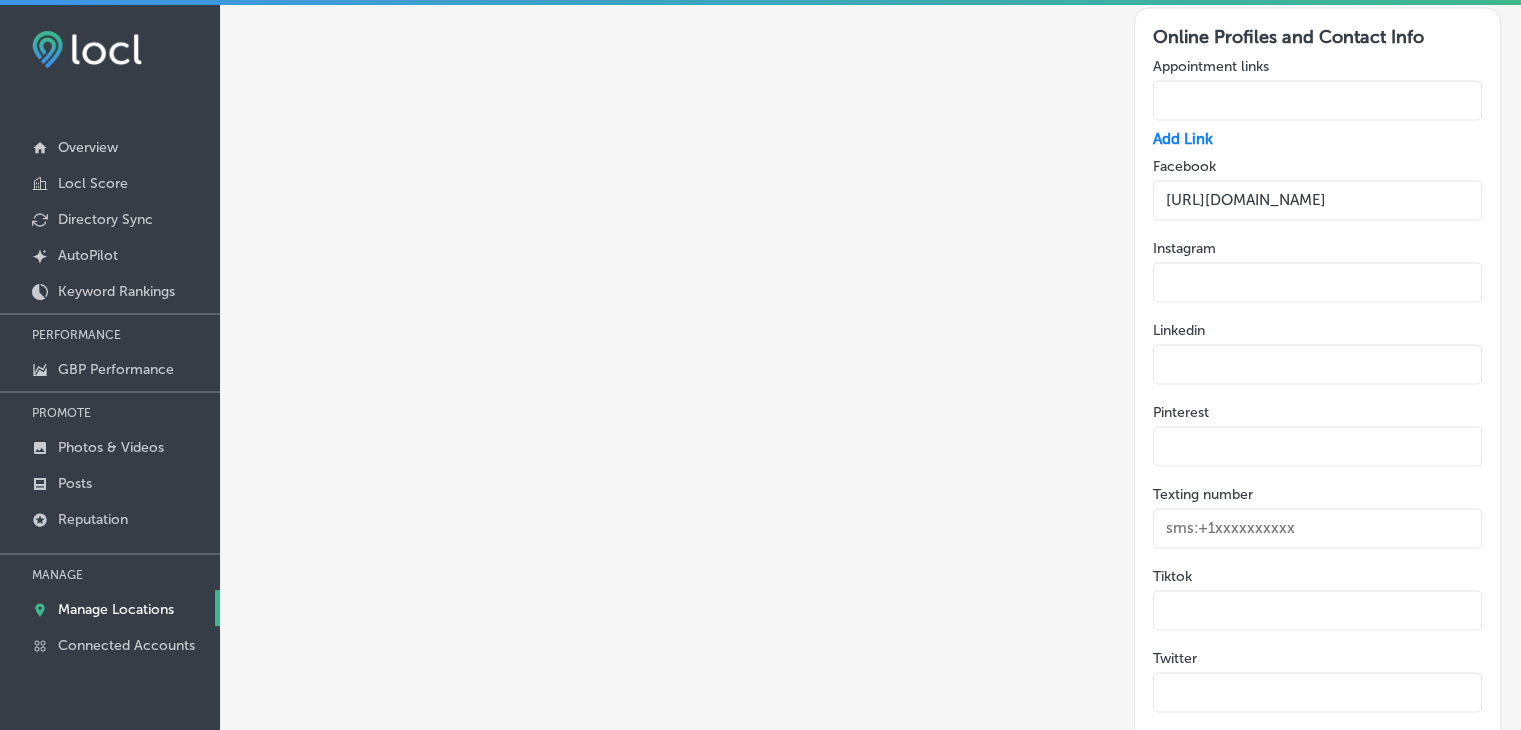 scroll, scrollTop: 0, scrollLeft: 65, axis: horizontal 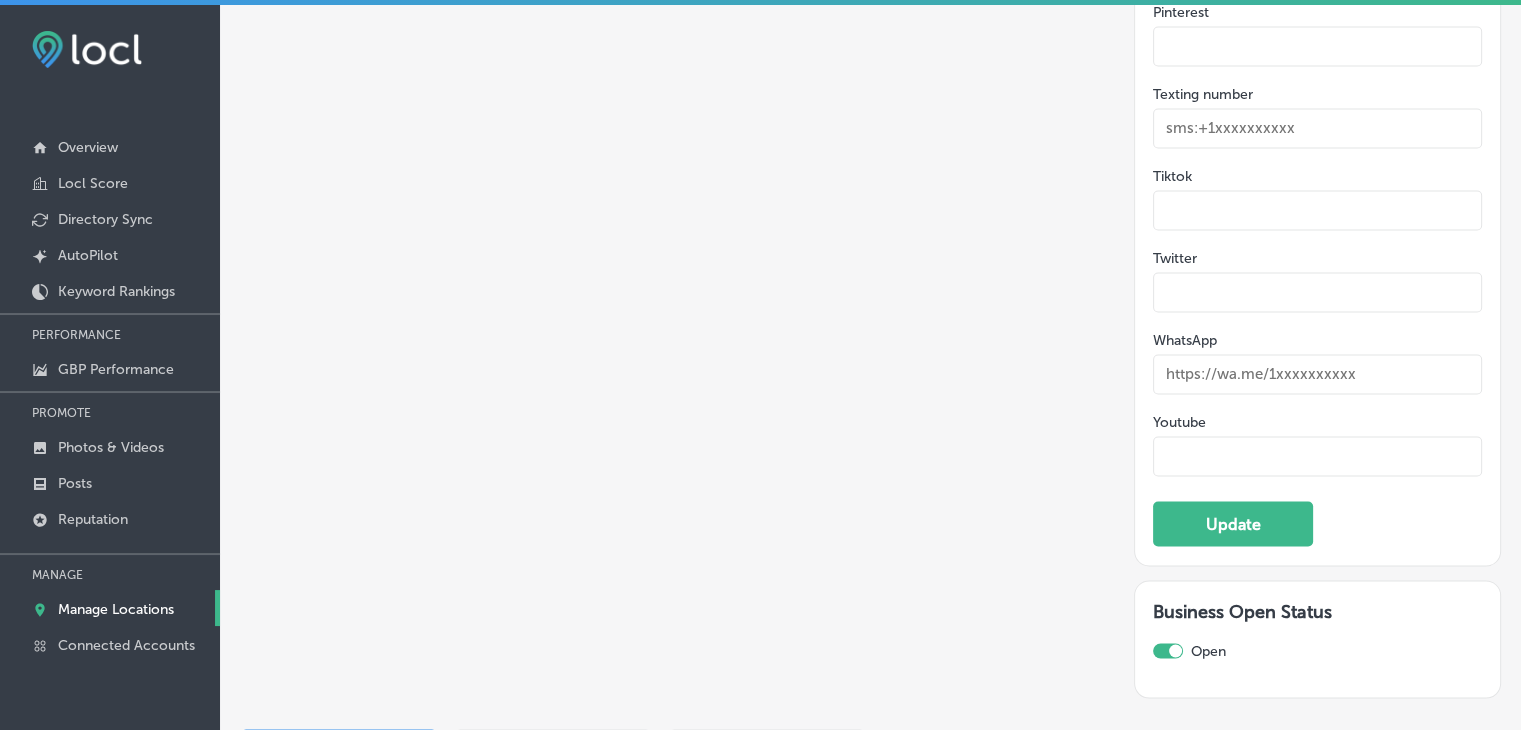 type on "[URL][DOMAIN_NAME]" 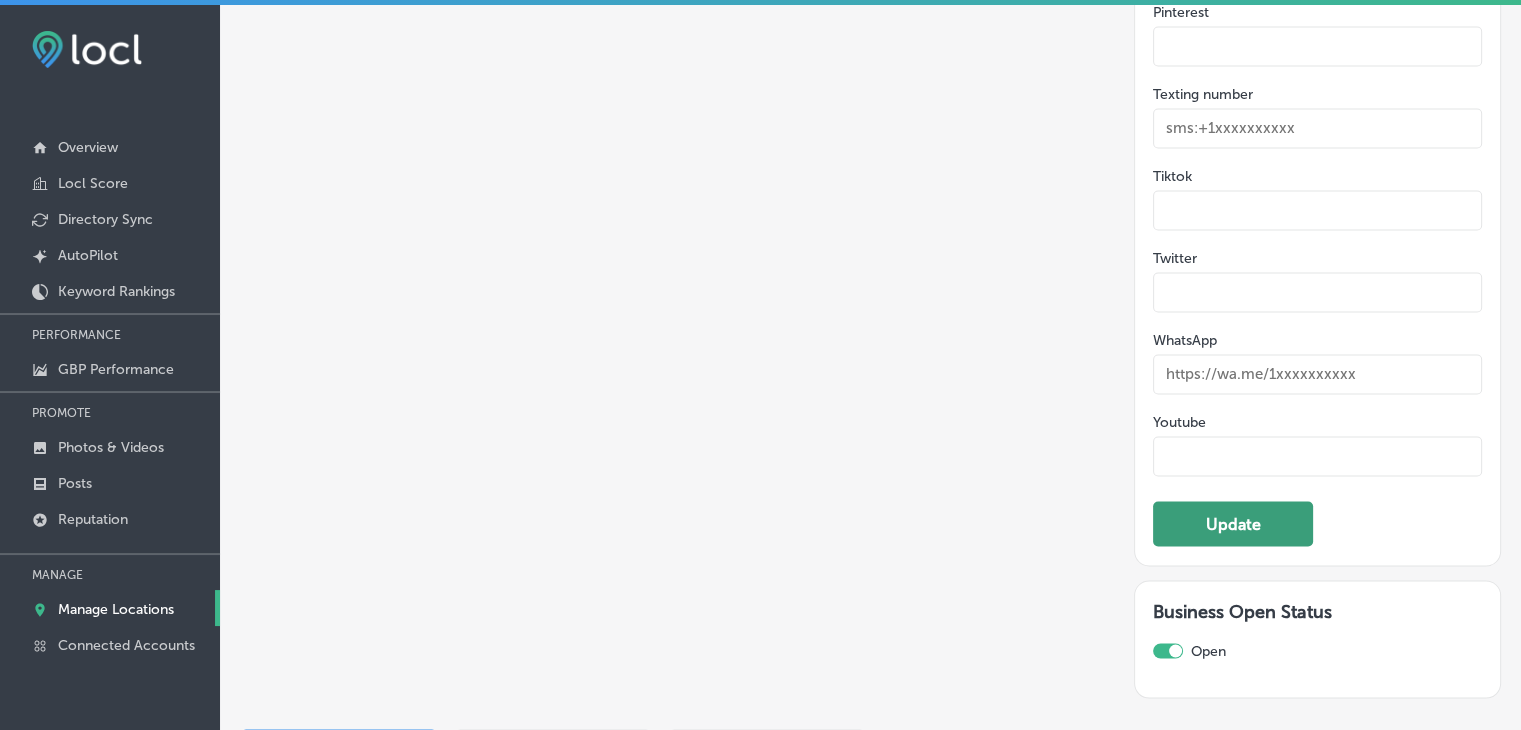 click on "Update" 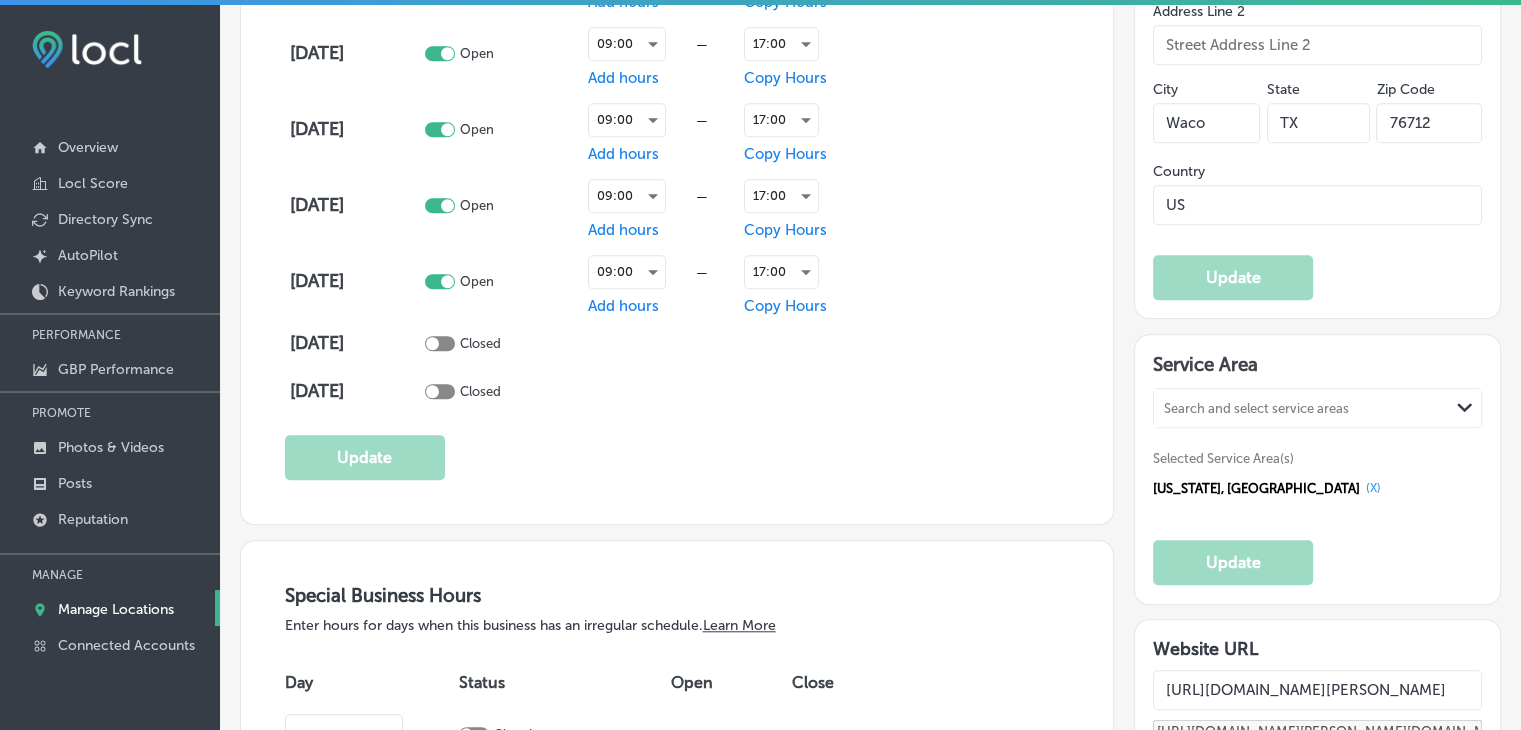 scroll, scrollTop: 1200, scrollLeft: 0, axis: vertical 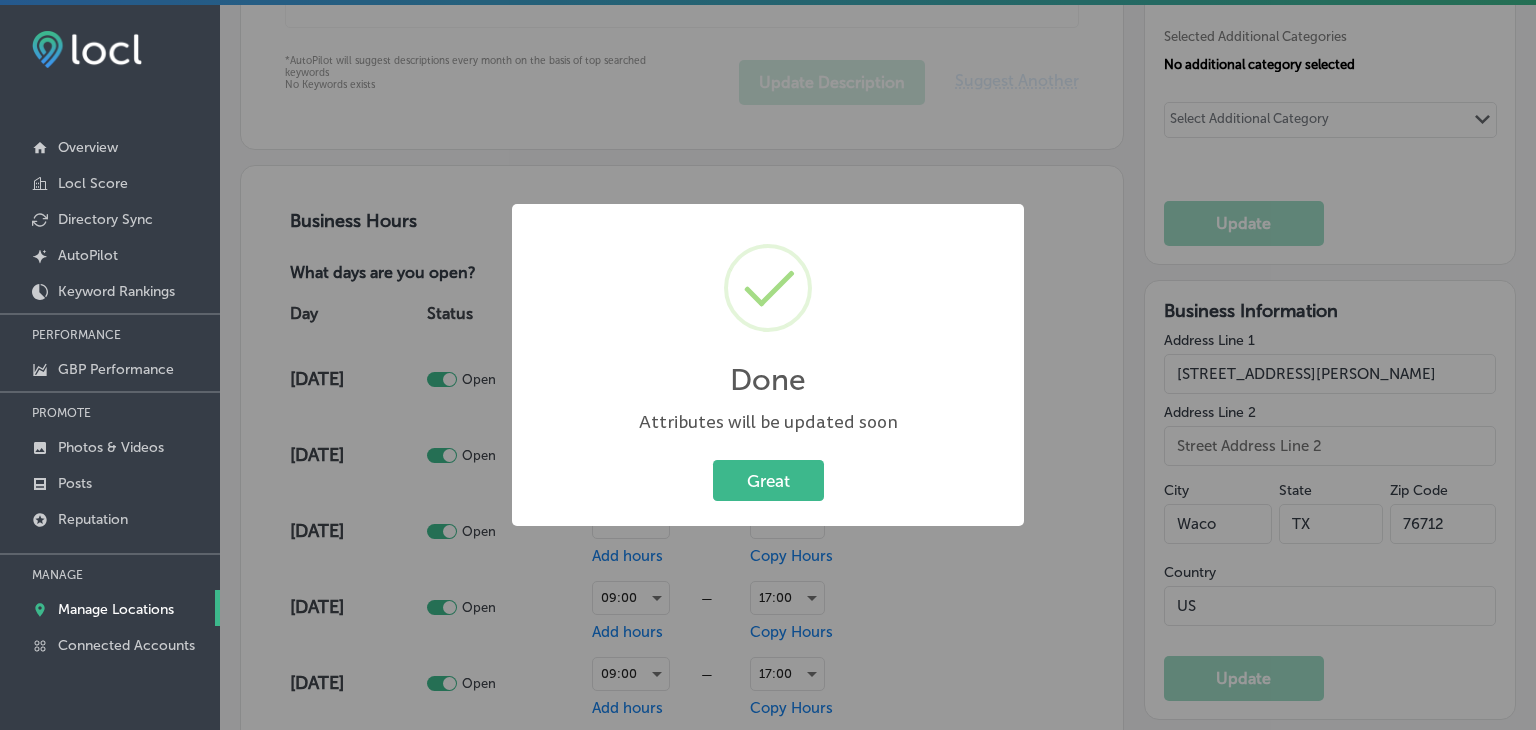 click on "Done × Attributes will be updated soon Great Cancel" at bounding box center (768, 365) 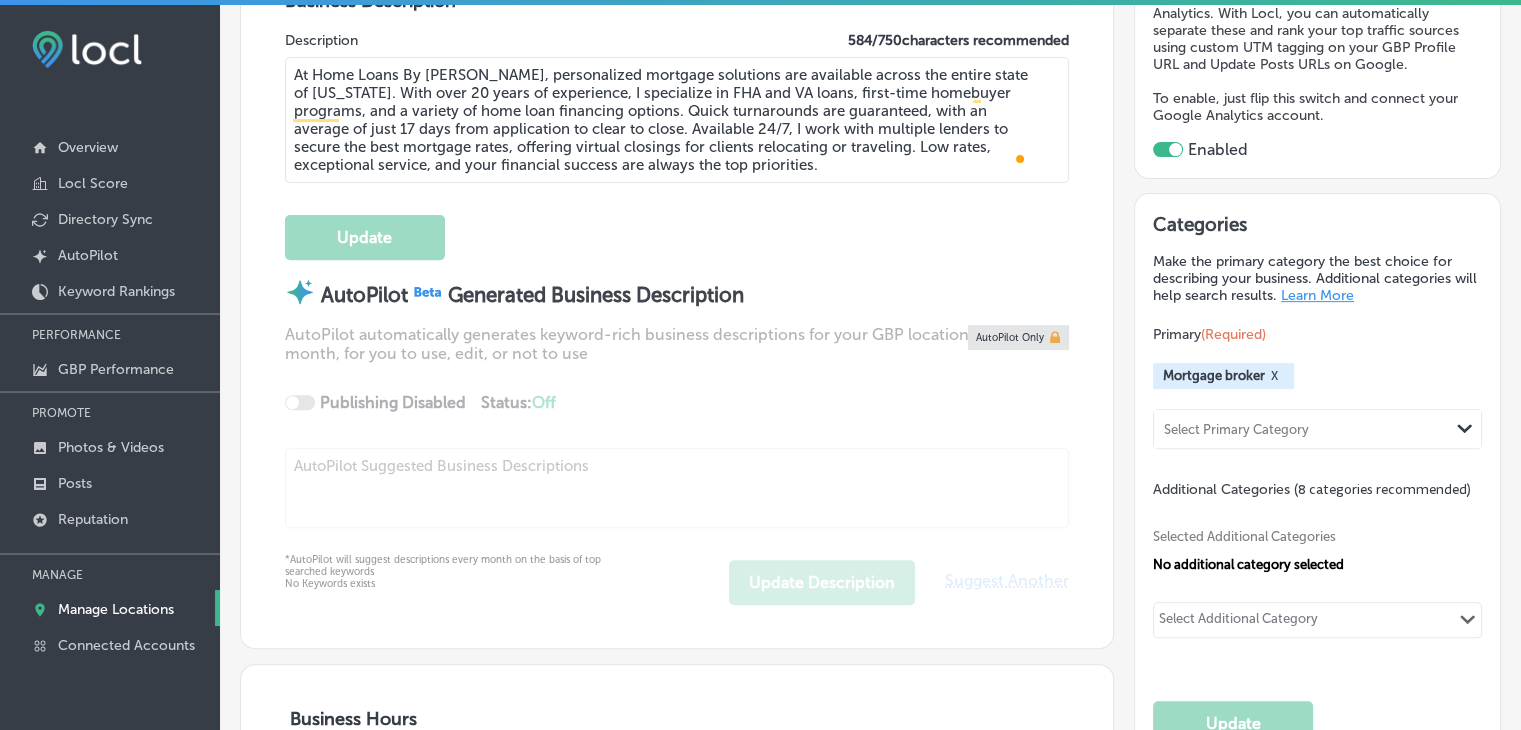 scroll, scrollTop: 900, scrollLeft: 0, axis: vertical 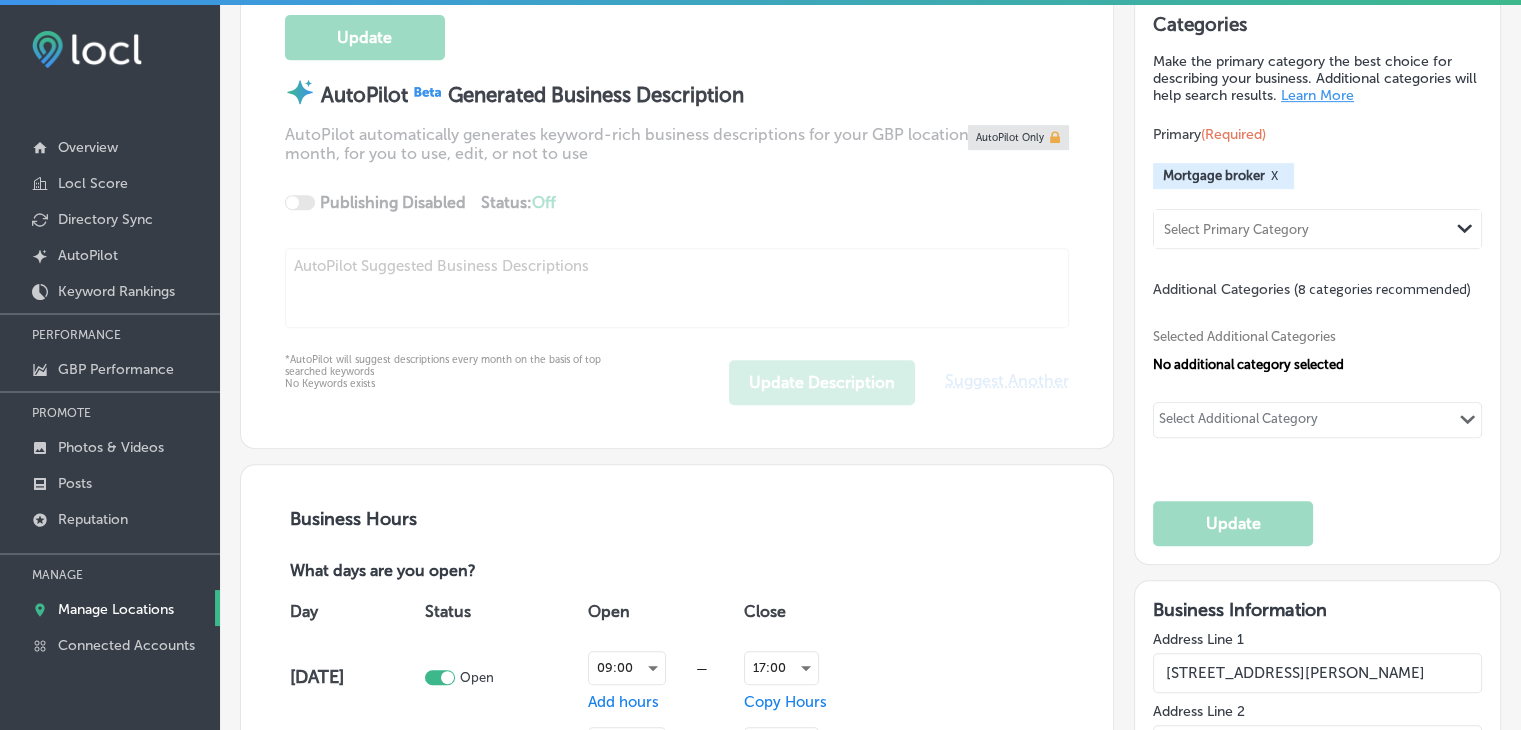 click on "Select Additional Category" at bounding box center [1238, 422] 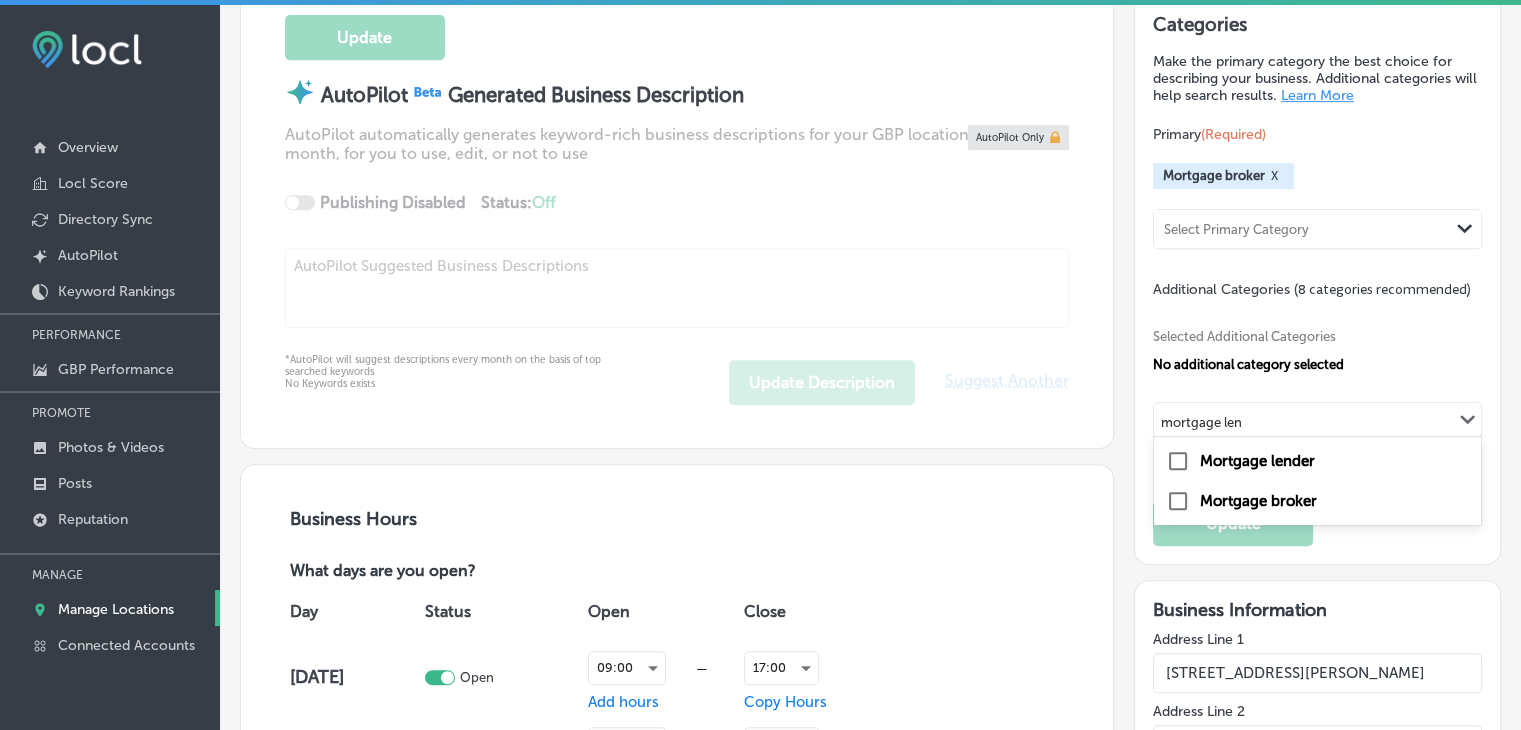 click on "Mortgage lender" at bounding box center [1317, 461] 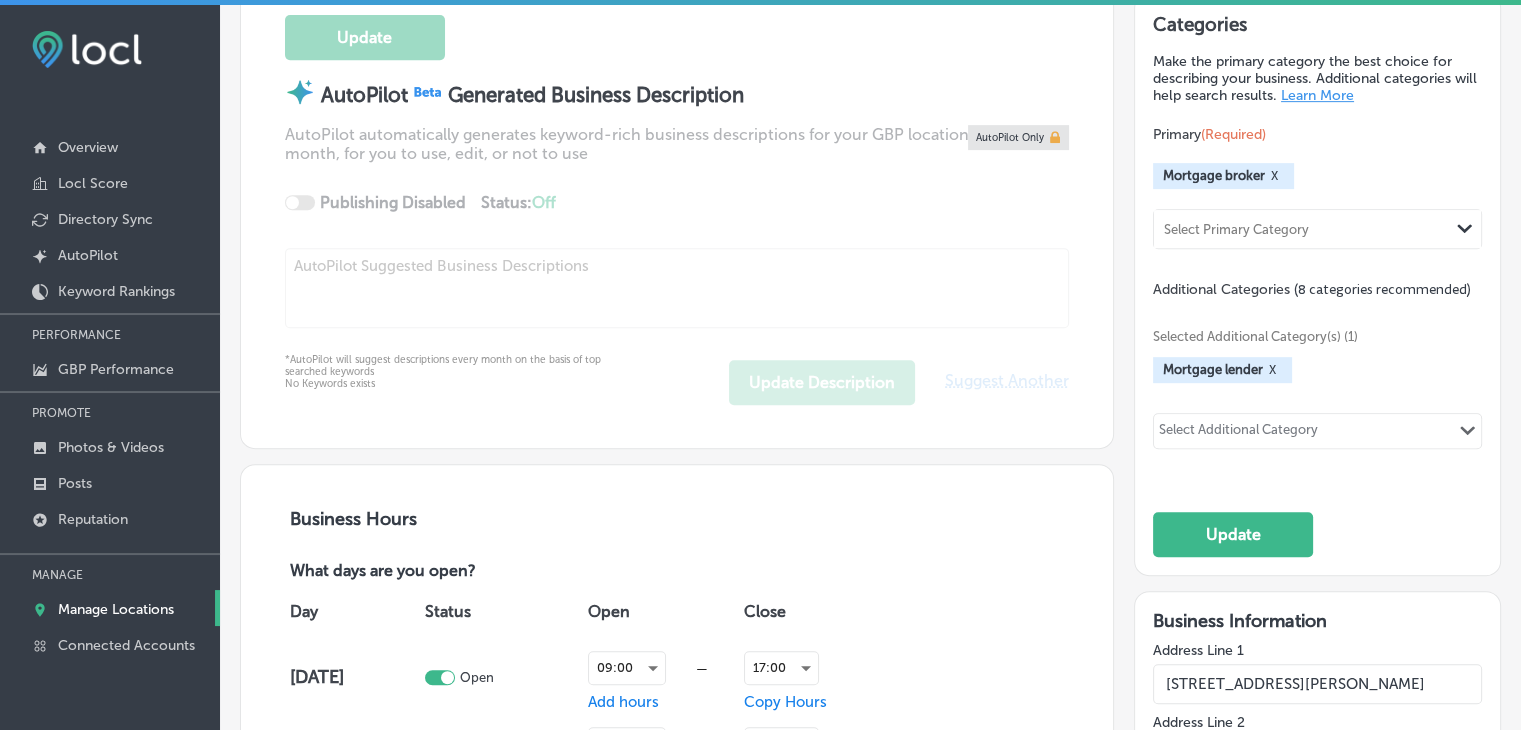 click on "Selected Additional Category(s) (1) Mortgage lender X Select Additional Category
Path
Created with Sketch." at bounding box center [1317, 386] 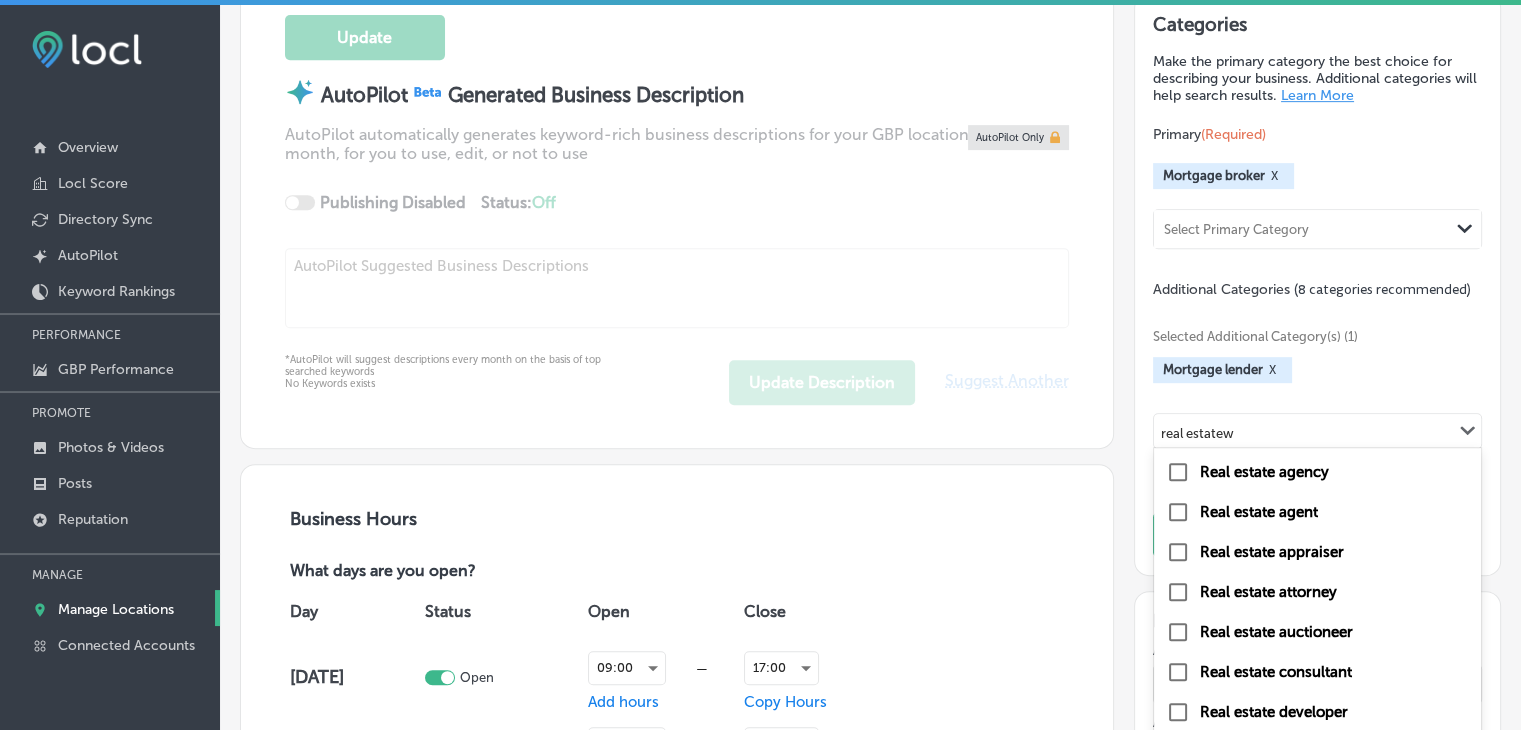 click on "Real estate agent" at bounding box center [1259, 512] 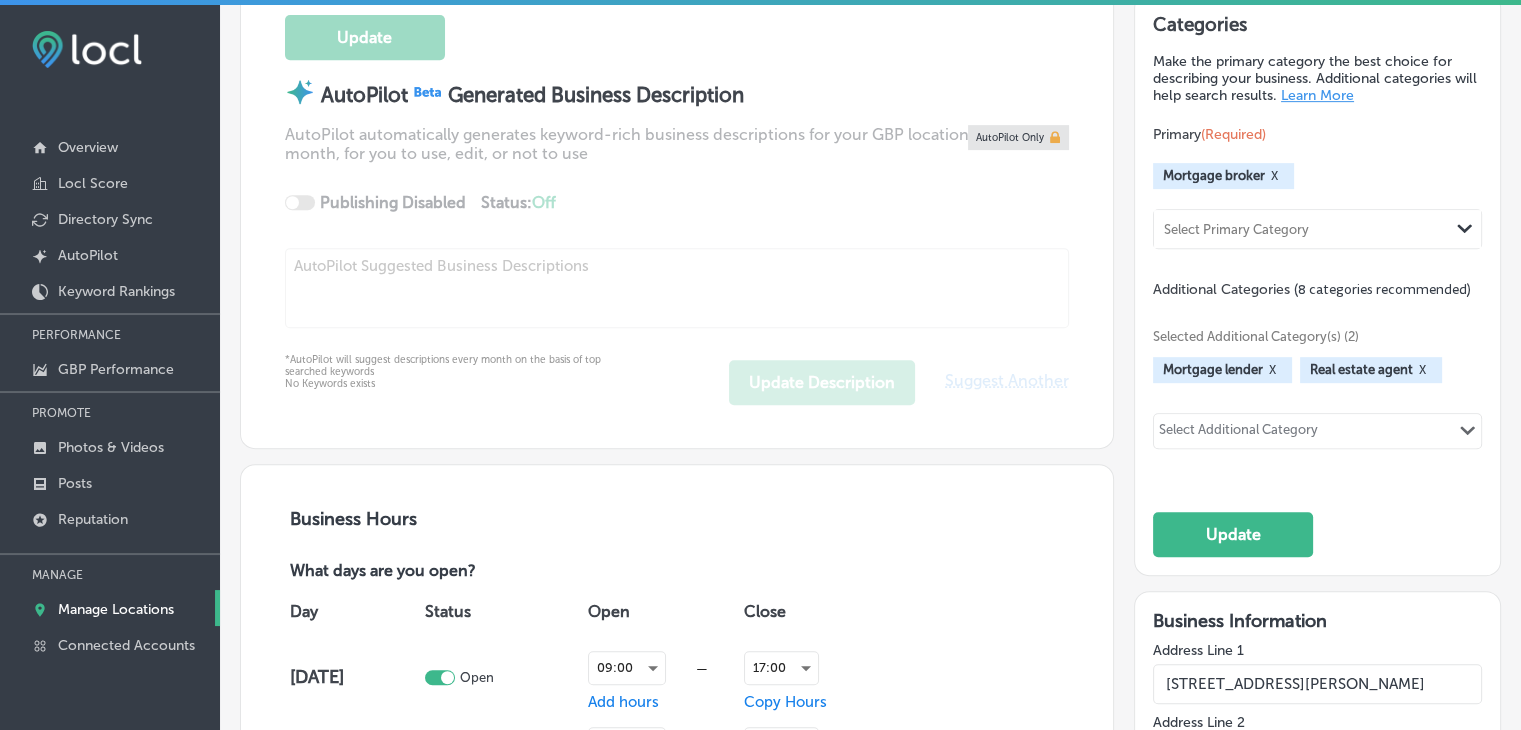 click on "Select Additional Category" at bounding box center [1239, 431] 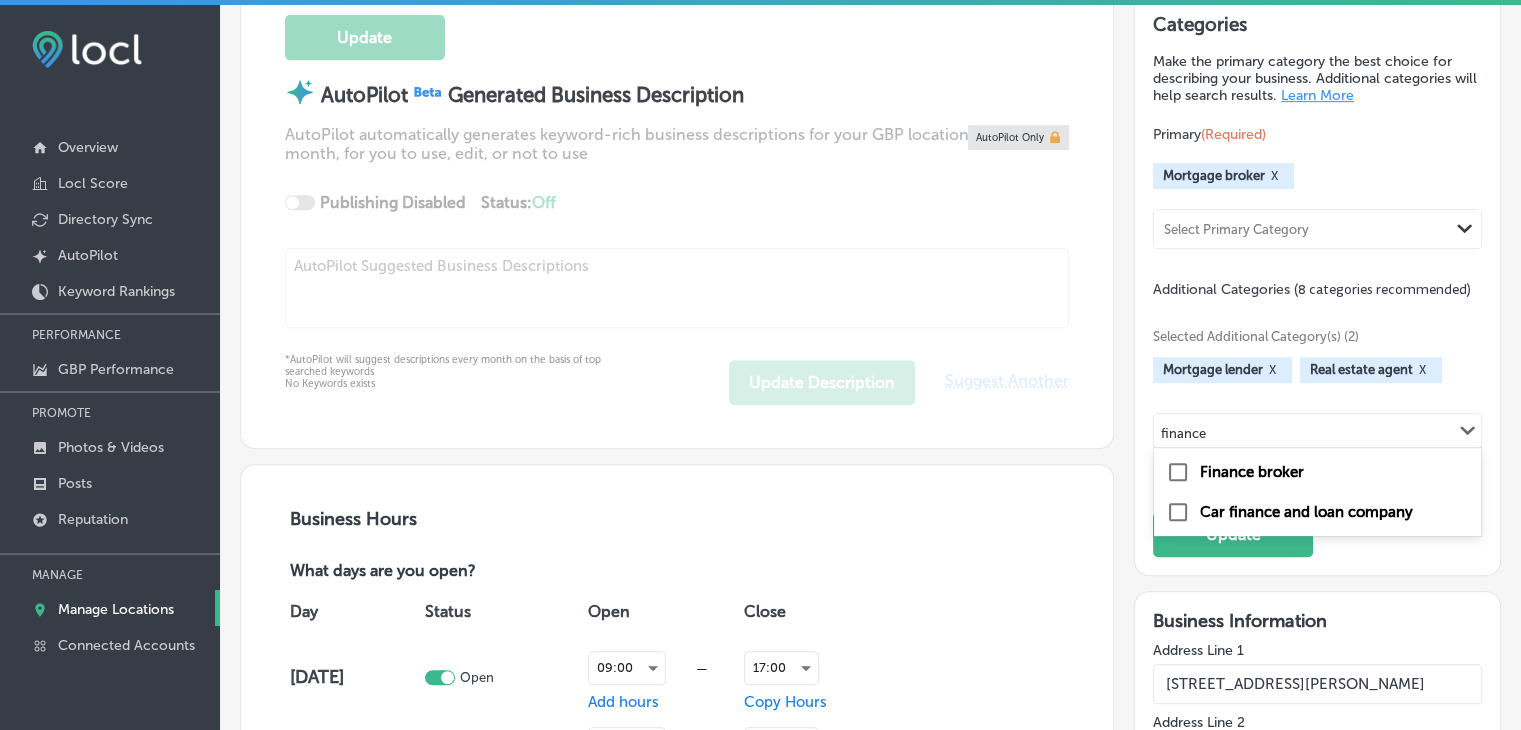 click on "Finance broker" at bounding box center (1252, 472) 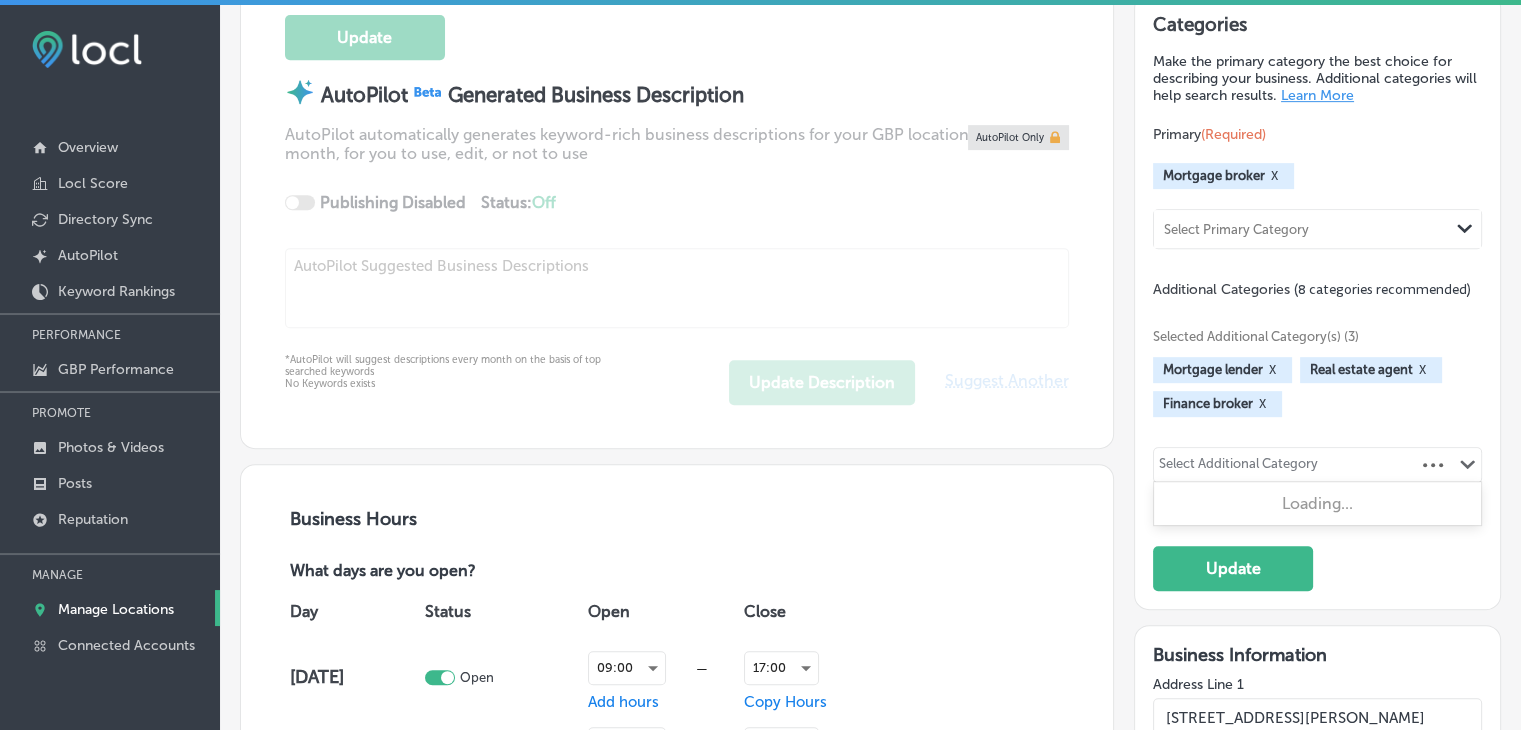 click on "Select Additional Category" at bounding box center [1238, 467] 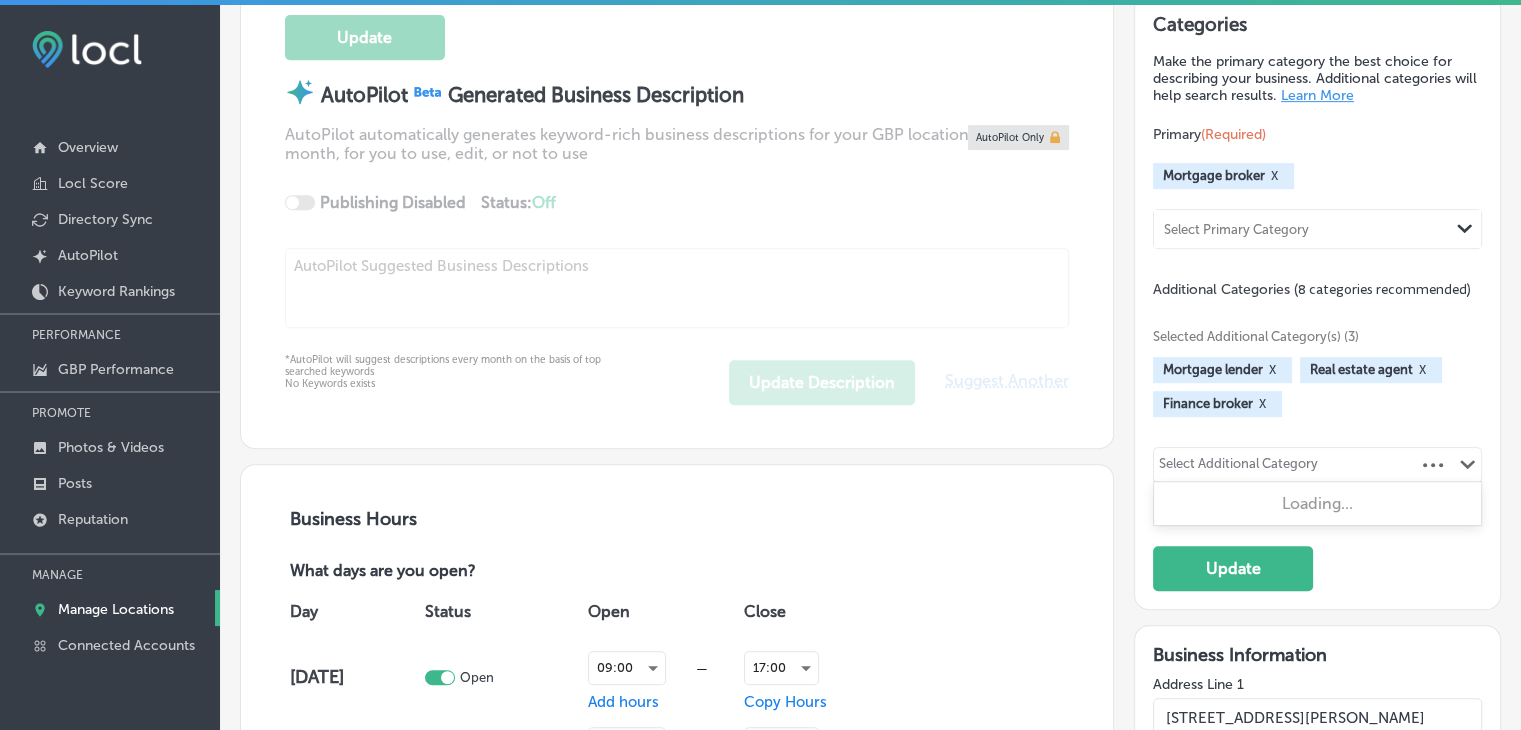paste on "Financial advisor" 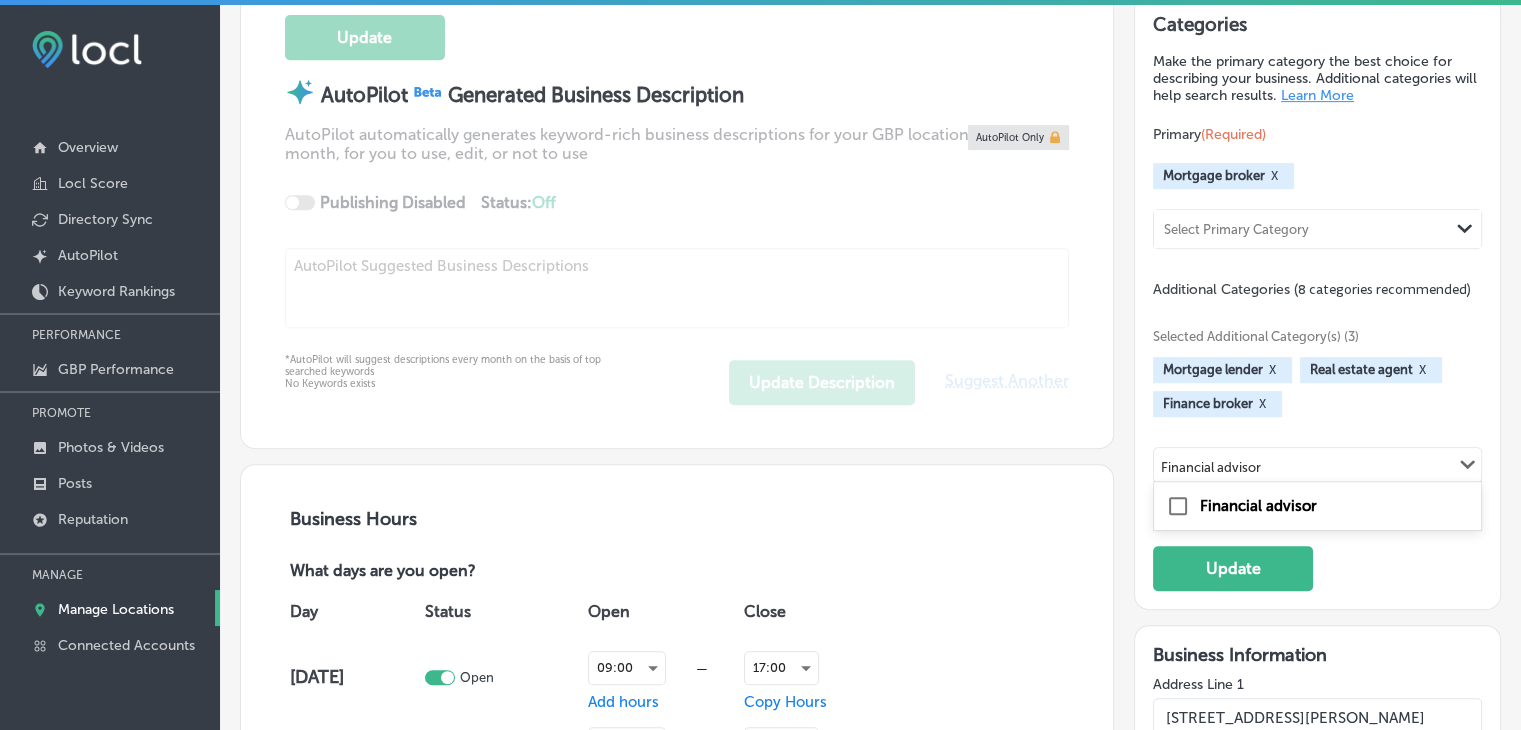 click on "Financial advisor" at bounding box center (1258, 506) 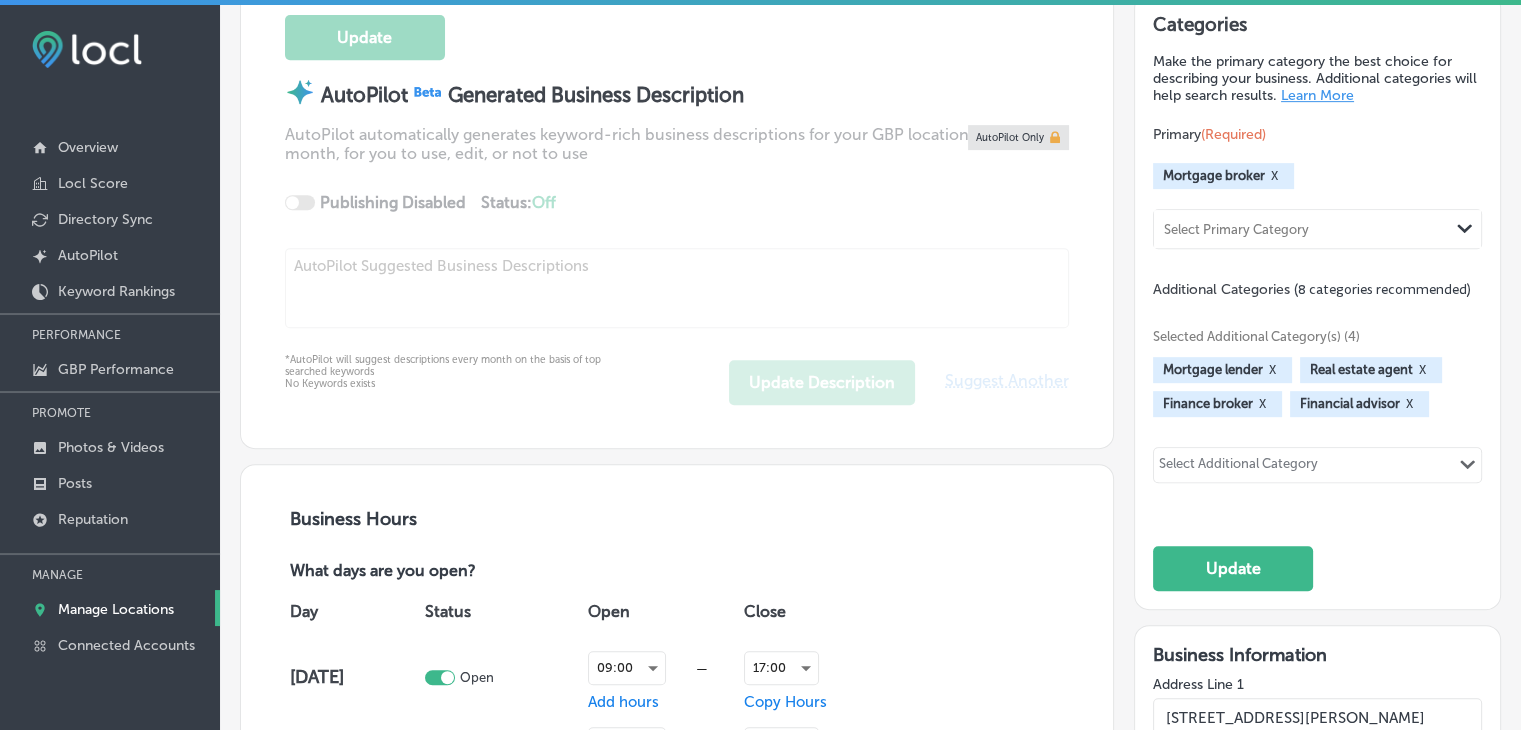click on "X" at bounding box center [1262, 404] 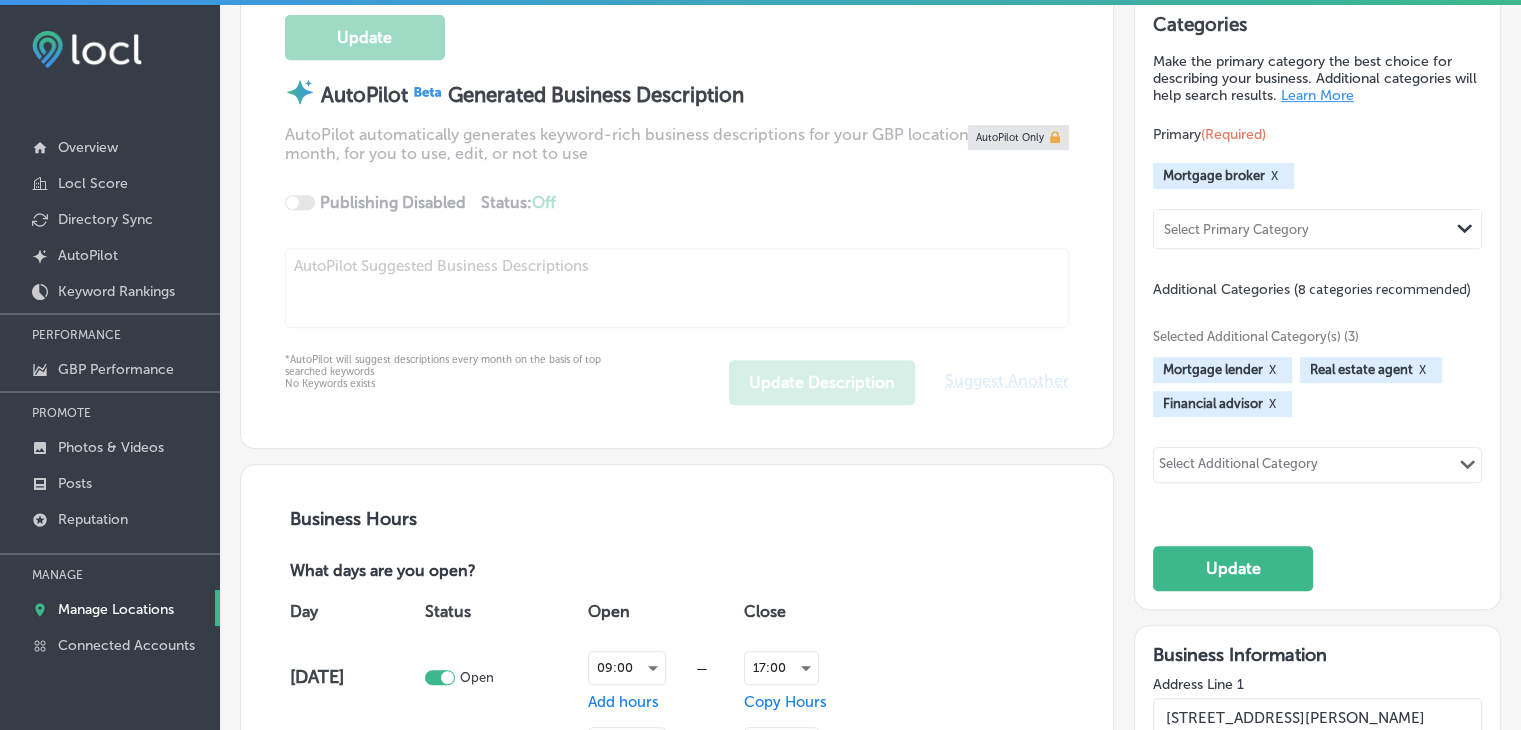 click on "Select Additional Category
Path
Created with Sketch." at bounding box center (1317, 465) 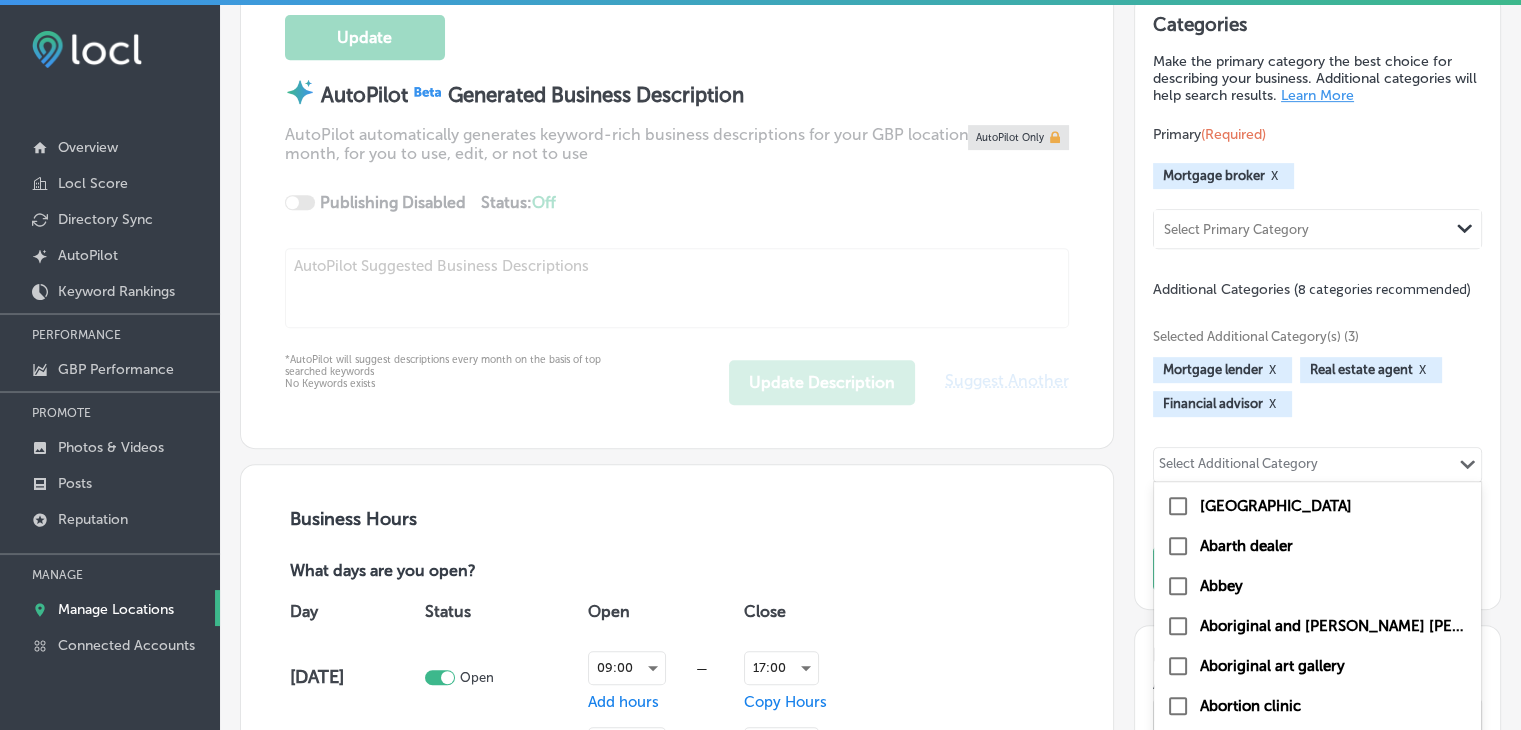paste on "Real estate consultant" 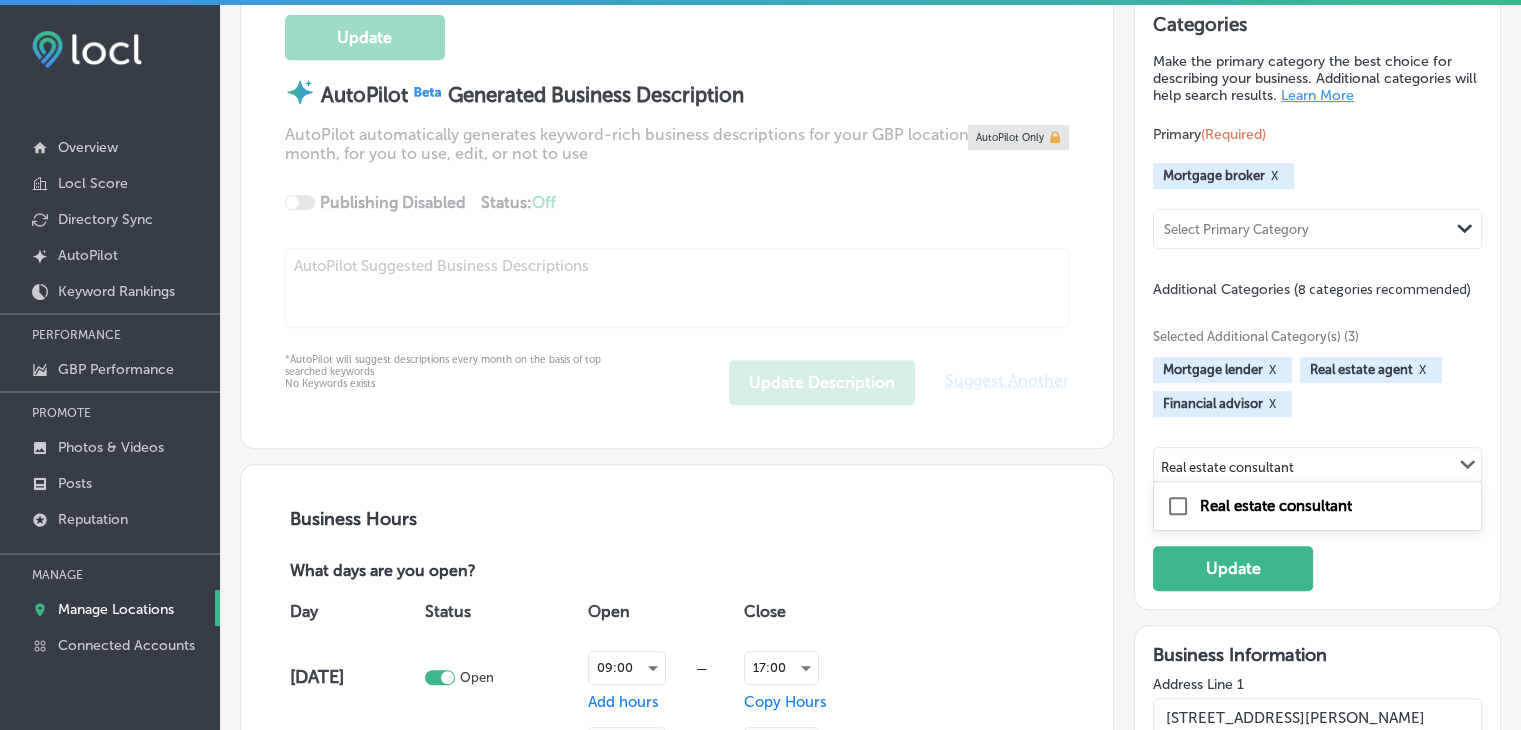 click on "Real estate consultant" at bounding box center [1276, 506] 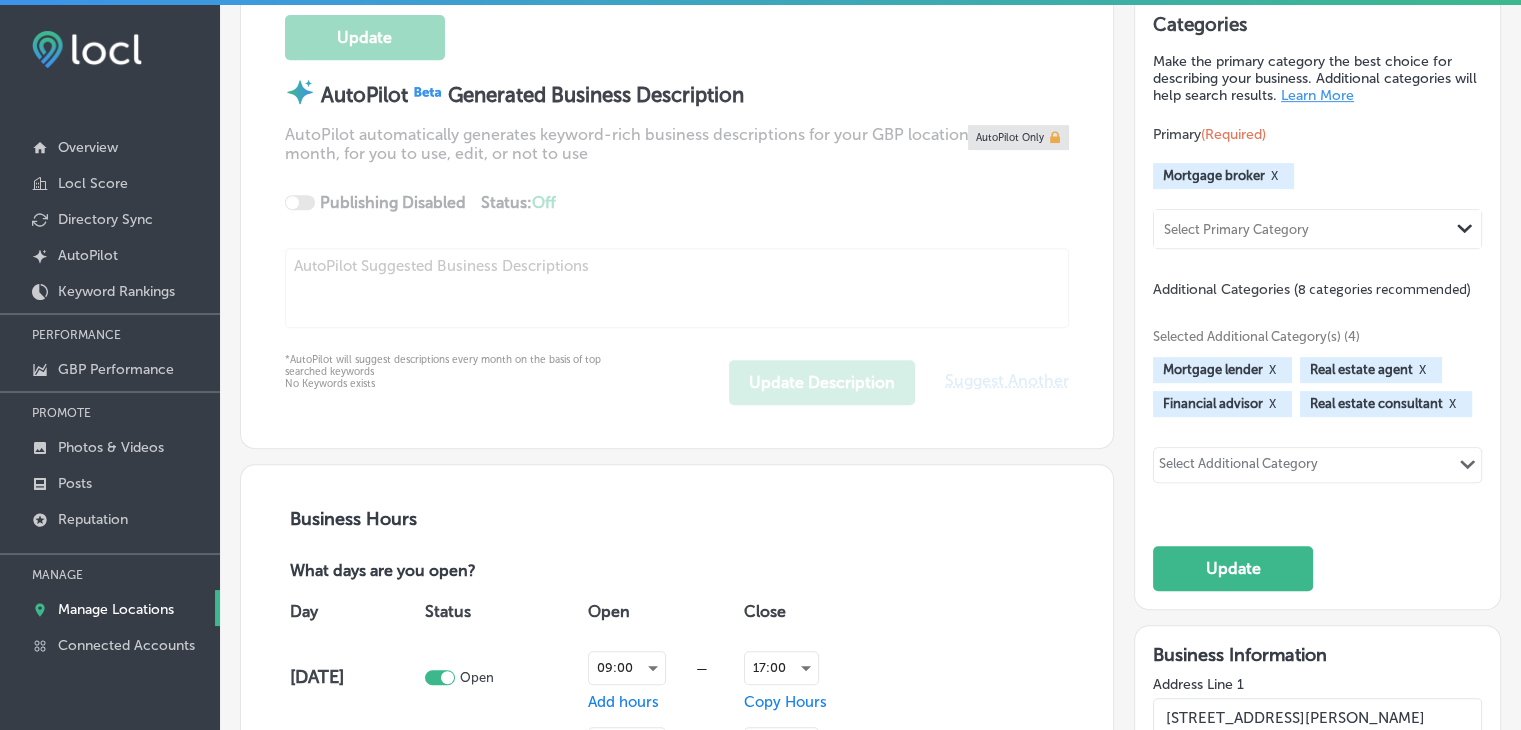 click on "Select Additional Category
Path
Created with Sketch." at bounding box center (1317, 465) 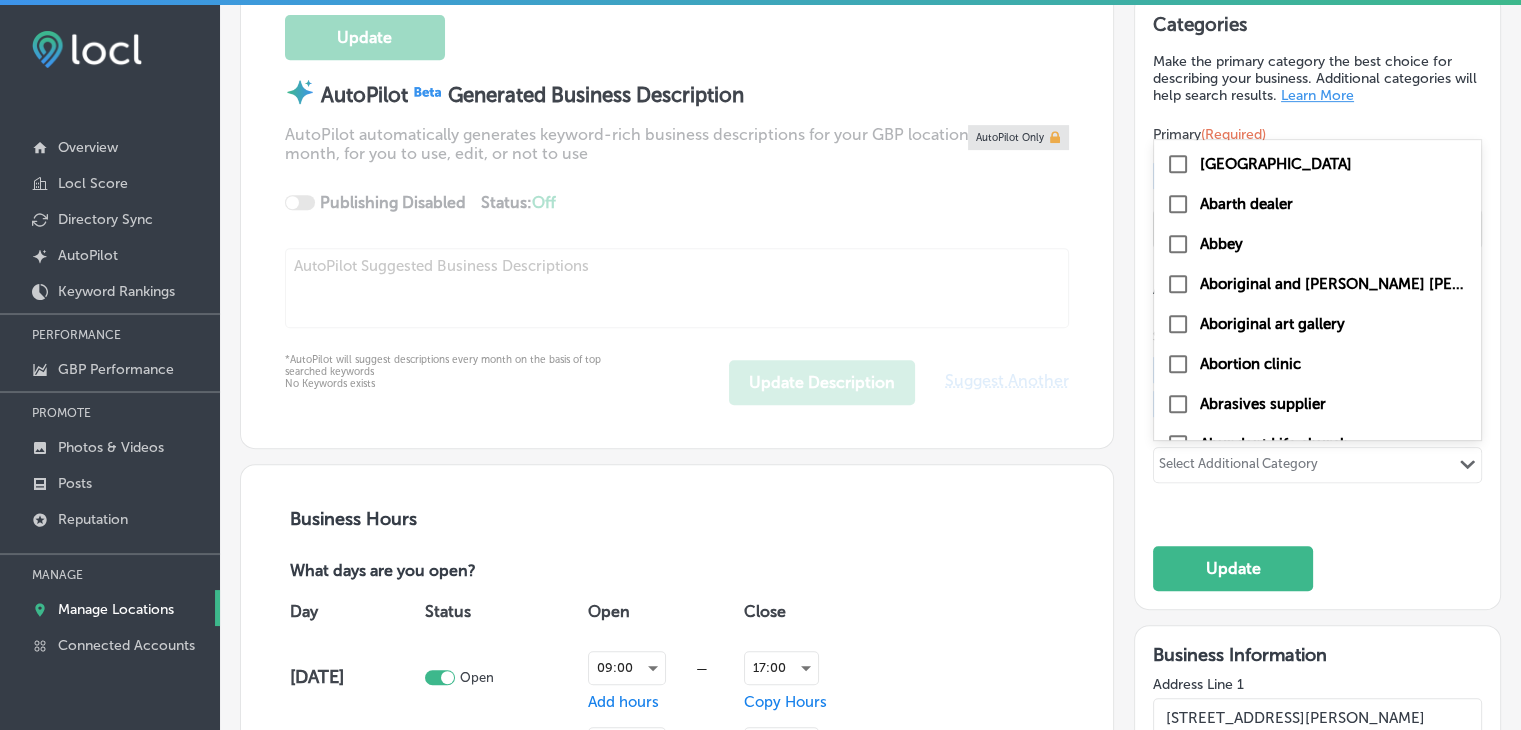 paste on "Credit counseling service" 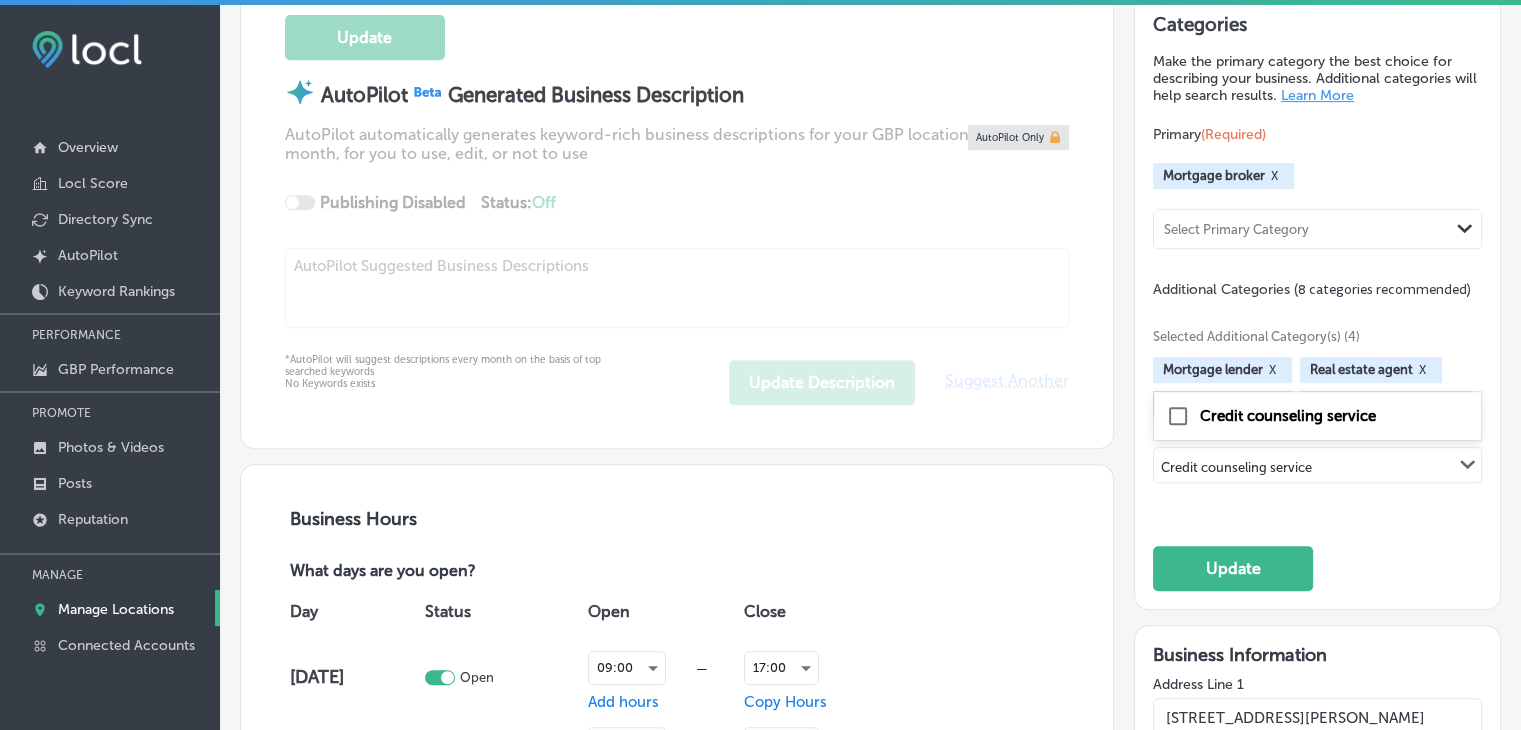 click on "Credit counseling service" at bounding box center [1317, 416] 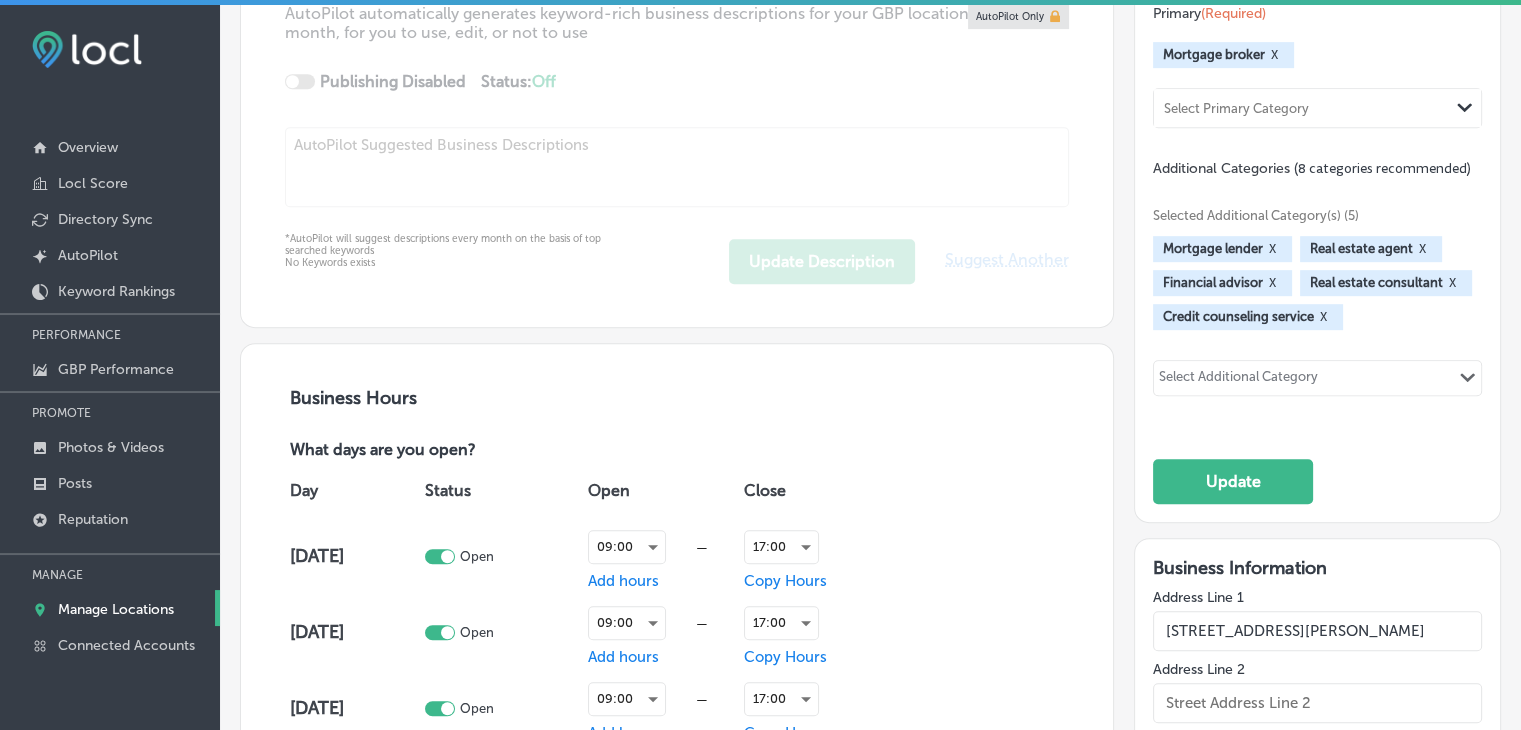 scroll, scrollTop: 1100, scrollLeft: 0, axis: vertical 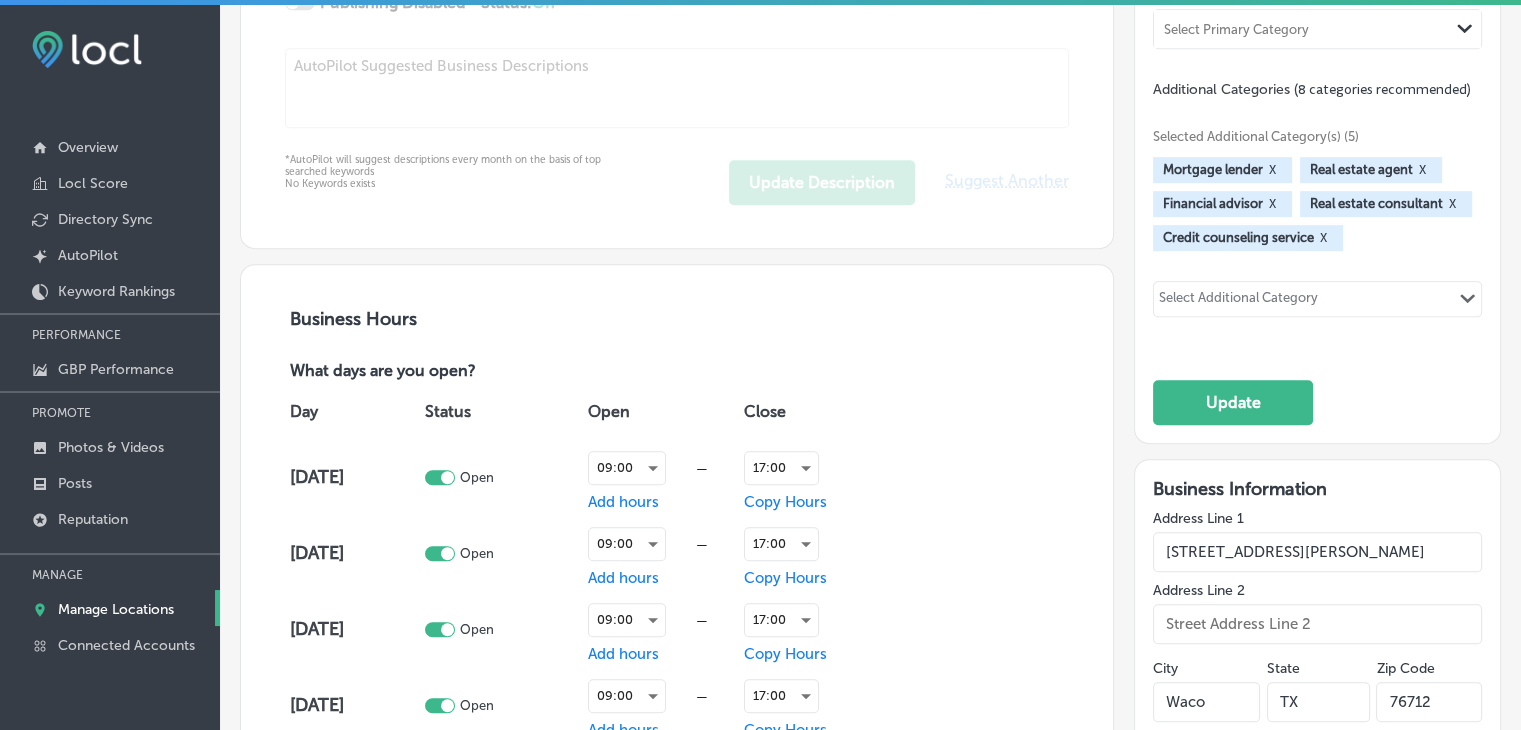 click on "Categories Make the primary category the best choice for describing your business. Additional categories will help search results.   Learn More Primary  (Required) Mortgage broker X Select Primary Category
Path
Created with Sketch.
Additional Categories     (8 categories recommended) Selected Additional Category(s) (5) Mortgage lender X Real estate agent X Financial advisor X Real estate consultant X Credit counseling service X Select Additional Category
Path
Created with Sketch.
Update" at bounding box center (1317, 118) 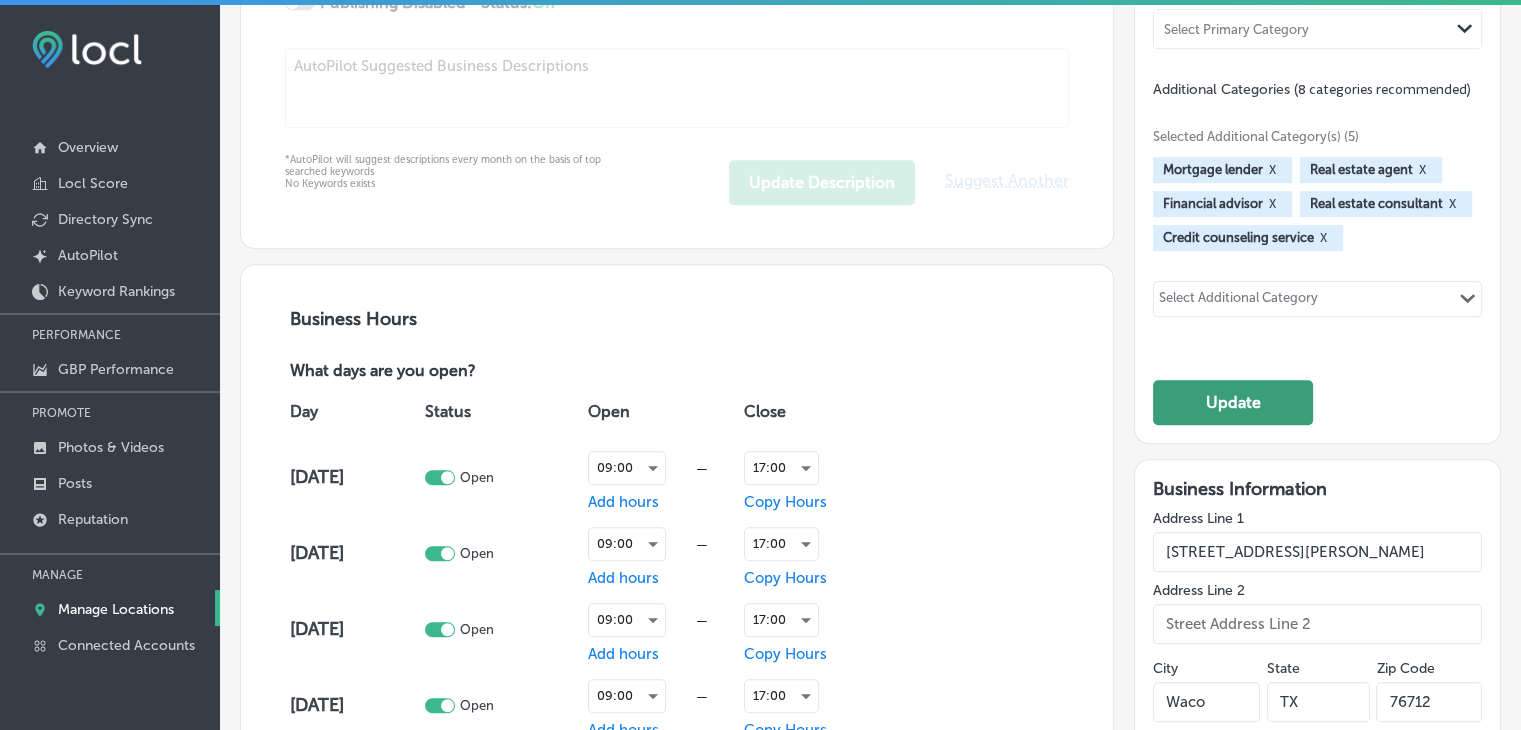 click on "Update" 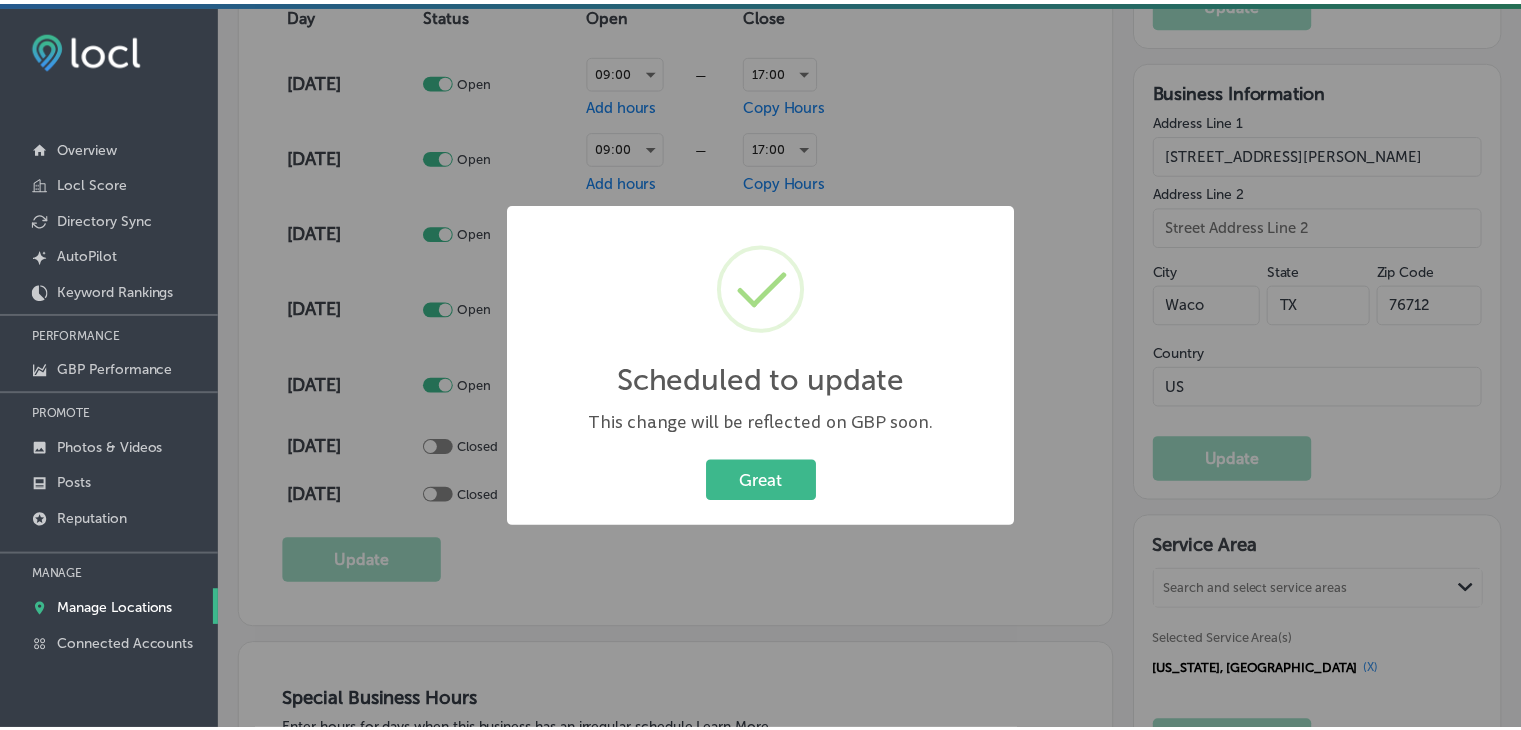 scroll, scrollTop: 1503, scrollLeft: 0, axis: vertical 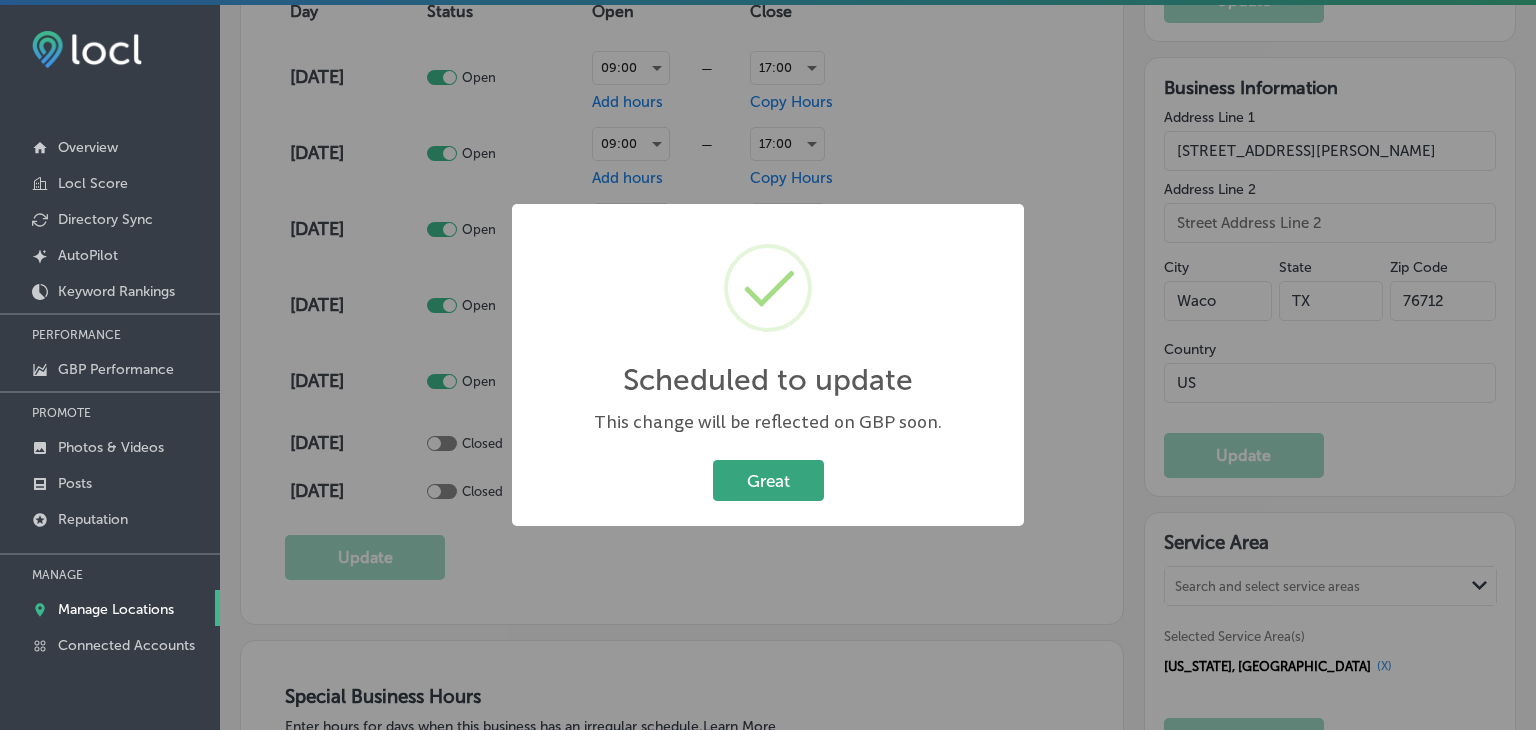 click on "Great" at bounding box center [768, 480] 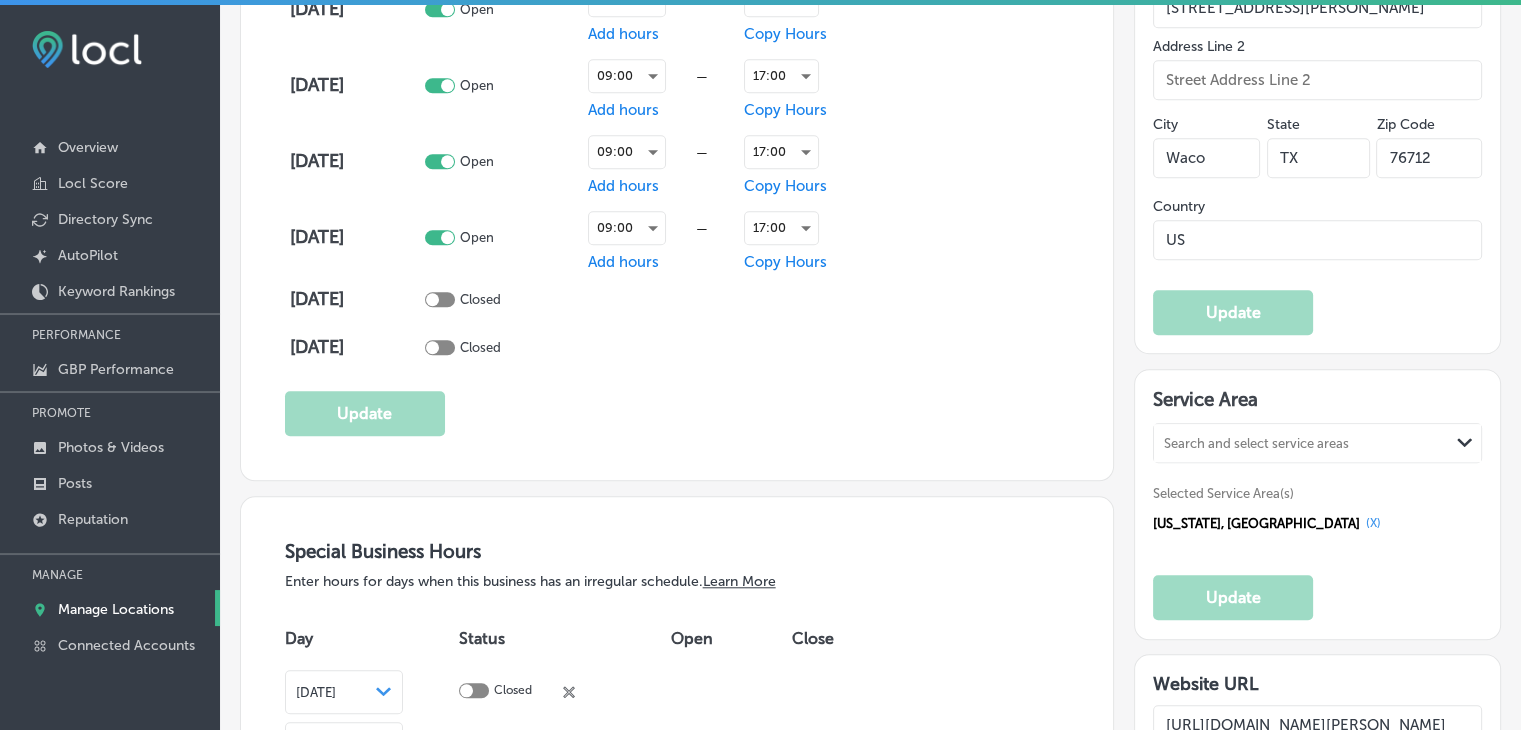 scroll, scrollTop: 1900, scrollLeft: 0, axis: vertical 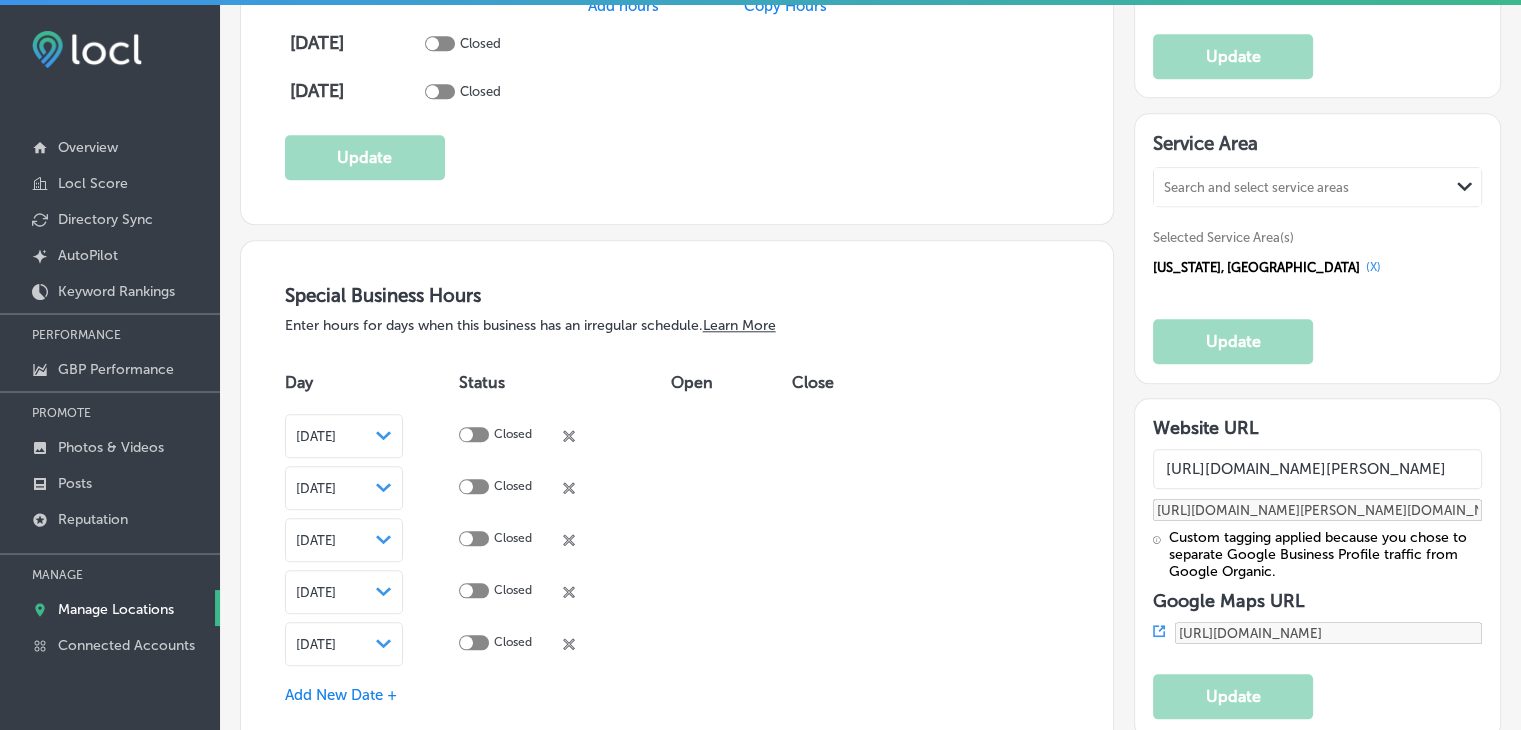 click on "Search and select service areas" at bounding box center [1256, 187] 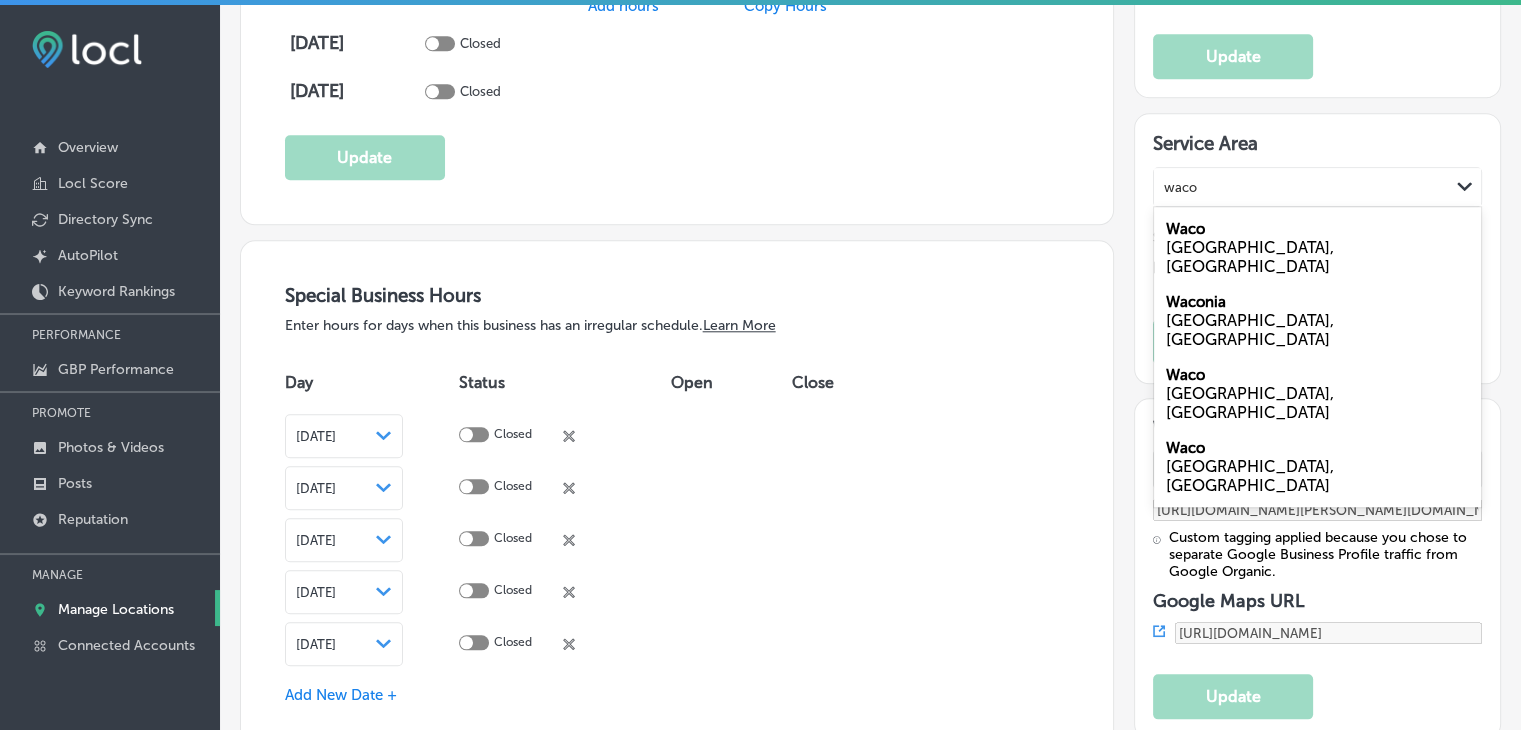 click on "Waconia [GEOGRAPHIC_DATA], [GEOGRAPHIC_DATA]" at bounding box center (1317, 320) 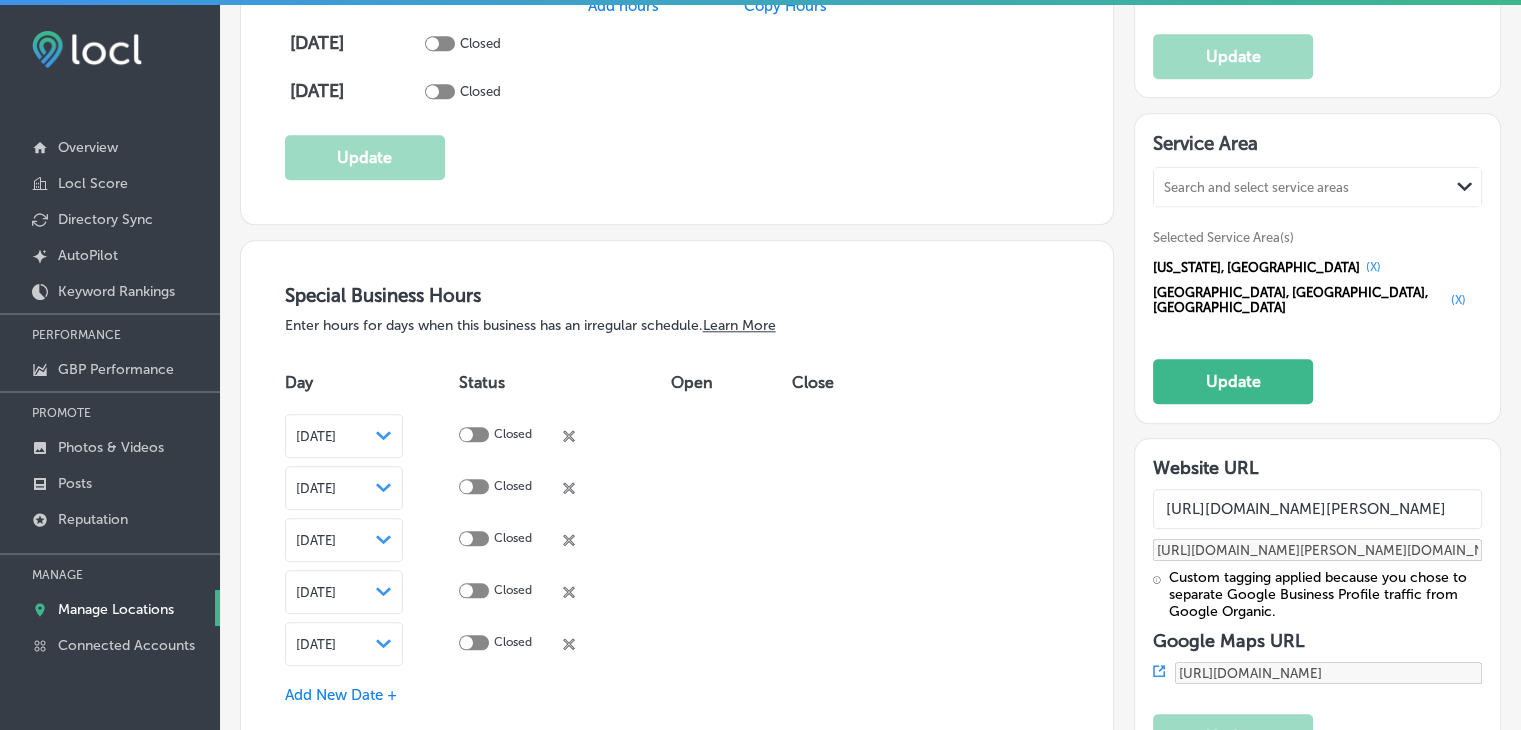 click on "(X)" at bounding box center [1458, 300] 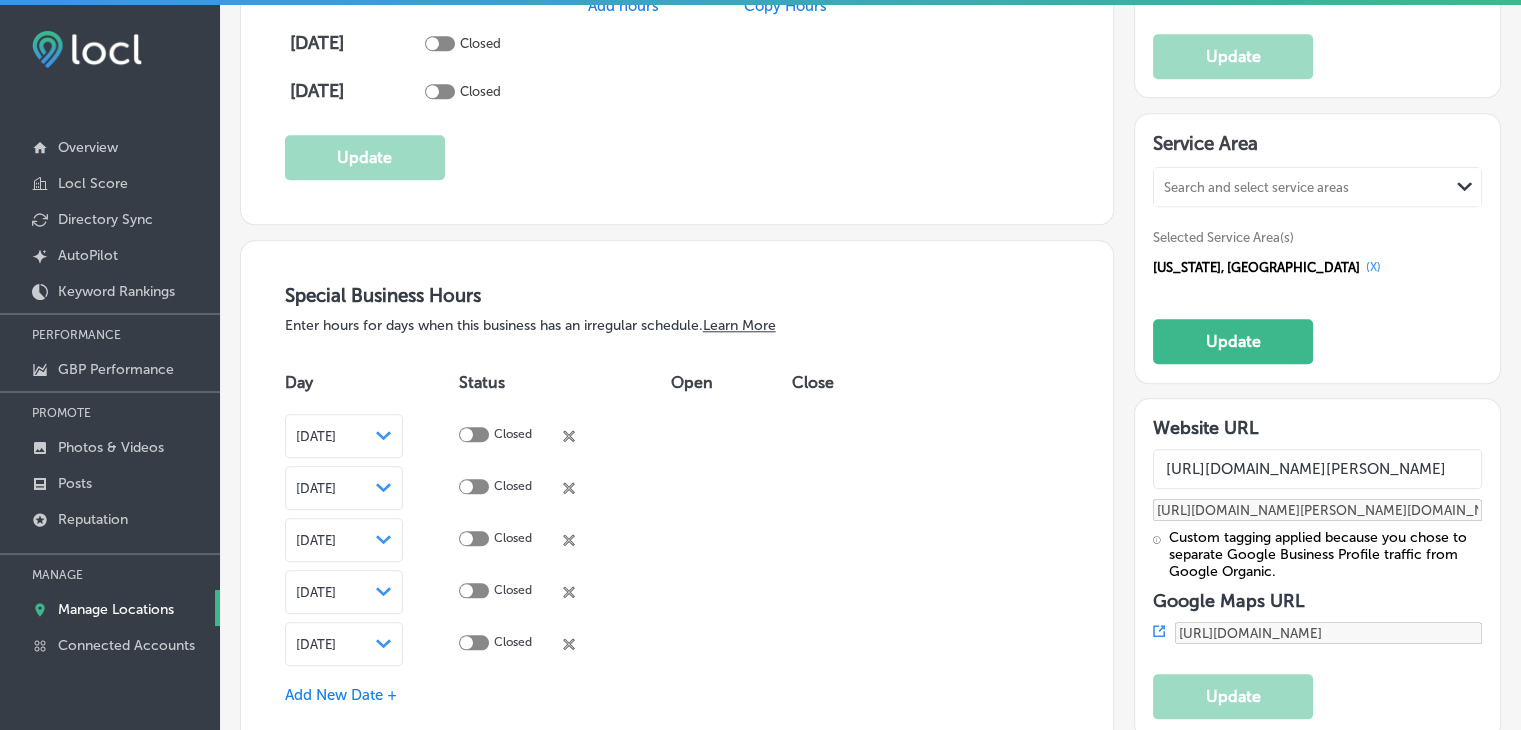 click on "Search and select service areas" at bounding box center [1301, 187] 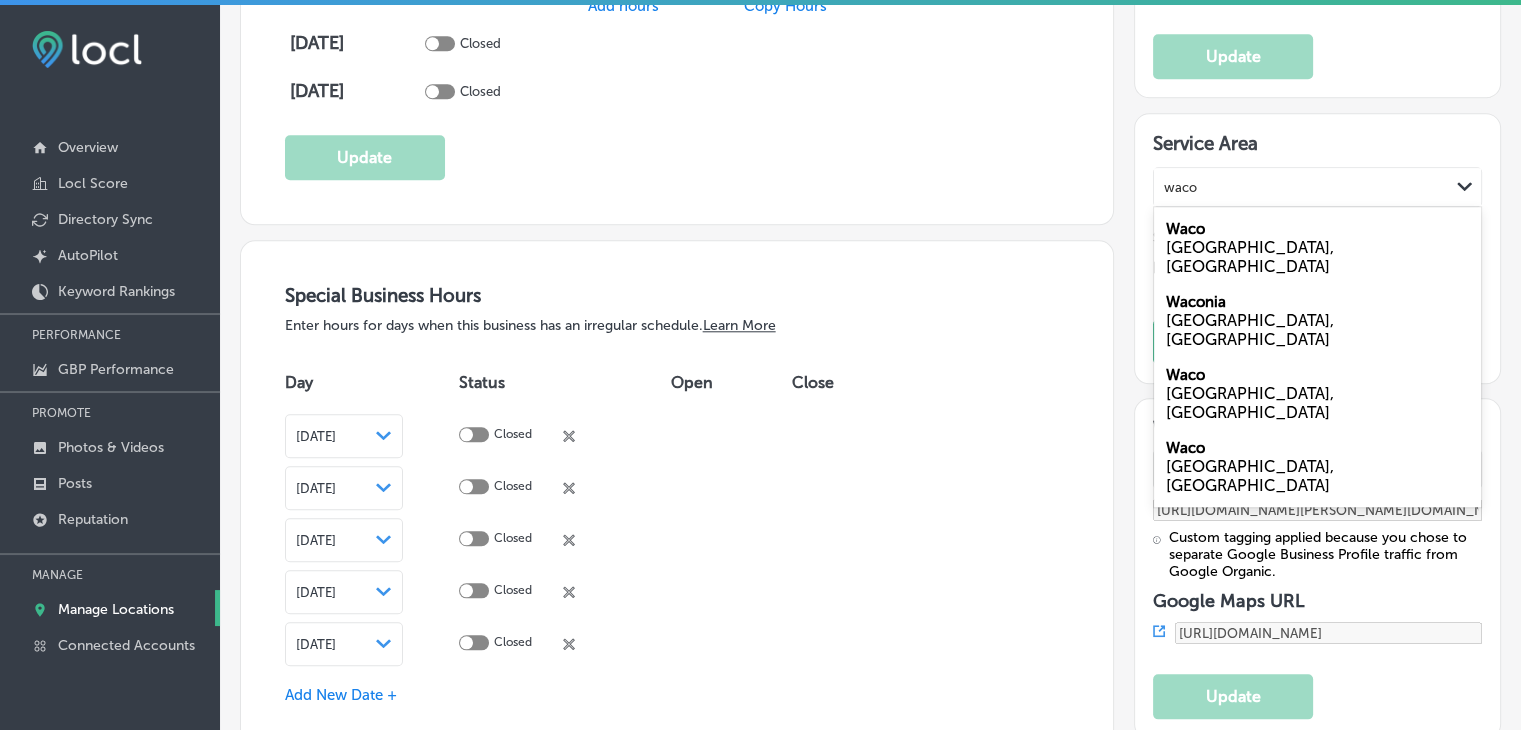 click on "Waco [GEOGRAPHIC_DATA], [GEOGRAPHIC_DATA]" at bounding box center [1317, 247] 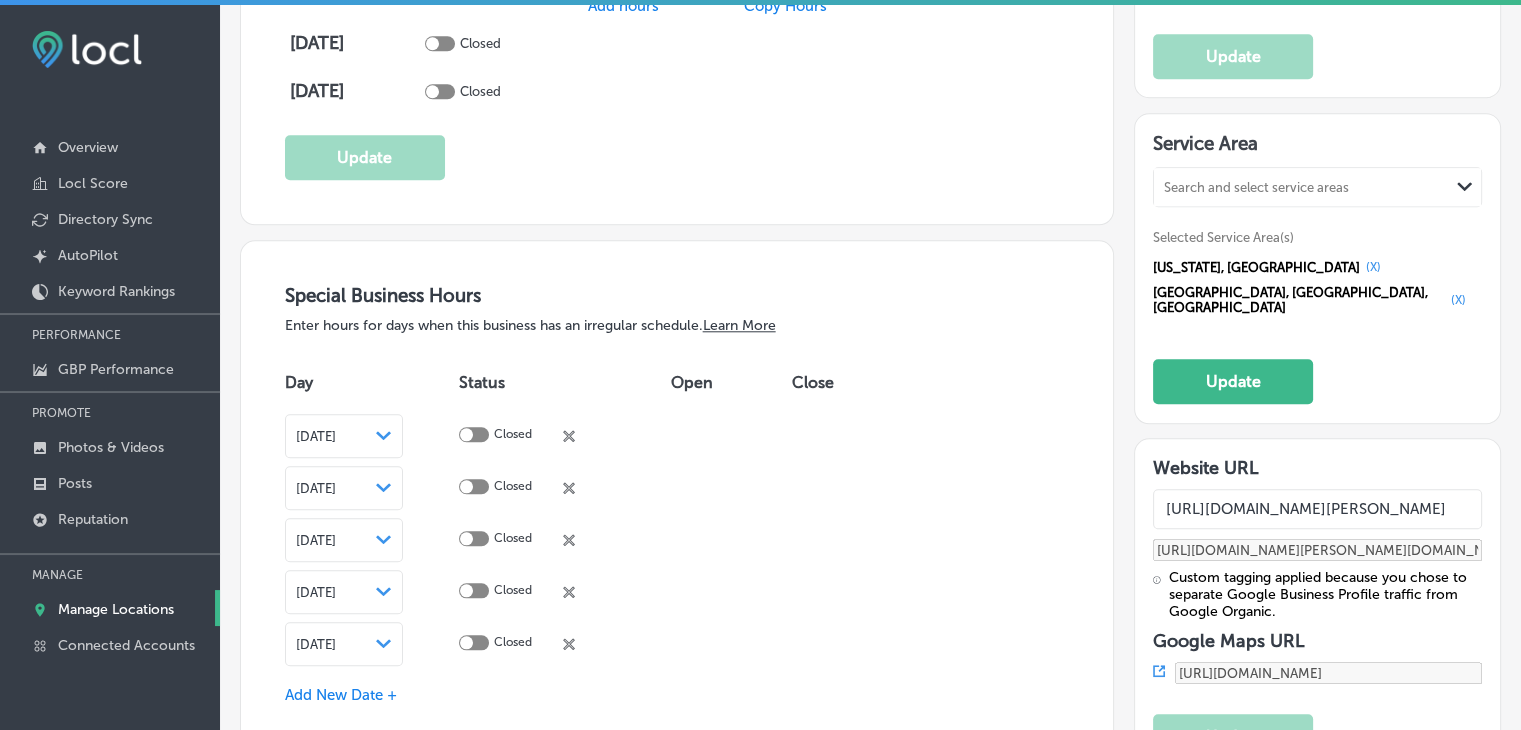 click on "Search and select service areas" at bounding box center [1256, 187] 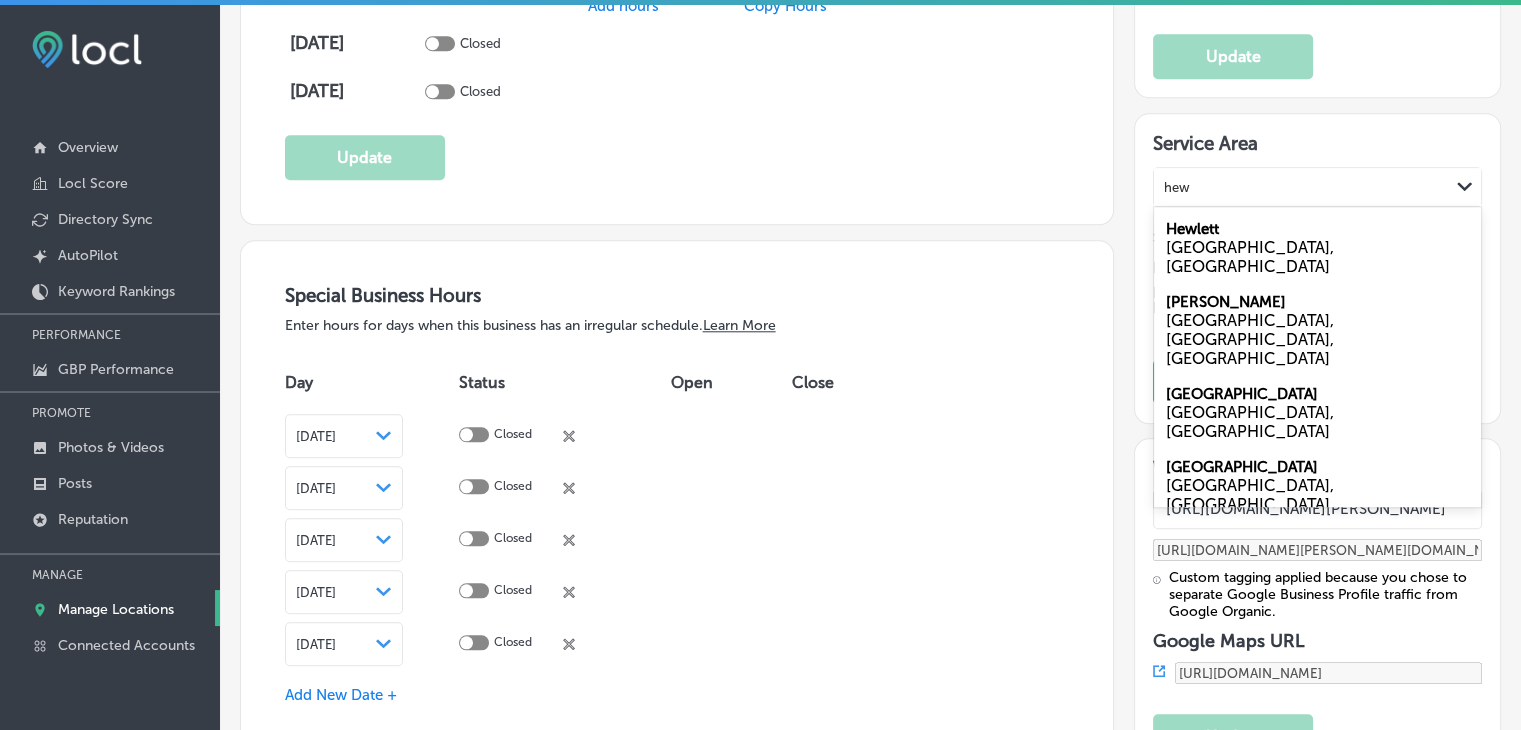 click on "[GEOGRAPHIC_DATA], [GEOGRAPHIC_DATA]" at bounding box center [1317, 568] 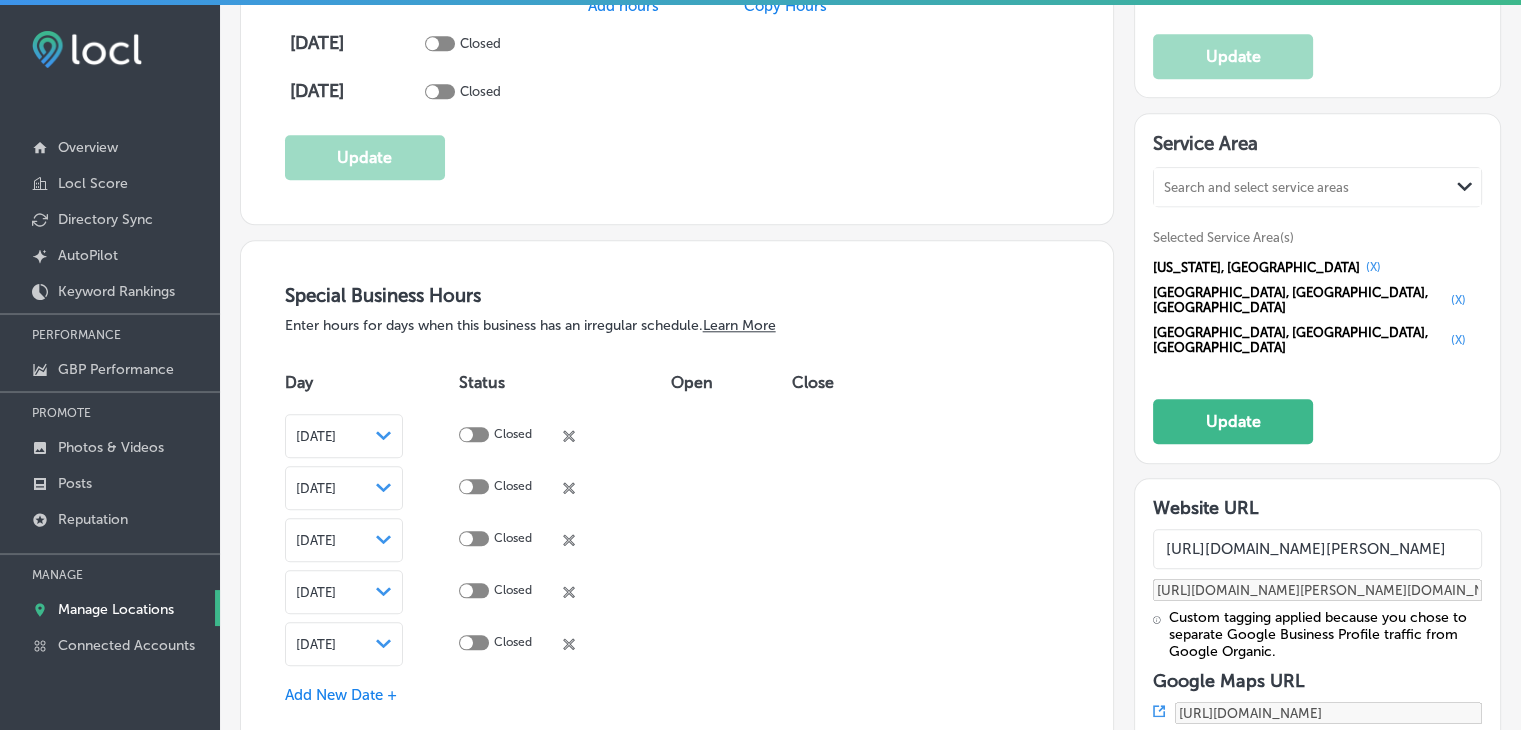 click on "Search and select service areas" at bounding box center [1256, 187] 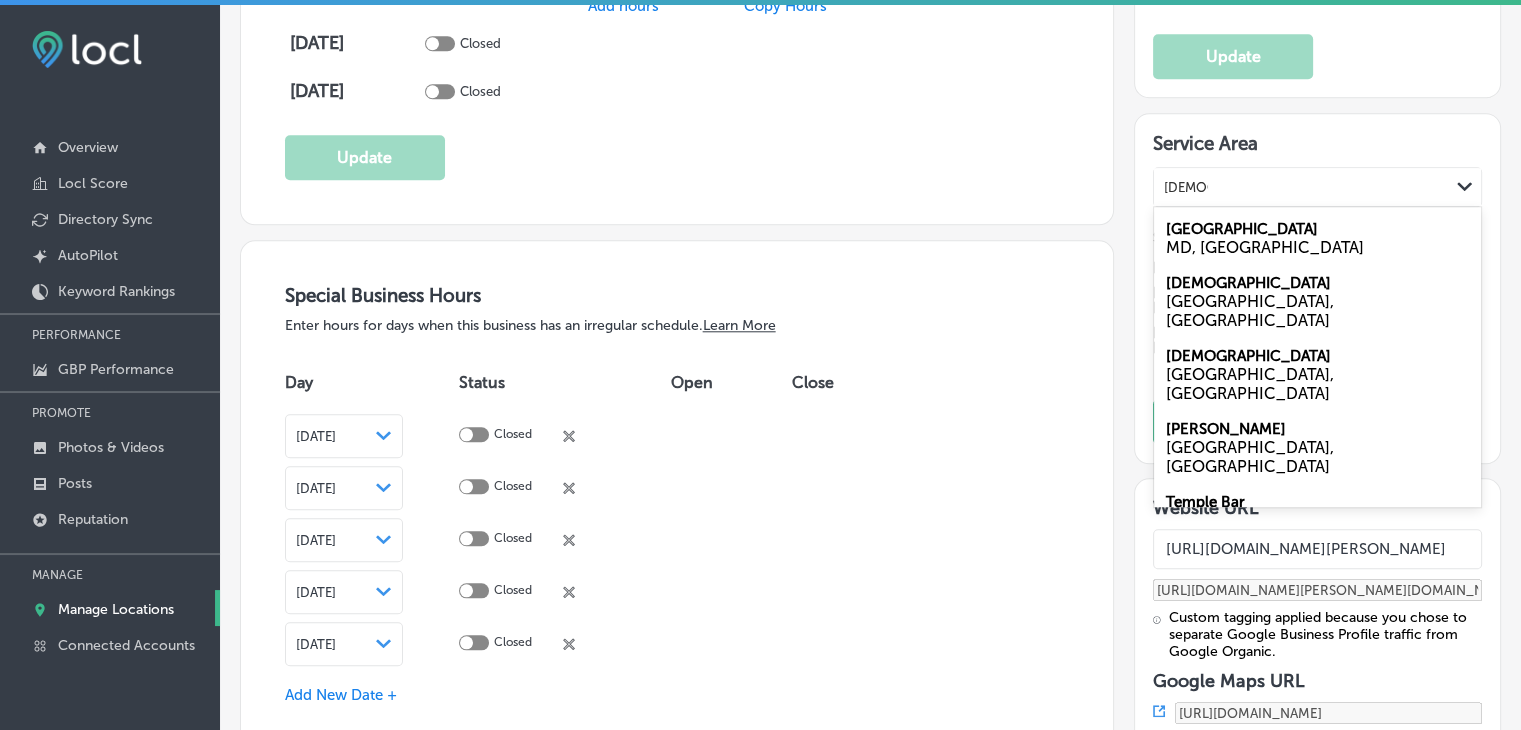 click on "Temple [GEOGRAPHIC_DATA], [GEOGRAPHIC_DATA]" at bounding box center [1317, 301] 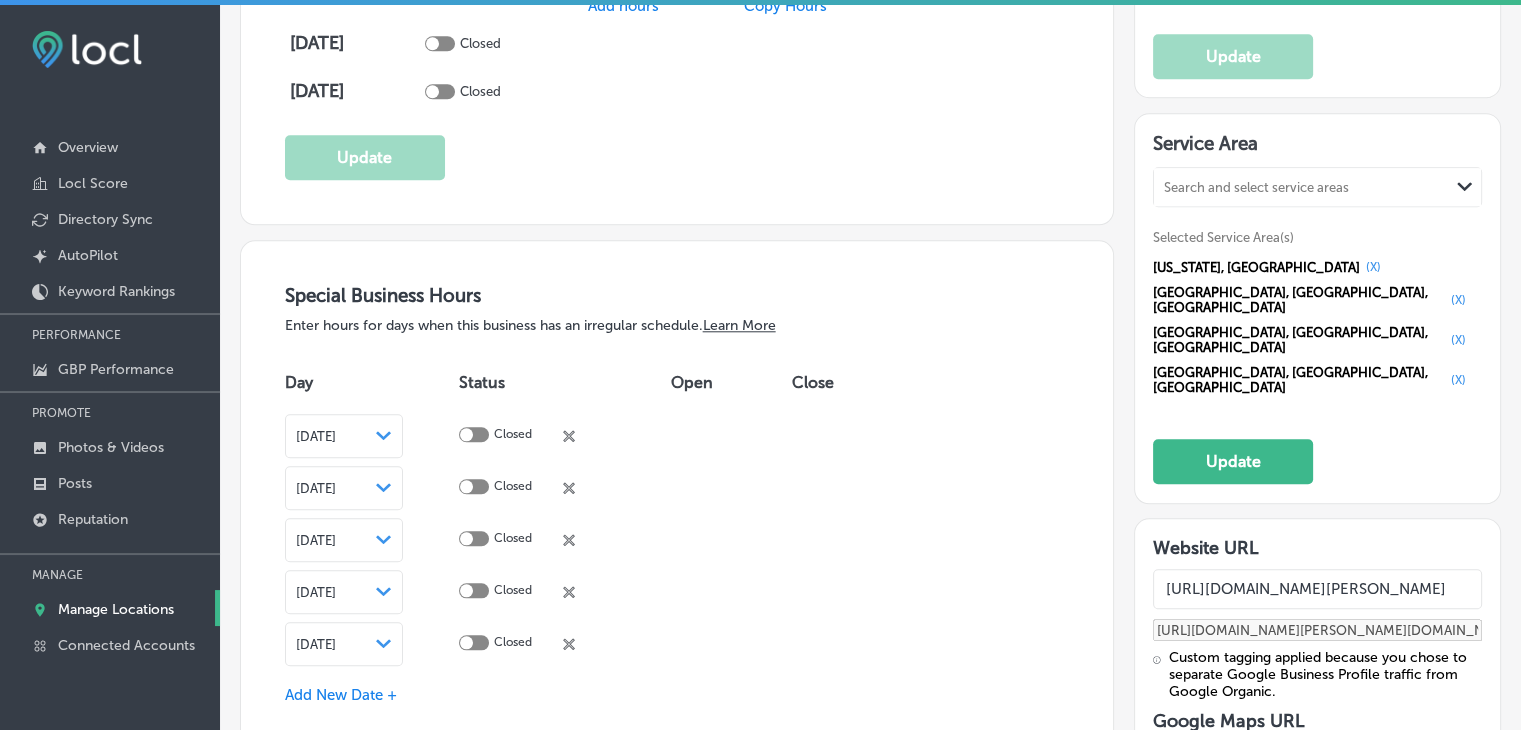 click on "Search and select service areas" at bounding box center [1256, 187] 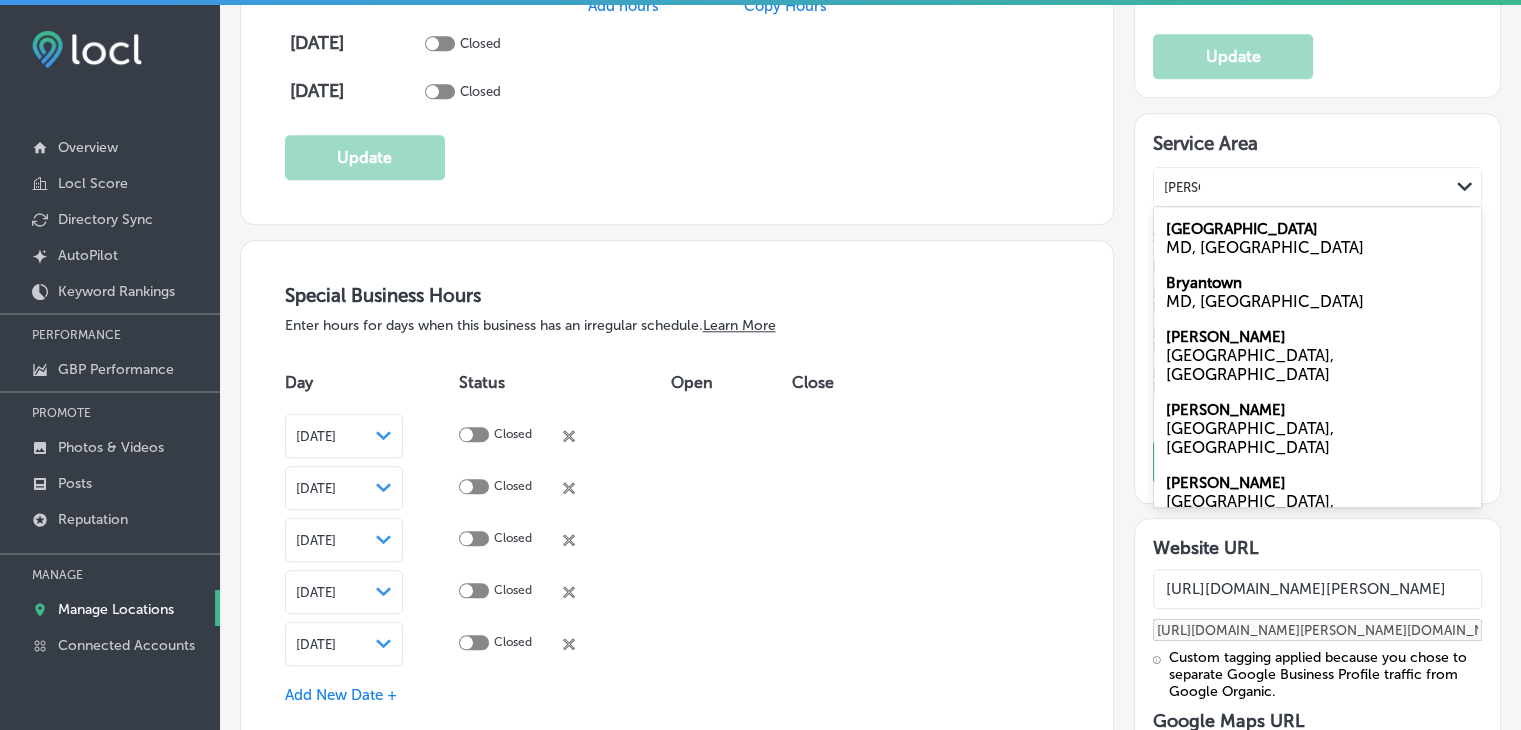 click on "Bryan [GEOGRAPHIC_DATA], [GEOGRAPHIC_DATA]" at bounding box center [1317, 428] 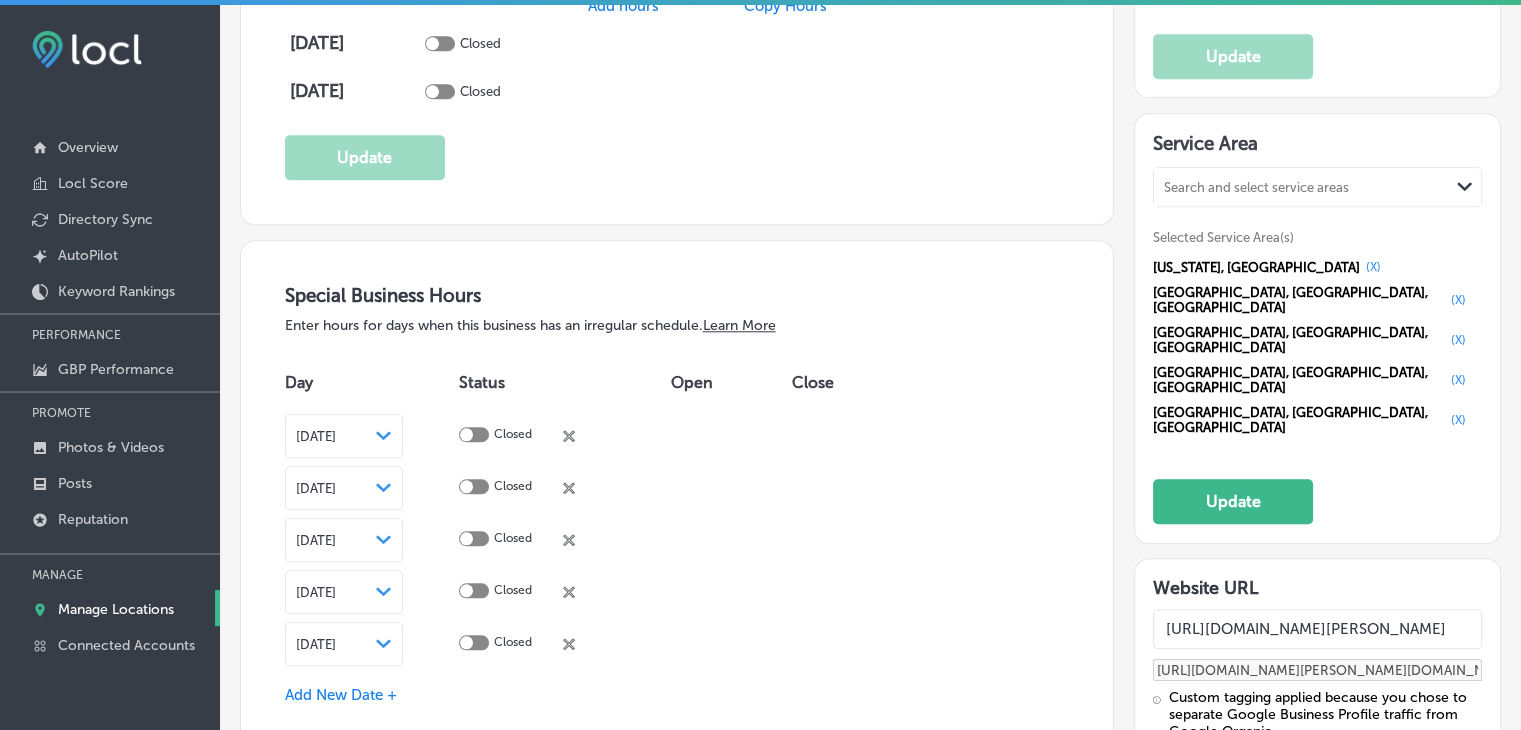 click on "Search and select service areas
Path
Created with Sketch." at bounding box center [1317, 187] 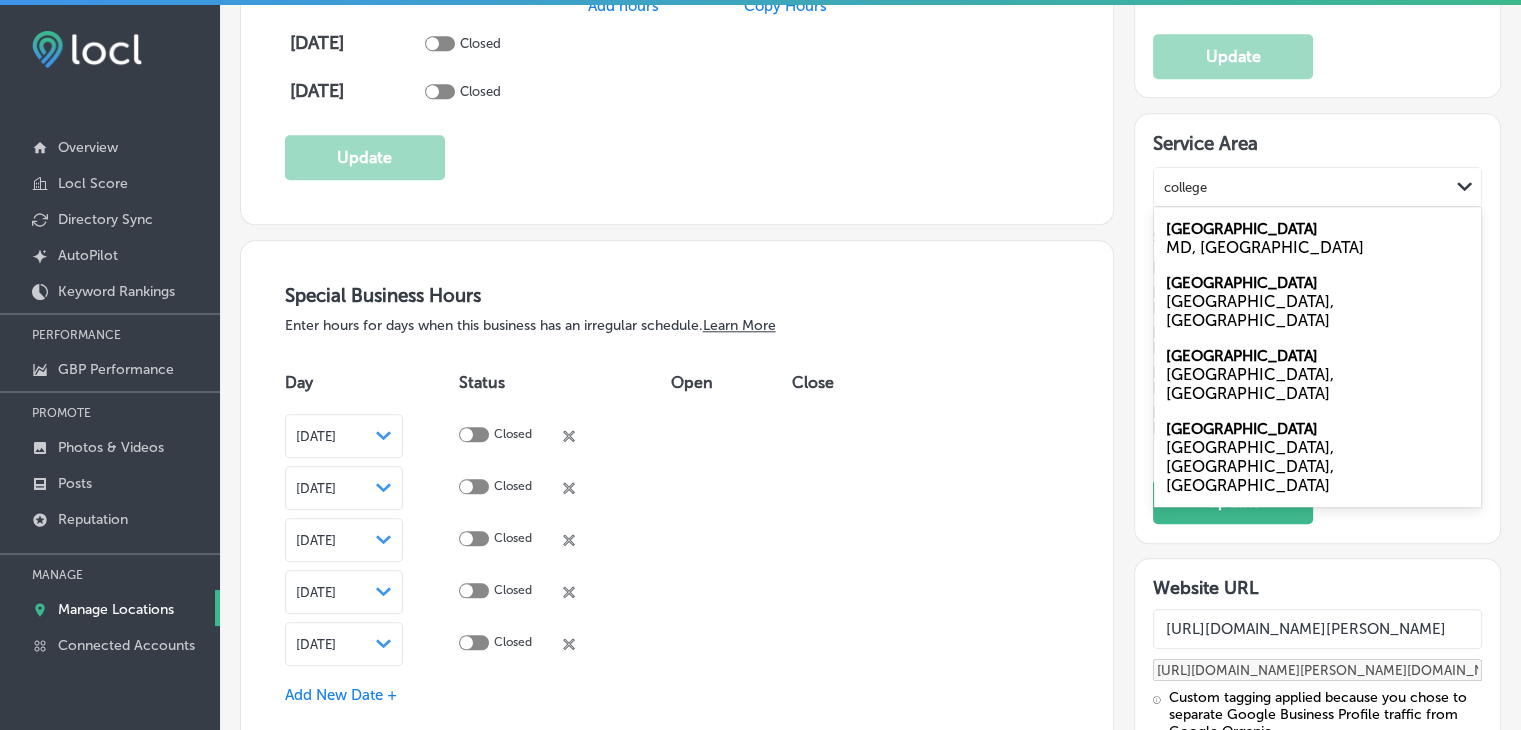 click on "[GEOGRAPHIC_DATA] [GEOGRAPHIC_DATA], [GEOGRAPHIC_DATA]" at bounding box center (1317, 374) 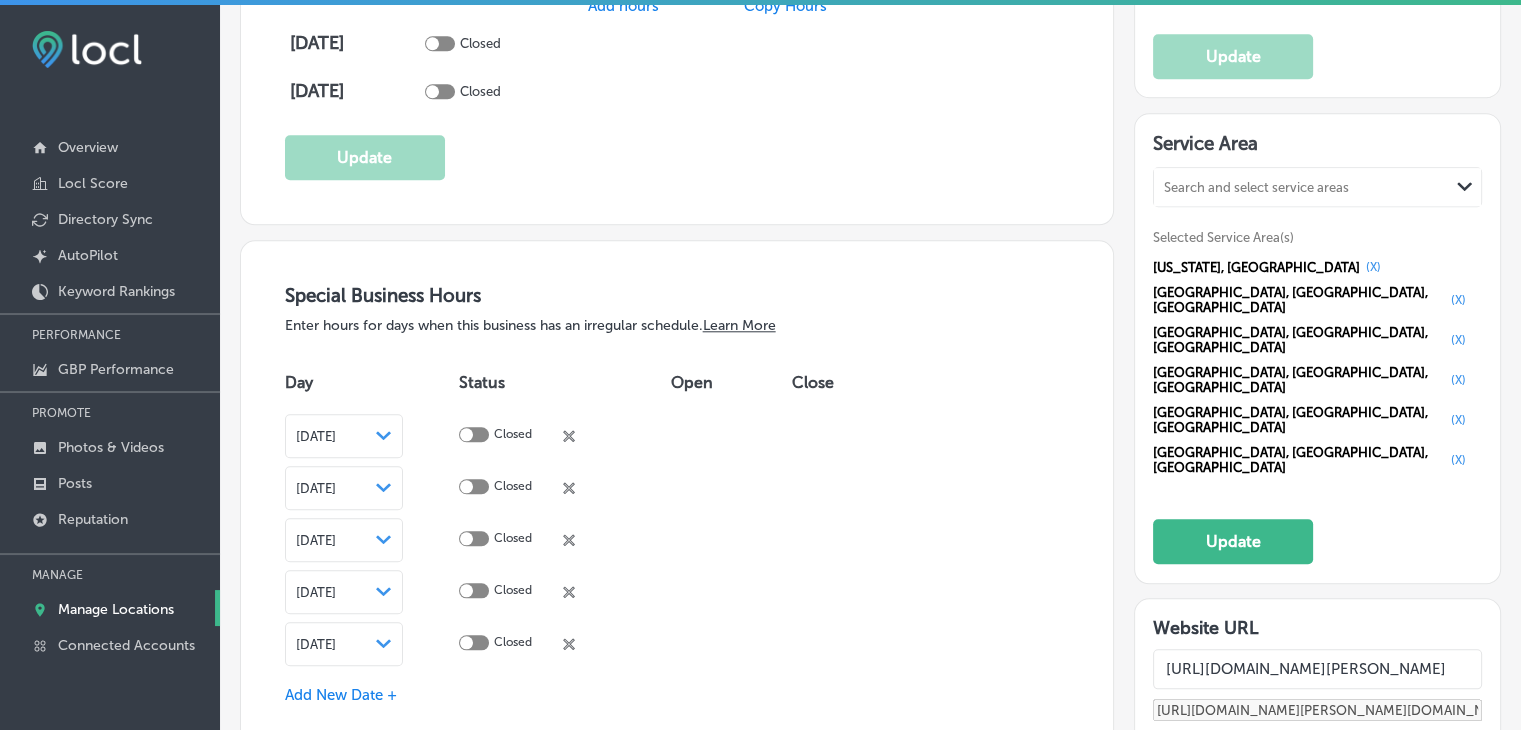 click on "Search and select service areas" at bounding box center (1256, 187) 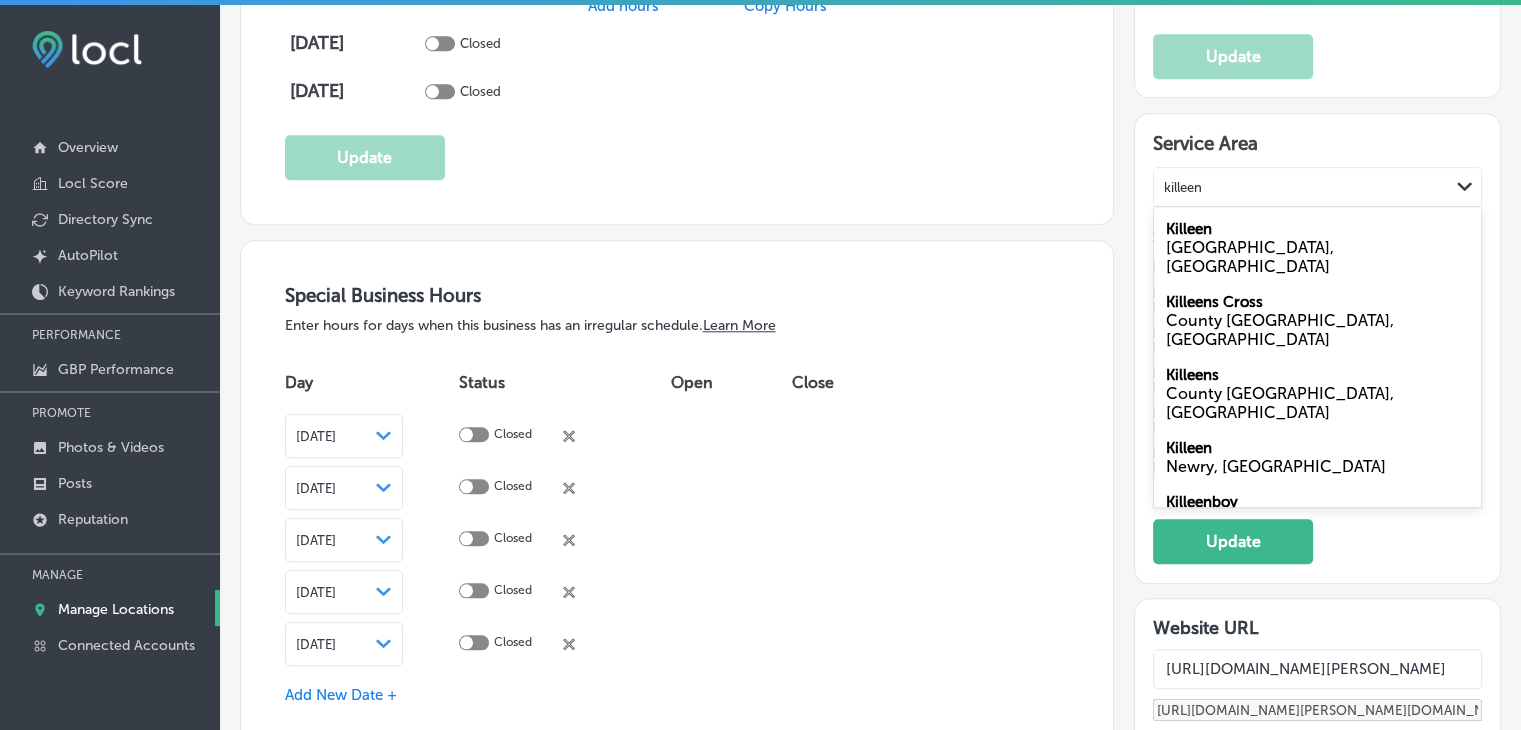 click on "[GEOGRAPHIC_DATA] [GEOGRAPHIC_DATA], [GEOGRAPHIC_DATA]" at bounding box center [1317, 247] 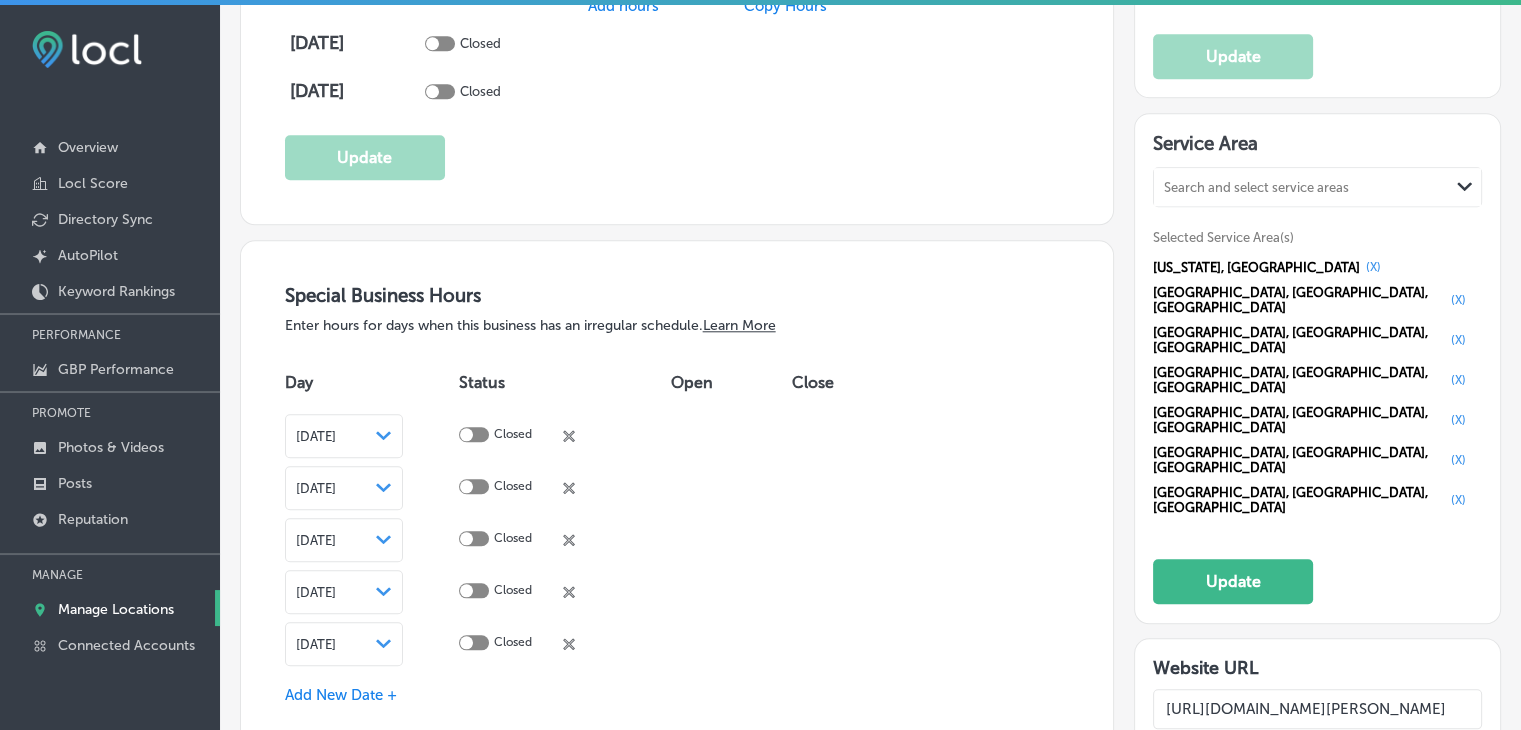 click on "Search and select service areas" at bounding box center [1256, 187] 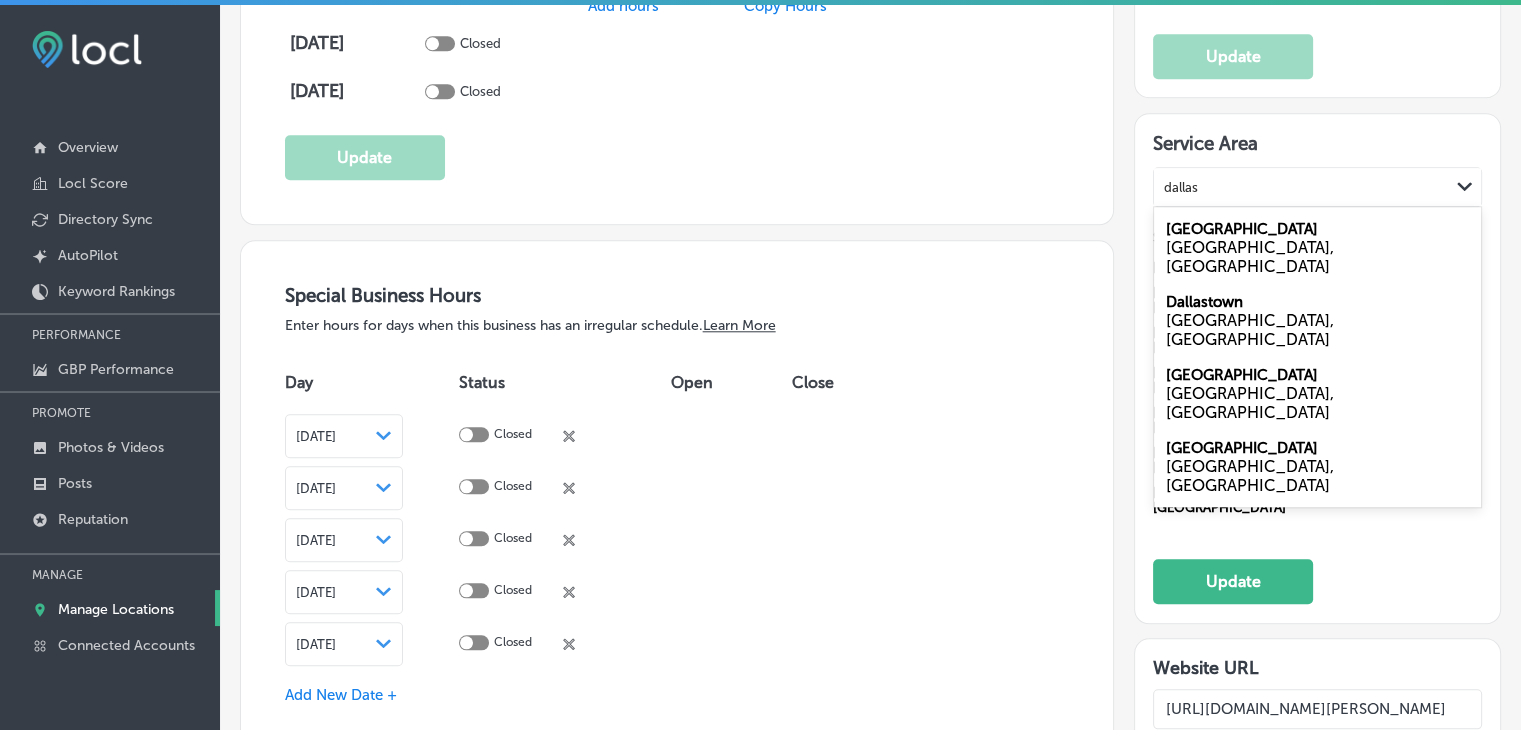 click on "[GEOGRAPHIC_DATA] [GEOGRAPHIC_DATA], [GEOGRAPHIC_DATA]" at bounding box center [1317, 247] 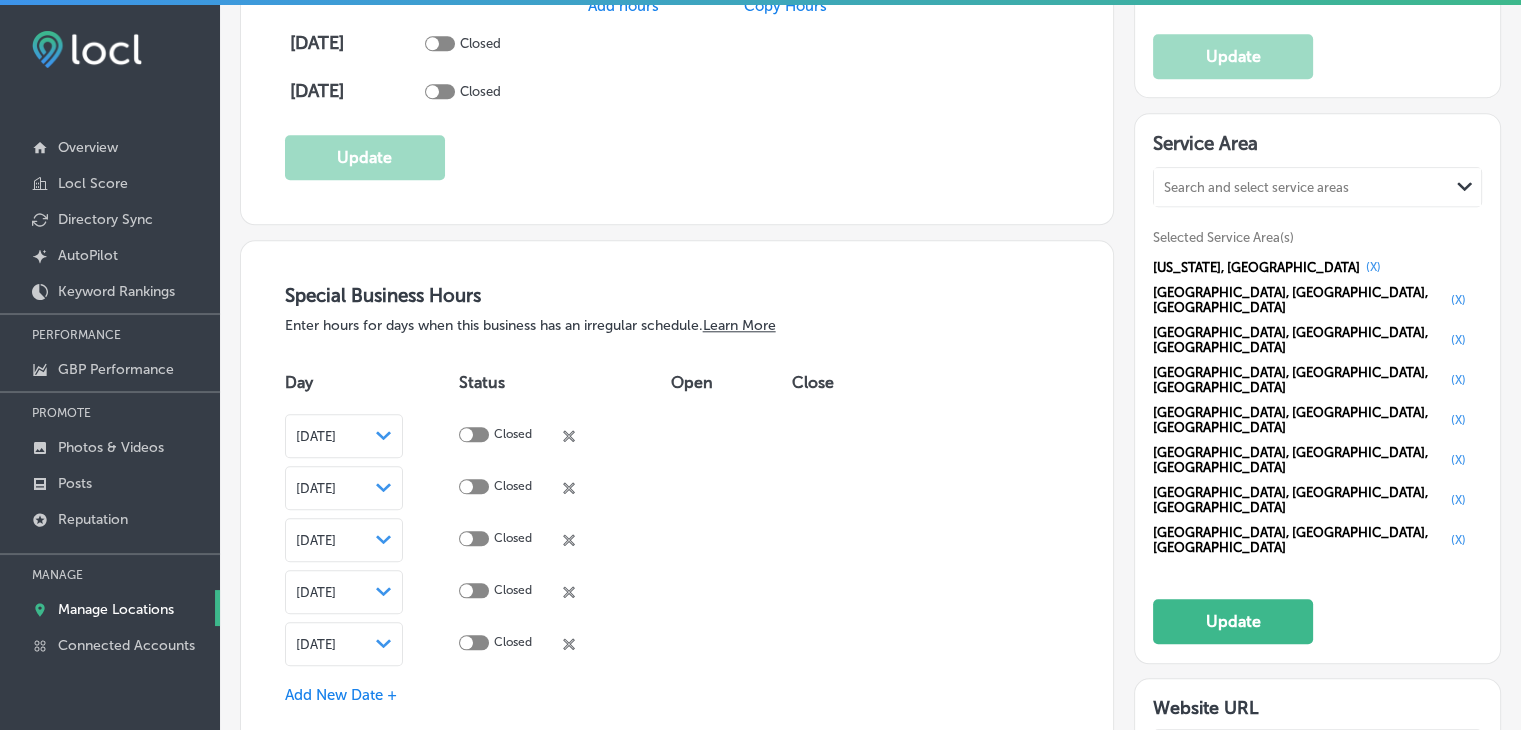 click on "Search and select service areas" at bounding box center [1301, 187] 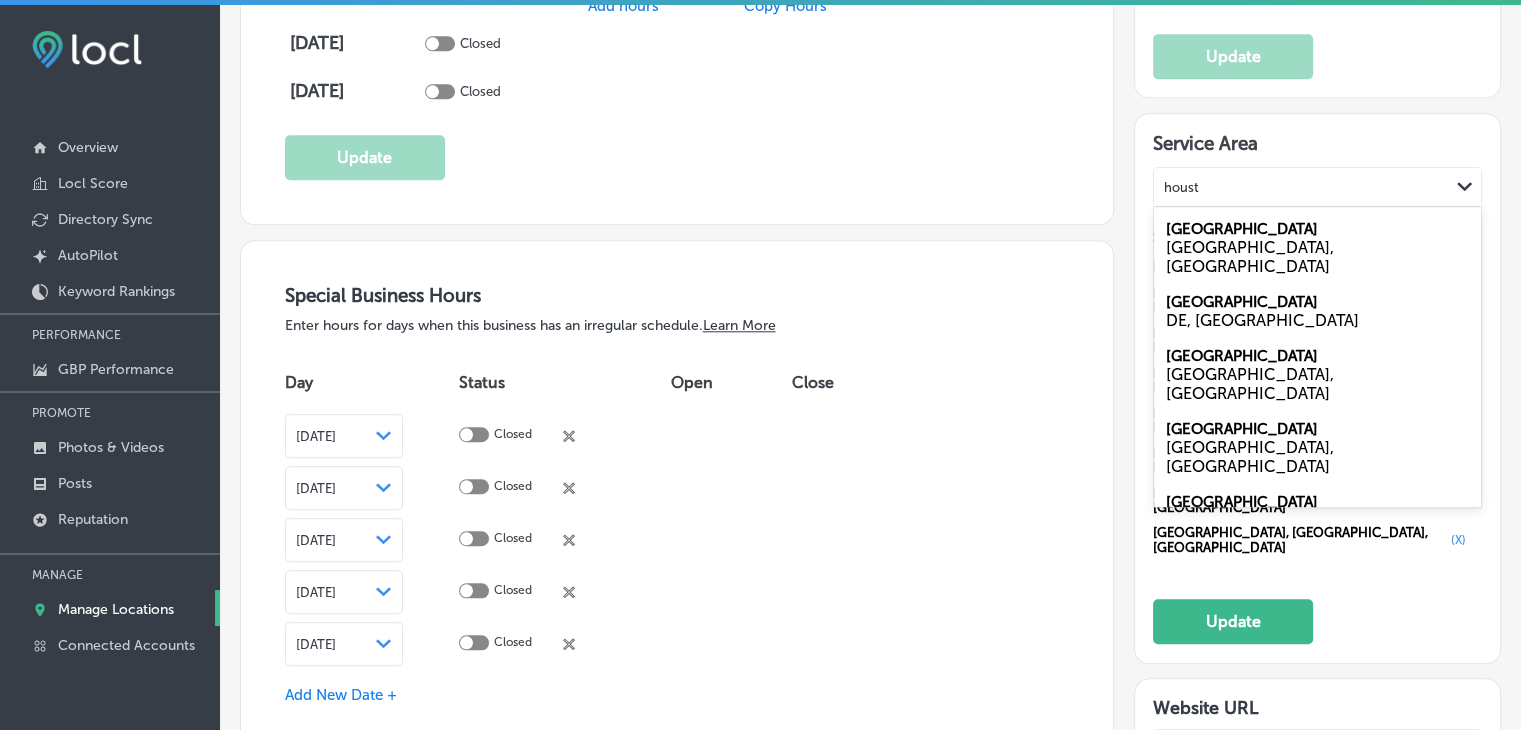 click on "[GEOGRAPHIC_DATA] [GEOGRAPHIC_DATA], [GEOGRAPHIC_DATA]" at bounding box center [1317, 247] 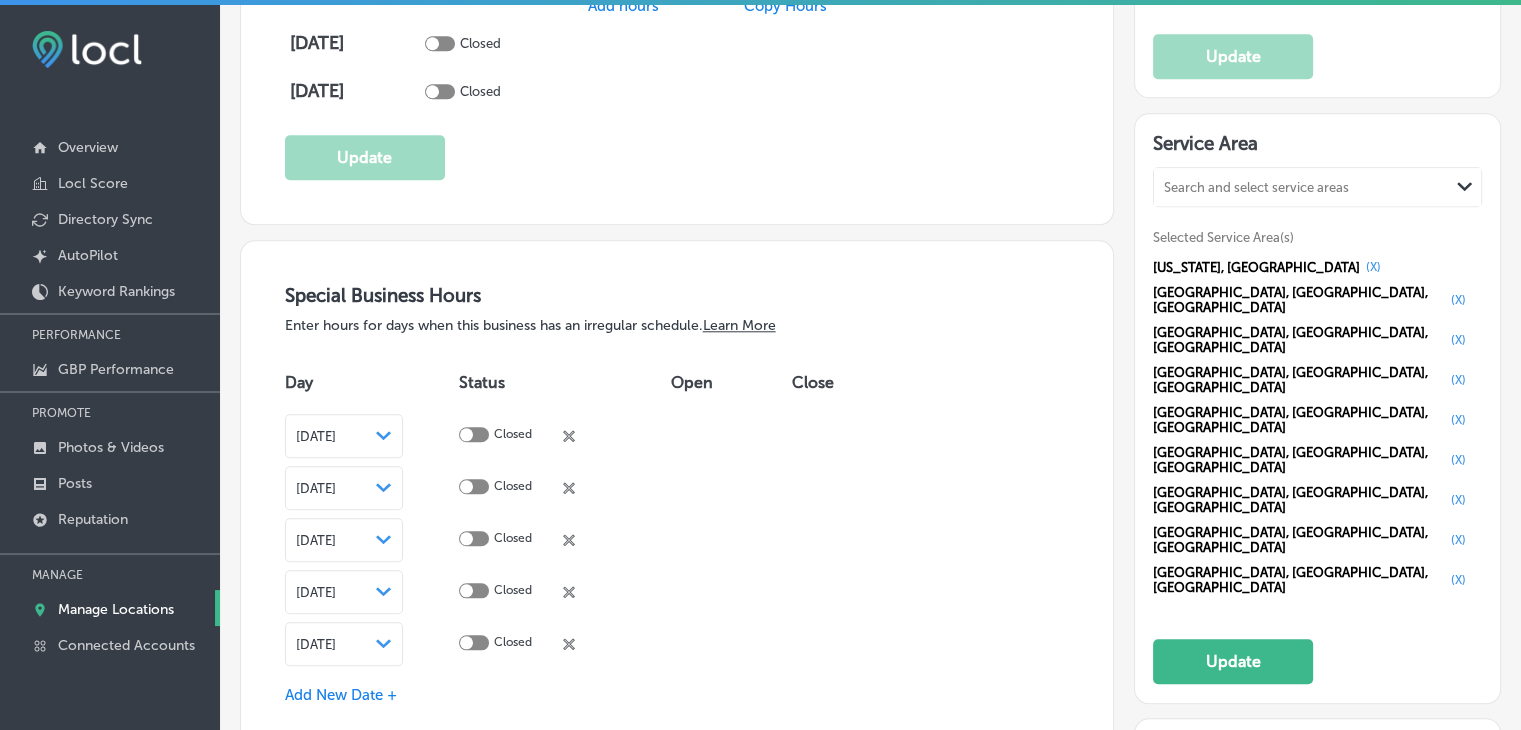 click on "Search and select service areas" at bounding box center [1301, 187] 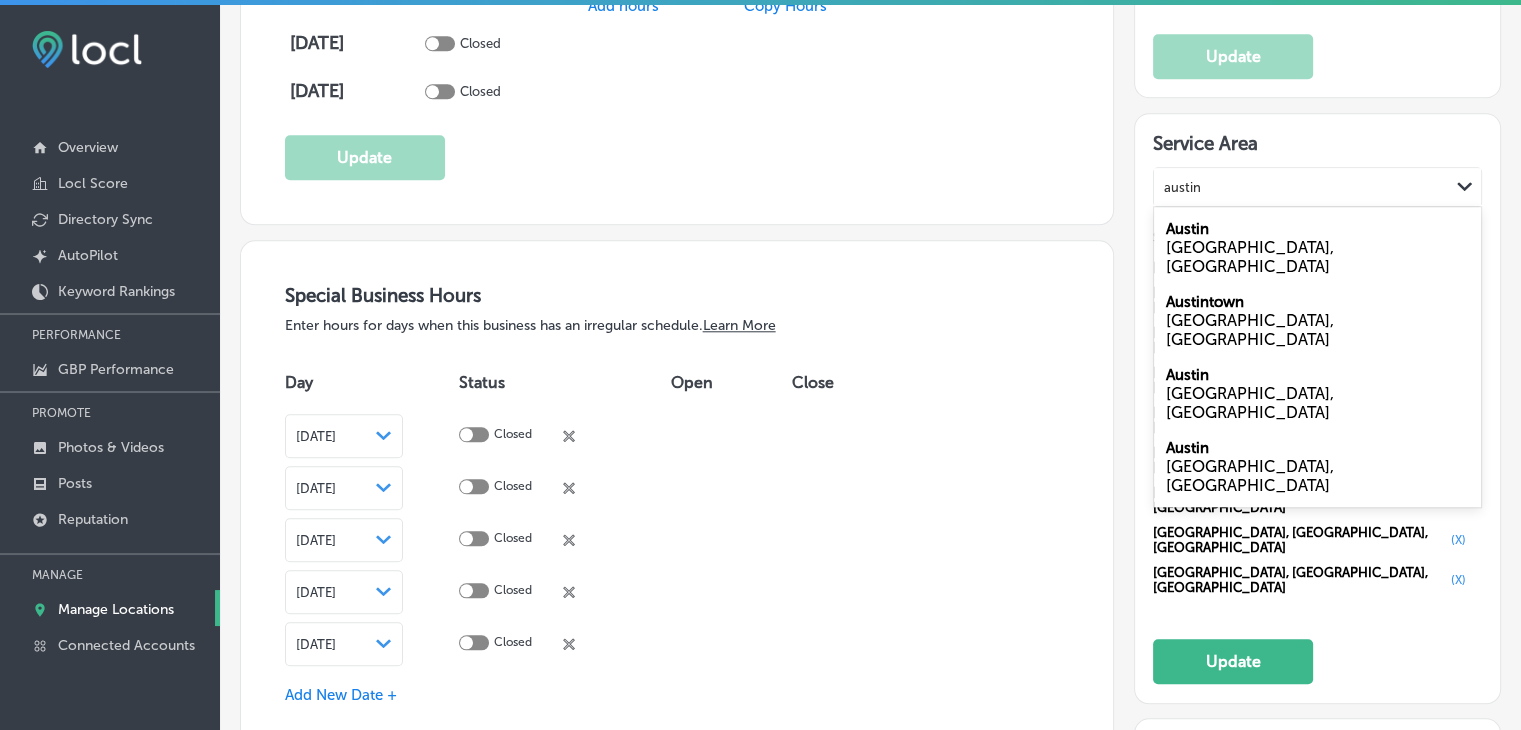 drag, startPoint x: 1221, startPoint y: 205, endPoint x: 1216, endPoint y: 227, distance: 22.561028 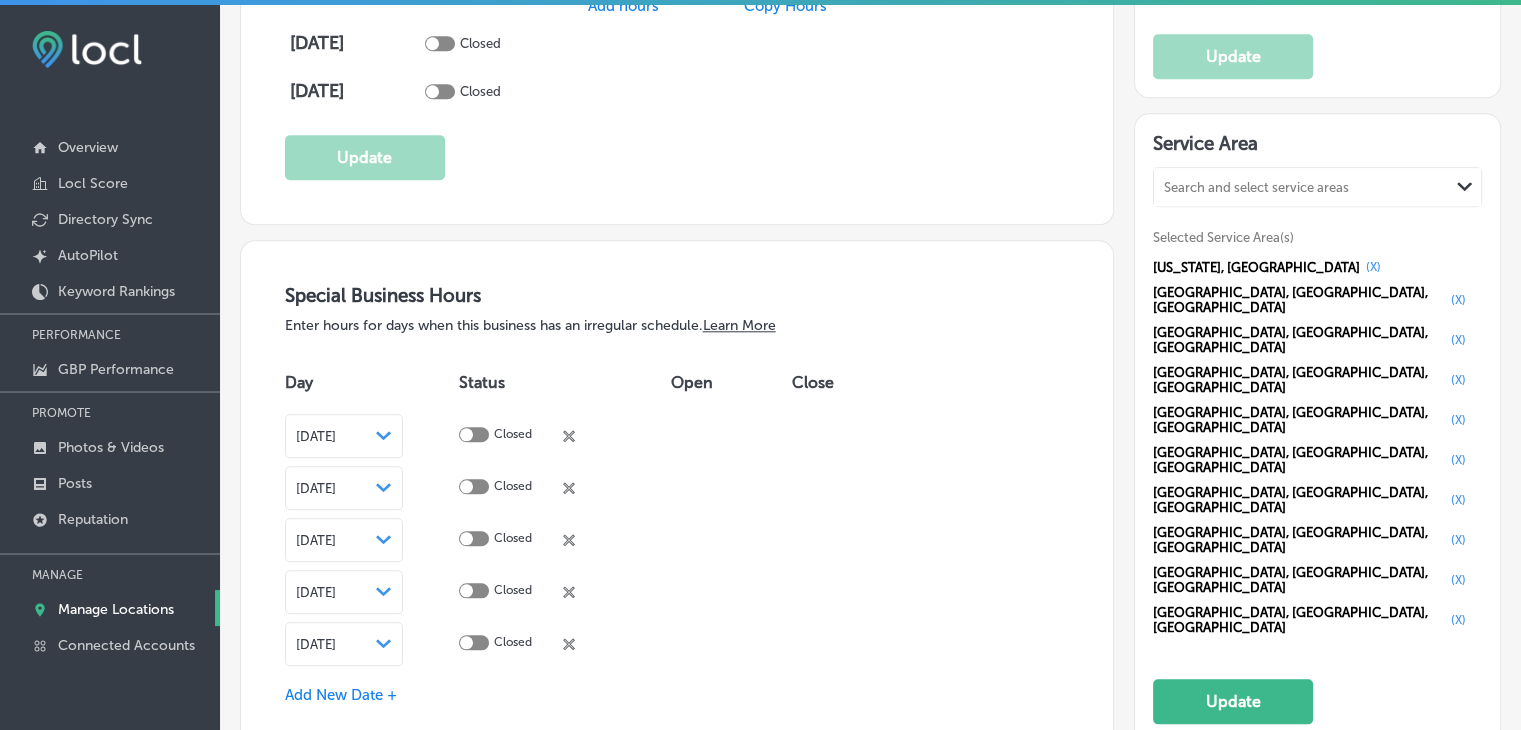 click on "Search and select service areas
Path
Created with Sketch." at bounding box center (1317, 187) 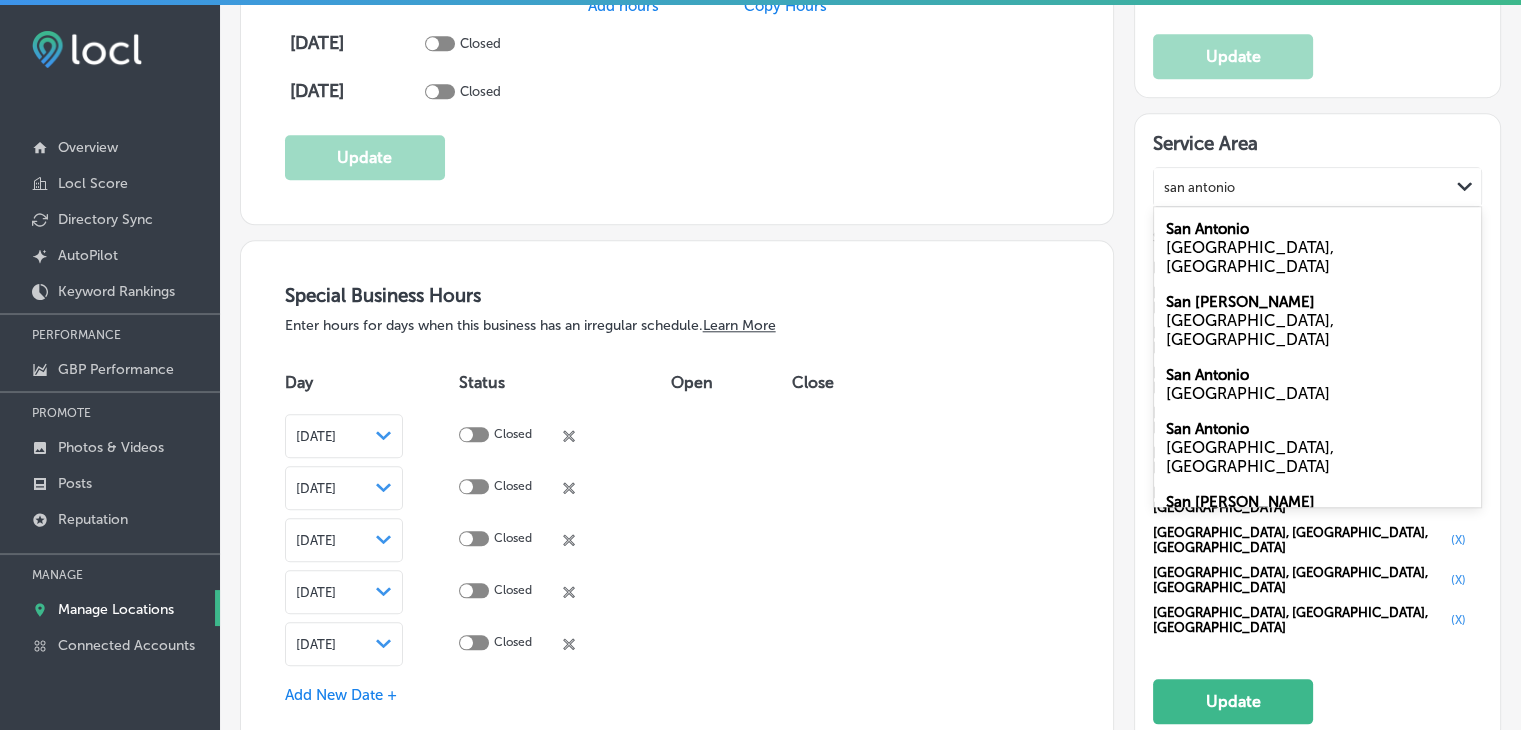 click on "[GEOGRAPHIC_DATA], [GEOGRAPHIC_DATA]" at bounding box center [1317, 257] 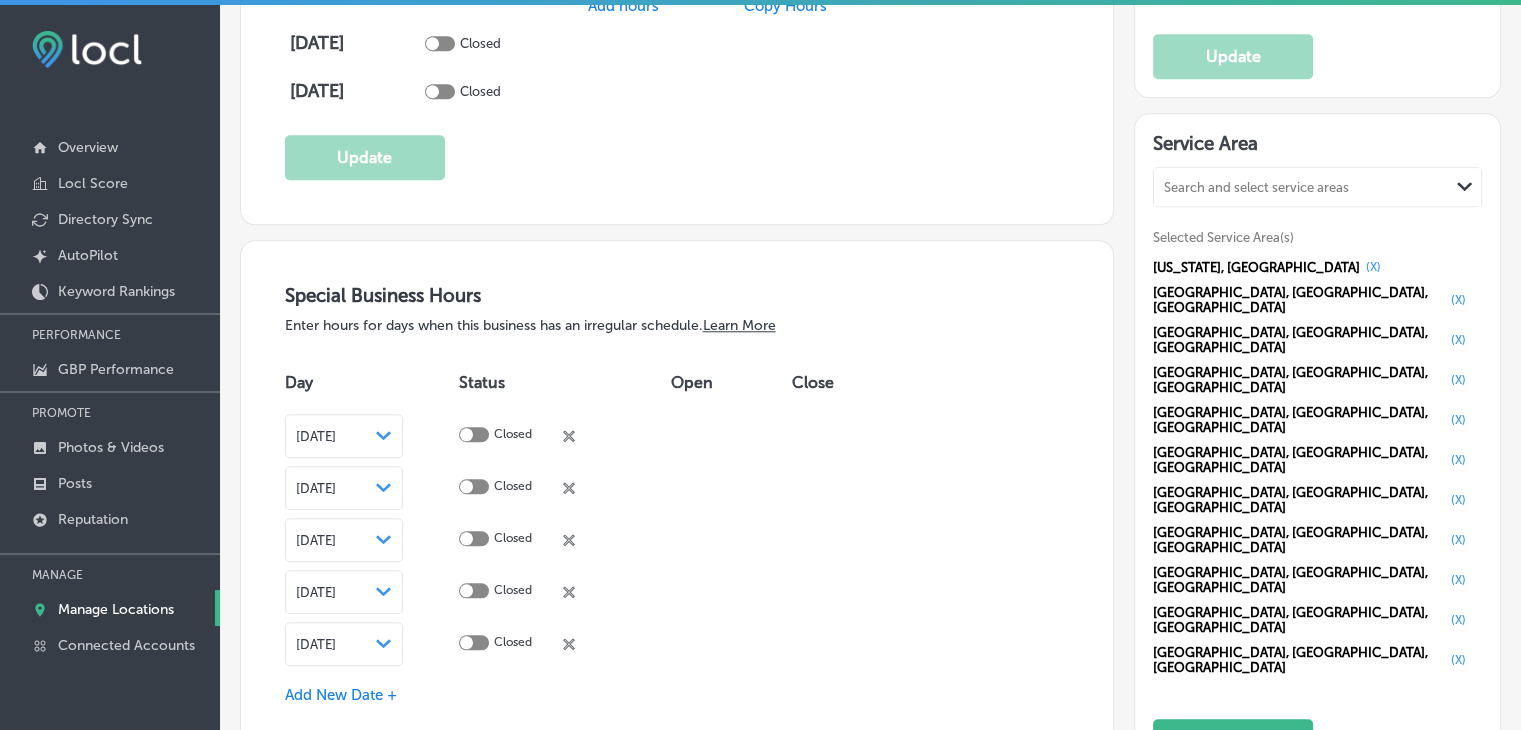 click on "Search and select service areas
Path
Created with Sketch." at bounding box center (1317, 187) 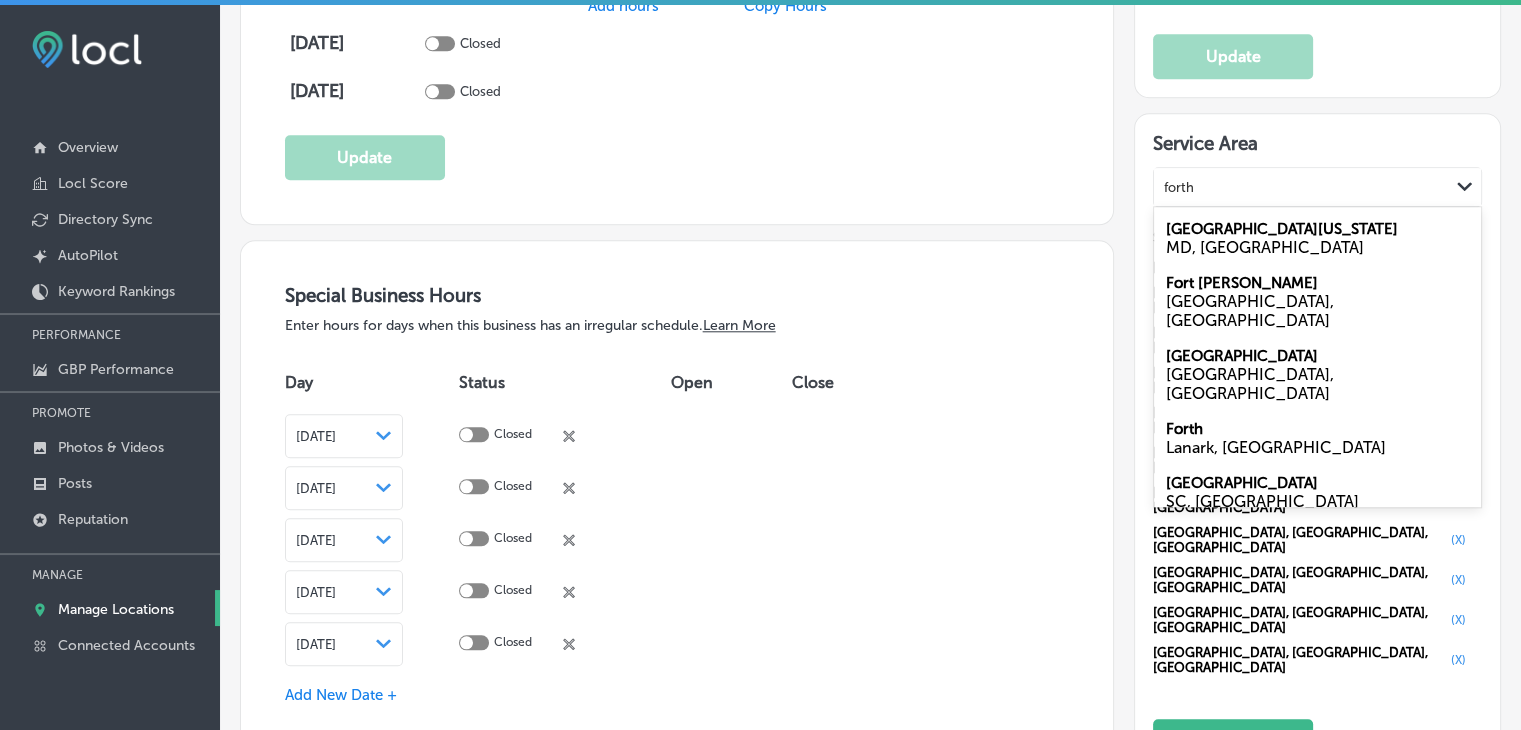 click on "[GEOGRAPHIC_DATA]" at bounding box center (1242, 356) 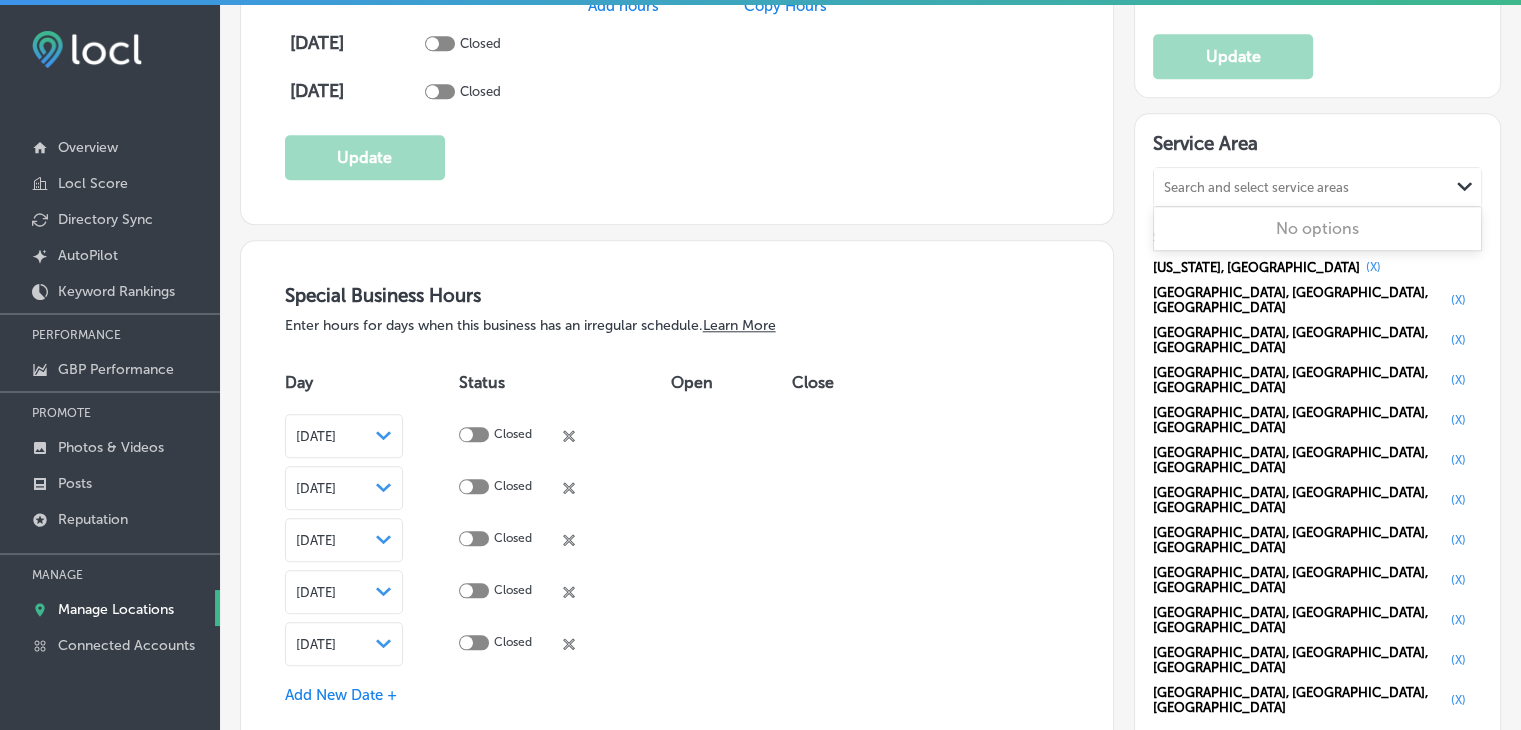 click on "Search and select service areas" at bounding box center [1301, 187] 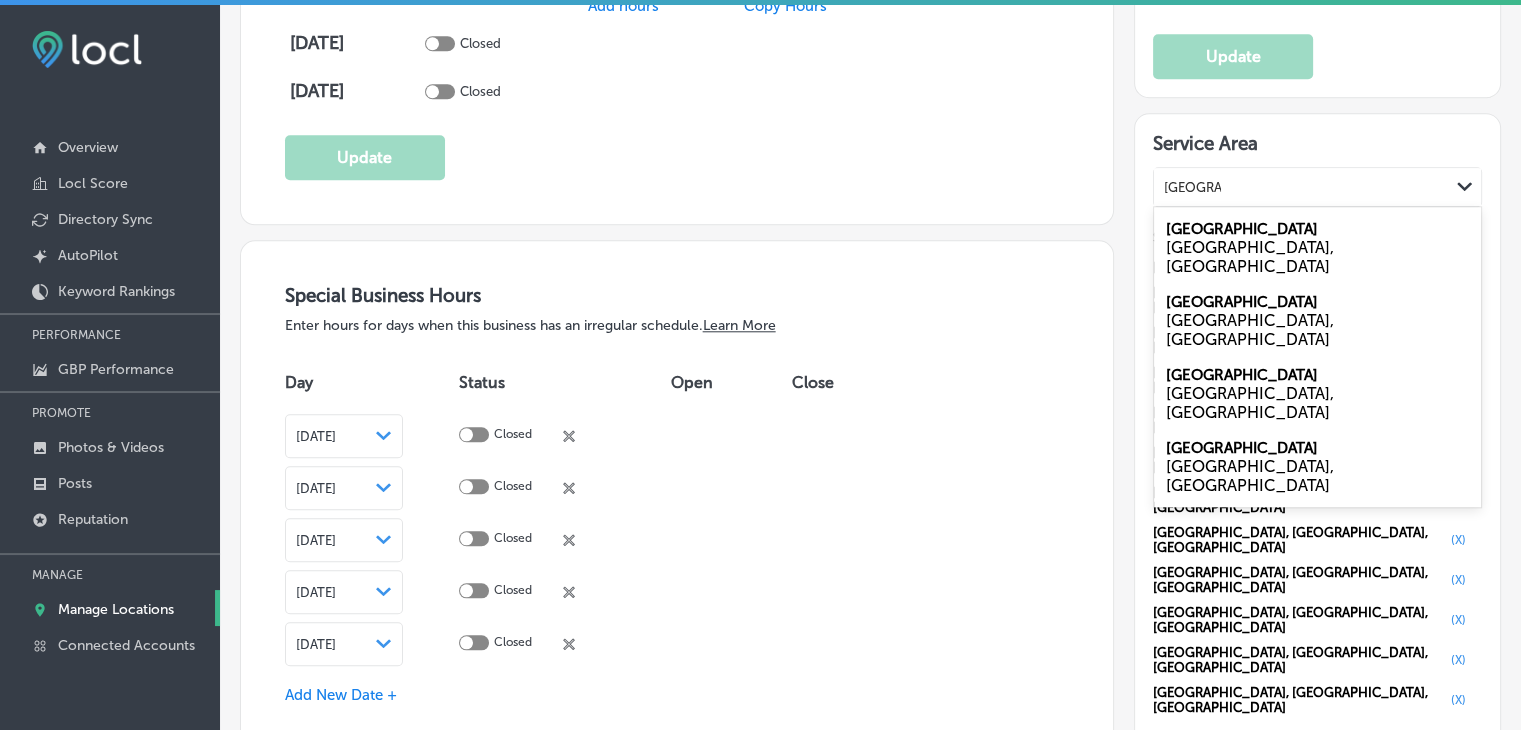 click on "[GEOGRAPHIC_DATA], [GEOGRAPHIC_DATA]" at bounding box center [1317, 330] 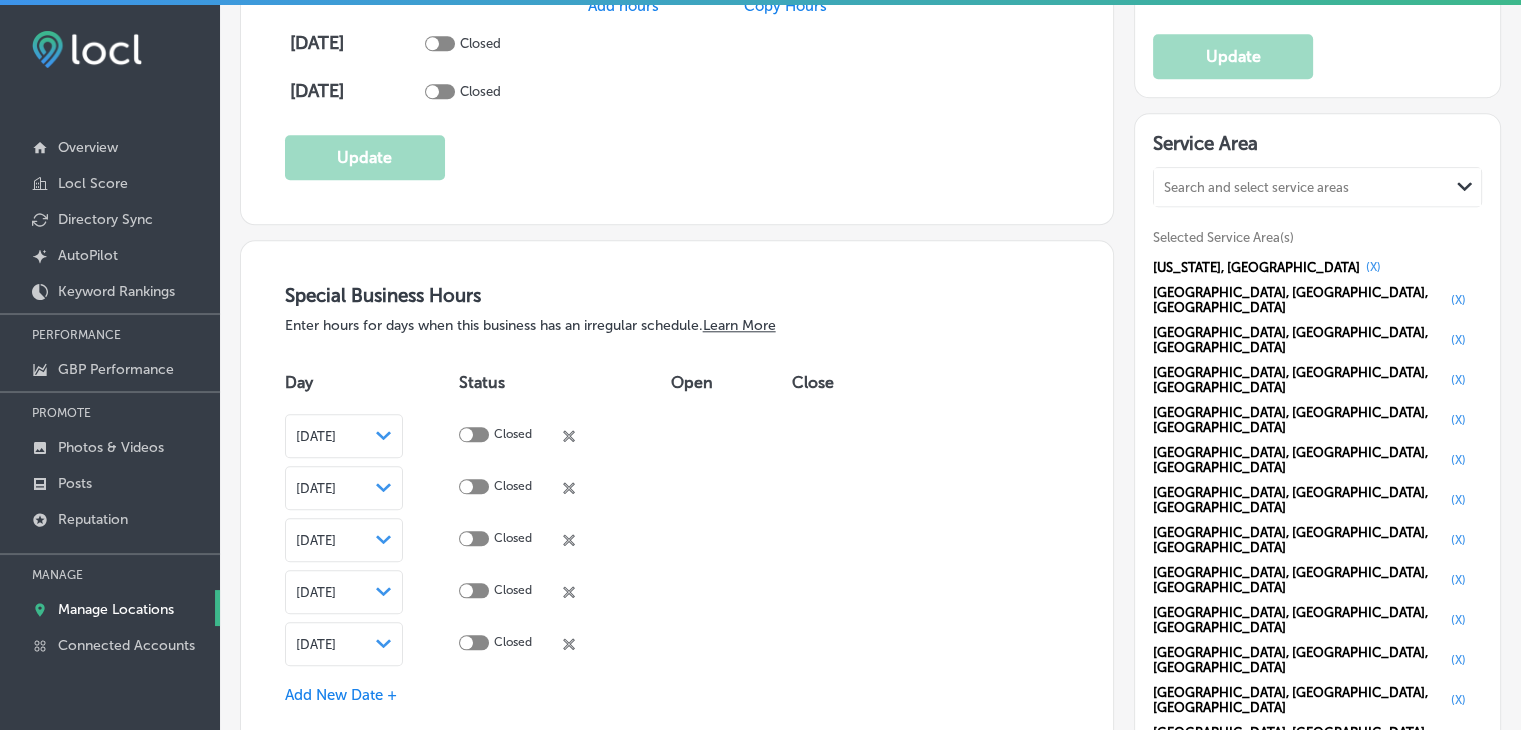 click on "Search and select service areas
Path
Created with Sketch." at bounding box center (1317, 187) 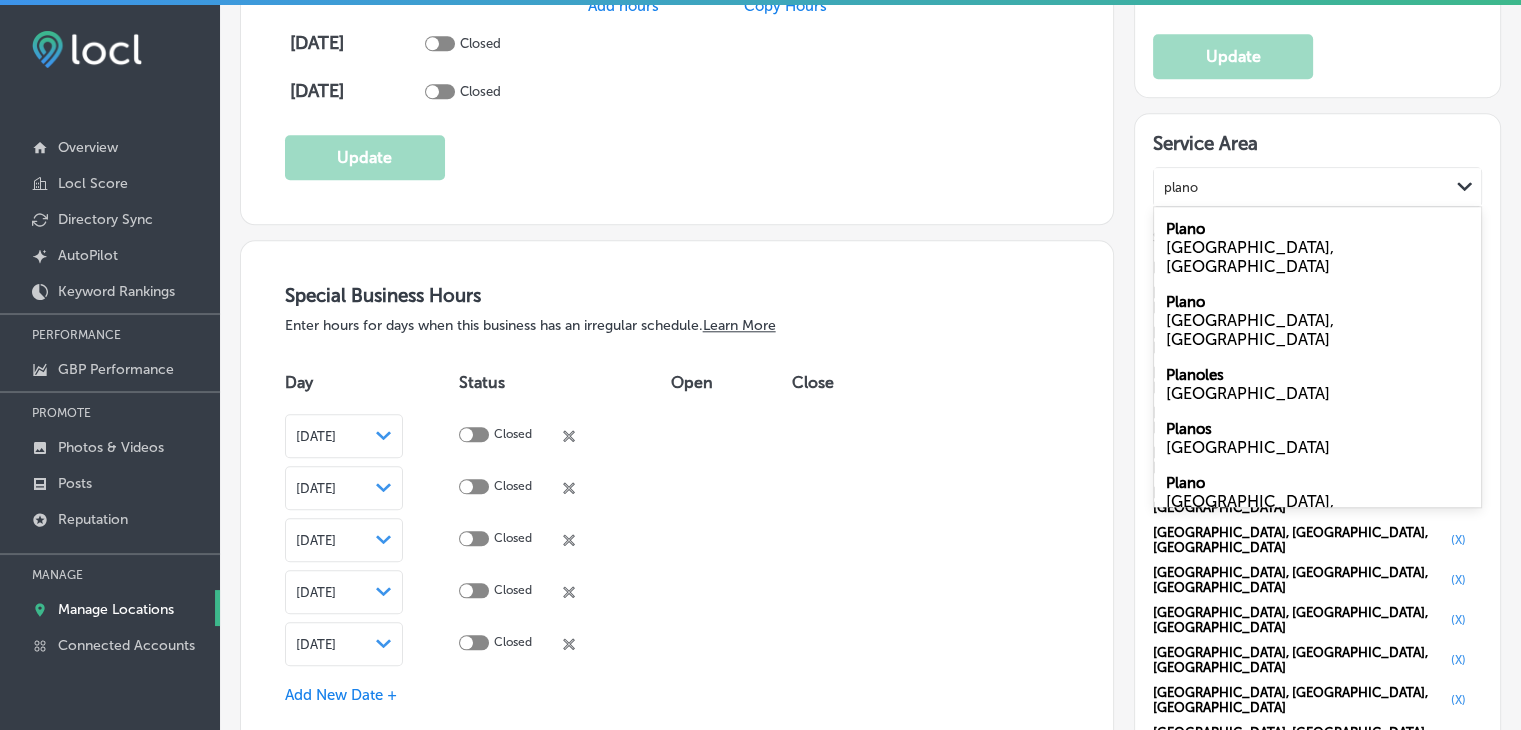 click on "[GEOGRAPHIC_DATA], [GEOGRAPHIC_DATA]" at bounding box center [1317, 257] 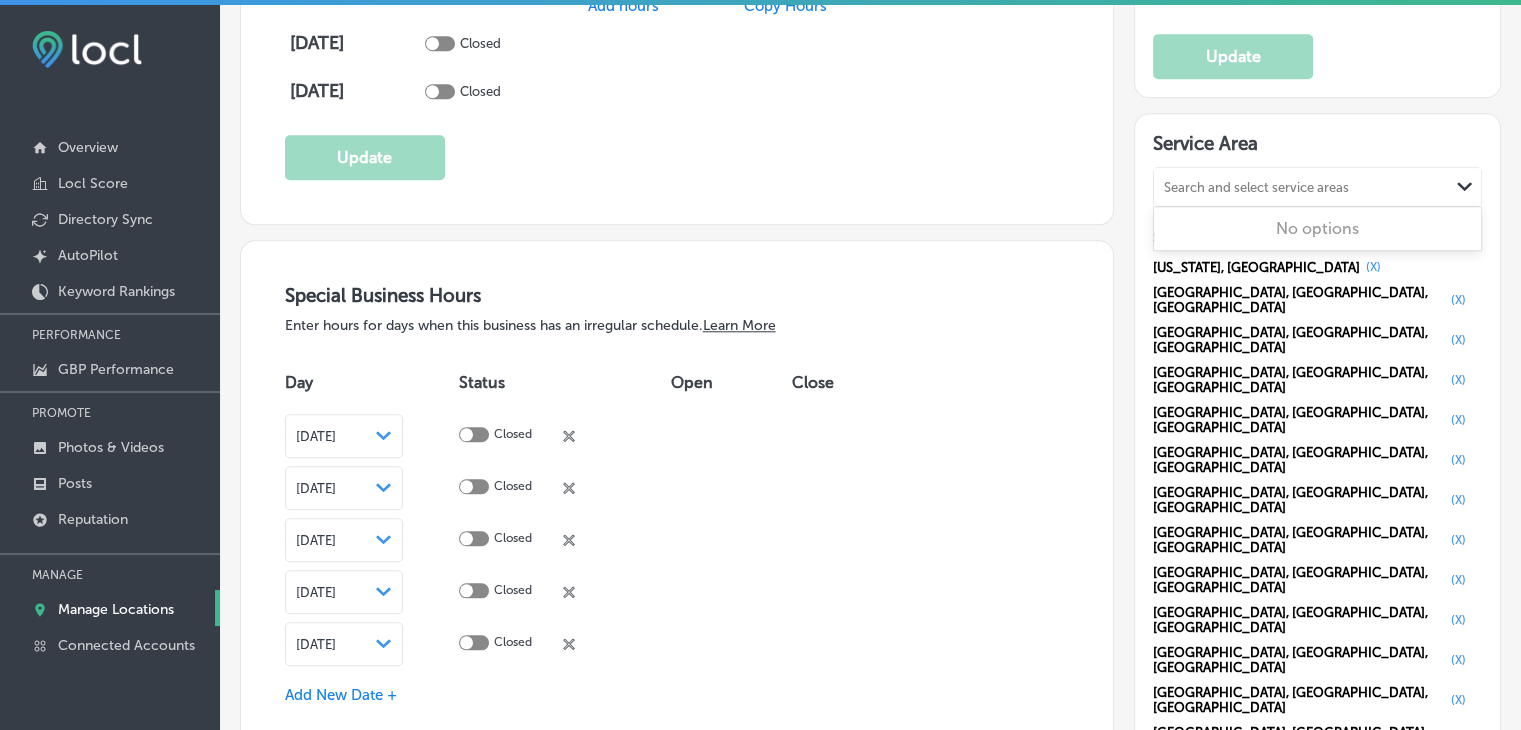click on "Search and select service areas" at bounding box center [1256, 187] 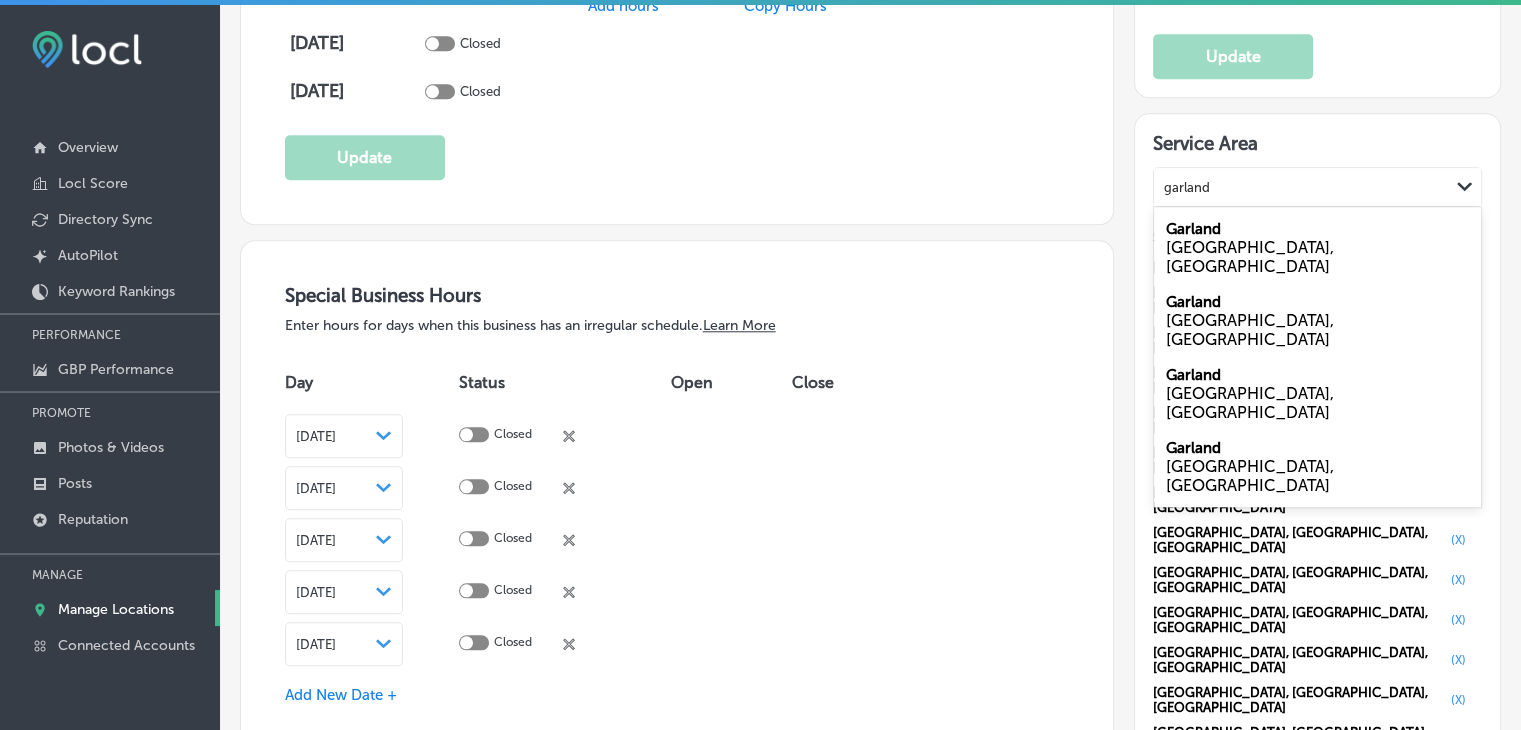 click on "Garland [GEOGRAPHIC_DATA], [GEOGRAPHIC_DATA]" at bounding box center (1317, 247) 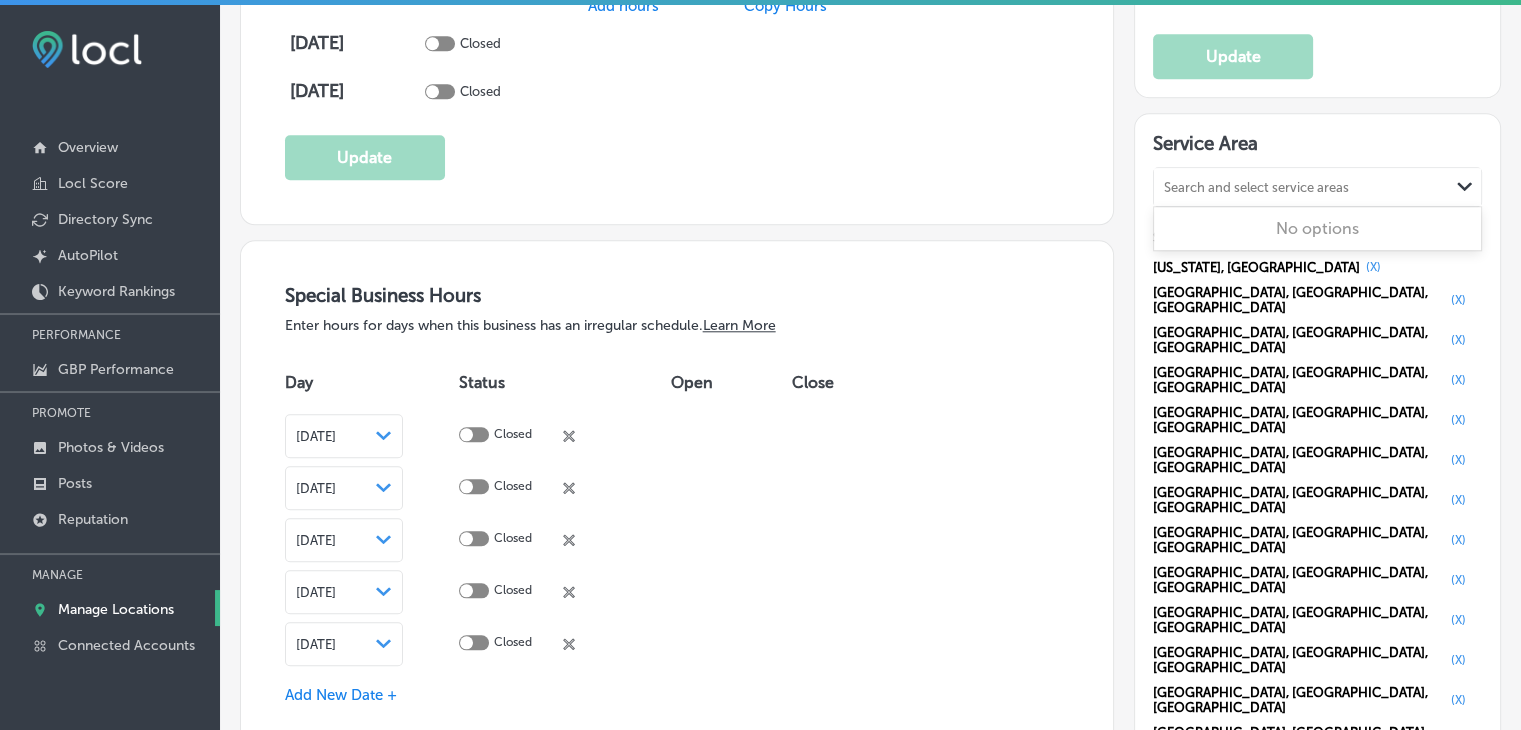 click on "Search and select service areas
Path
Created with Sketch." at bounding box center [1317, 187] 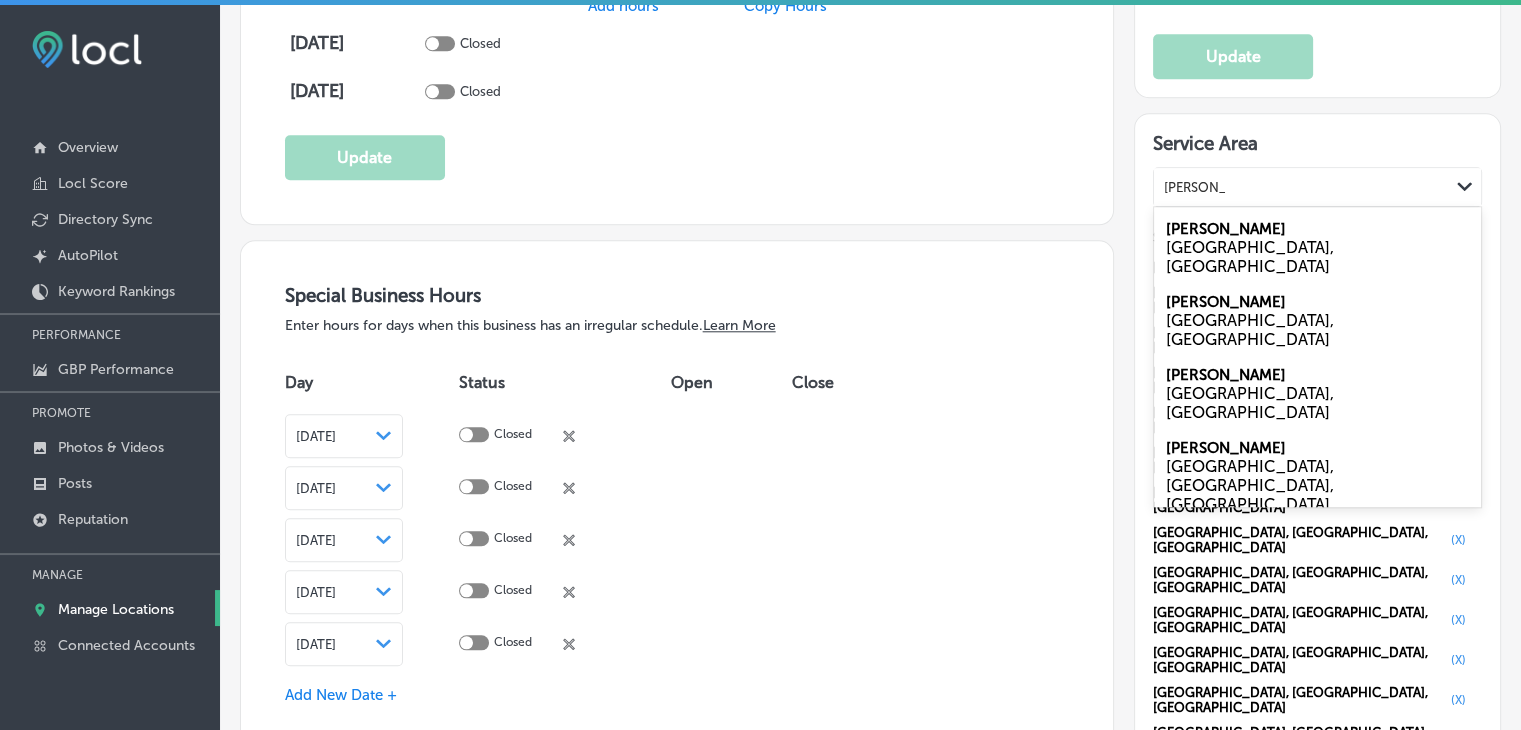 click on "[GEOGRAPHIC_DATA], [GEOGRAPHIC_DATA]" at bounding box center (1317, 257) 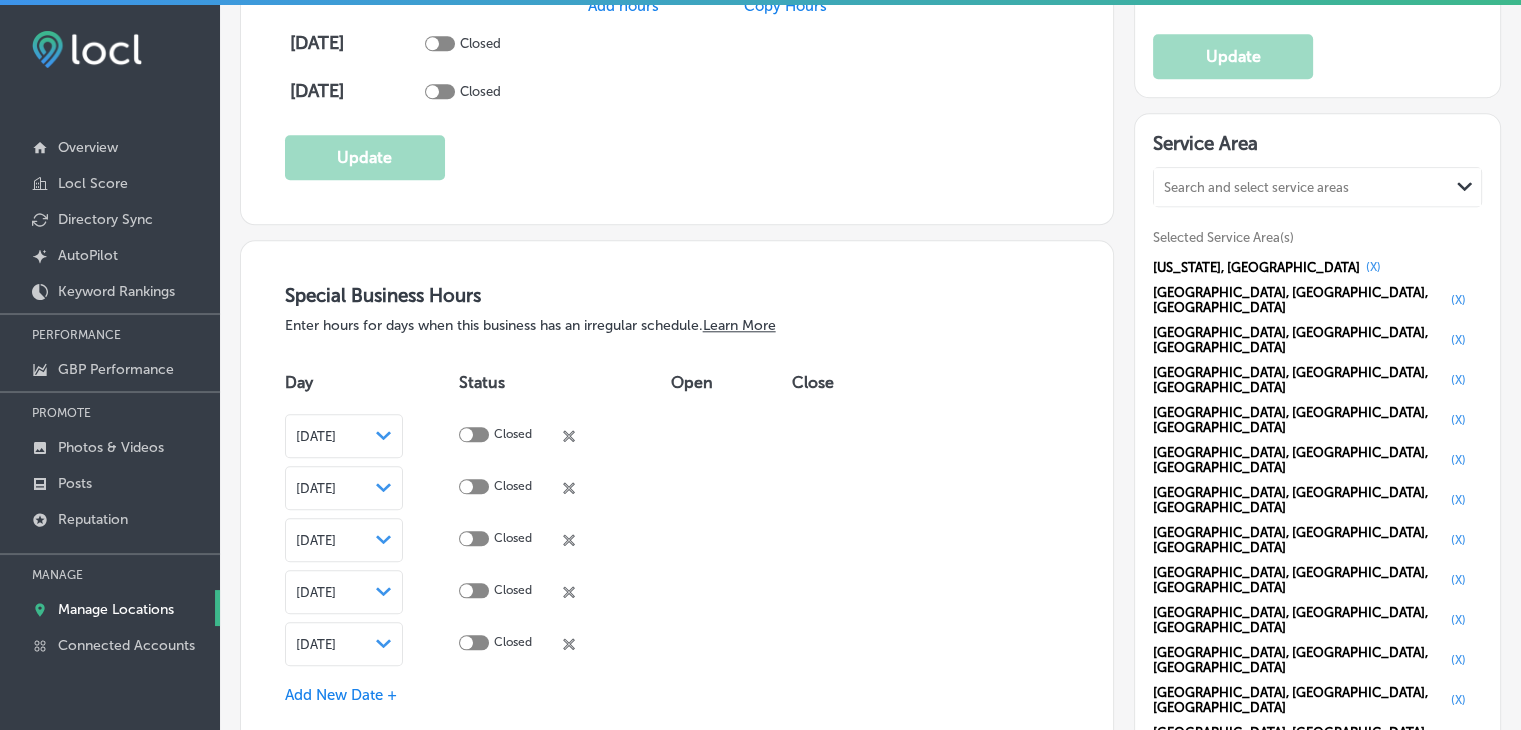 click on "Service Area" at bounding box center [1317, 147] 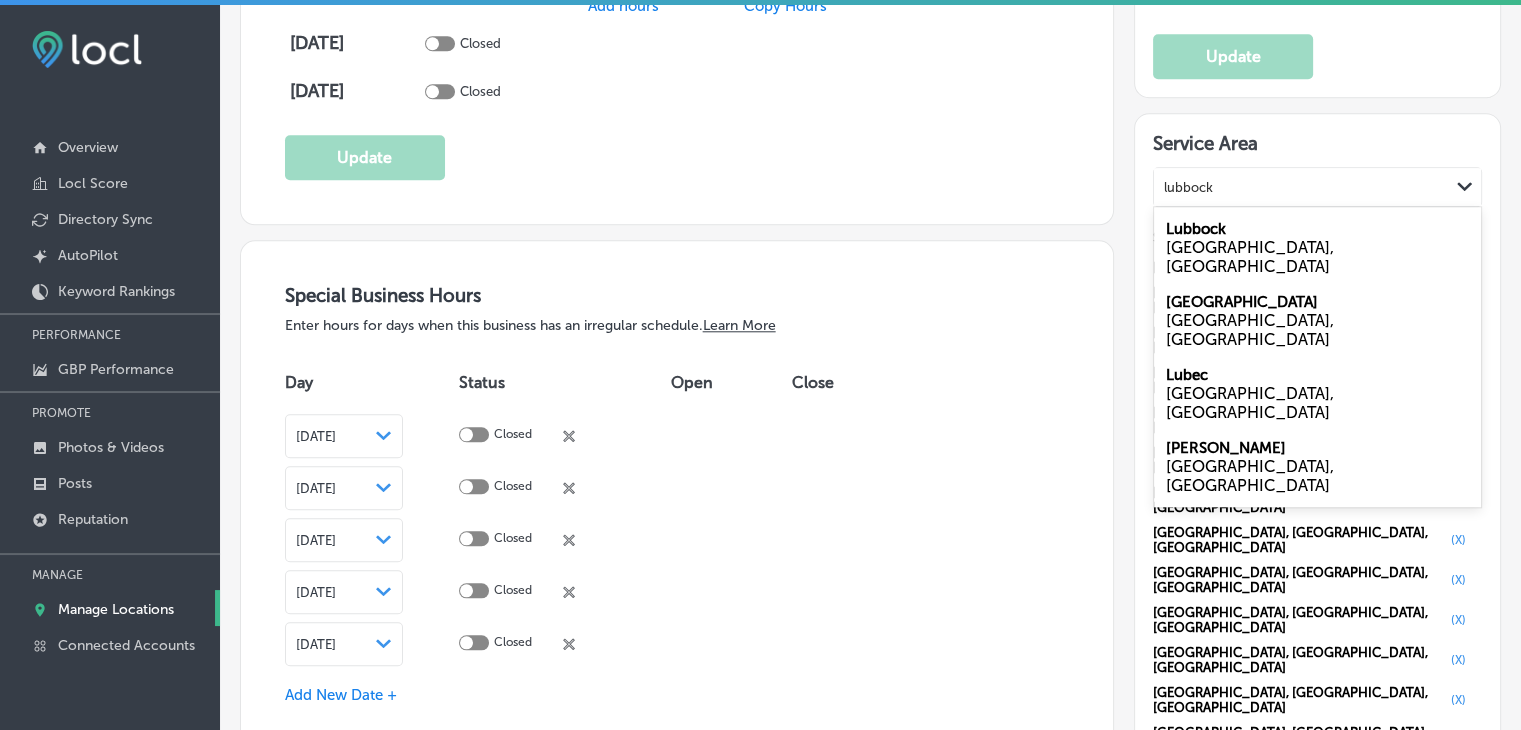 click on "[GEOGRAPHIC_DATA], [GEOGRAPHIC_DATA]" at bounding box center (1317, 257) 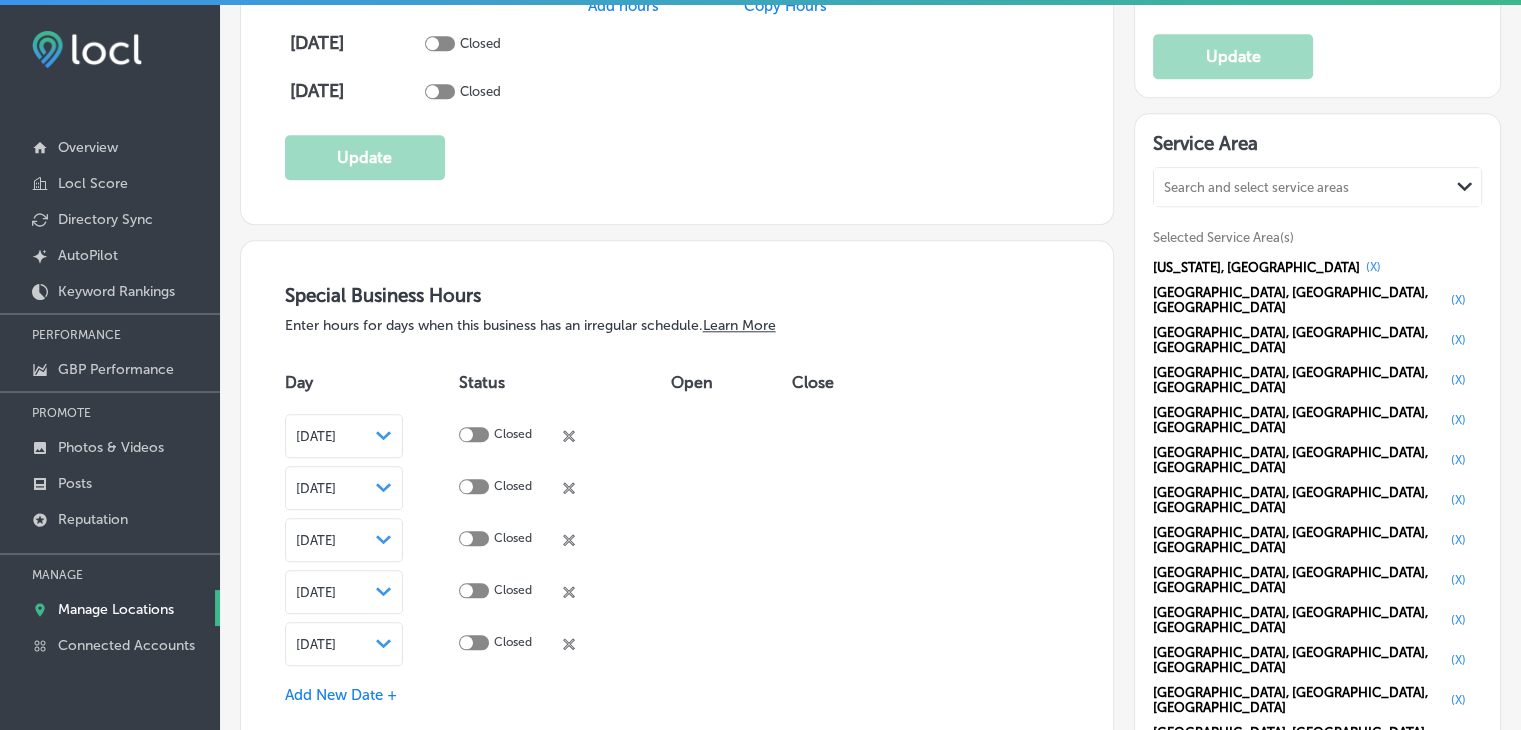 click on "Search and select service areas" at bounding box center [1256, 187] 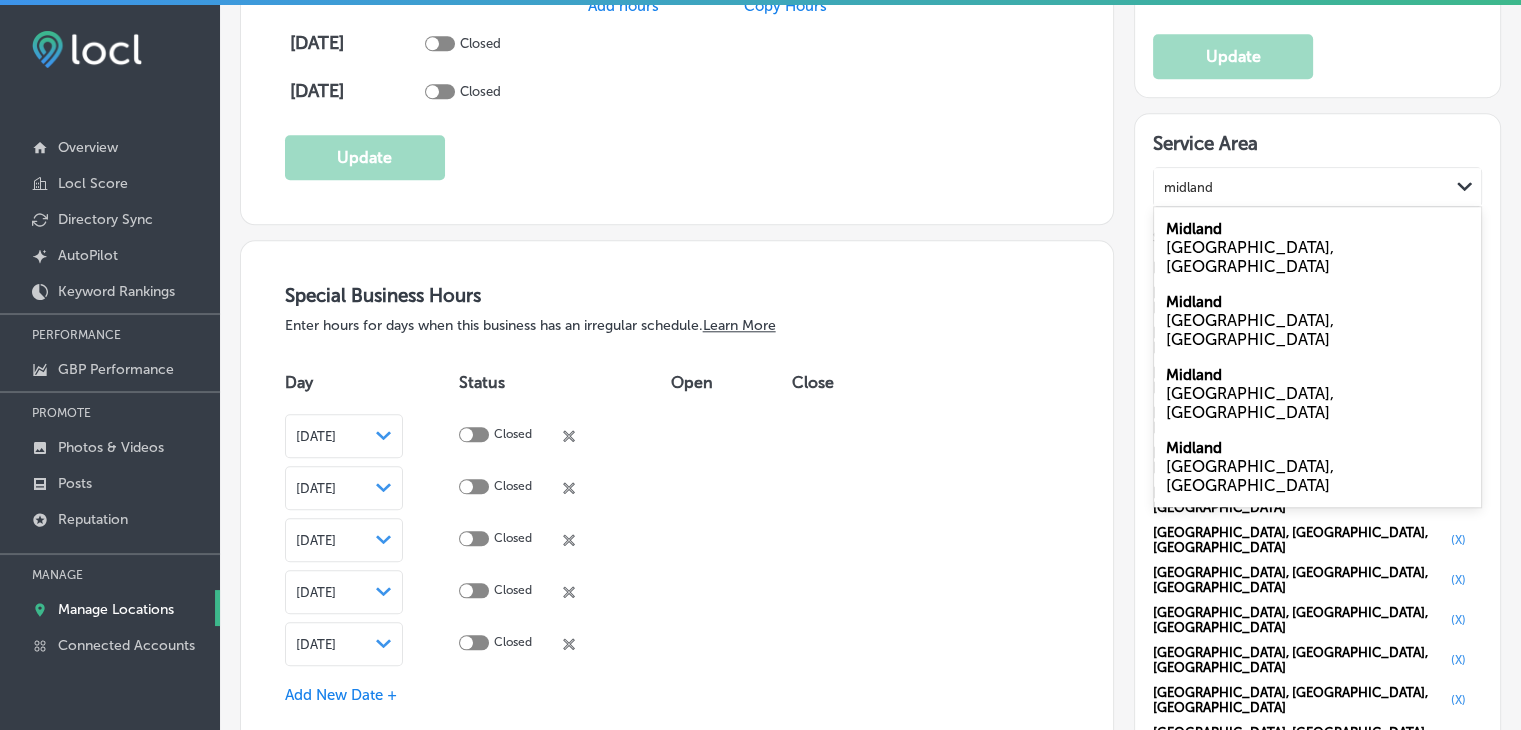 click on "[GEOGRAPHIC_DATA], [GEOGRAPHIC_DATA]" at bounding box center [1317, 330] 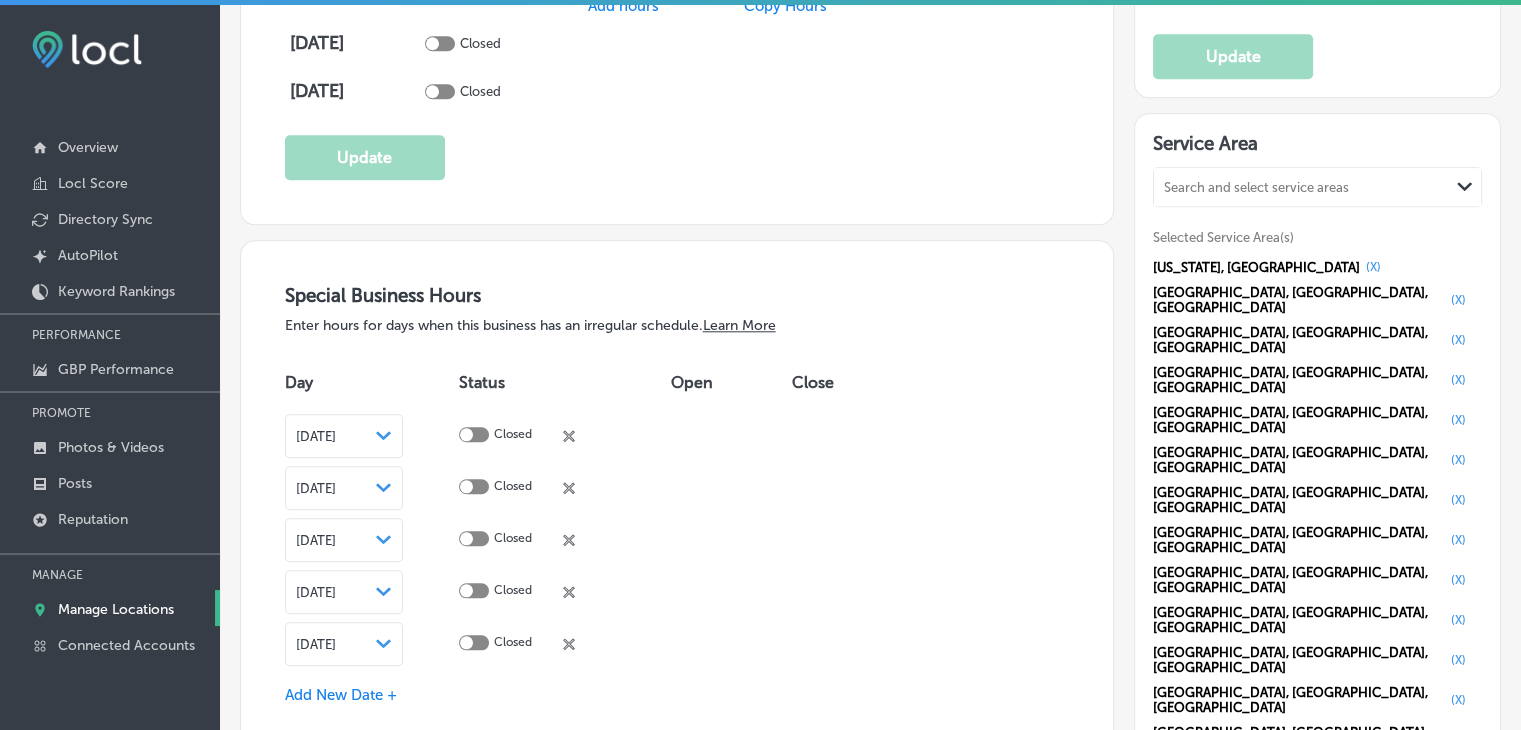 click on "Search and select service areas" at bounding box center [1301, 187] 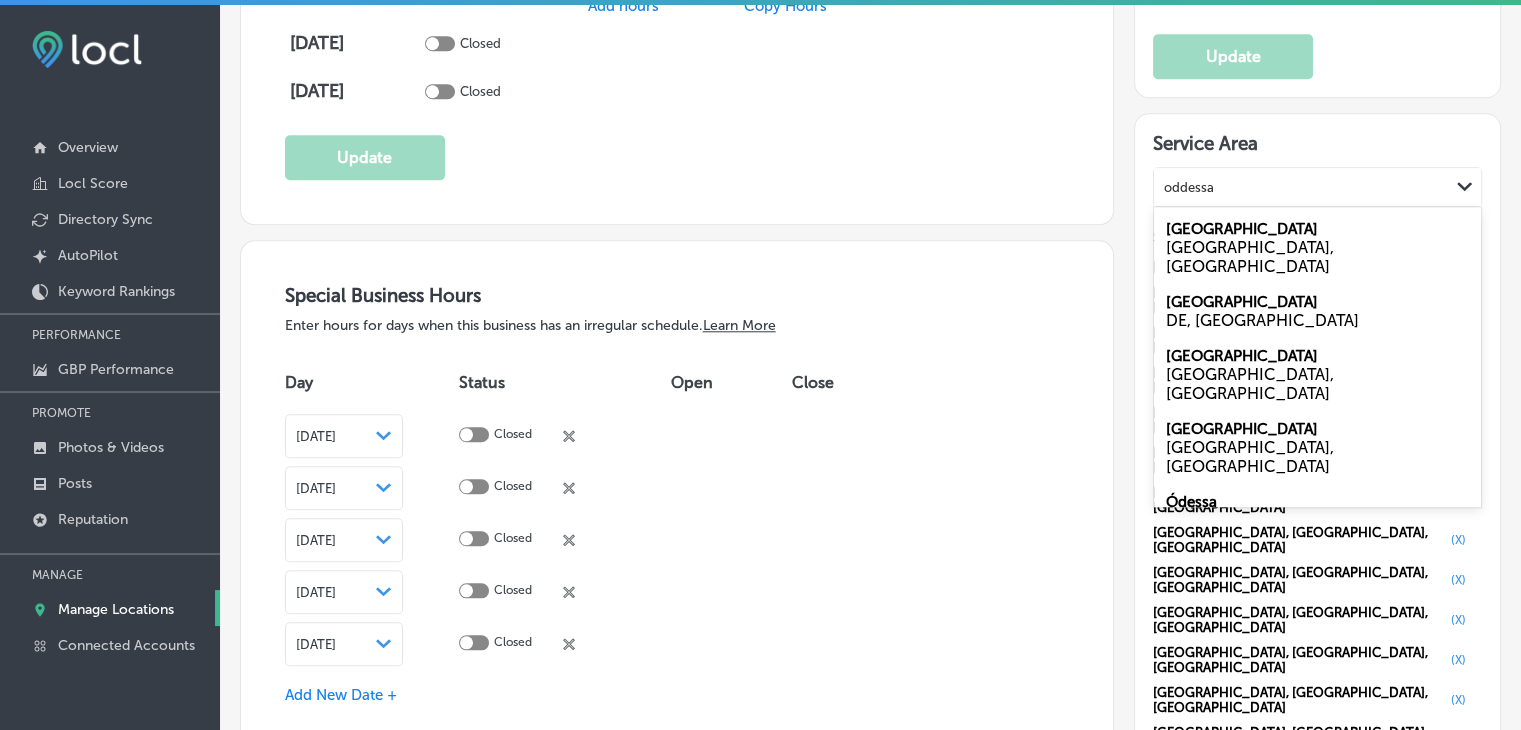 click on "[GEOGRAPHIC_DATA], [GEOGRAPHIC_DATA]" at bounding box center [1317, 257] 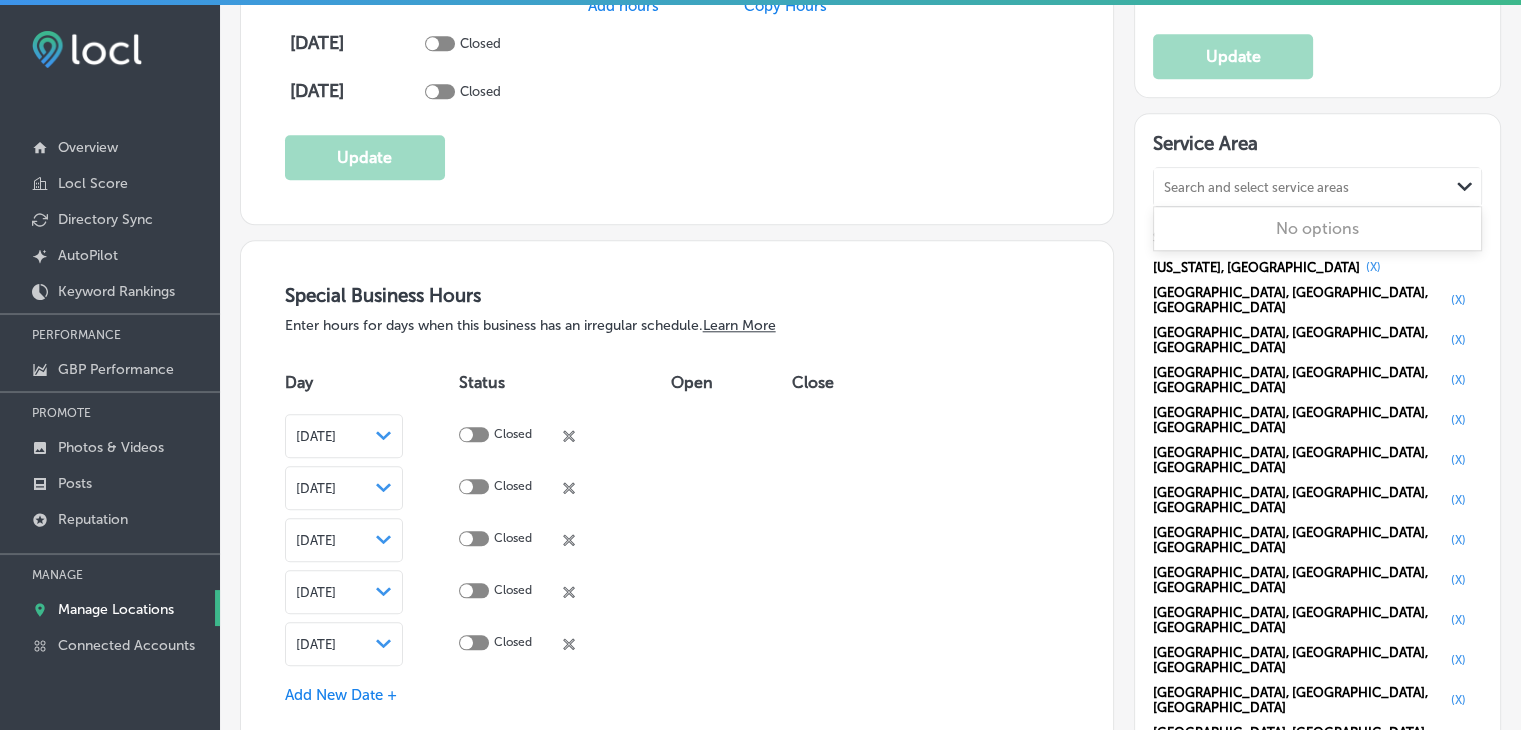 click on "Search and select service areas" at bounding box center [1256, 187] 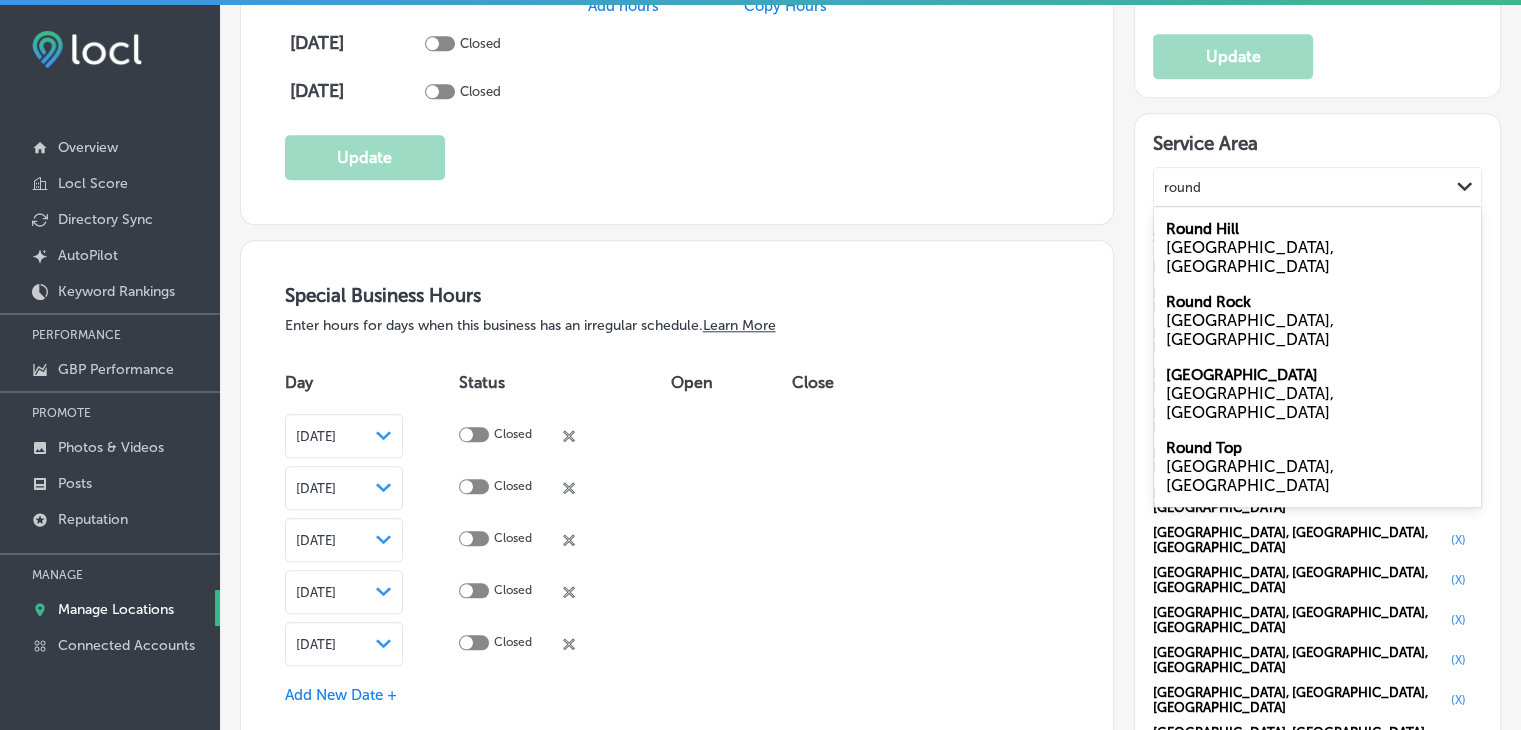 click on "Round Rock" at bounding box center (1208, 302) 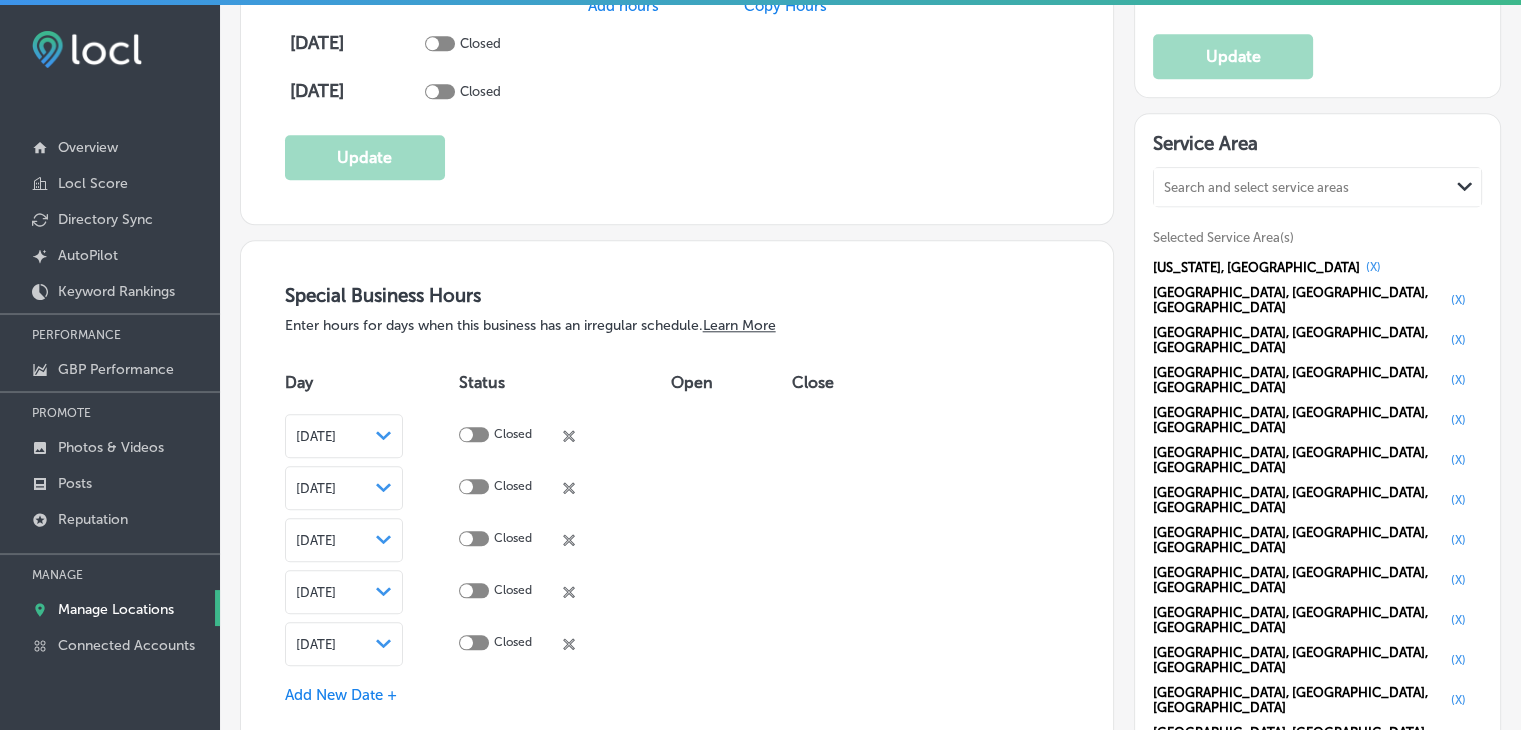 click on "Search and select service areas
Path
Created with Sketch." at bounding box center (1317, 187) 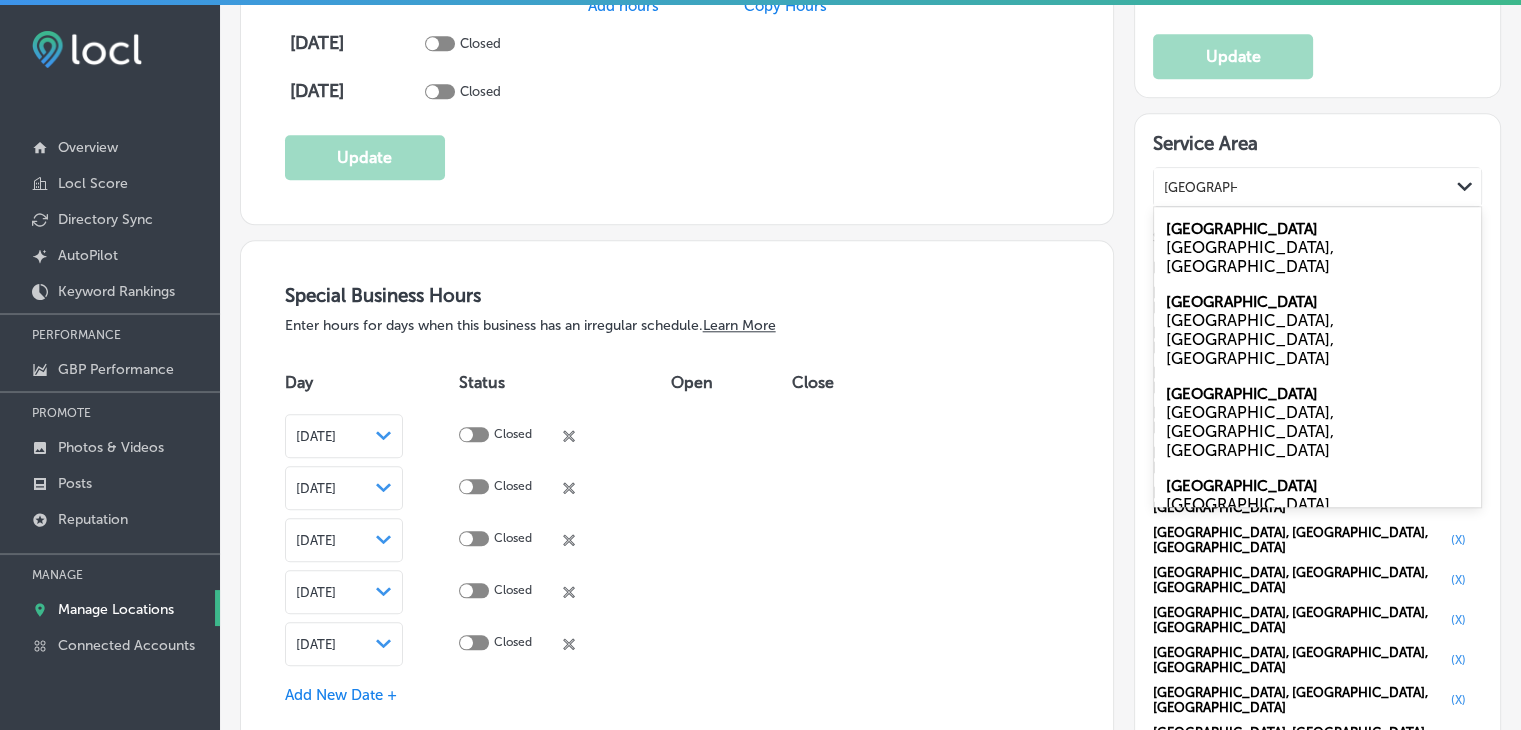 click on "[GEOGRAPHIC_DATA]" at bounding box center [1242, 229] 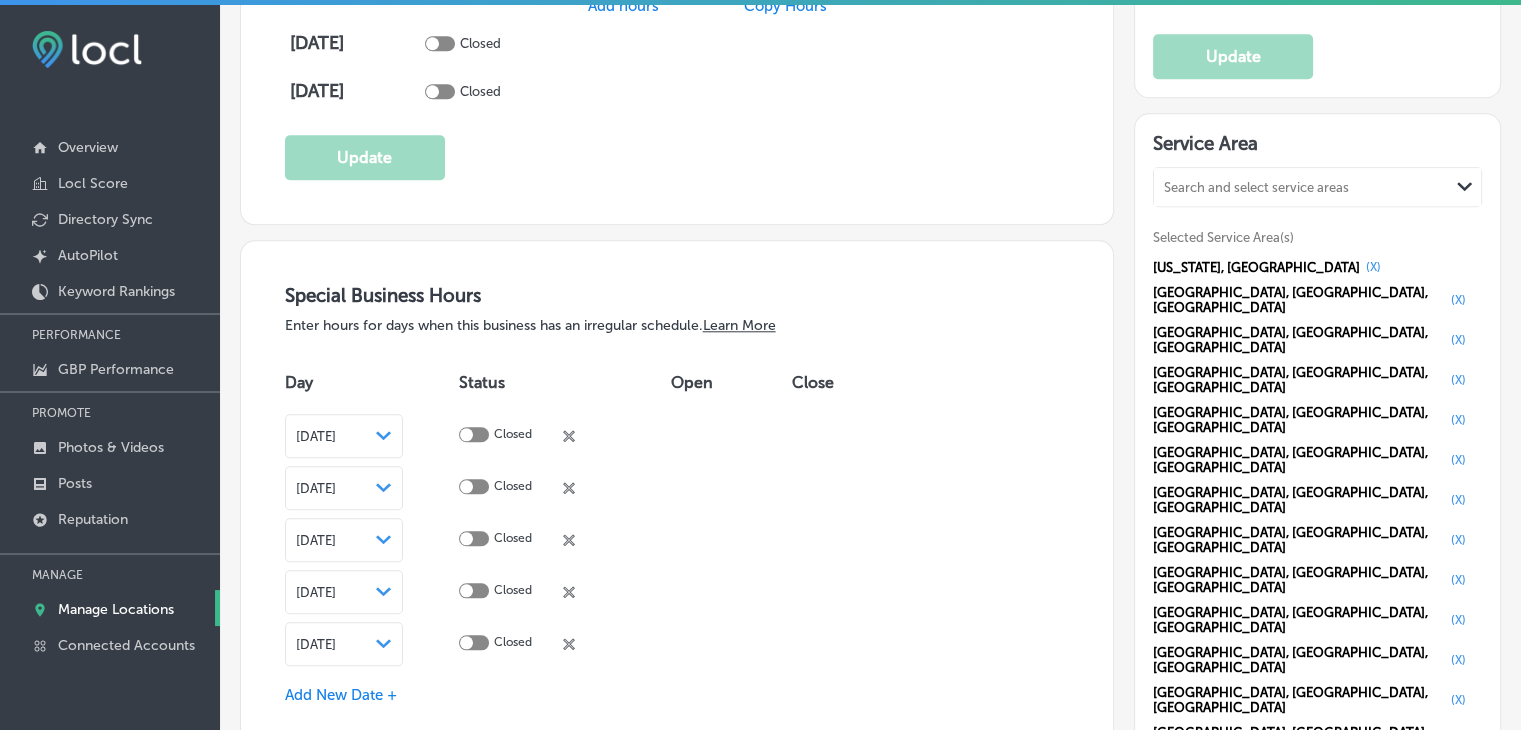 click on "[US_STATE], [GEOGRAPHIC_DATA] (X) [GEOGRAPHIC_DATA], [GEOGRAPHIC_DATA], [GEOGRAPHIC_DATA] (X) [GEOGRAPHIC_DATA], [GEOGRAPHIC_DATA], [GEOGRAPHIC_DATA] (X) [GEOGRAPHIC_DATA], [GEOGRAPHIC_DATA], [GEOGRAPHIC_DATA] (X) [GEOGRAPHIC_DATA], [GEOGRAPHIC_DATA], [GEOGRAPHIC_DATA] (X) [GEOGRAPHIC_DATA], [GEOGRAPHIC_DATA], [GEOGRAPHIC_DATA] (X) [GEOGRAPHIC_DATA], [GEOGRAPHIC_DATA], [GEOGRAPHIC_DATA] (X) [GEOGRAPHIC_DATA], [GEOGRAPHIC_DATA], [GEOGRAPHIC_DATA] (X) [GEOGRAPHIC_DATA], [GEOGRAPHIC_DATA], [GEOGRAPHIC_DATA] (X) [GEOGRAPHIC_DATA], [GEOGRAPHIC_DATA], [GEOGRAPHIC_DATA] (X) [GEOGRAPHIC_DATA], [GEOGRAPHIC_DATA], [GEOGRAPHIC_DATA] (X) [GEOGRAPHIC_DATA], [GEOGRAPHIC_DATA], [GEOGRAPHIC_DATA] (X) [GEOGRAPHIC_DATA], [GEOGRAPHIC_DATA], [GEOGRAPHIC_DATA] (X) [GEOGRAPHIC_DATA], [GEOGRAPHIC_DATA], [GEOGRAPHIC_DATA] (X) [GEOGRAPHIC_DATA], [GEOGRAPHIC_DATA], [GEOGRAPHIC_DATA] (X) [GEOGRAPHIC_DATA], [GEOGRAPHIC_DATA], [GEOGRAPHIC_DATA] (X) [GEOGRAPHIC_DATA], [GEOGRAPHIC_DATA], [GEOGRAPHIC_DATA] (X) [GEOGRAPHIC_DATA], [GEOGRAPHIC_DATA], [GEOGRAPHIC_DATA] (X) [GEOGRAPHIC_DATA], [GEOGRAPHIC_DATA], [GEOGRAPHIC_DATA] (X) [GEOGRAPHIC_DATA], [GEOGRAPHIC_DATA], [GEOGRAPHIC_DATA] (X) [GEOGRAPHIC_DATA], [GEOGRAPHIC_DATA], [GEOGRAPHIC_DATA] (X)" at bounding box center [1317, 667] 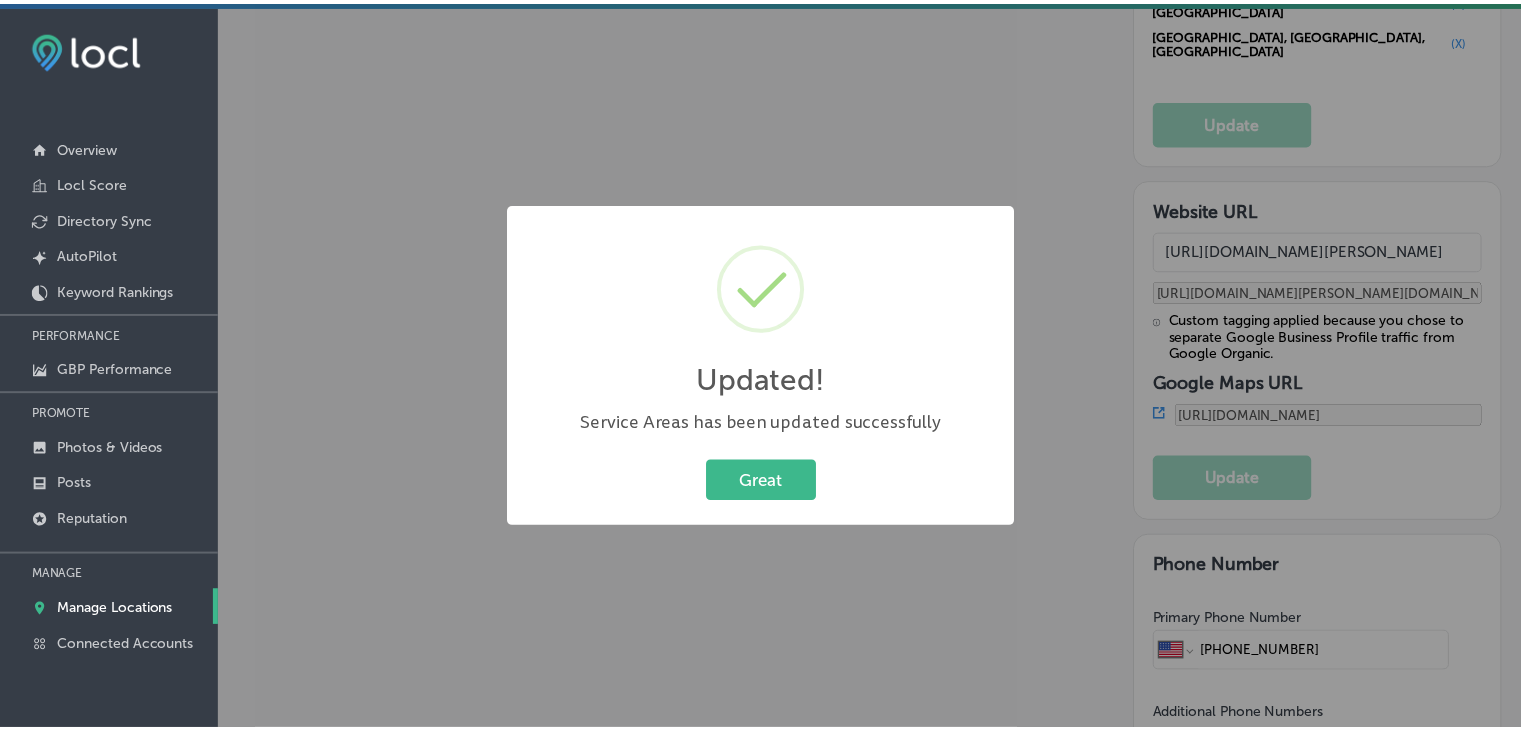scroll, scrollTop: 3000, scrollLeft: 0, axis: vertical 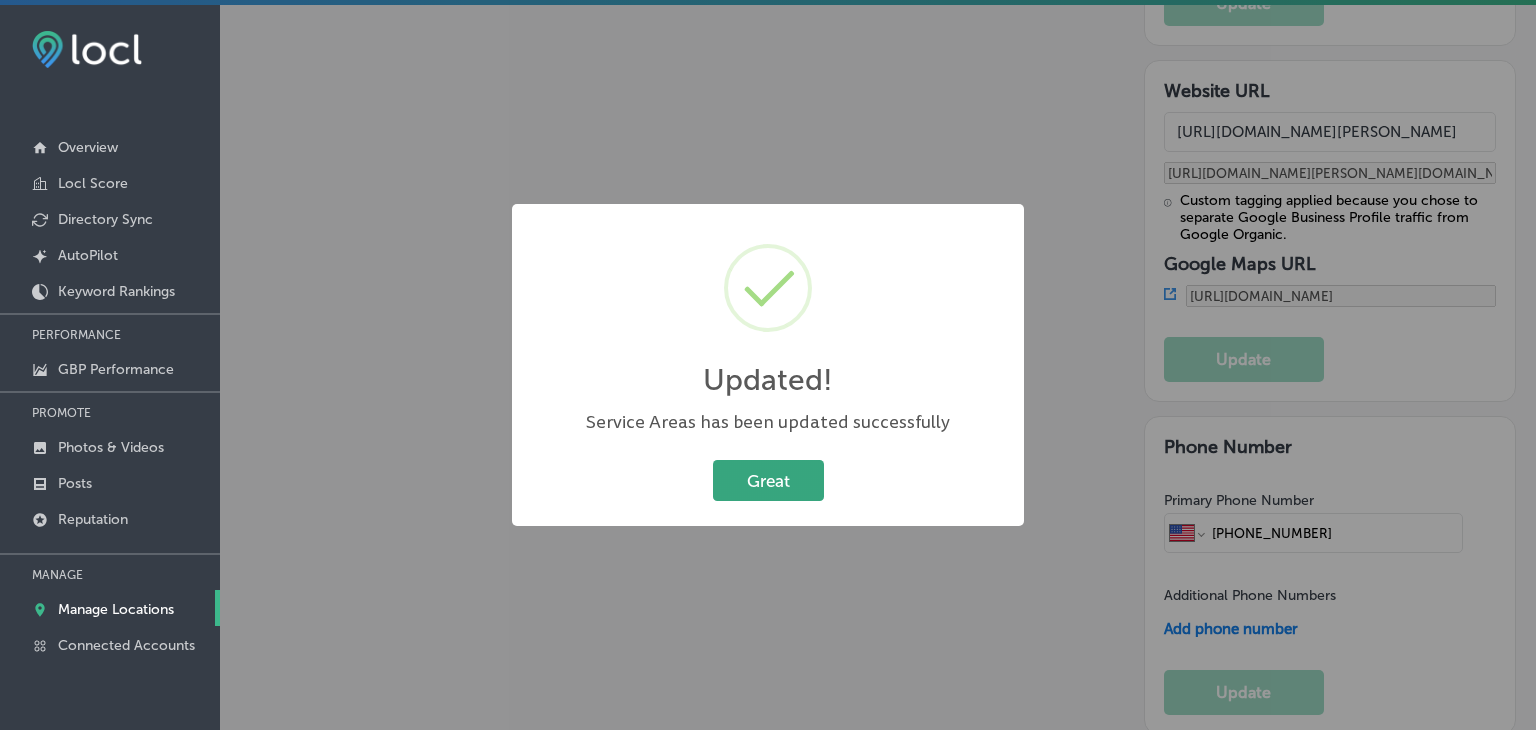 click on "Great" at bounding box center [768, 480] 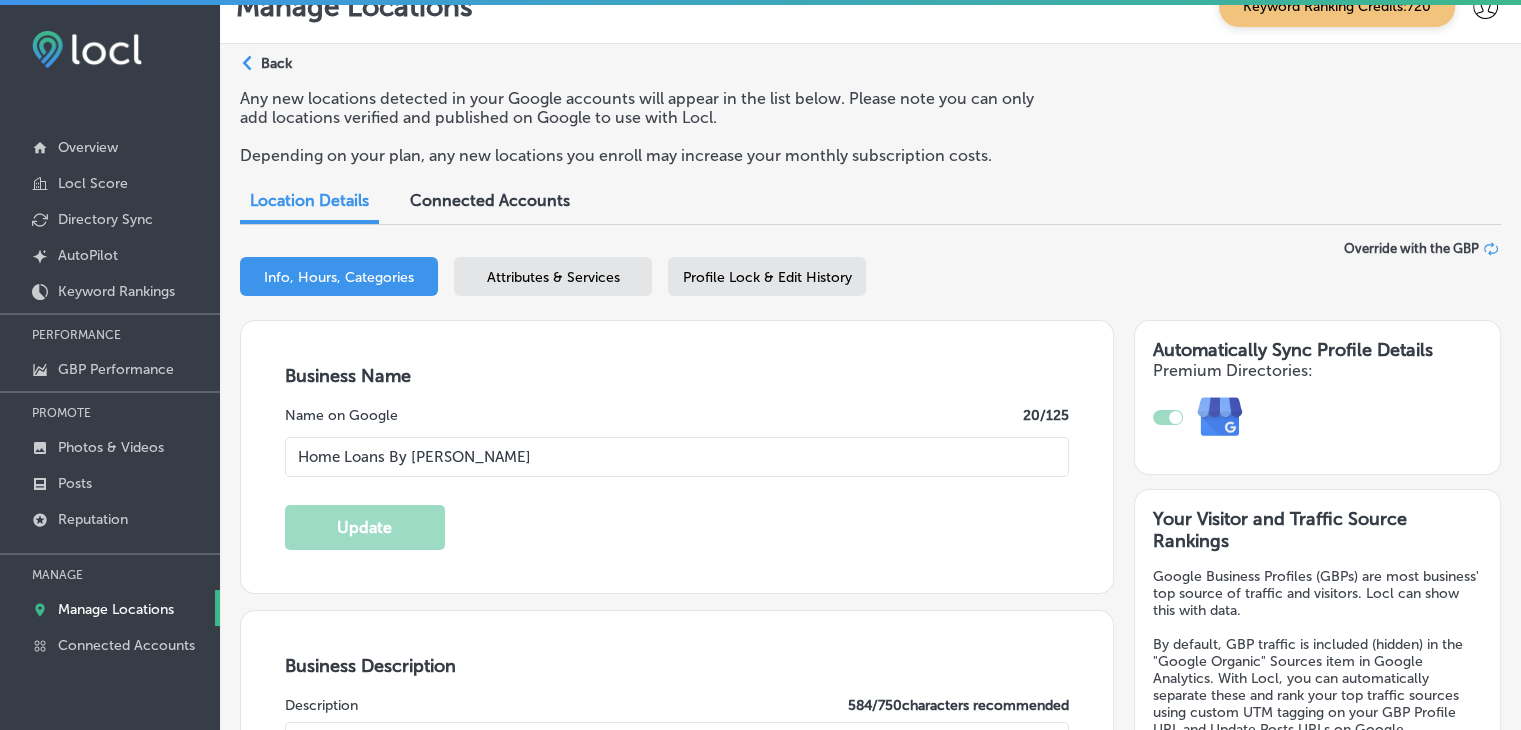 scroll, scrollTop: 0, scrollLeft: 0, axis: both 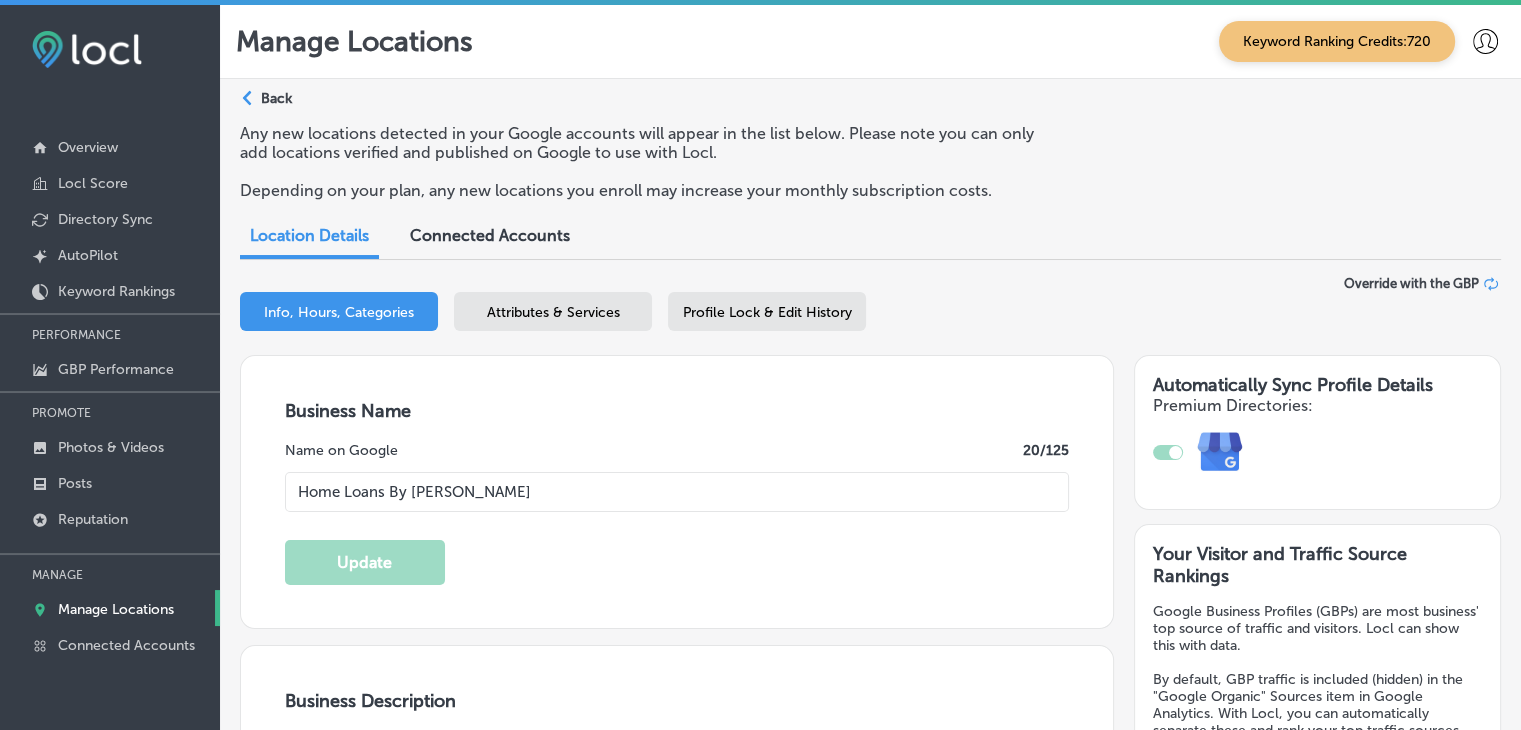 click on "Attributes & Services" at bounding box center [553, 311] 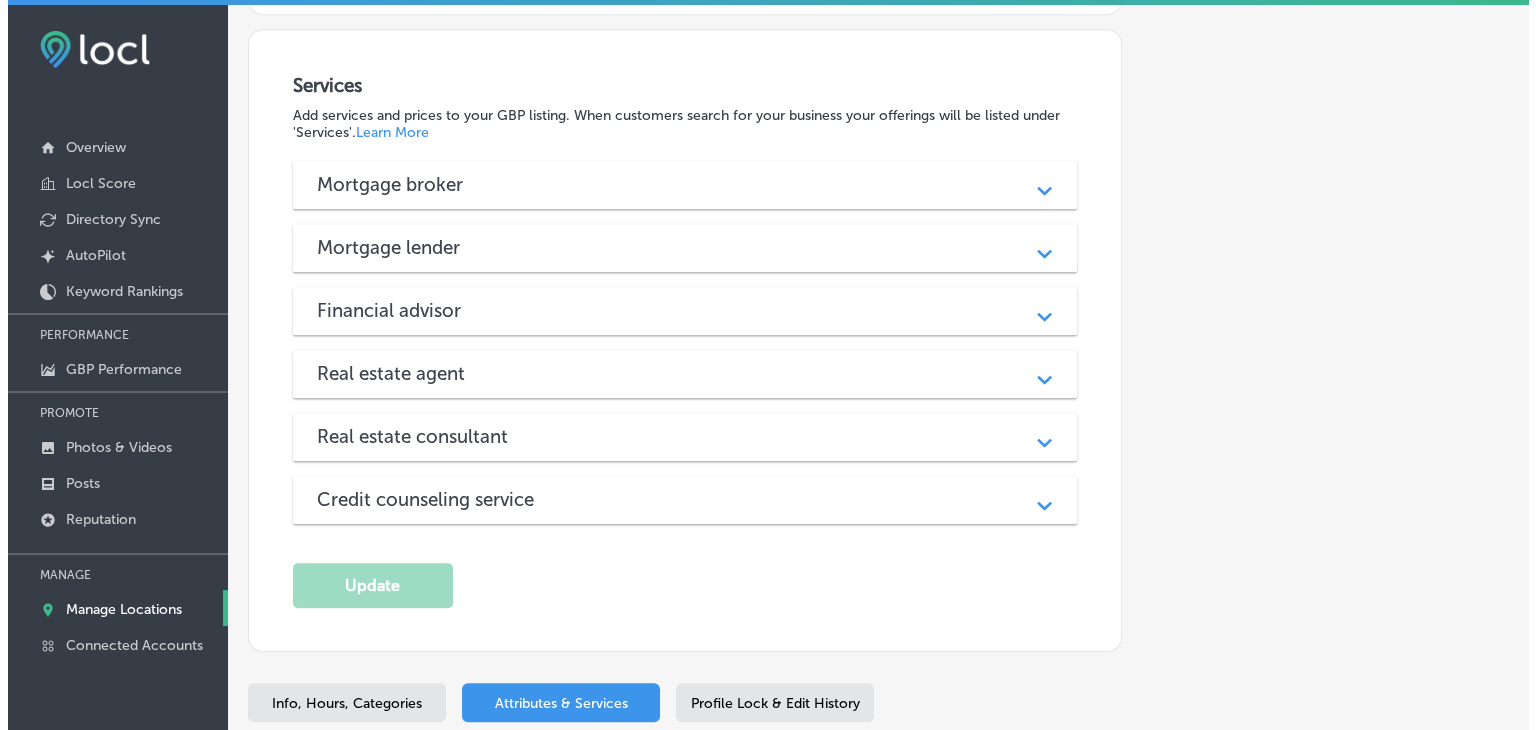 scroll, scrollTop: 1039, scrollLeft: 0, axis: vertical 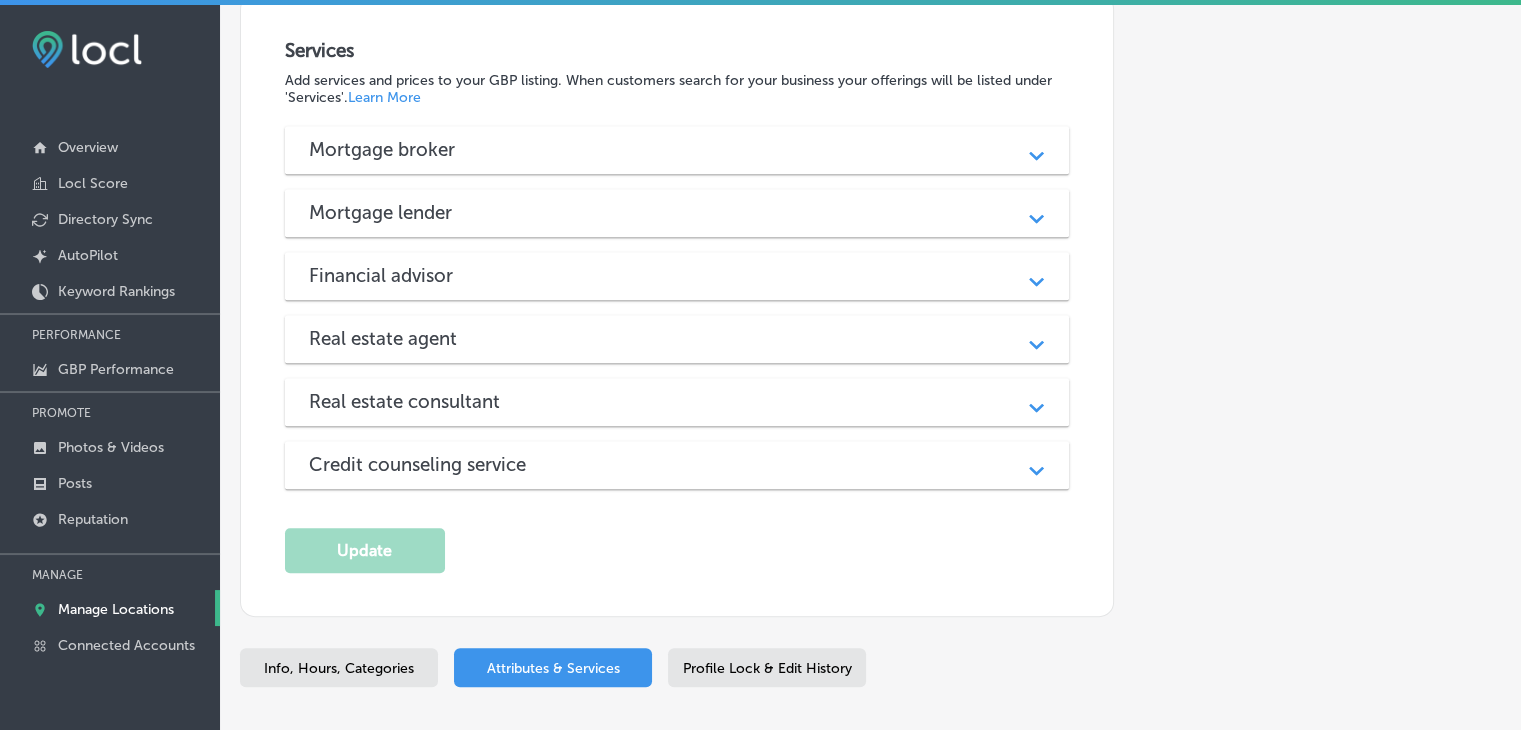 click on "Mortgage broker" at bounding box center (677, 149) 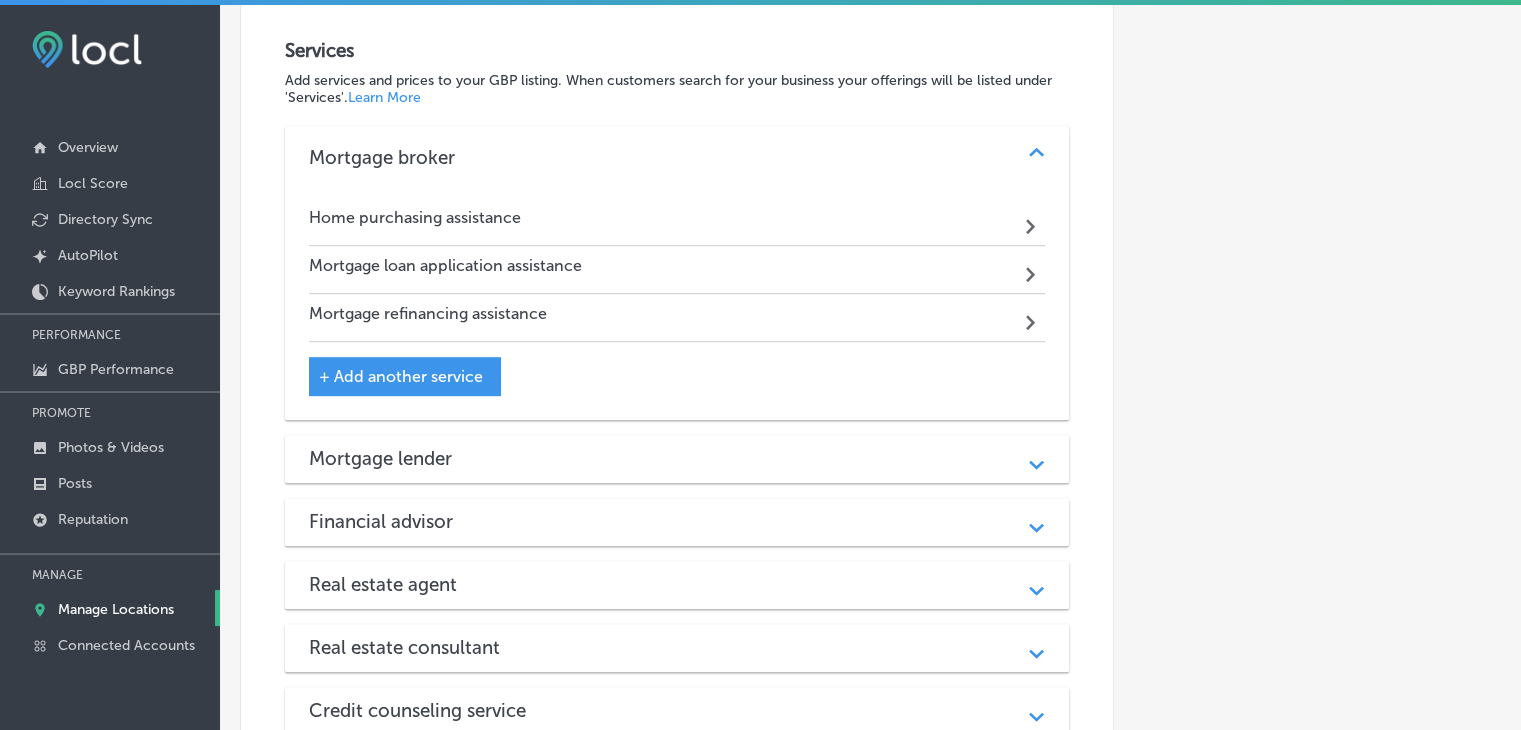 click on "Mortgage lender
Path
Created with Sketch." at bounding box center (677, 459) 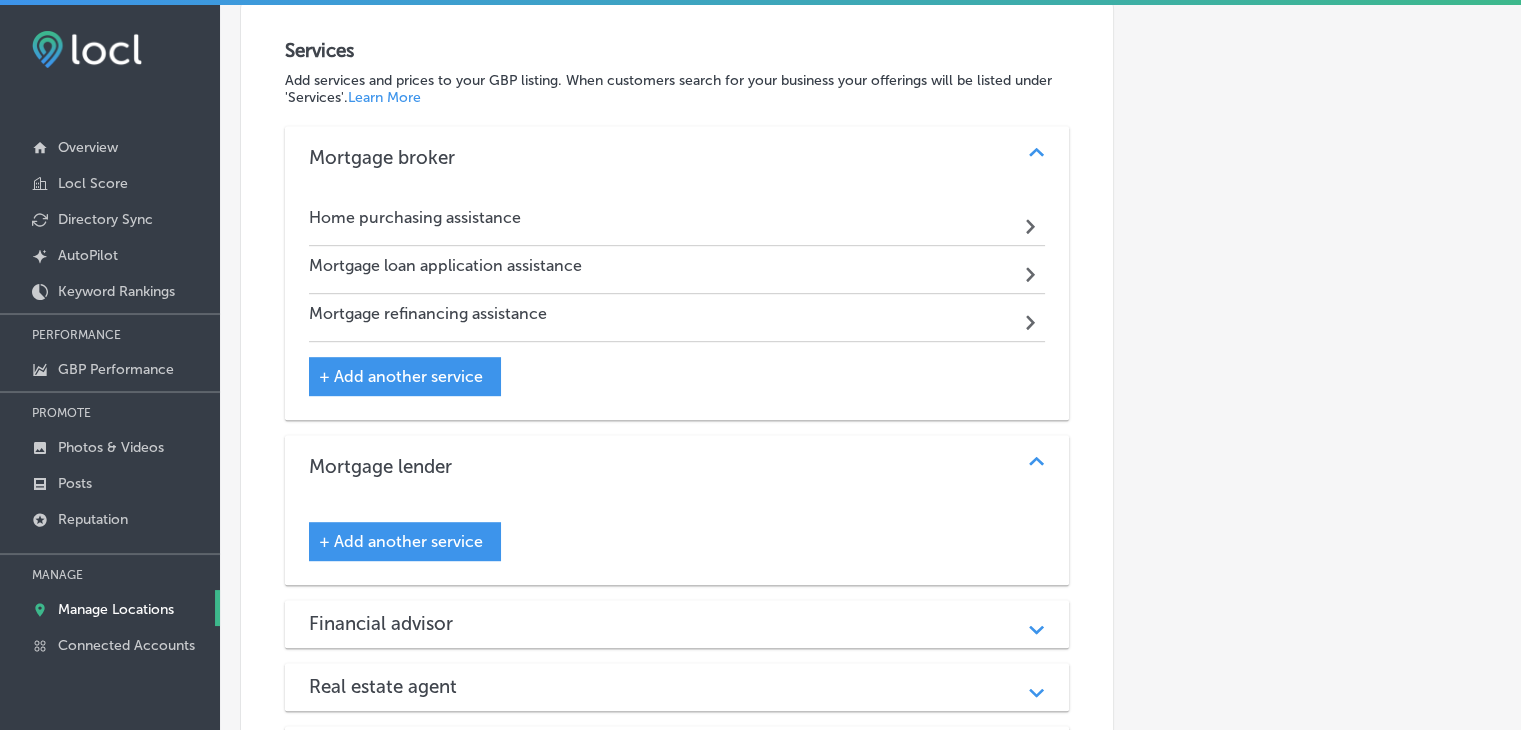 click on "Mortgage lender" at bounding box center [677, 466] 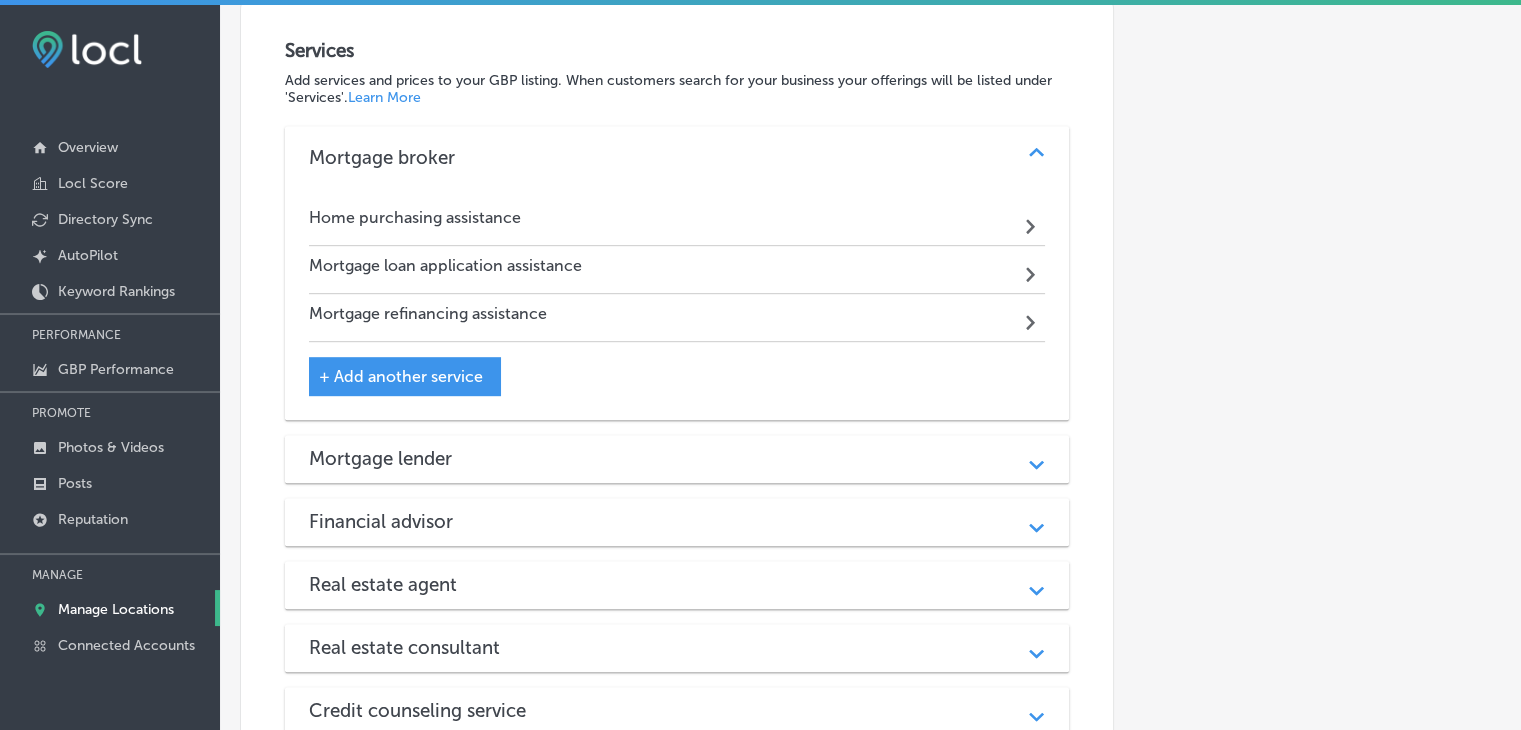 click on "Mortgage refinancing assistance" at bounding box center [428, 313] 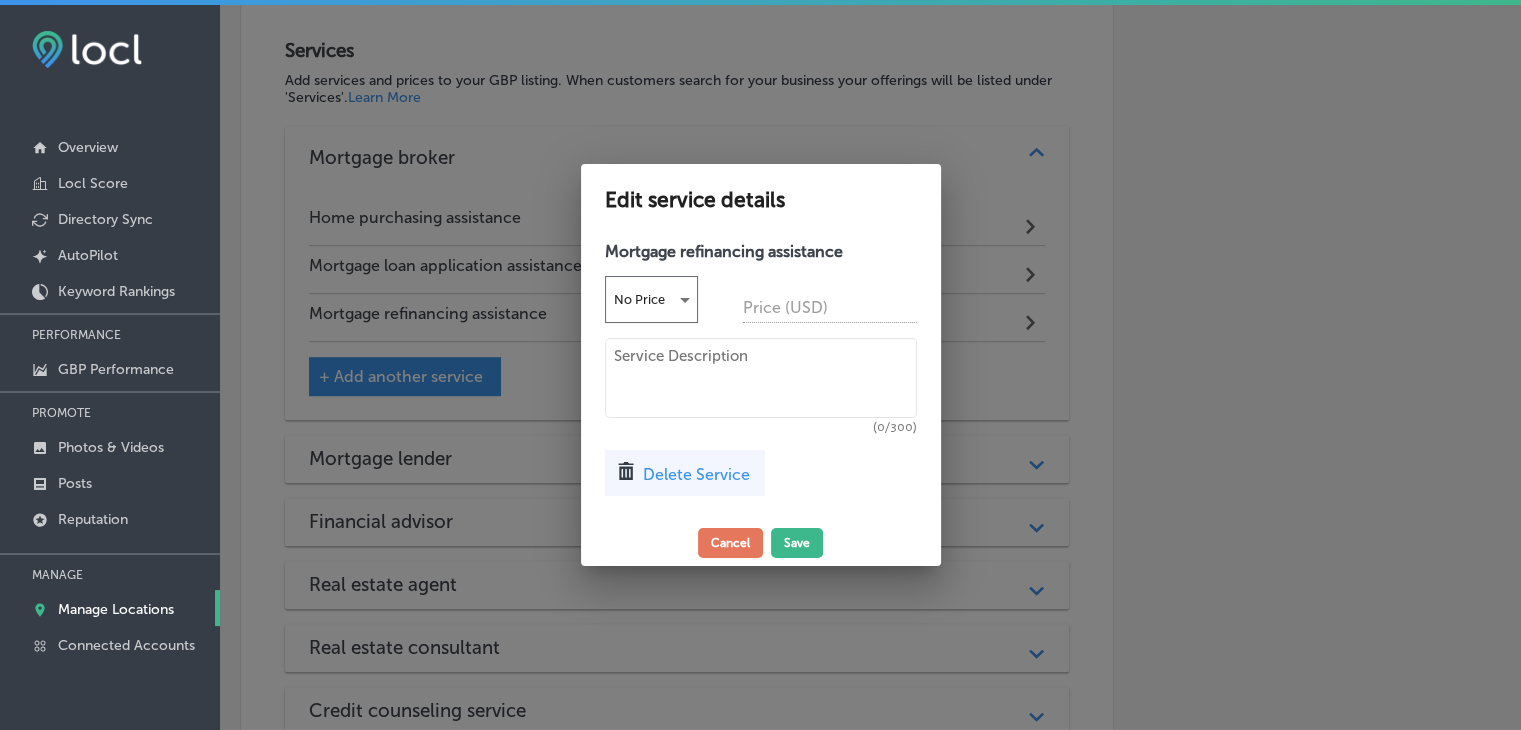 scroll, scrollTop: 1042, scrollLeft: 0, axis: vertical 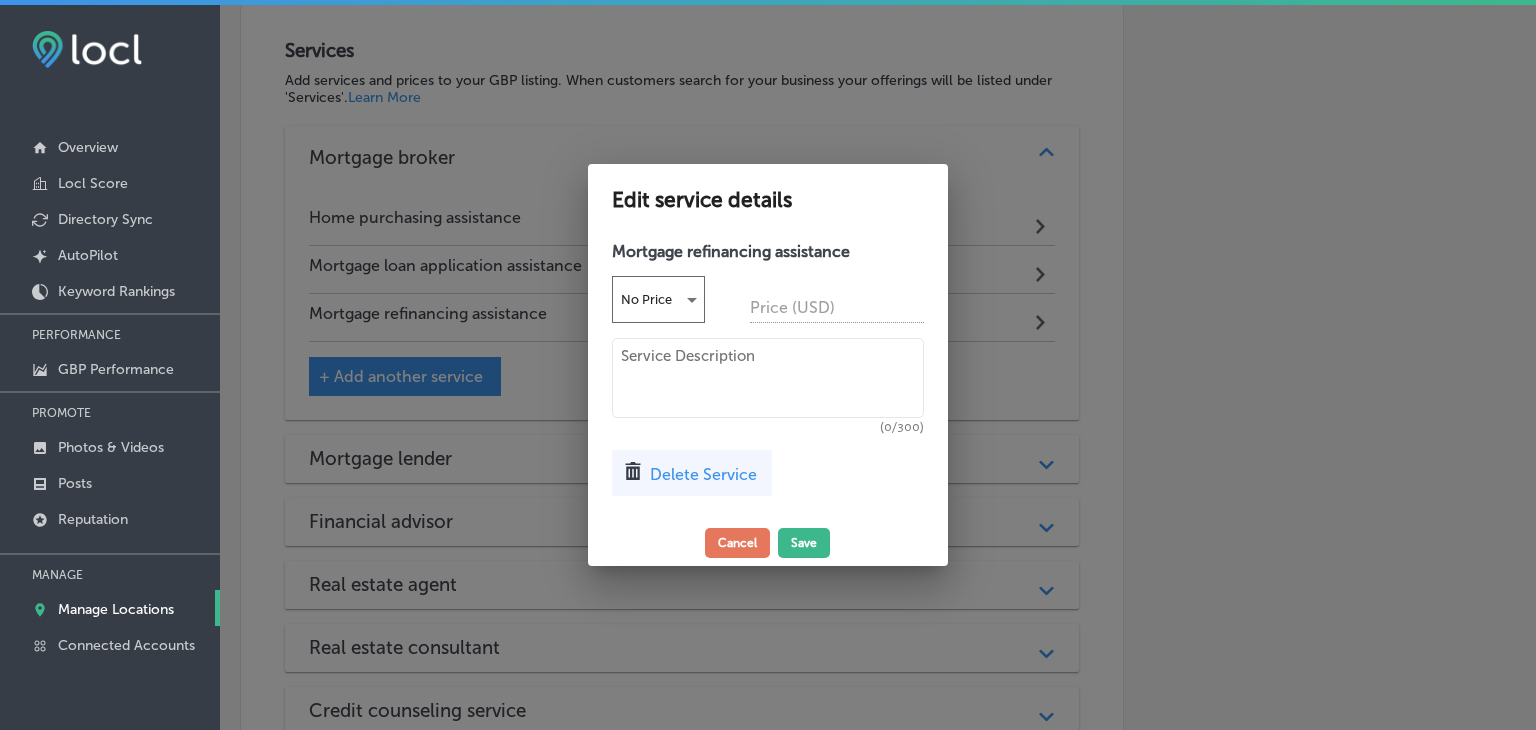 click on "Mortgage refinancing assistance No Price Price (USD) (0/300) Delete Service" at bounding box center (768, 376) 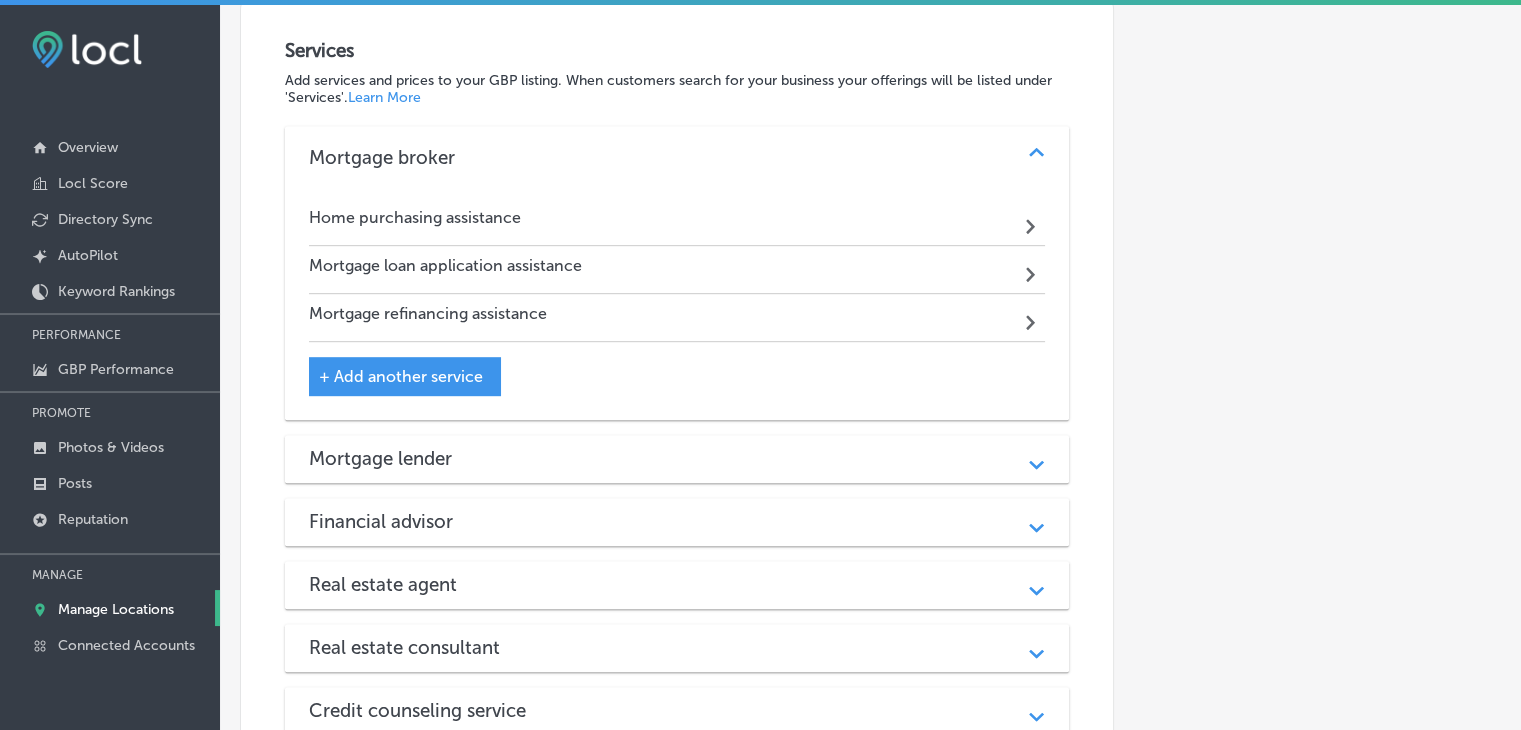 click on "Mortgage loan application assistance
Path
Created with Sketch." at bounding box center [677, 270] 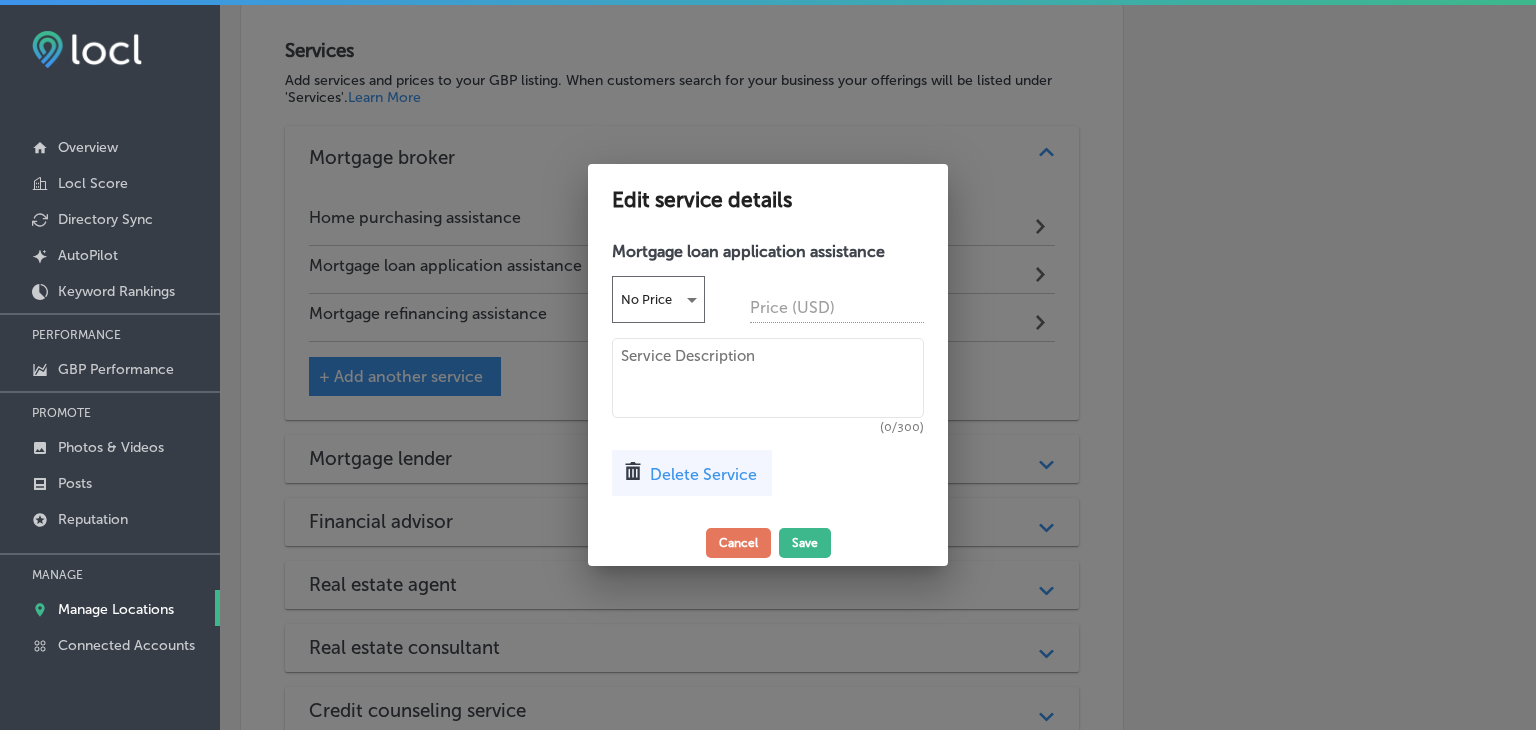 click at bounding box center (768, 365) 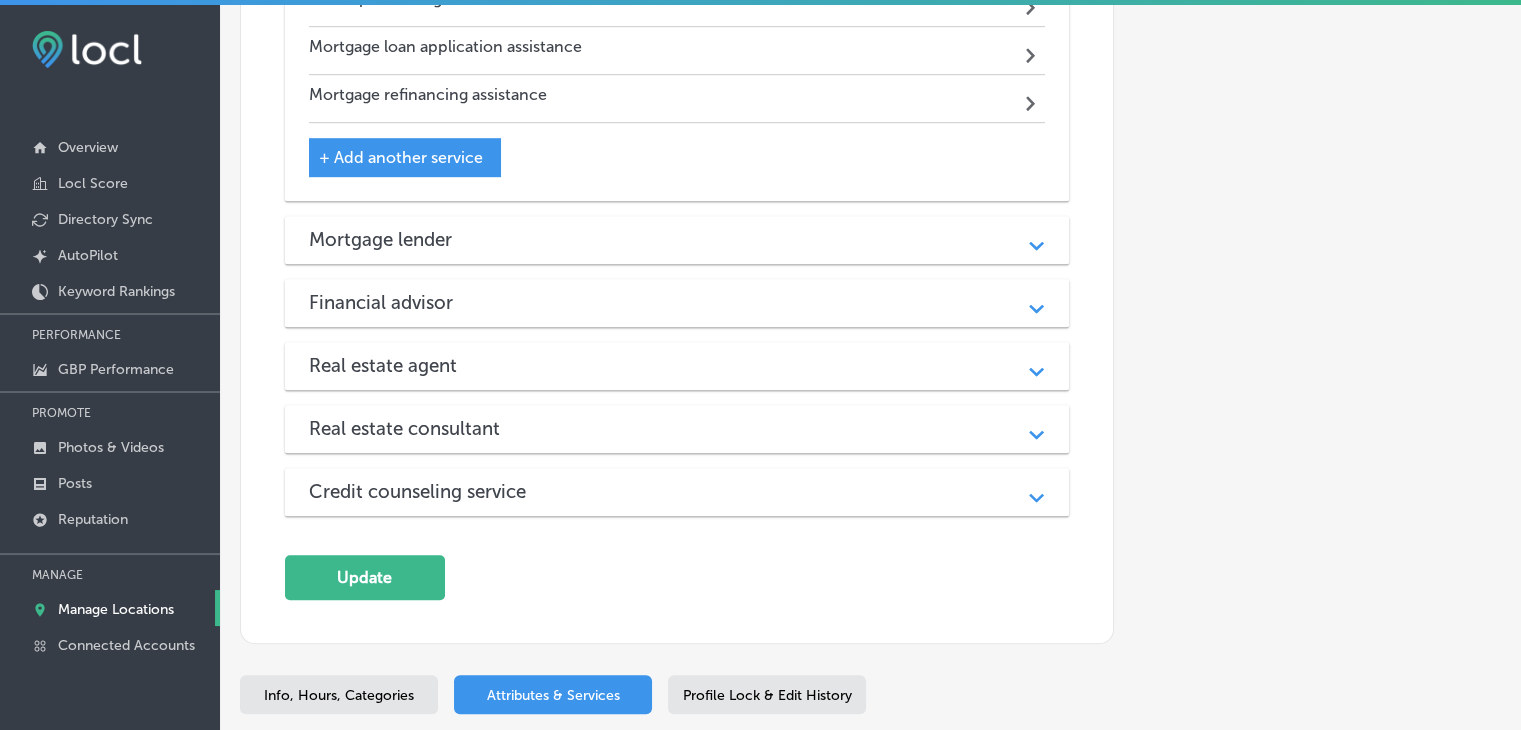 scroll, scrollTop: 1339, scrollLeft: 0, axis: vertical 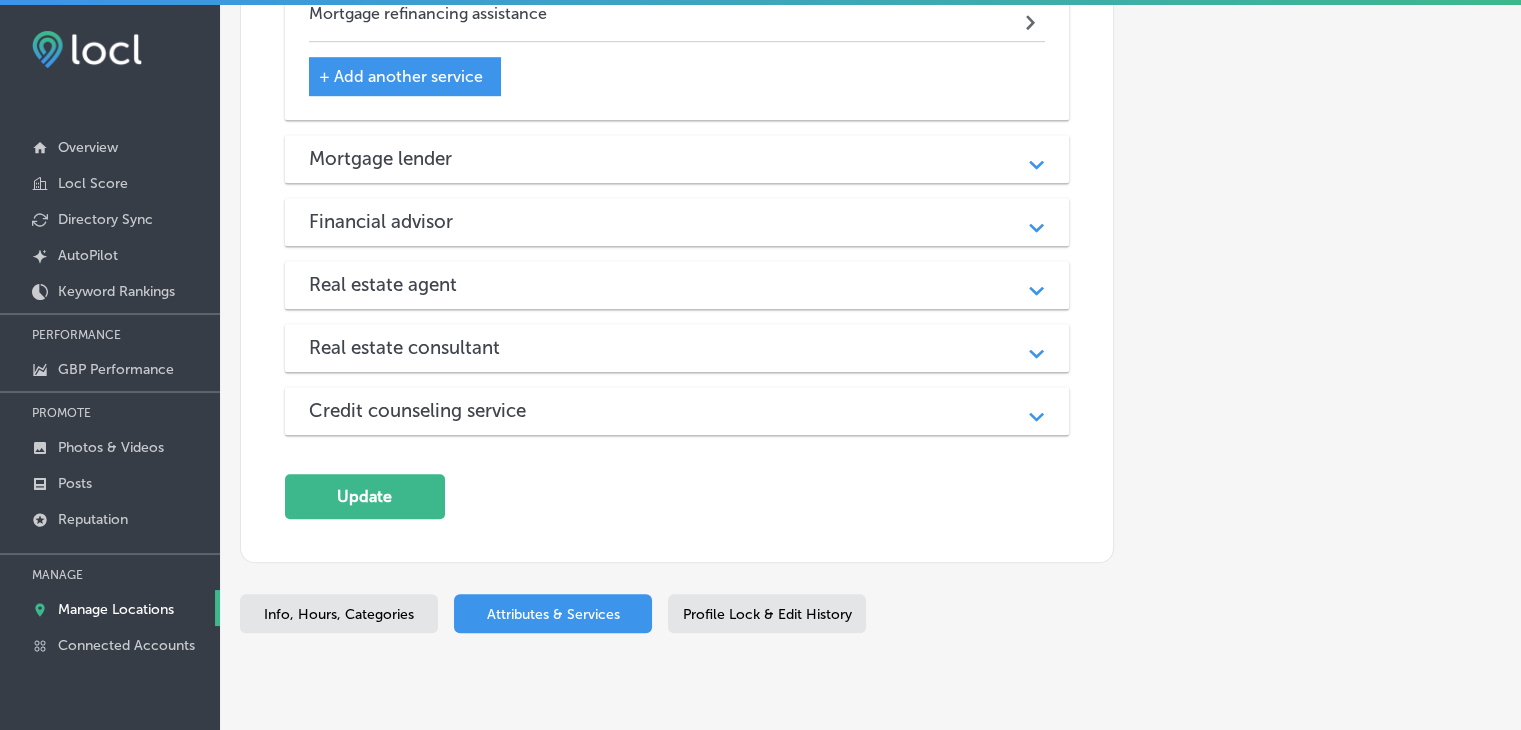 drag, startPoint x: 596, startPoint y: 437, endPoint x: 596, endPoint y: 417, distance: 20 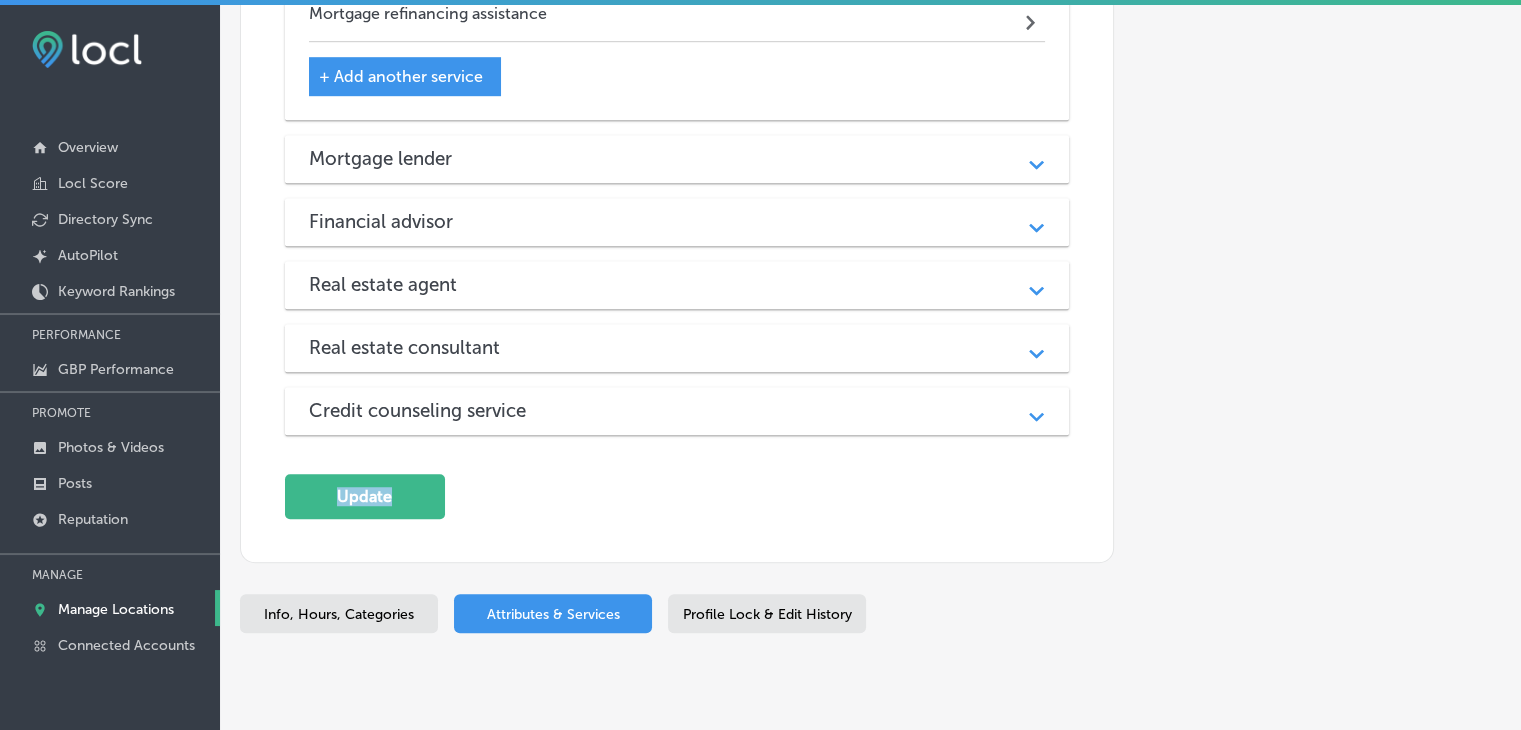 click on "Credit counseling service
Path
Created with Sketch." at bounding box center [677, 411] 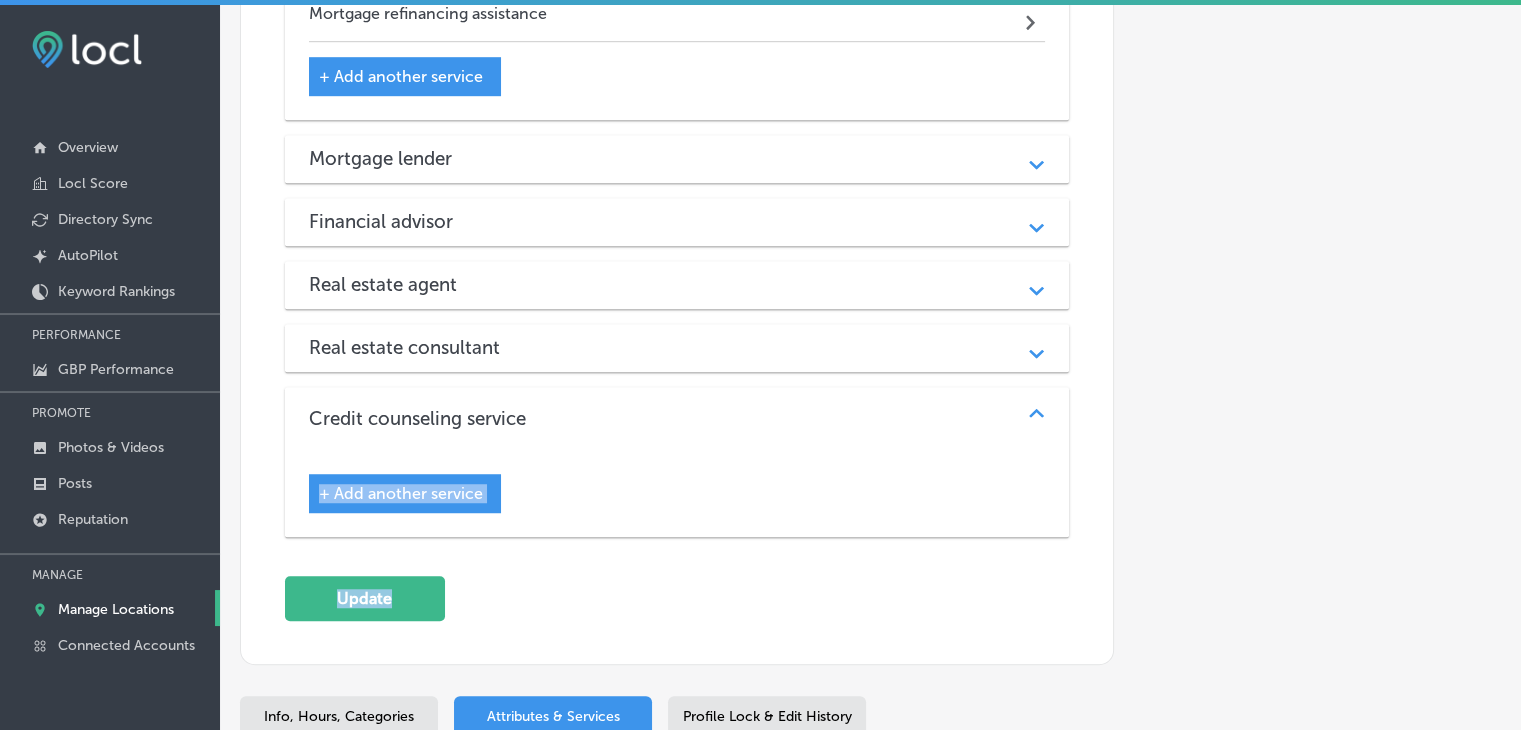 click on "Credit counseling service" at bounding box center (677, 418) 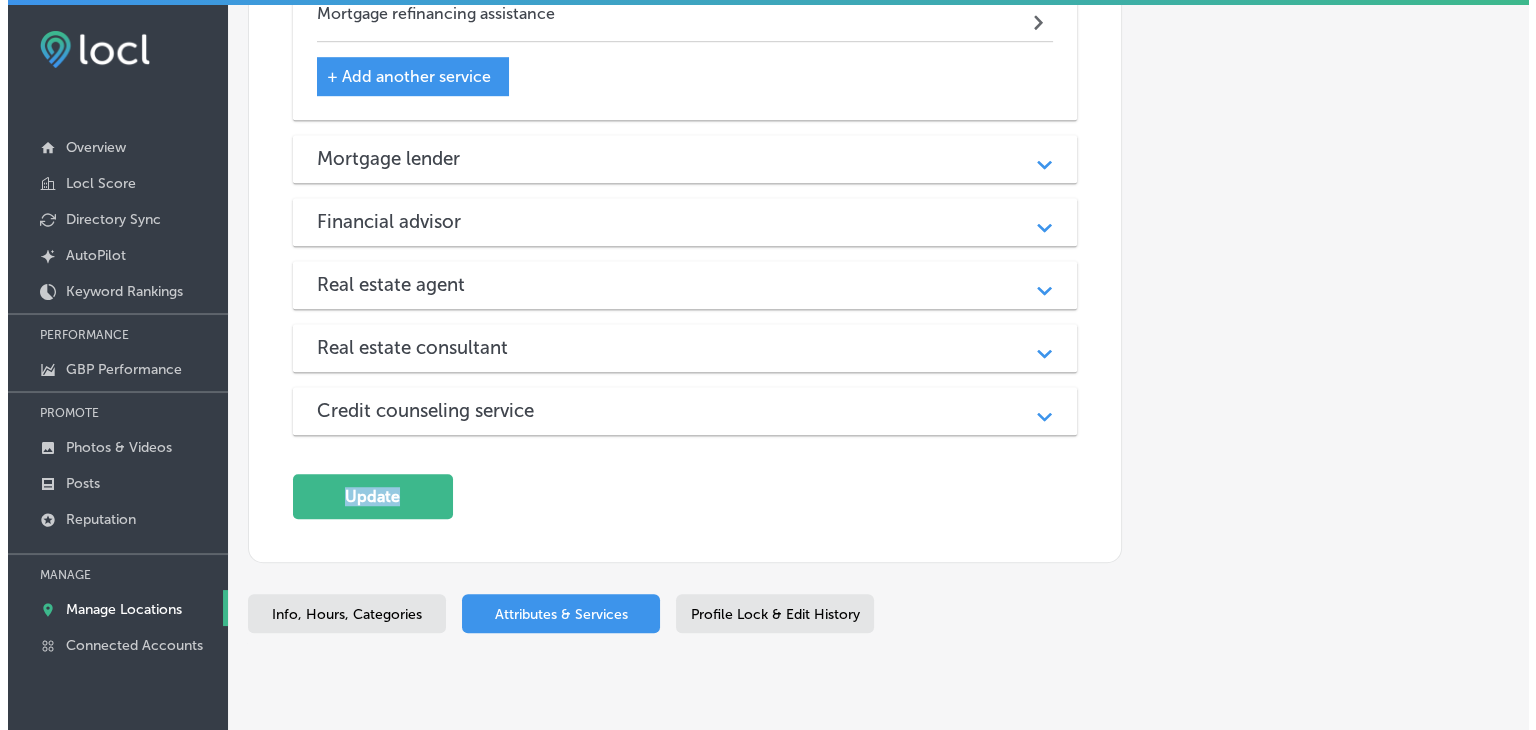 scroll, scrollTop: 839, scrollLeft: 0, axis: vertical 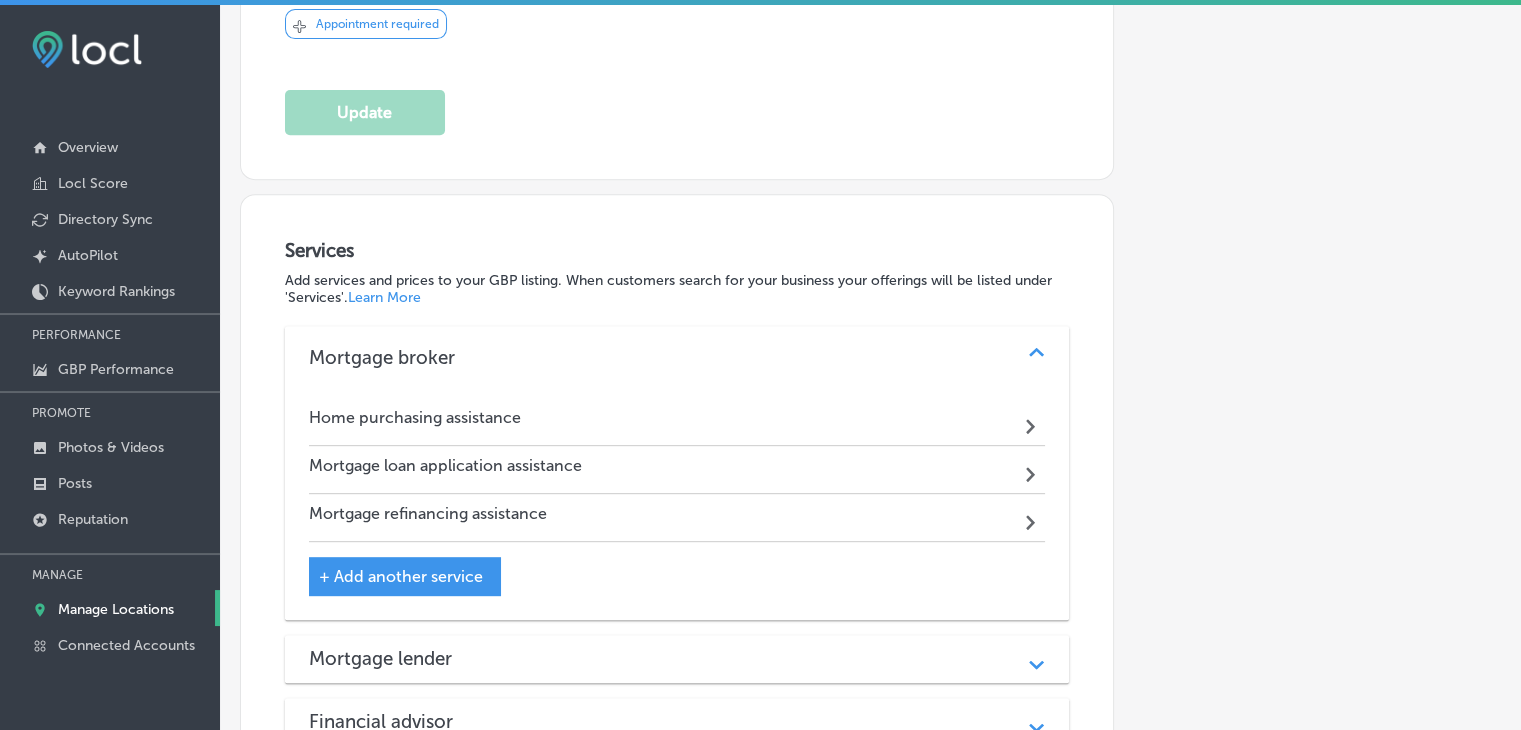 click on "+ Add another service" at bounding box center [405, 576] 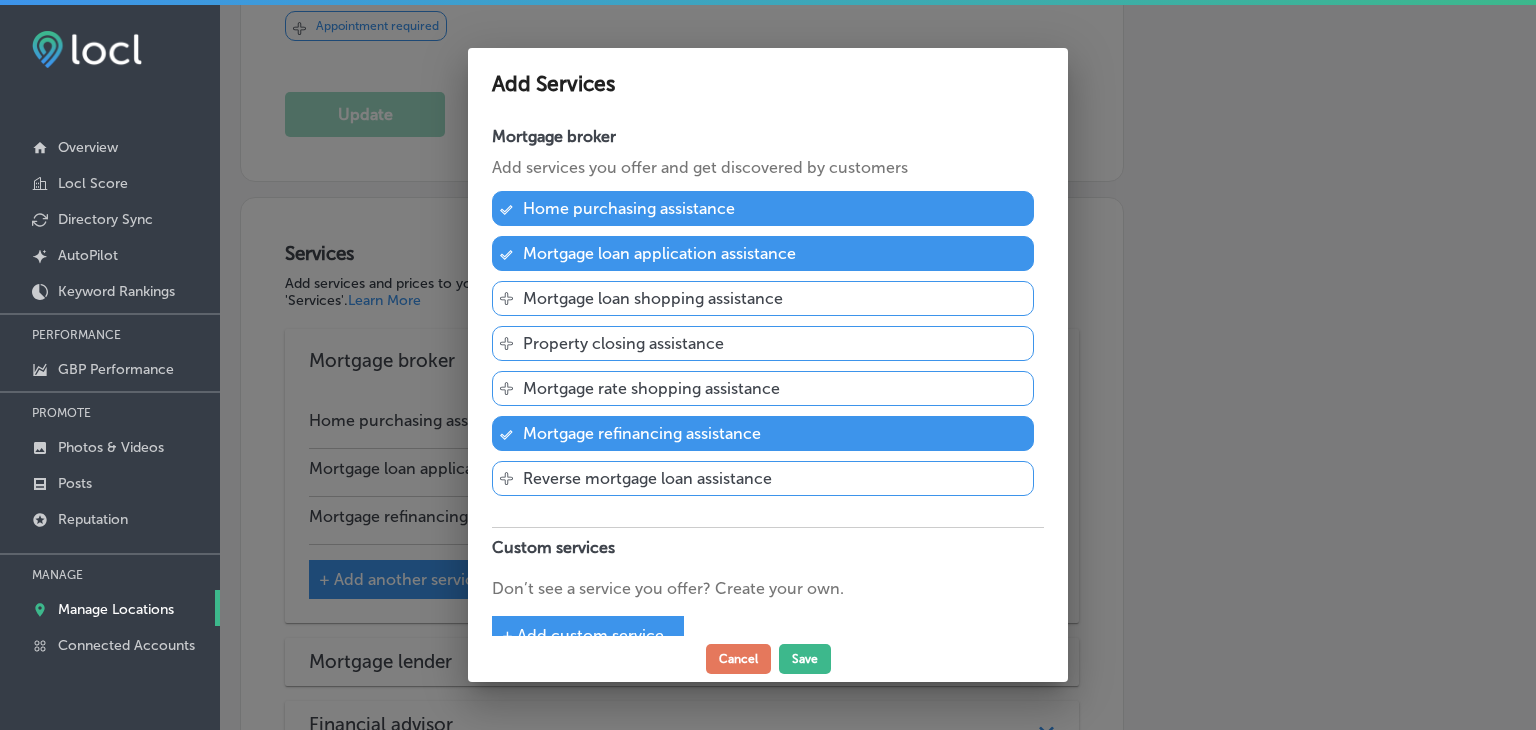scroll, scrollTop: 841, scrollLeft: 0, axis: vertical 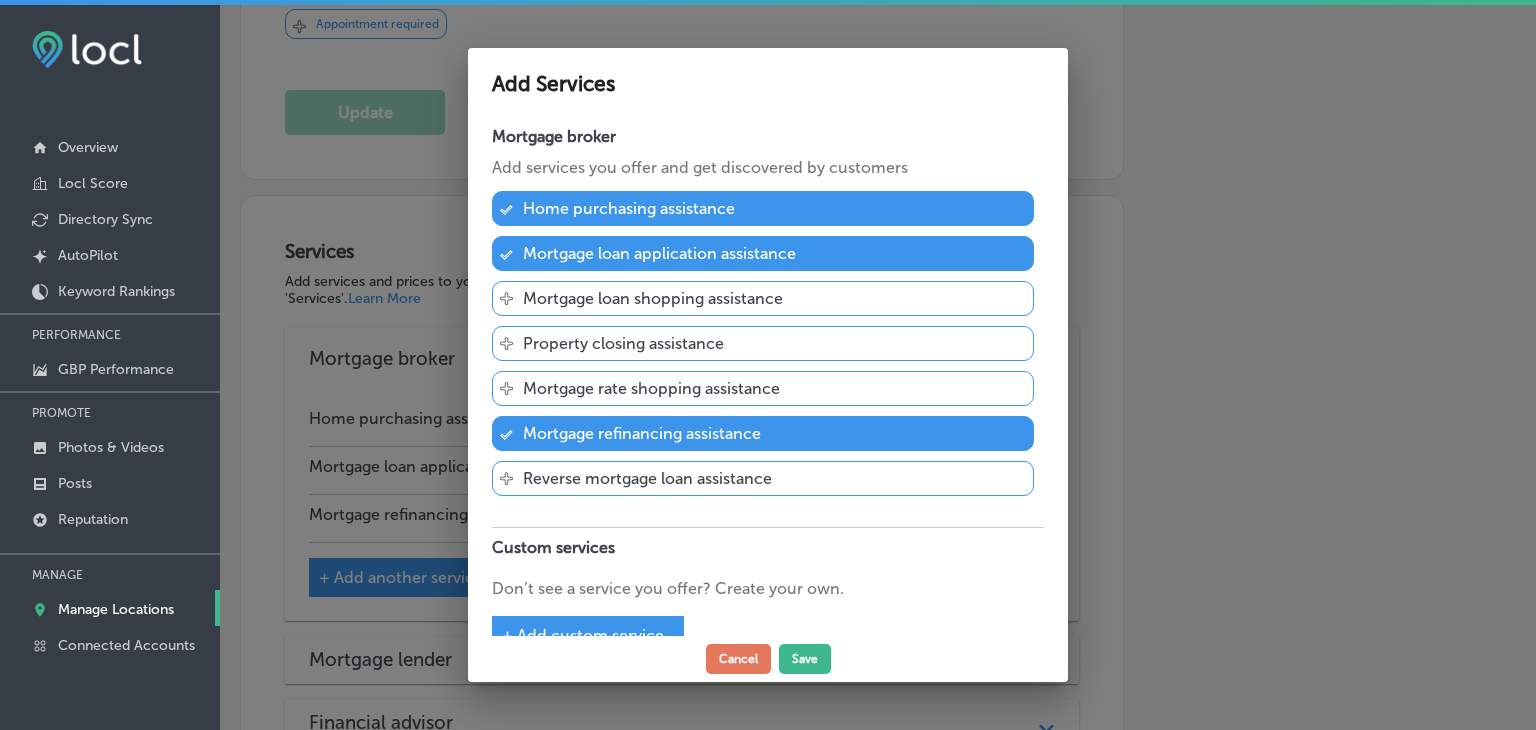 click on "Svg Vector Icons : [URL][DOMAIN_NAME]
Property closing assistance" at bounding box center (763, 343) 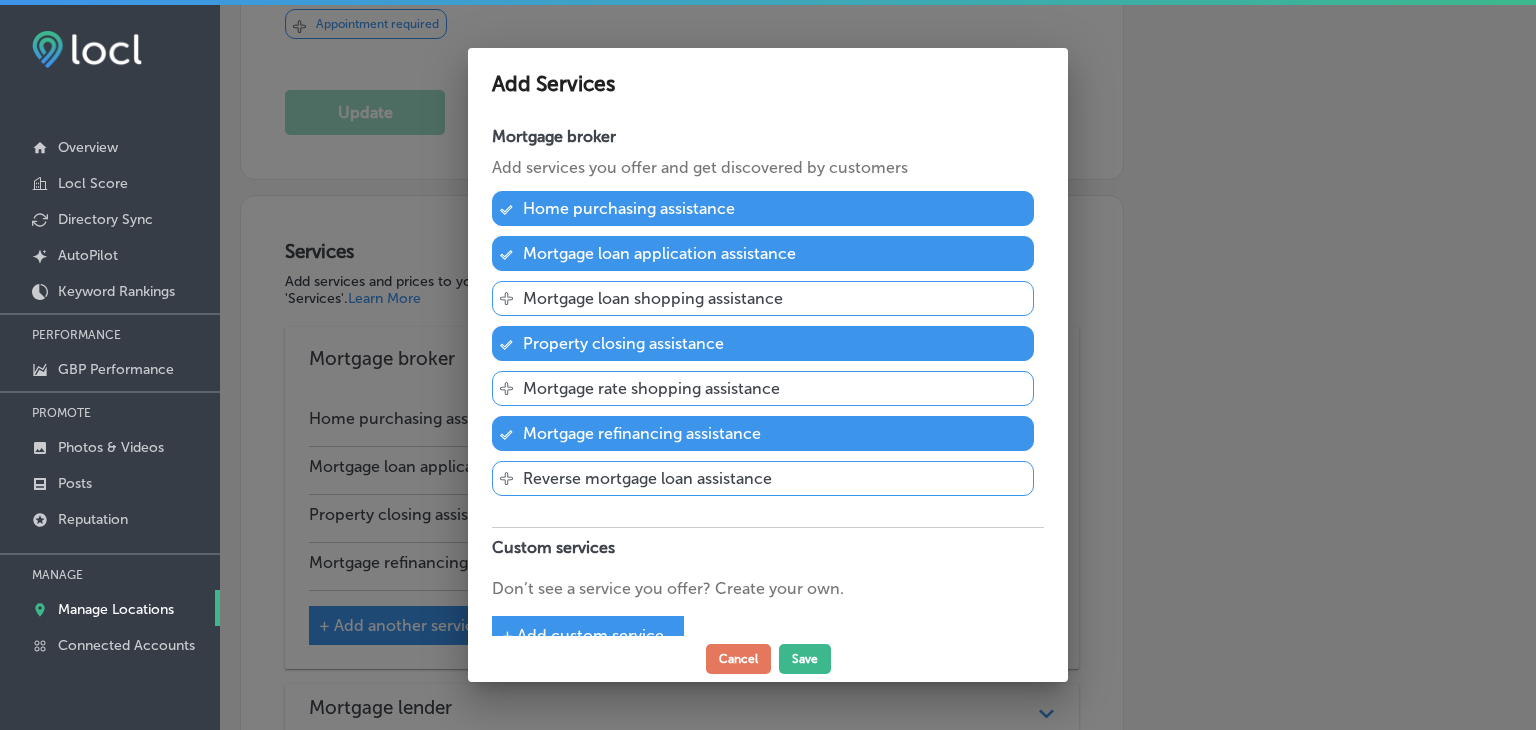 scroll, scrollTop: 41, scrollLeft: 0, axis: vertical 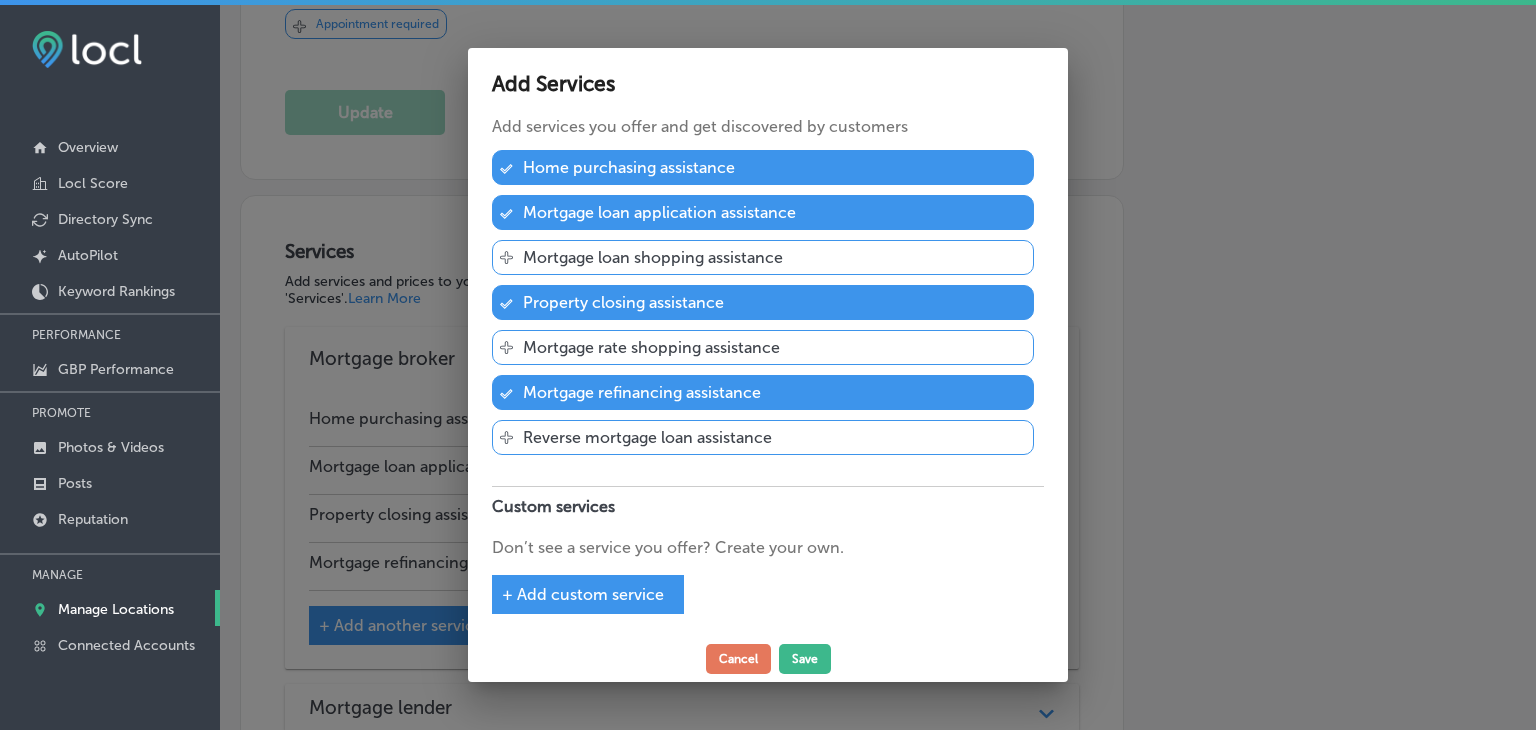 click on "+ Add custom service" at bounding box center (583, 594) 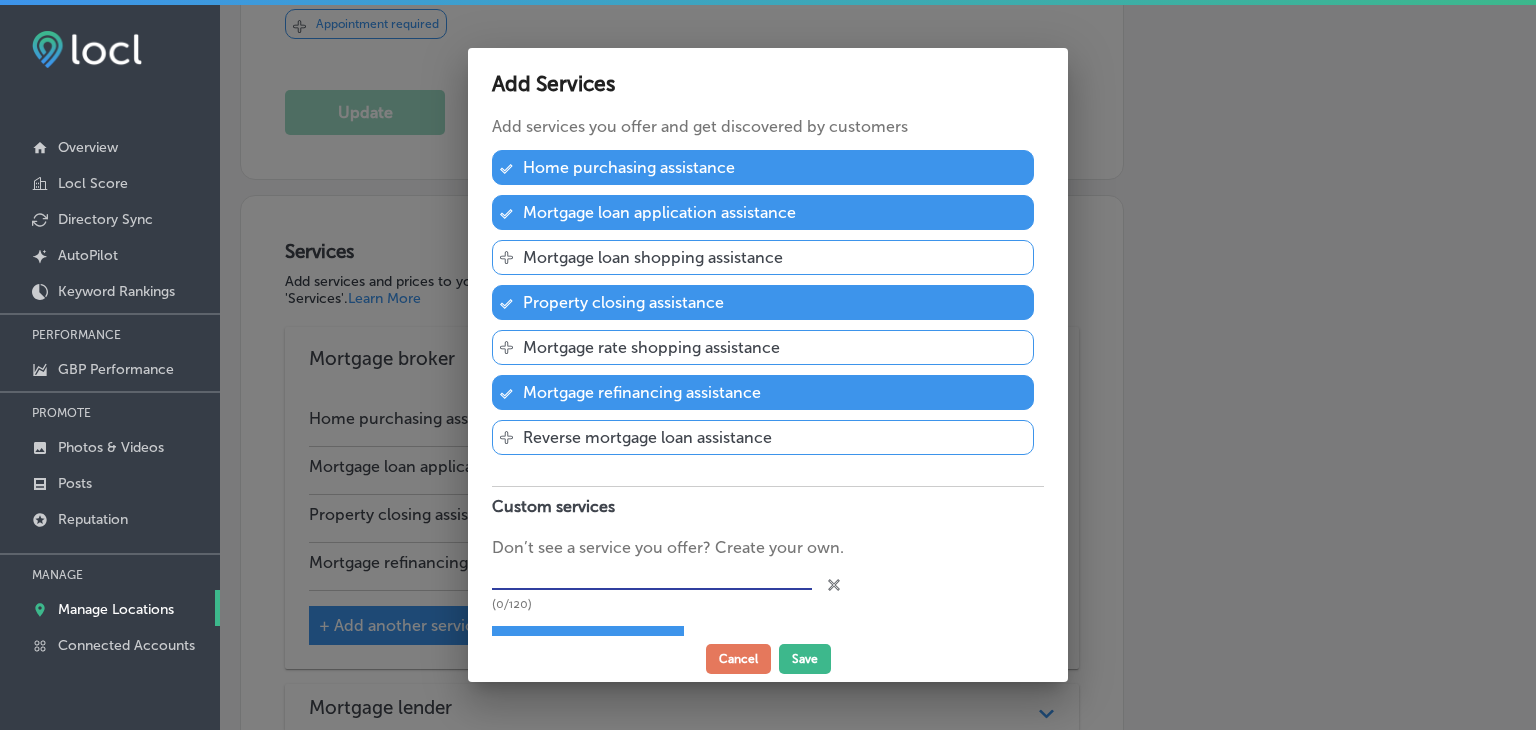 click at bounding box center (652, 575) 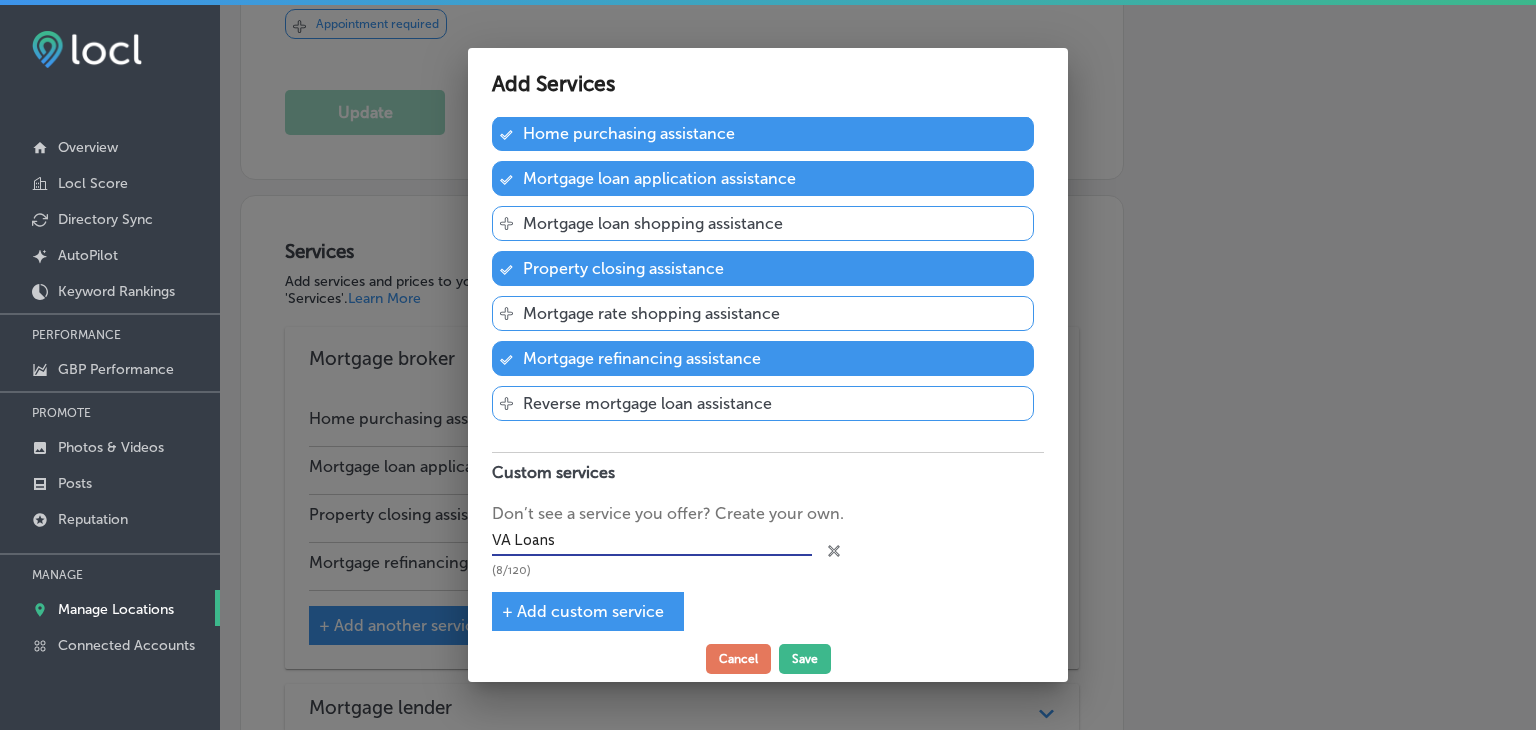 scroll, scrollTop: 92, scrollLeft: 0, axis: vertical 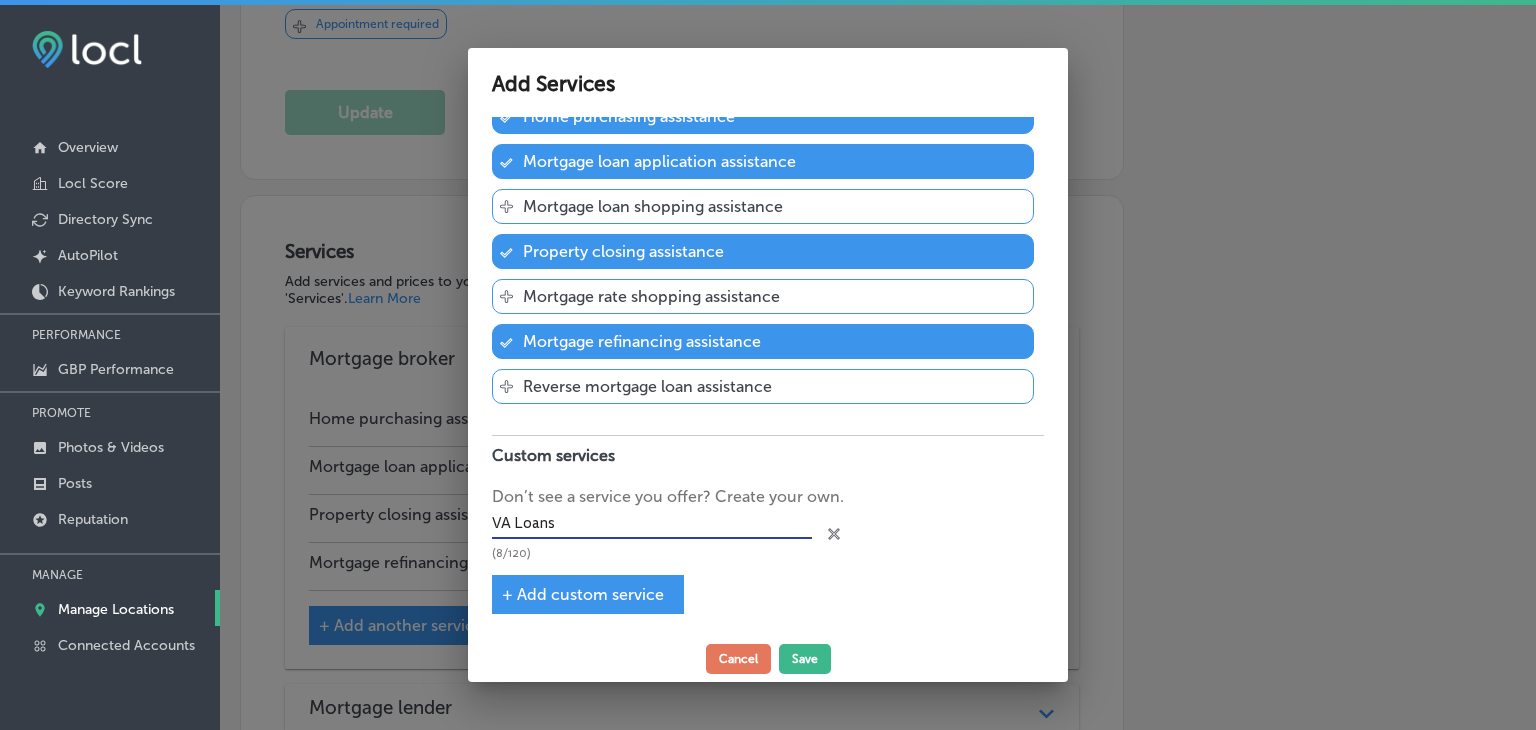 type on "VA Loans" 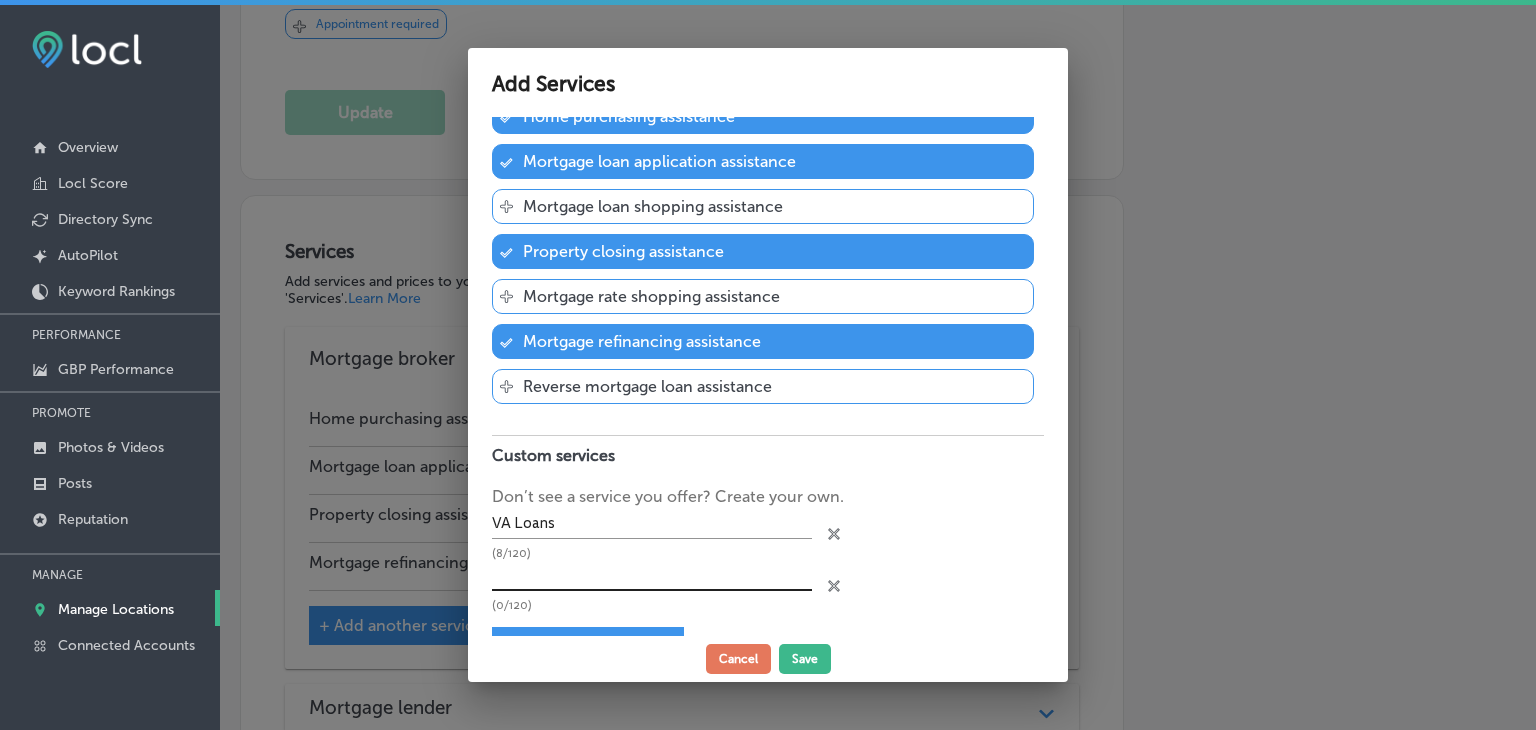 click at bounding box center (652, 575) 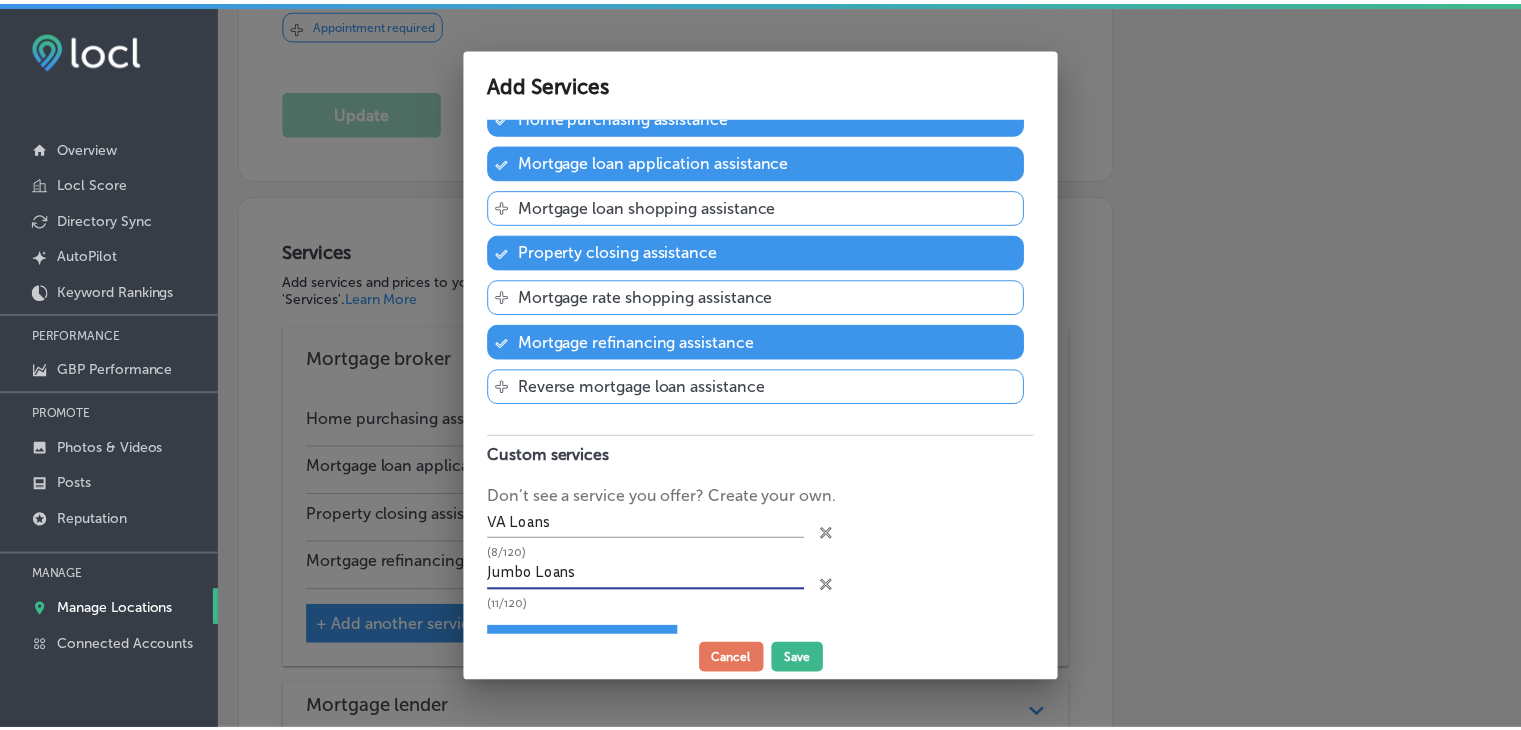 scroll, scrollTop: 143, scrollLeft: 0, axis: vertical 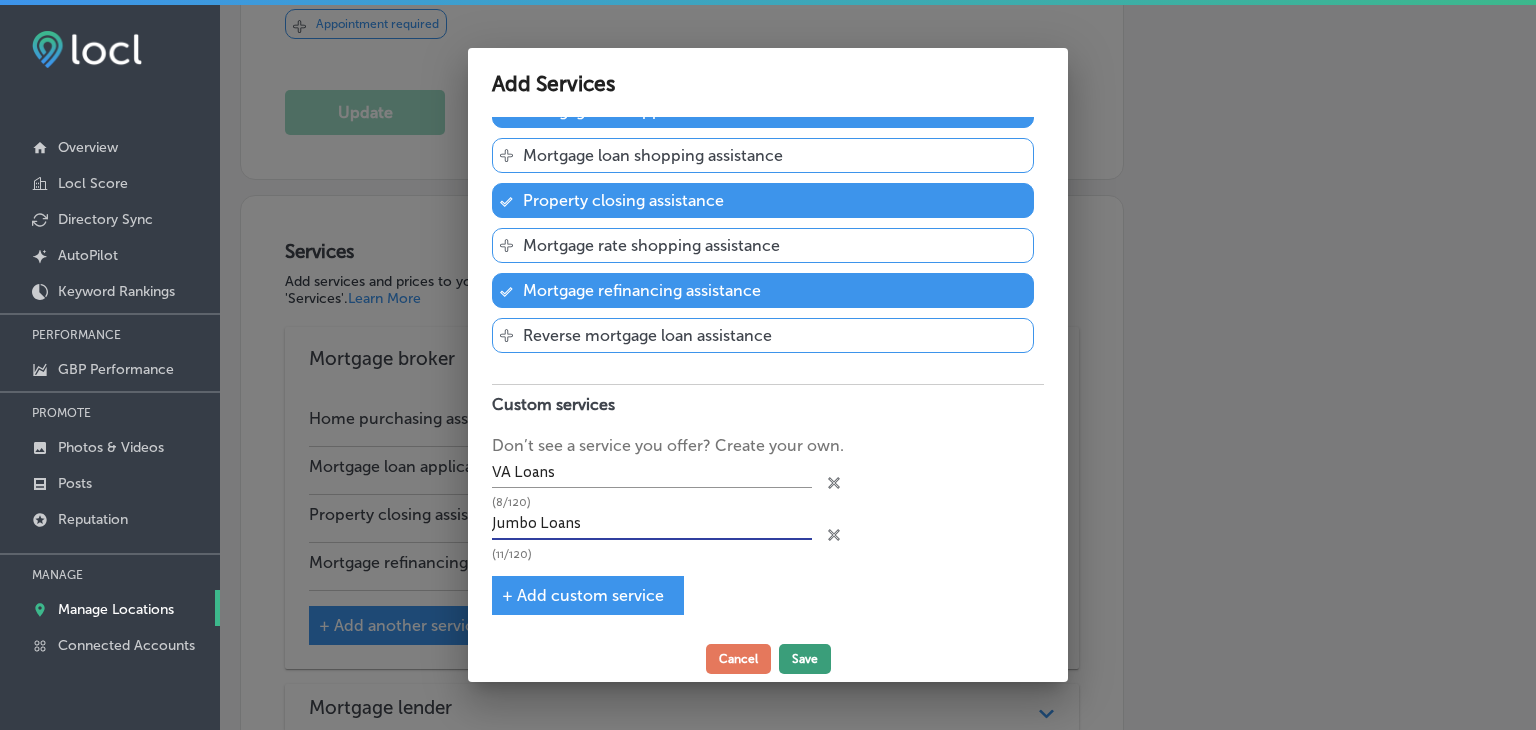 type on "Jumbo Loans" 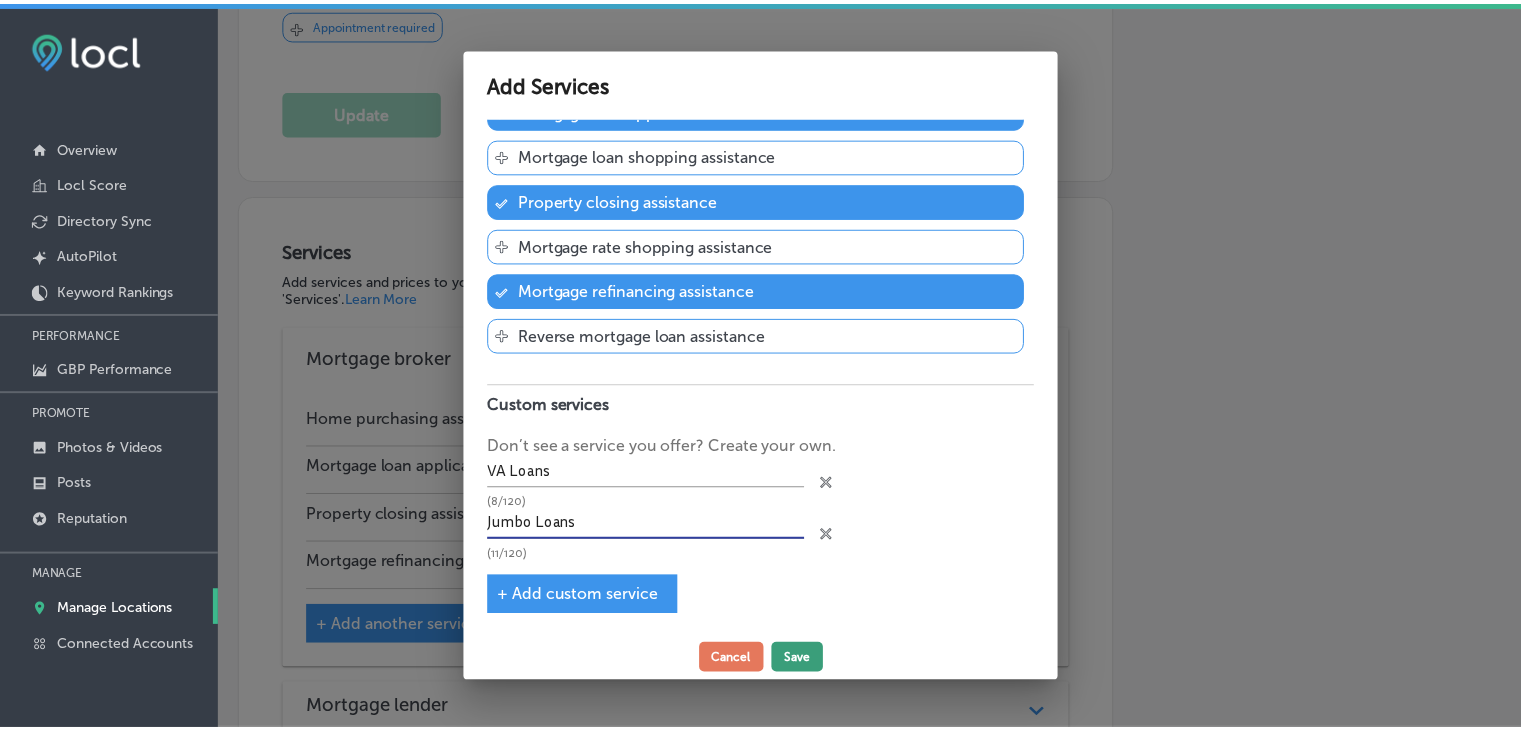 scroll, scrollTop: 42, scrollLeft: 0, axis: vertical 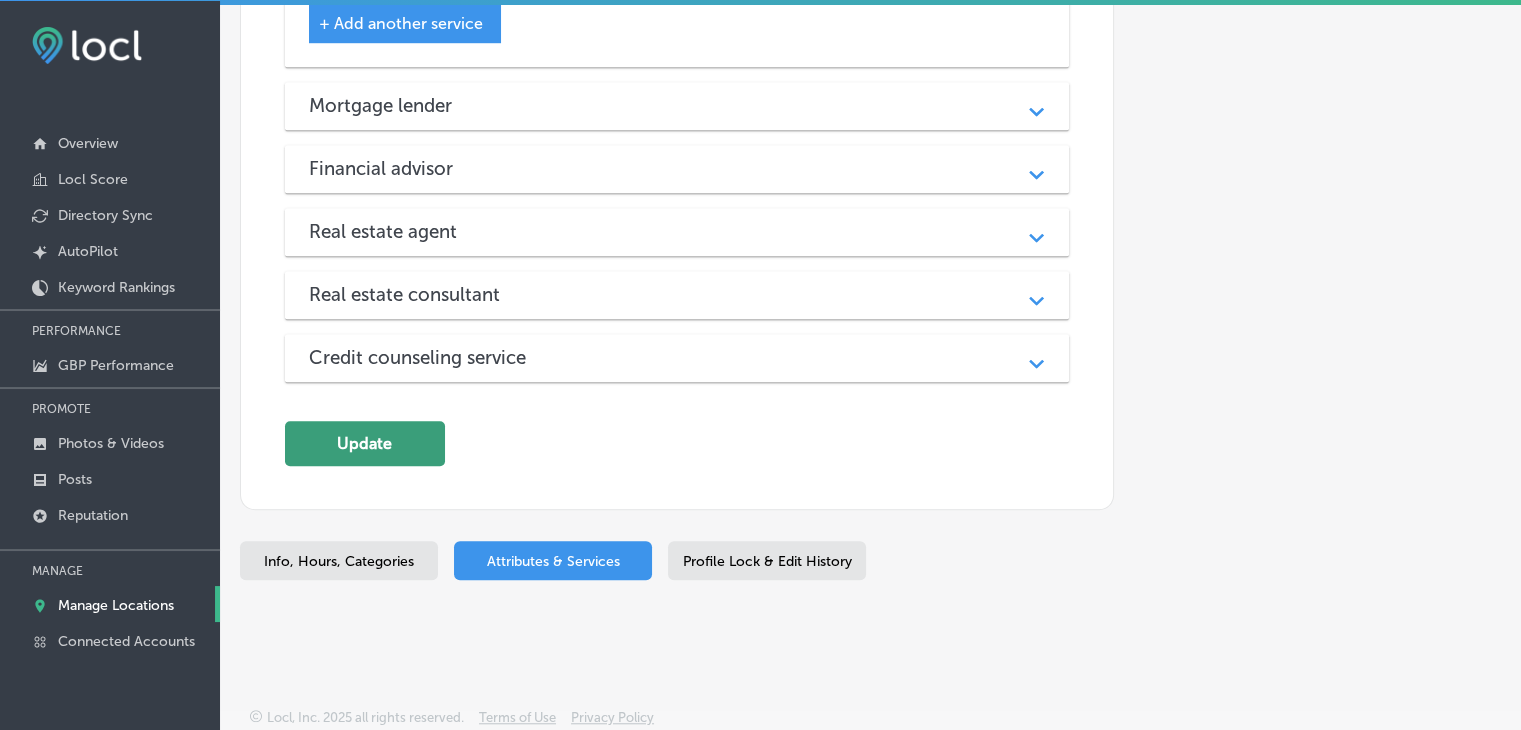 click on "Update" 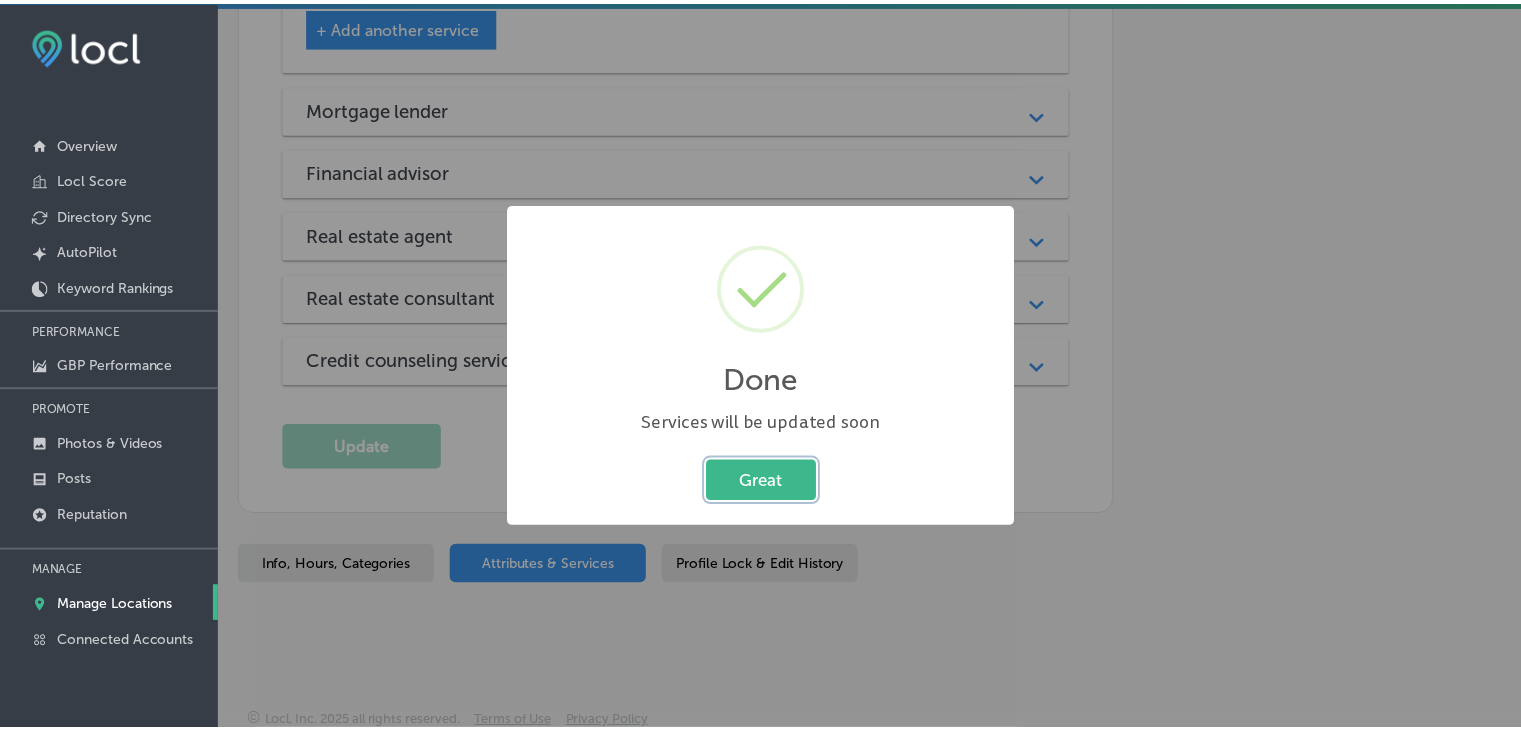 scroll, scrollTop: 1535, scrollLeft: 0, axis: vertical 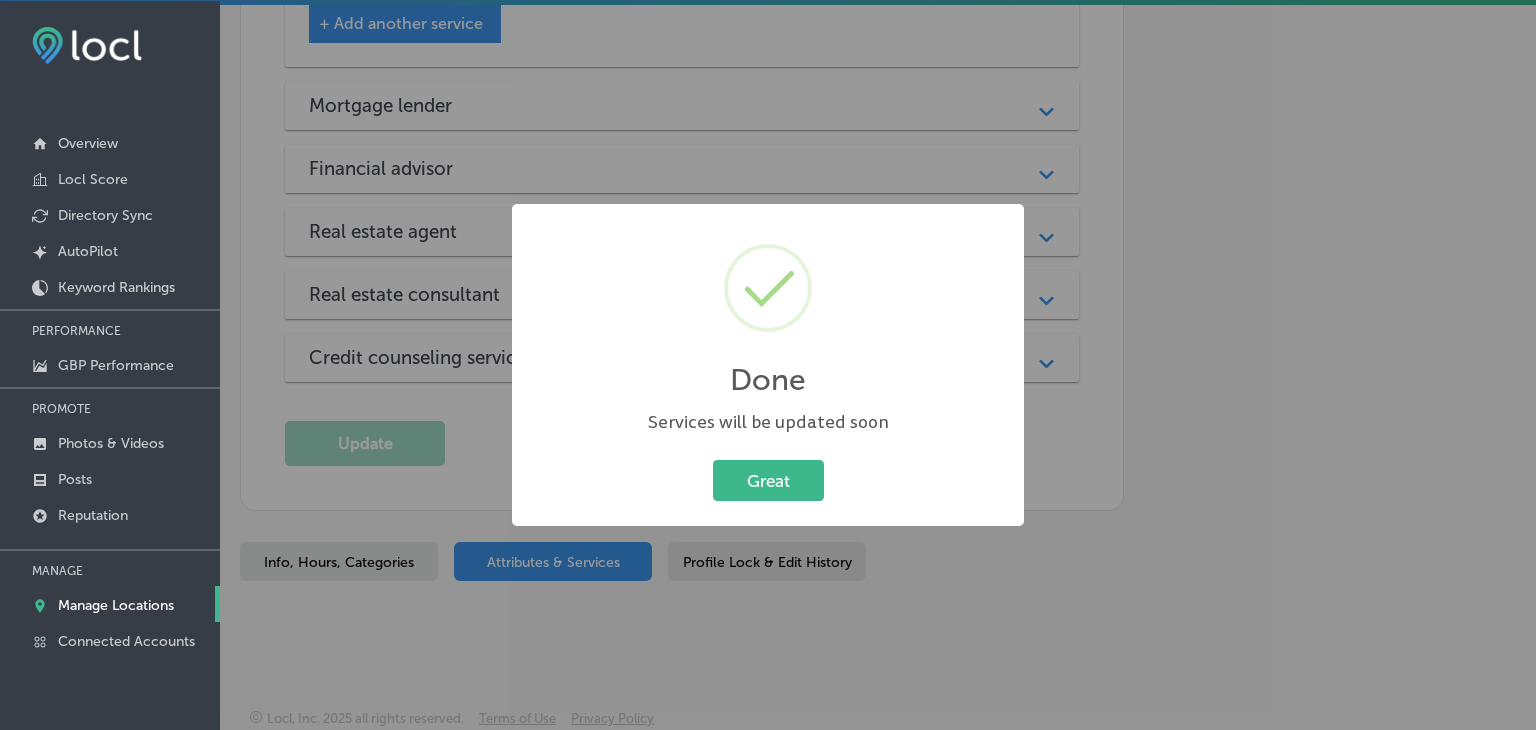 click on "Done × Services will be updated soon Great Cancel" at bounding box center (768, 365) 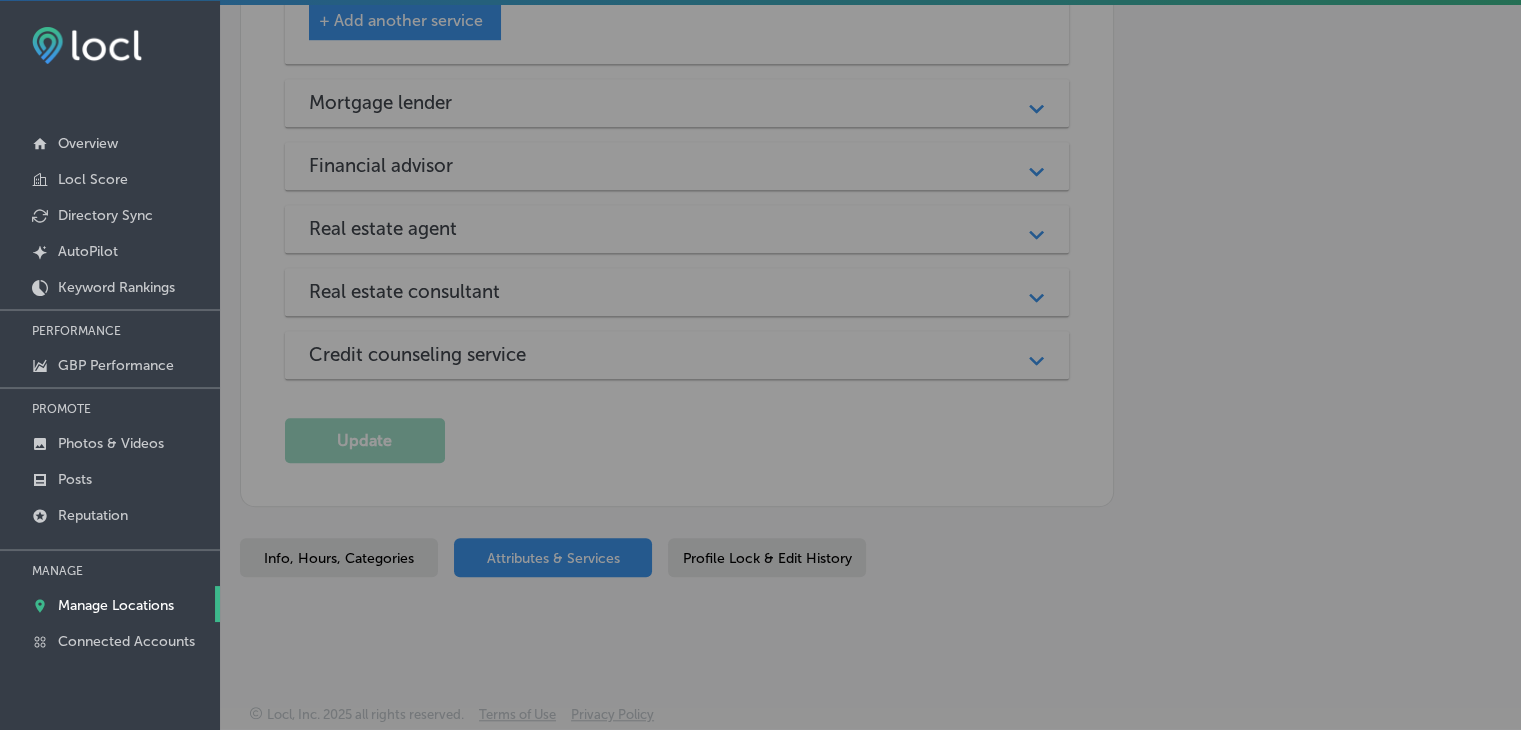 scroll, scrollTop: 1532, scrollLeft: 0, axis: vertical 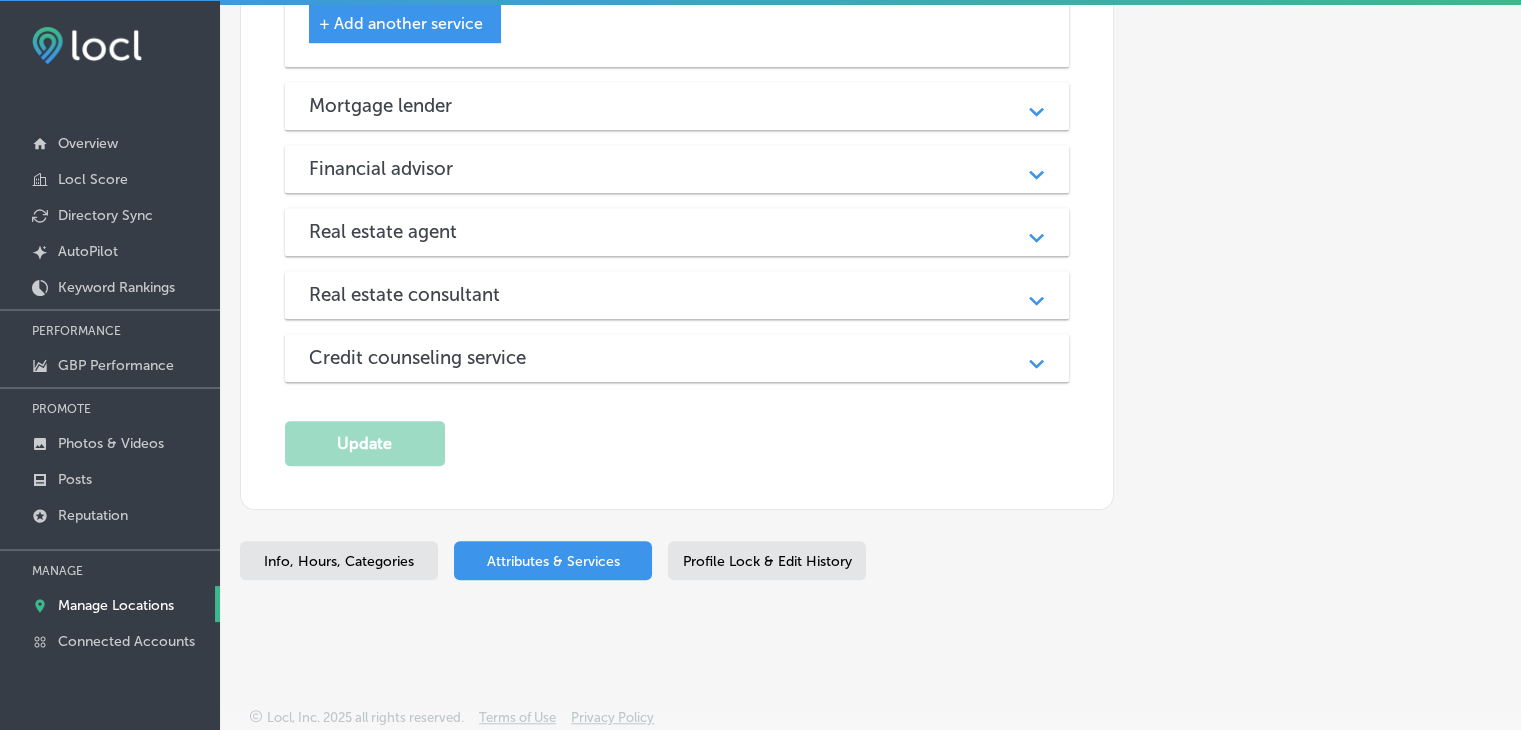 click on "Info, Hours, Categories Attributes & Services Profile Lock & Edit History" at bounding box center [870, 564] 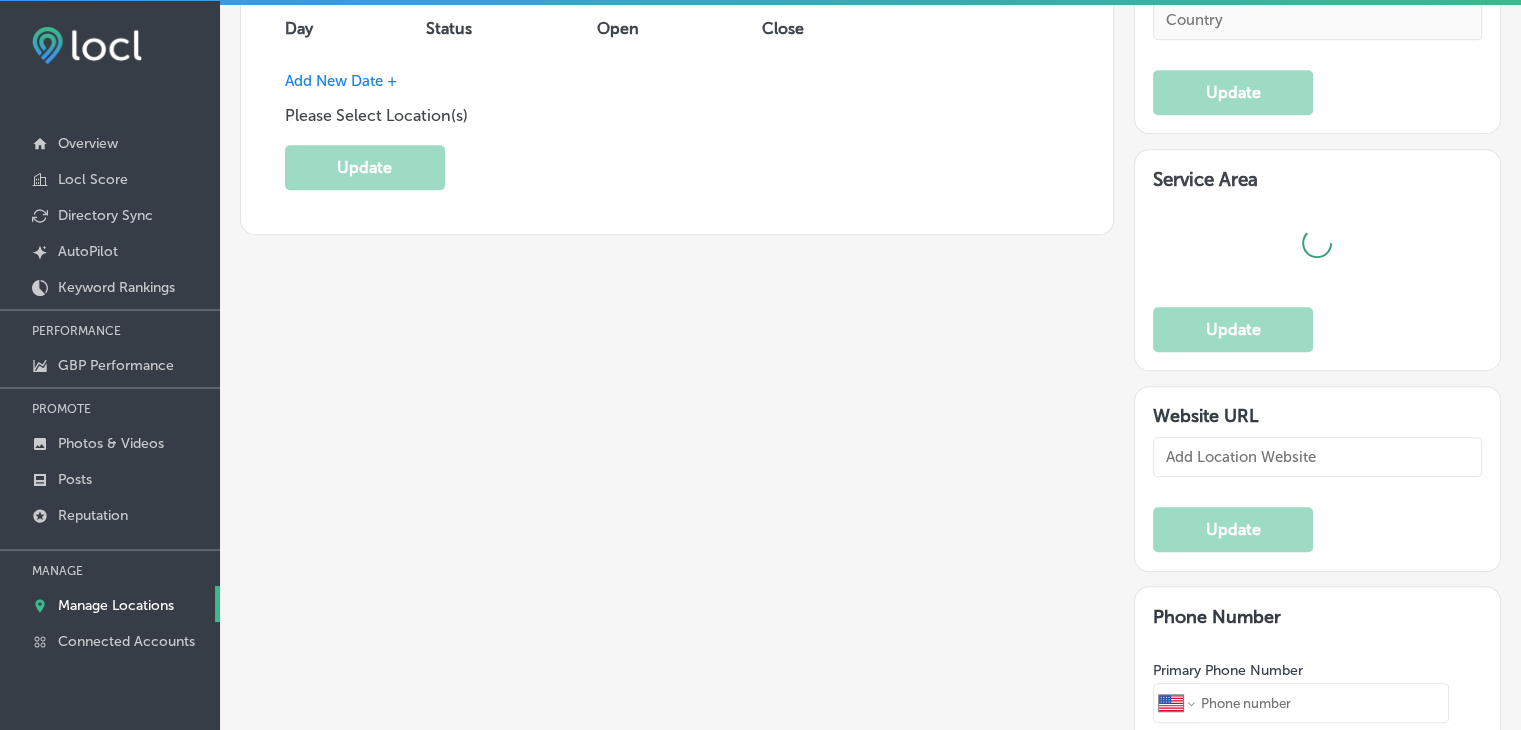 type on "Home Loans By [PERSON_NAME]" 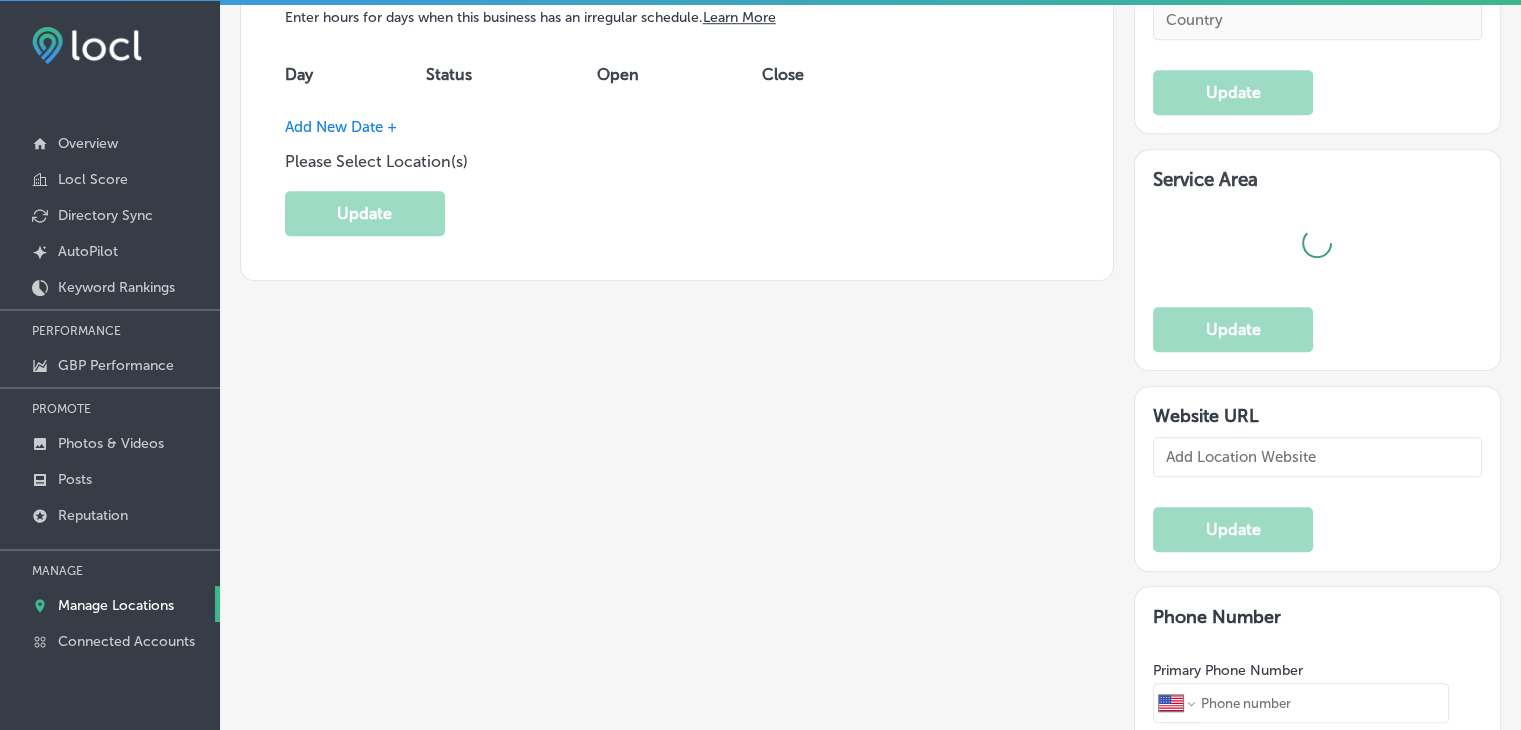 type on "[PHONE_NUMBER]" 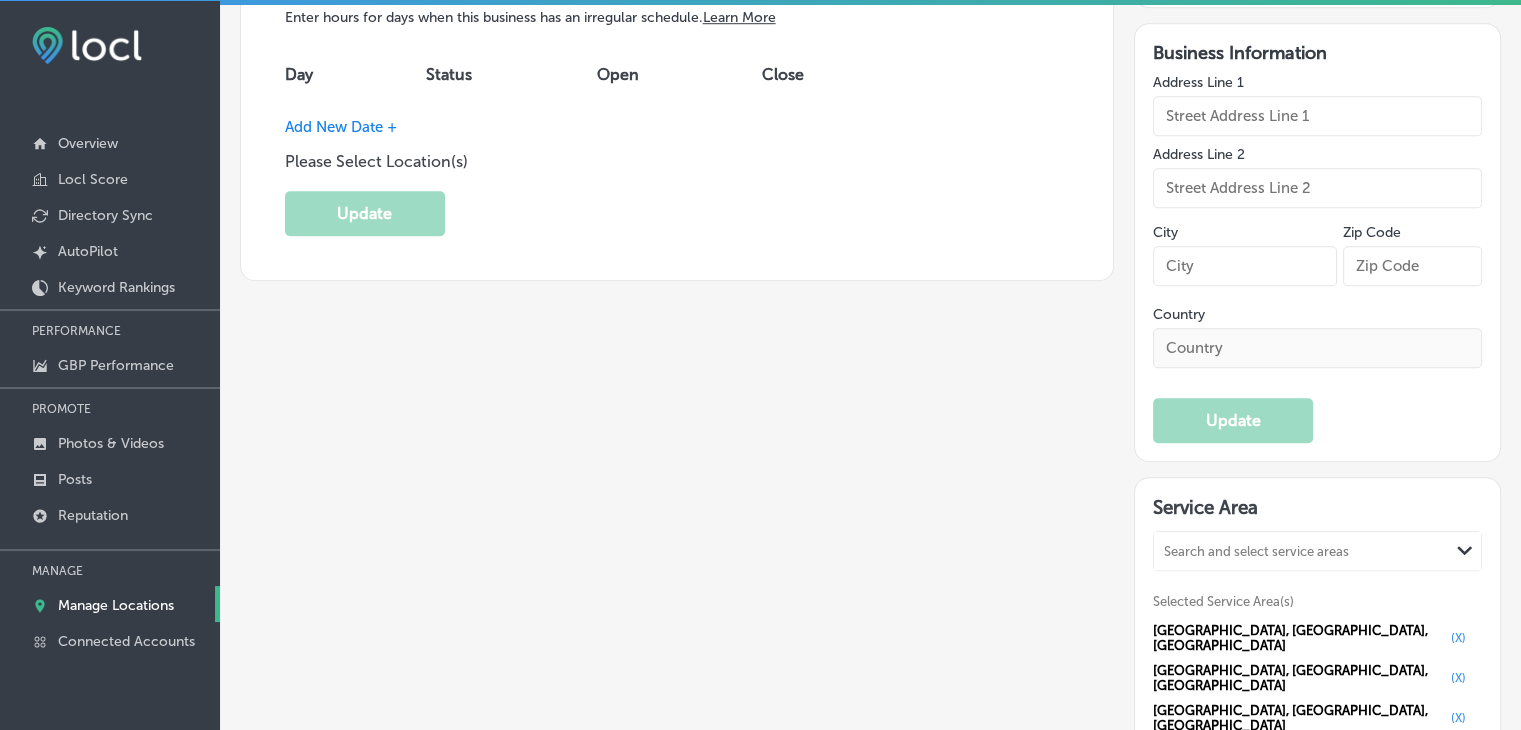 type on "[URL][DOMAIN_NAME][PERSON_NAME]" 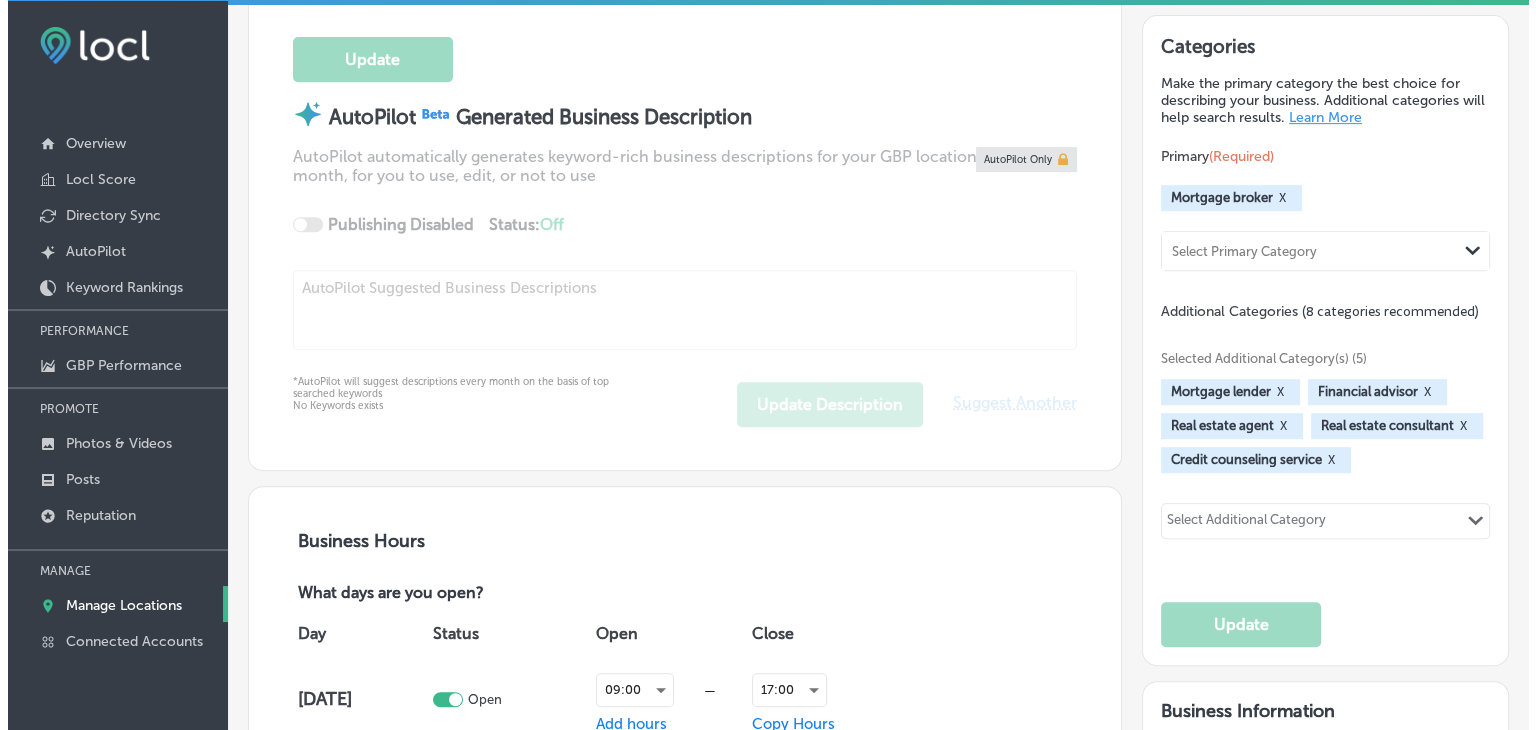 scroll, scrollTop: 1032, scrollLeft: 0, axis: vertical 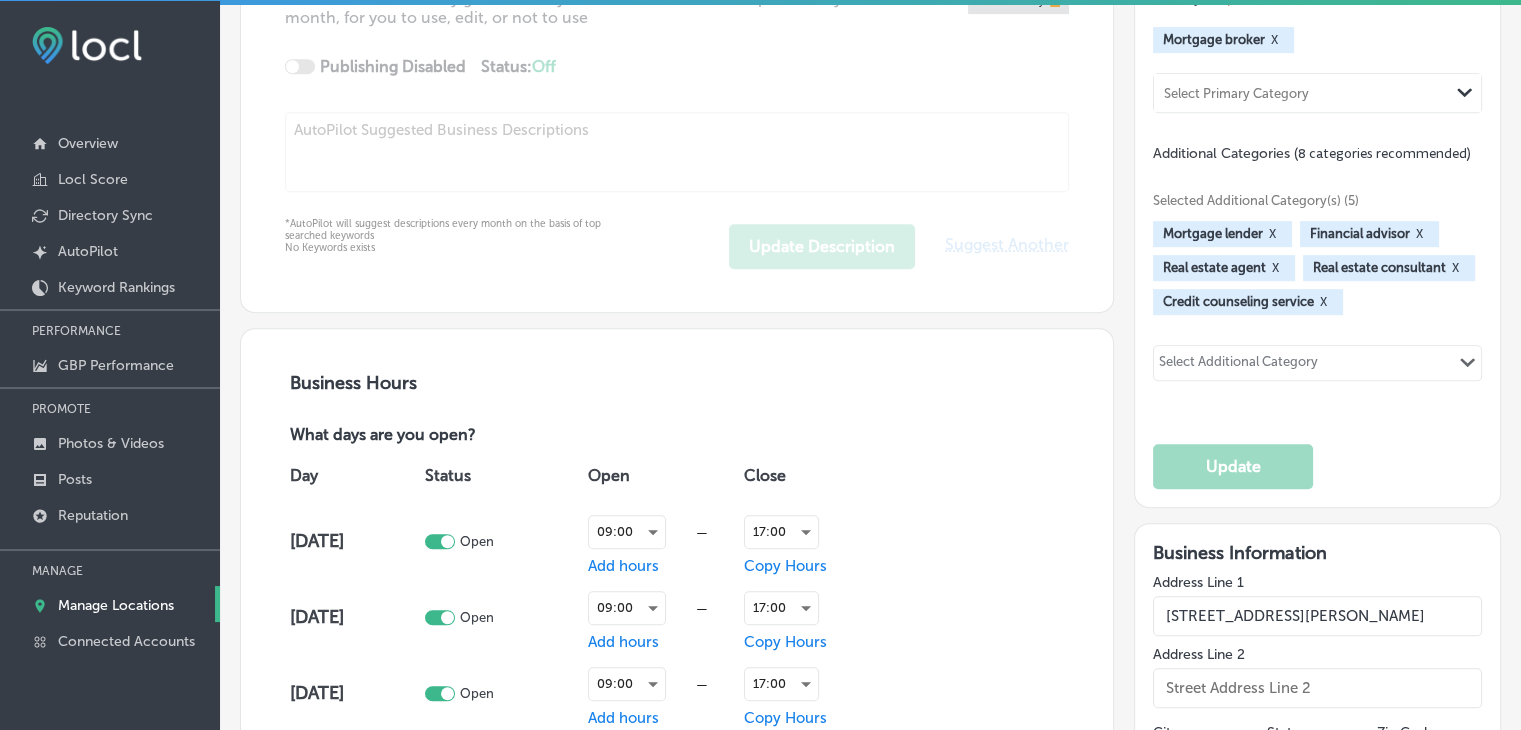 click on "X" at bounding box center [1323, 302] 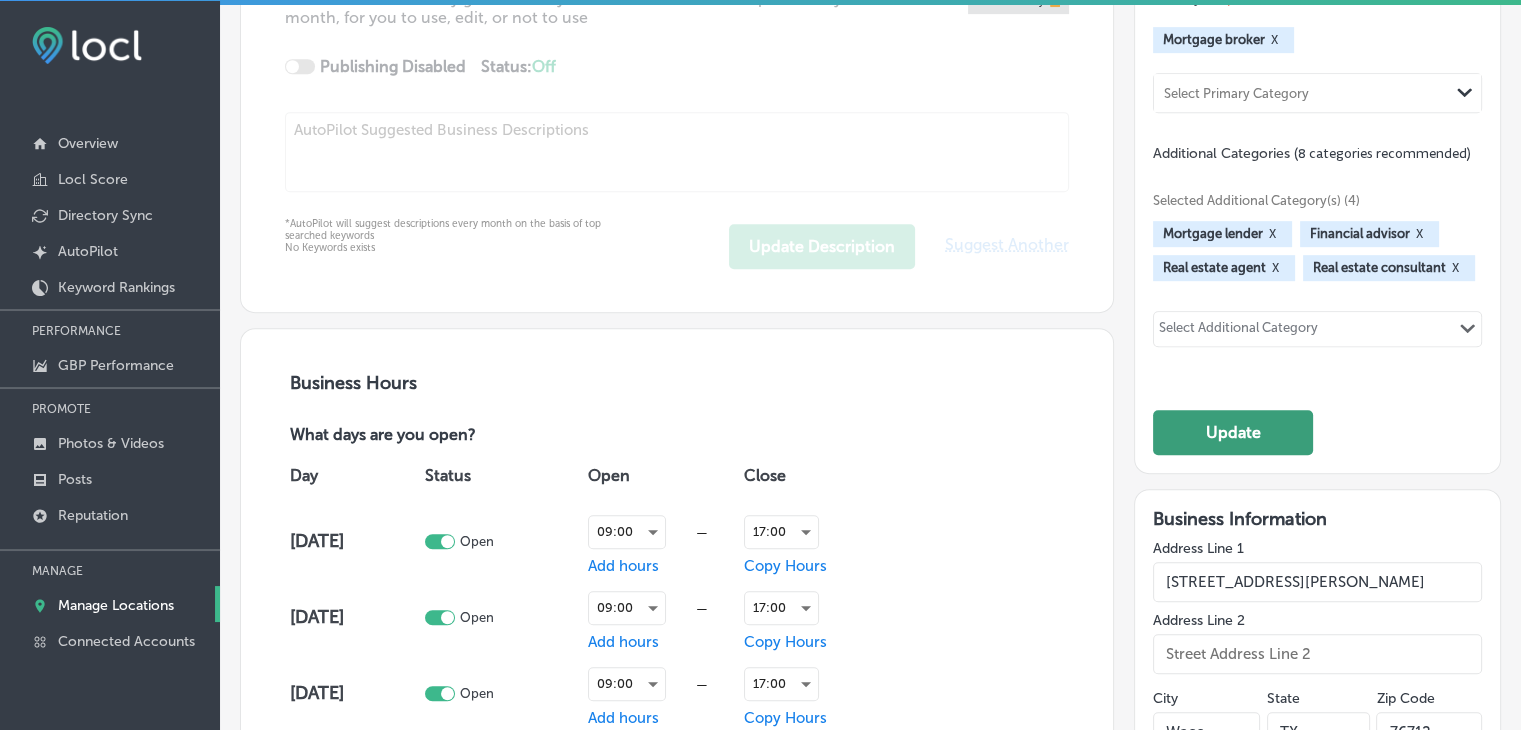 click on "Update" 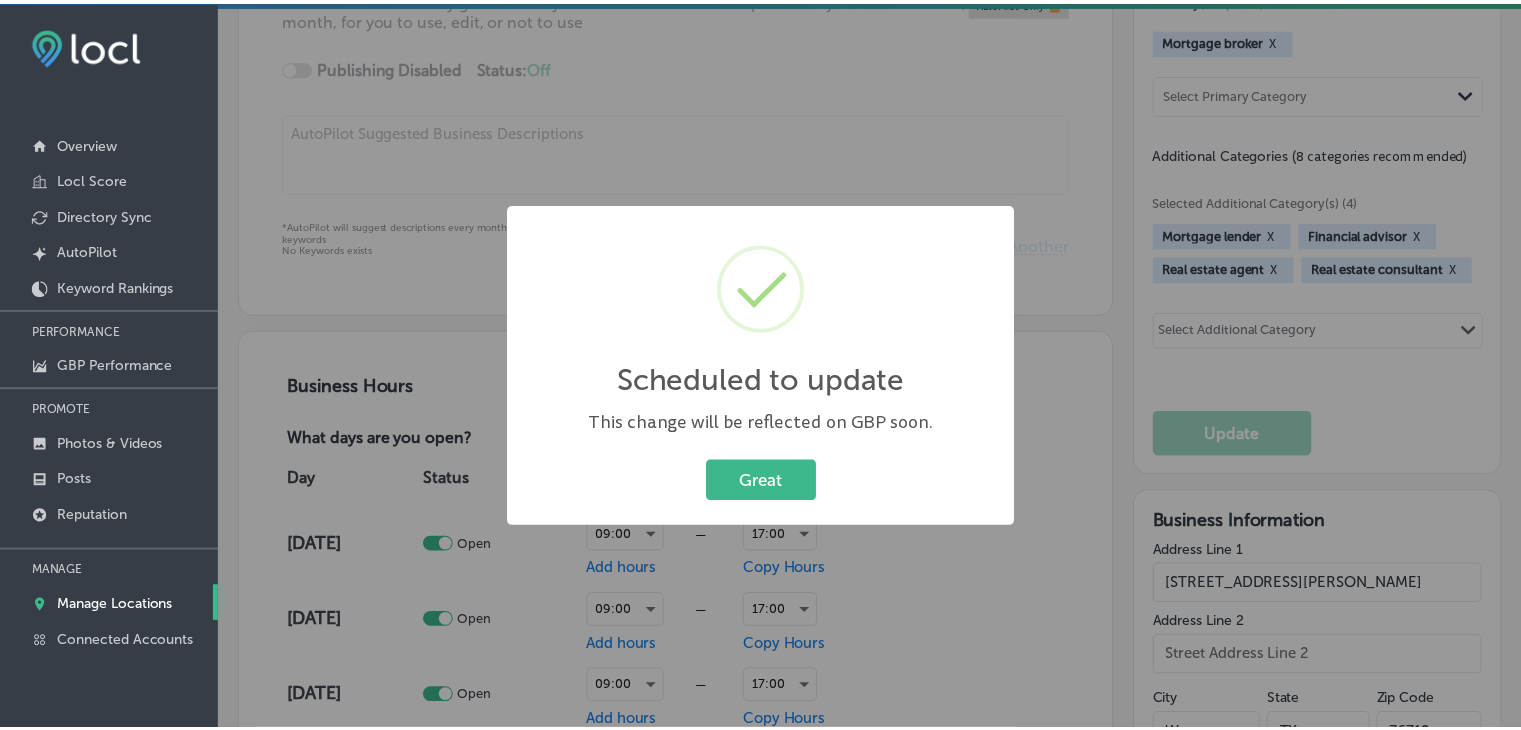 scroll, scrollTop: 1033, scrollLeft: 0, axis: vertical 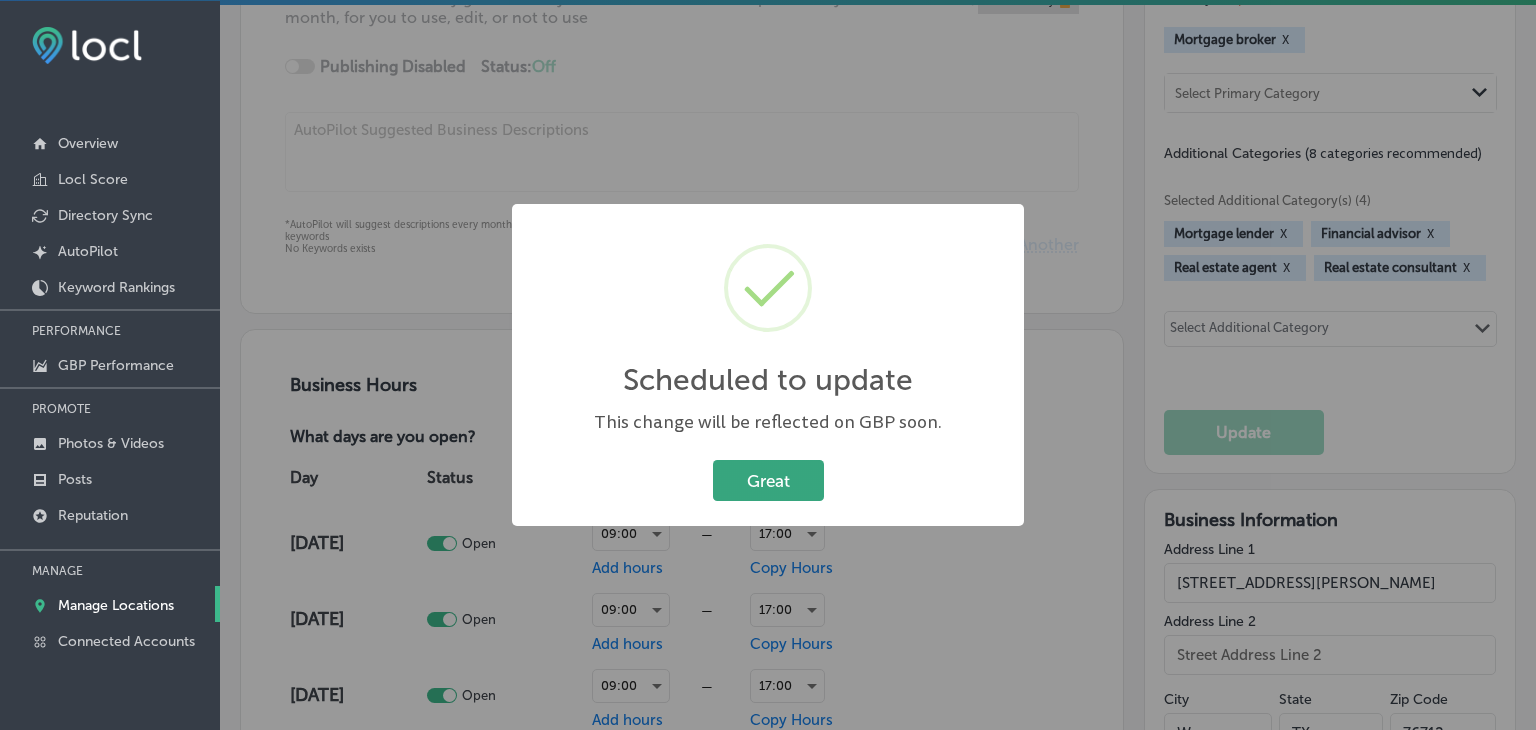 click on "Great" at bounding box center (768, 480) 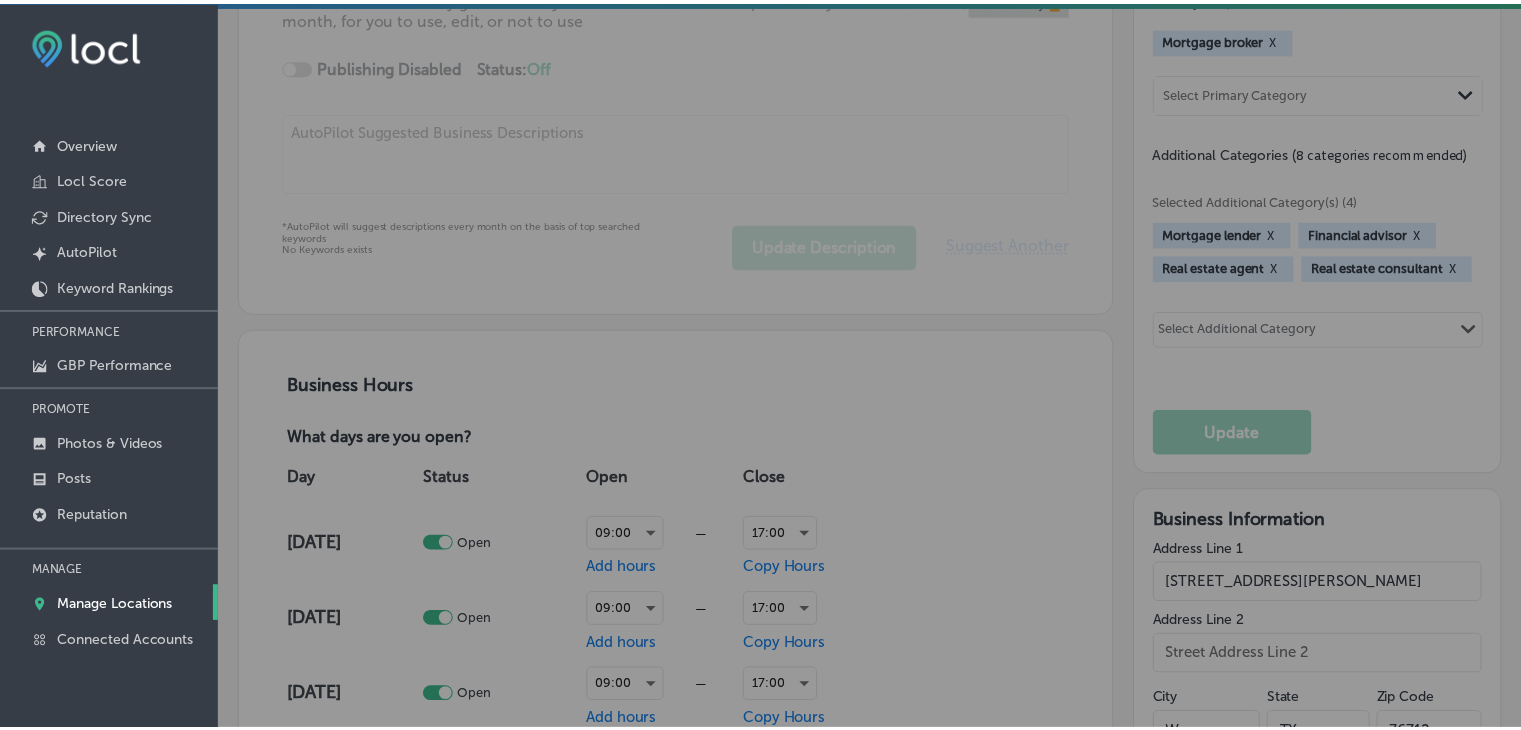 scroll, scrollTop: 1032, scrollLeft: 0, axis: vertical 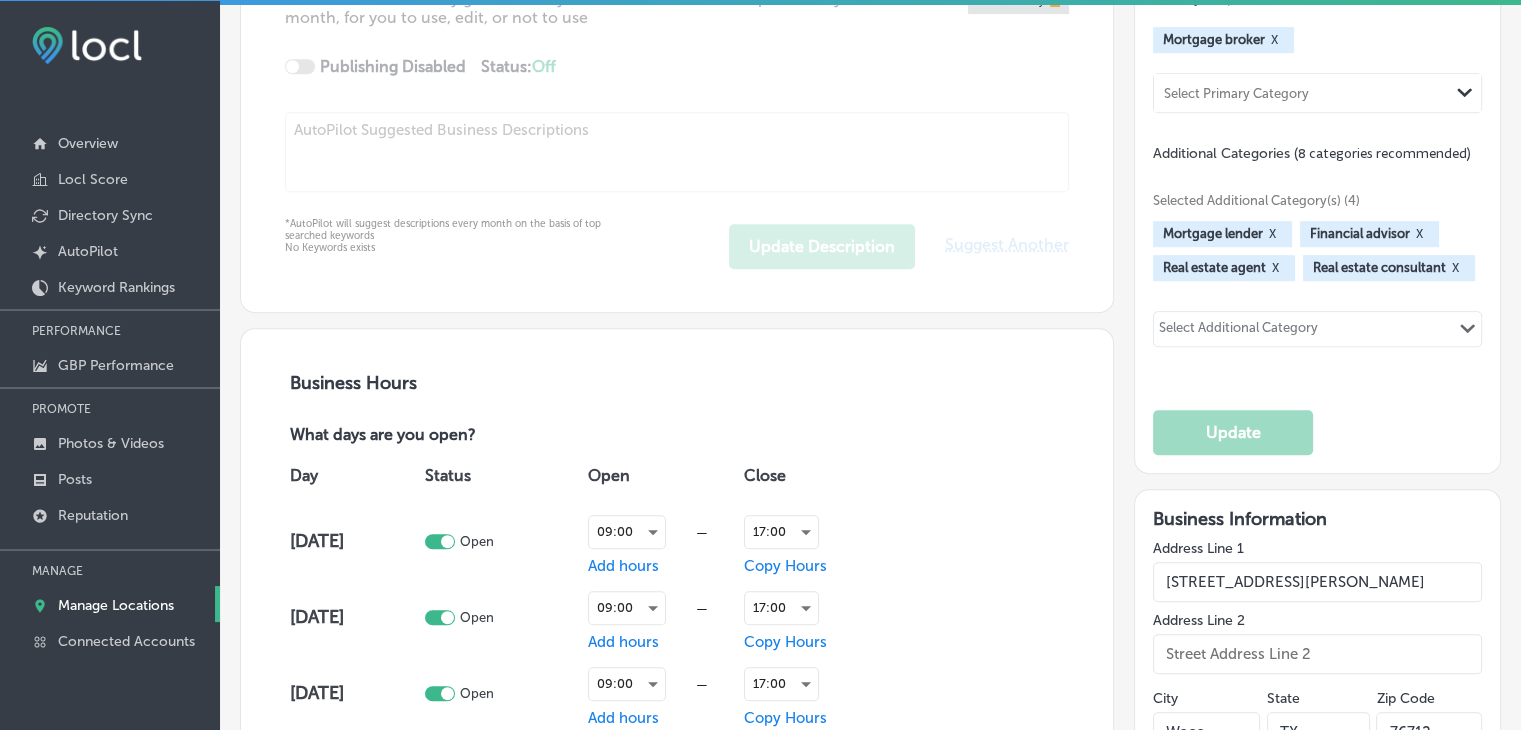 click on "X" at bounding box center (1275, 268) 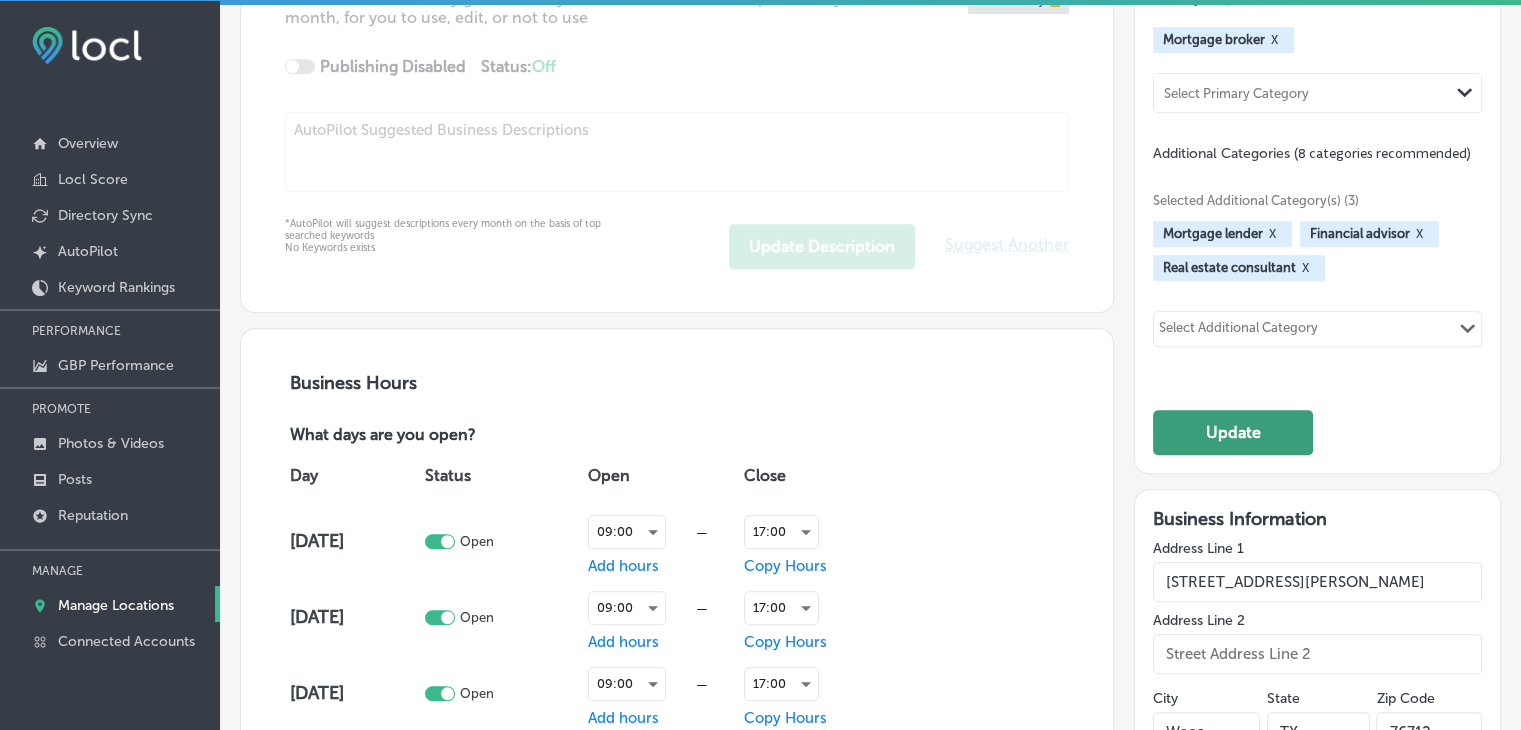 click on "Update" 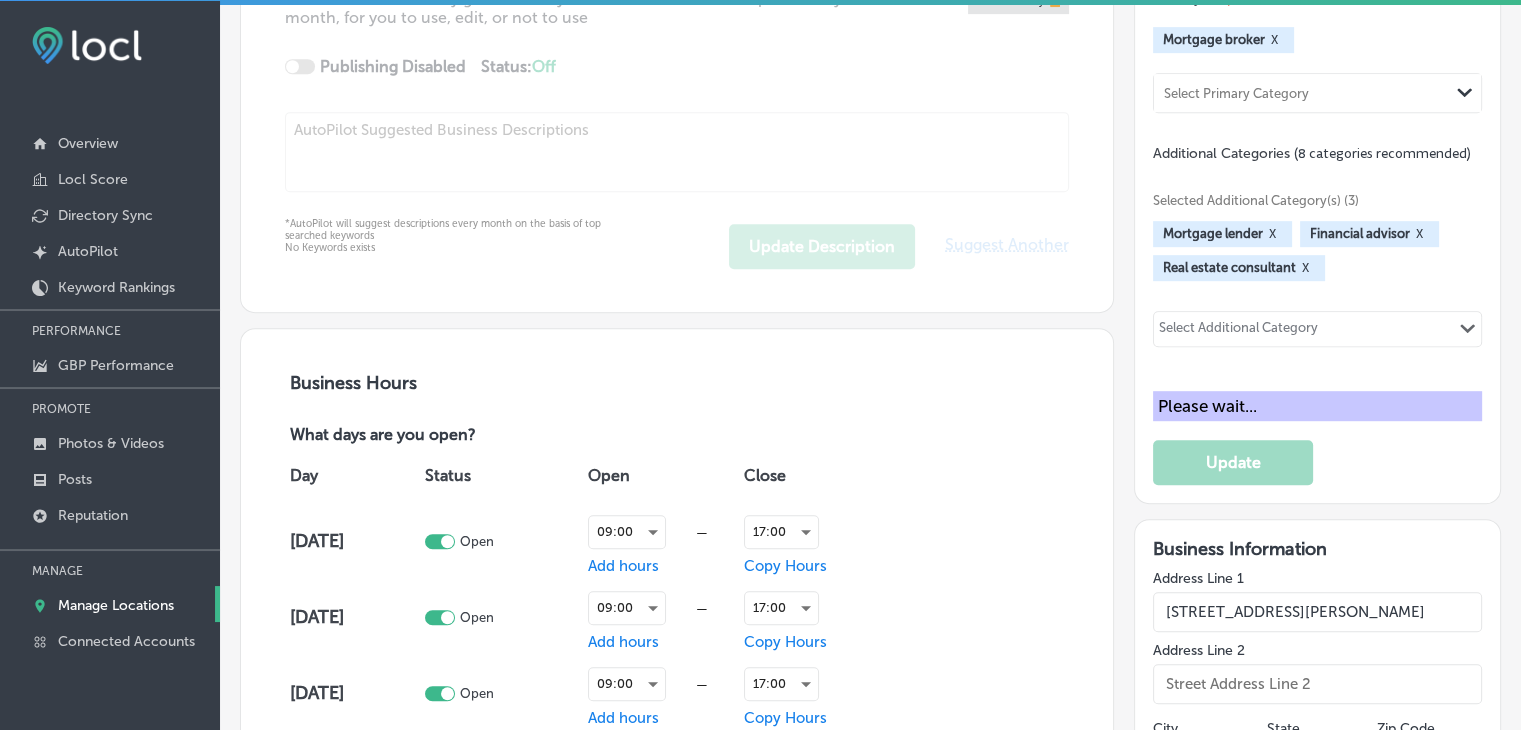 scroll, scrollTop: 1033, scrollLeft: 0, axis: vertical 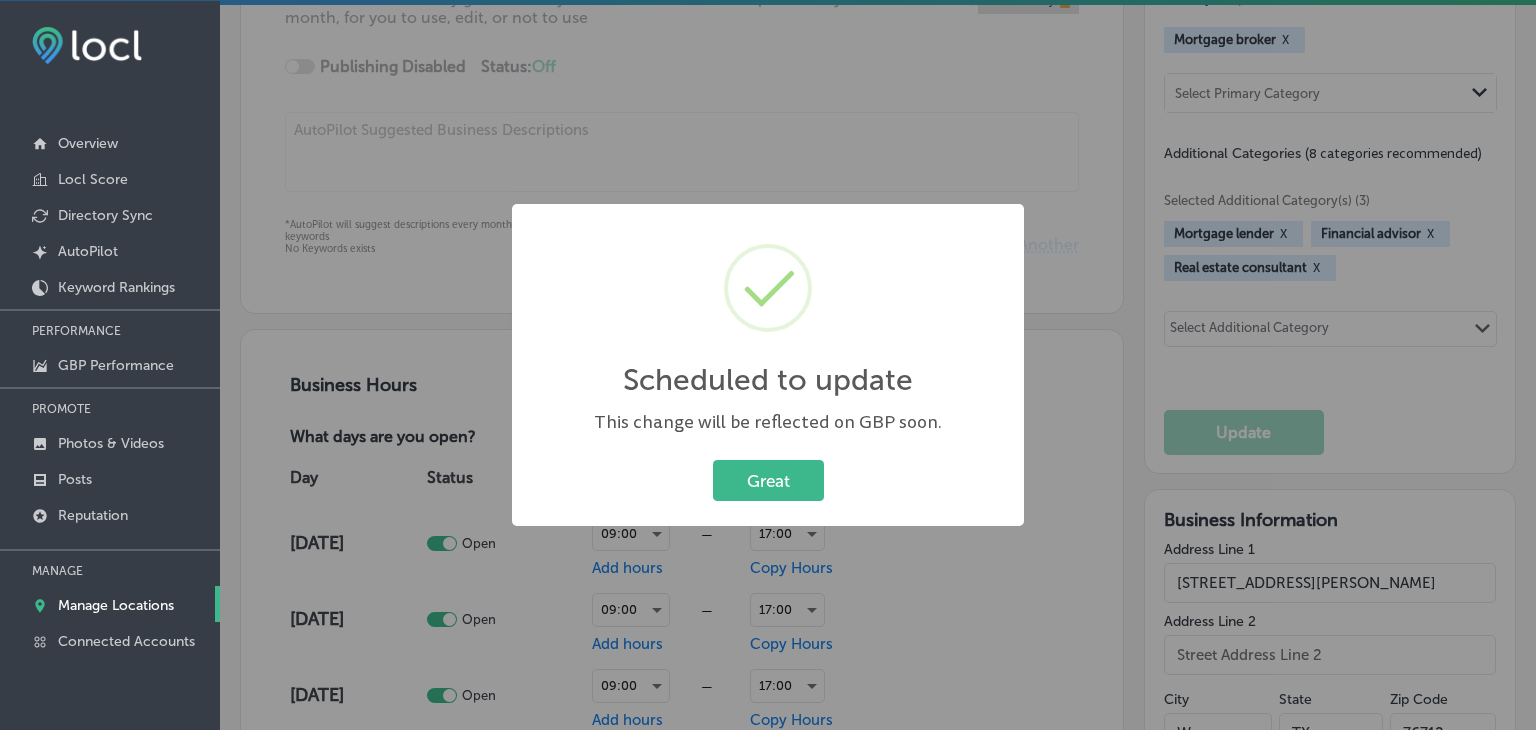 click on "Scheduled to update × This change will be reflected on GBP soon. Great Cancel" at bounding box center [768, 365] 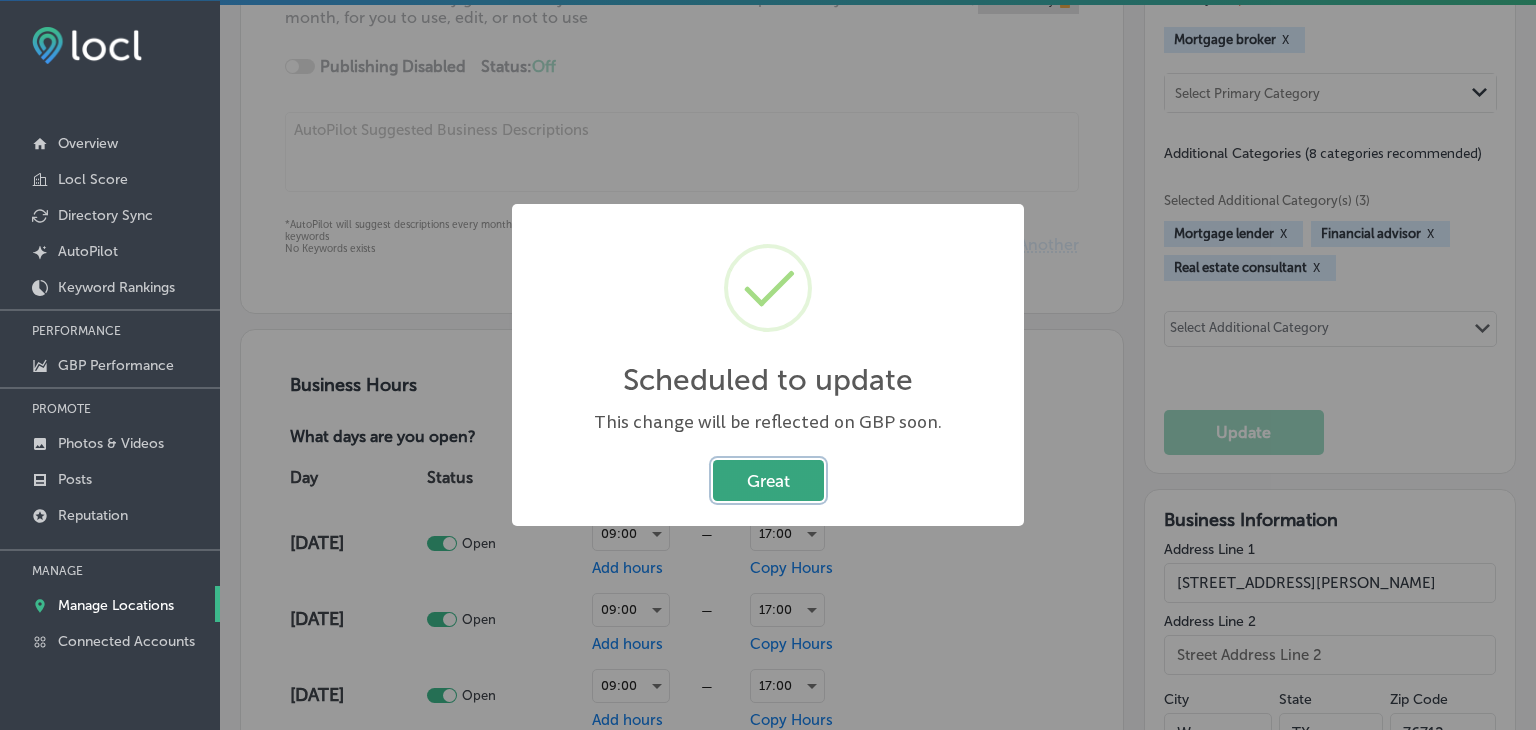 click on "Great" at bounding box center (768, 480) 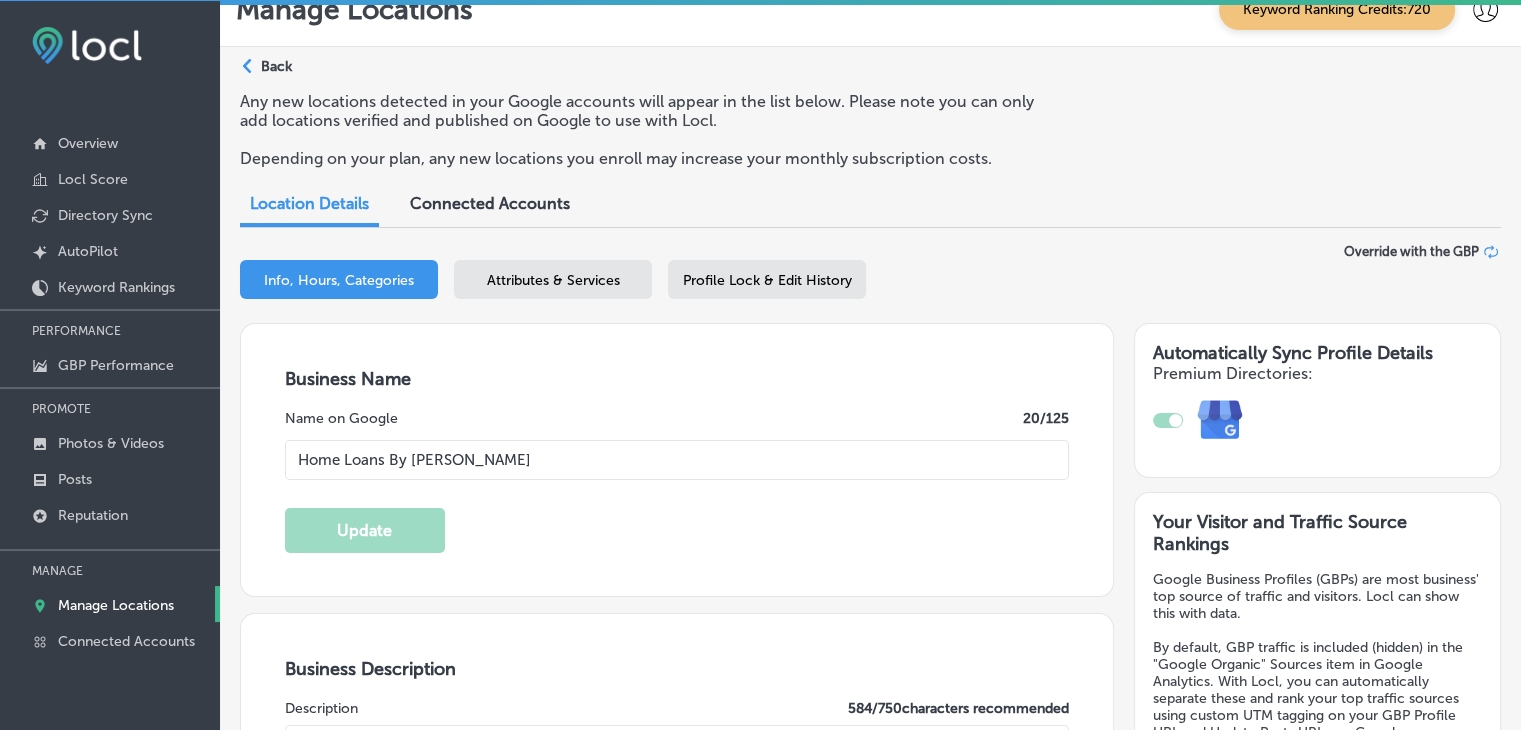 scroll, scrollTop: 0, scrollLeft: 0, axis: both 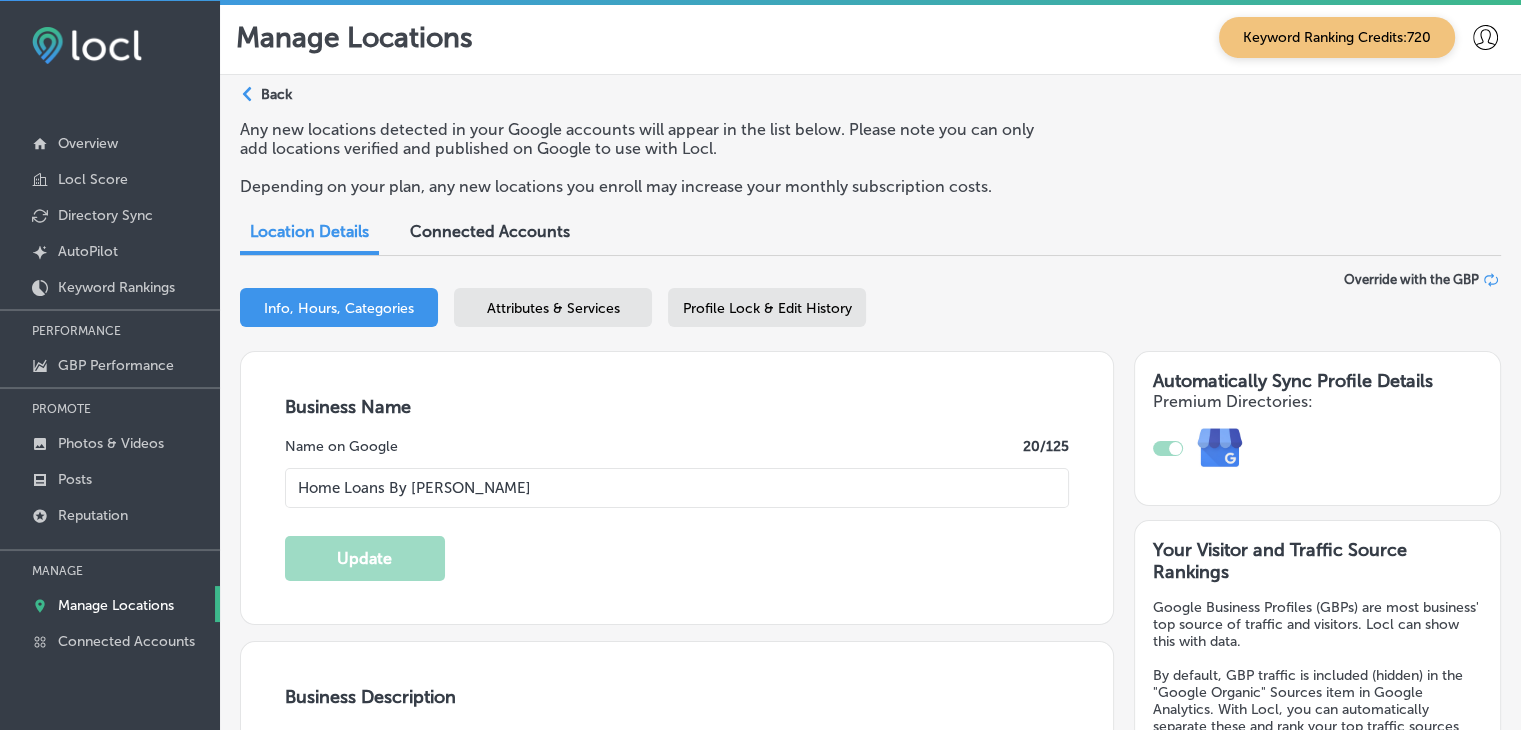 click on "Info, Hours, Categories Attributes & Services Profile Lock & Edit History" at bounding box center (870, 311) 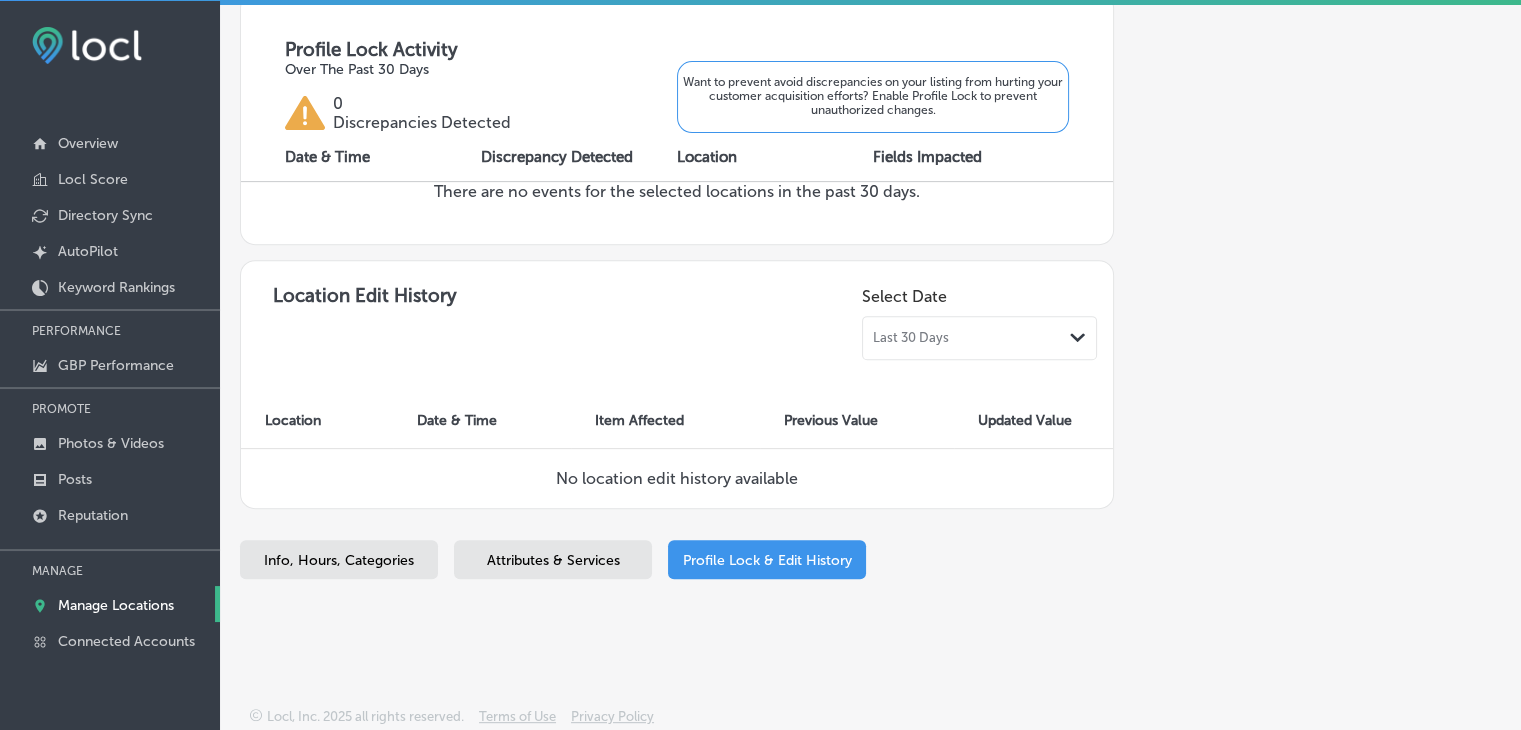 checkbox on "true" 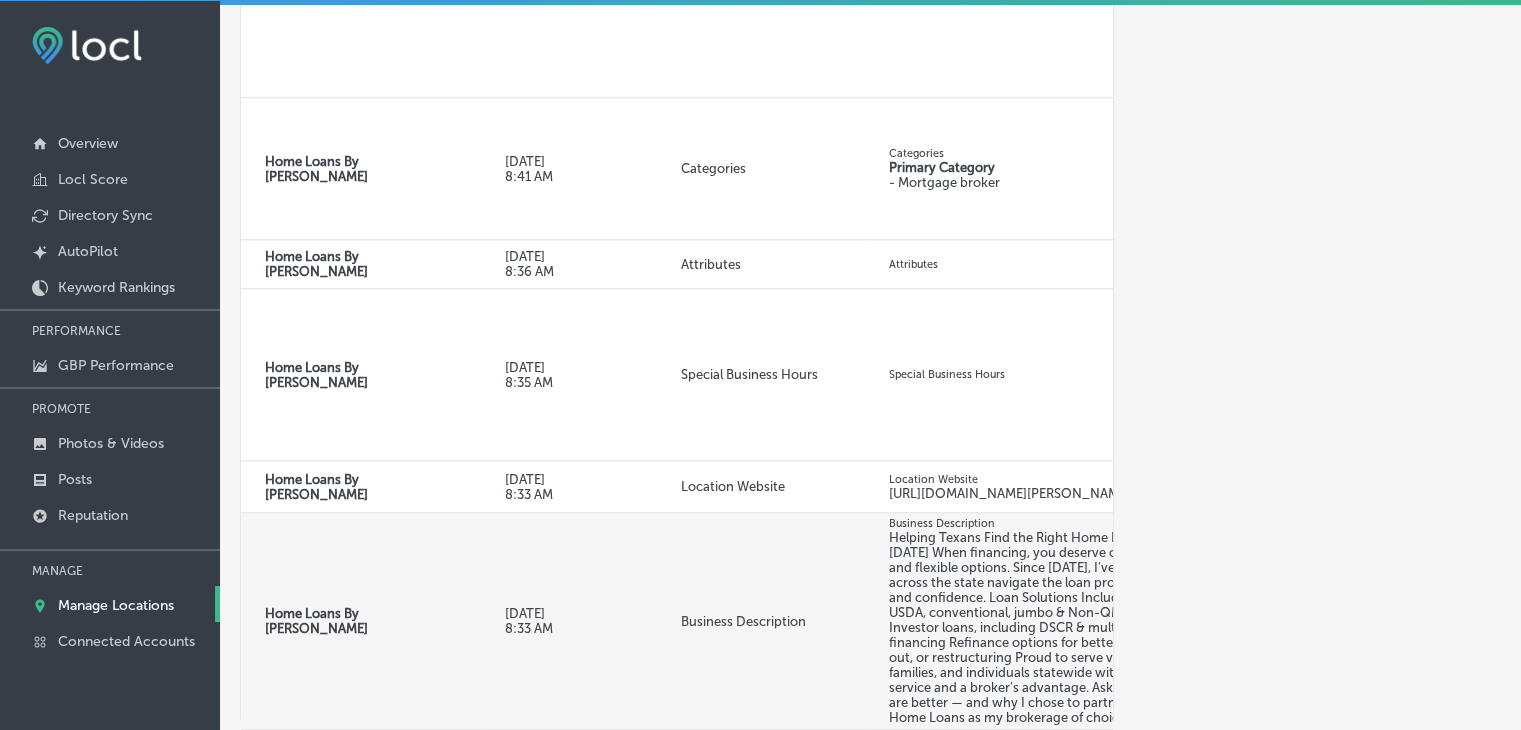 scroll, scrollTop: 1848, scrollLeft: 0, axis: vertical 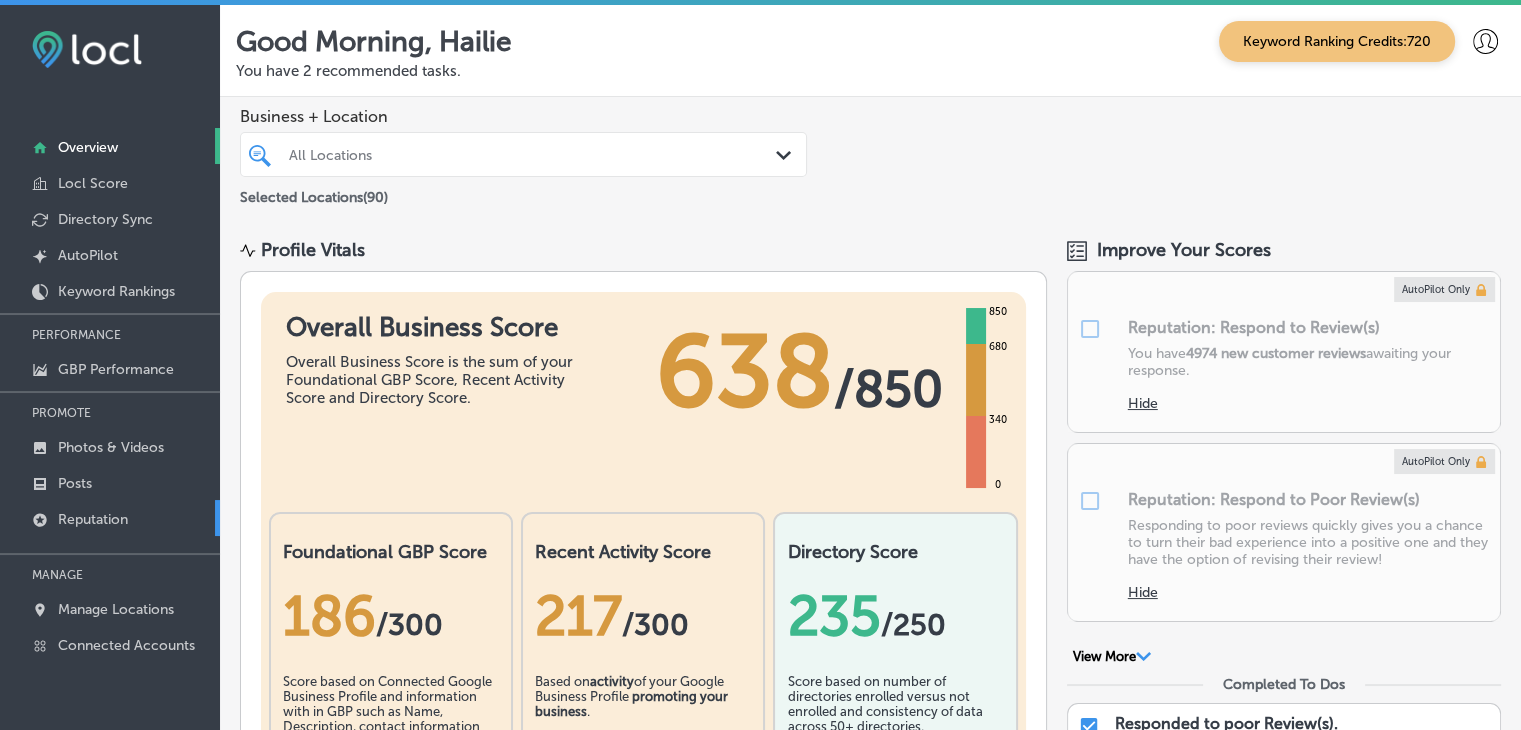 click on "Reputation" at bounding box center [110, 518] 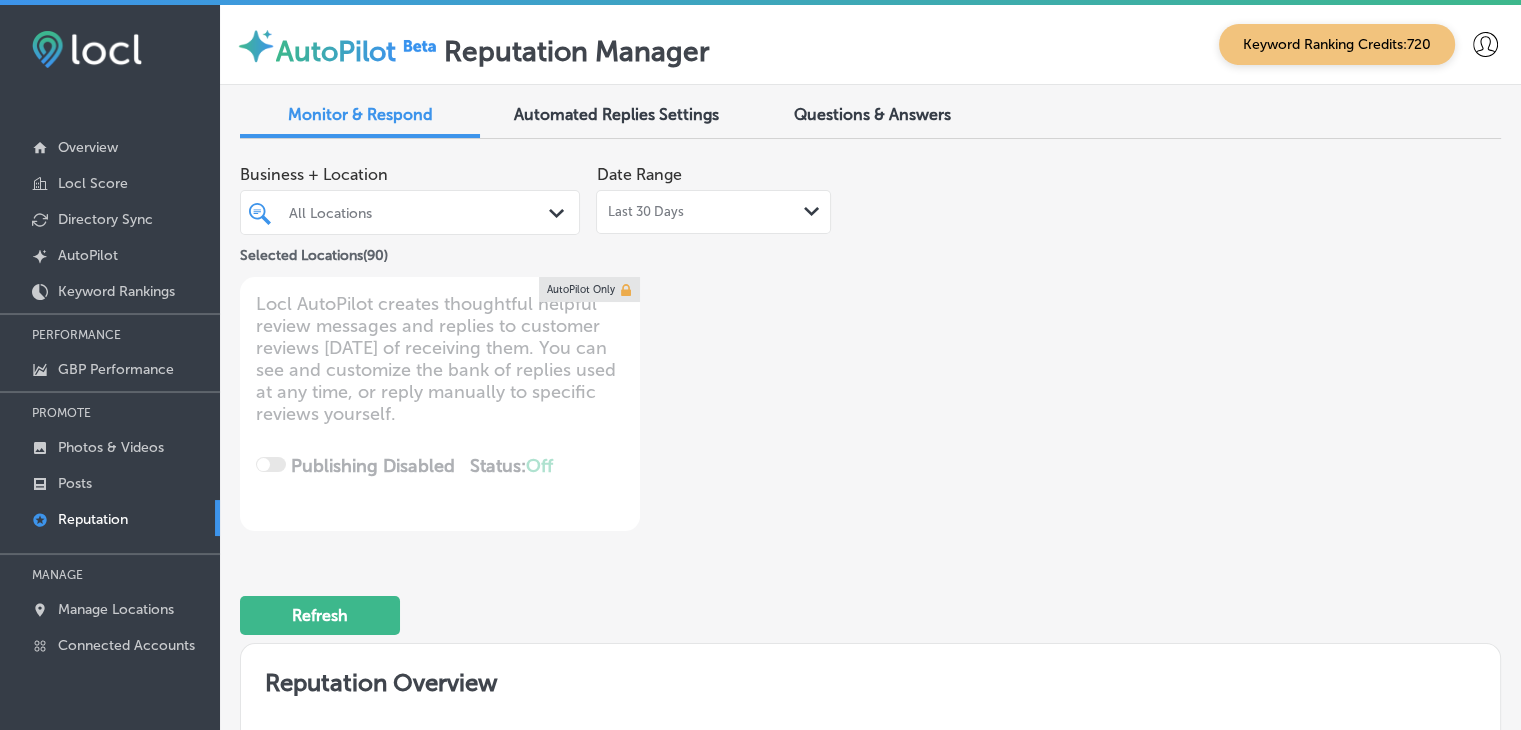 type on "x" 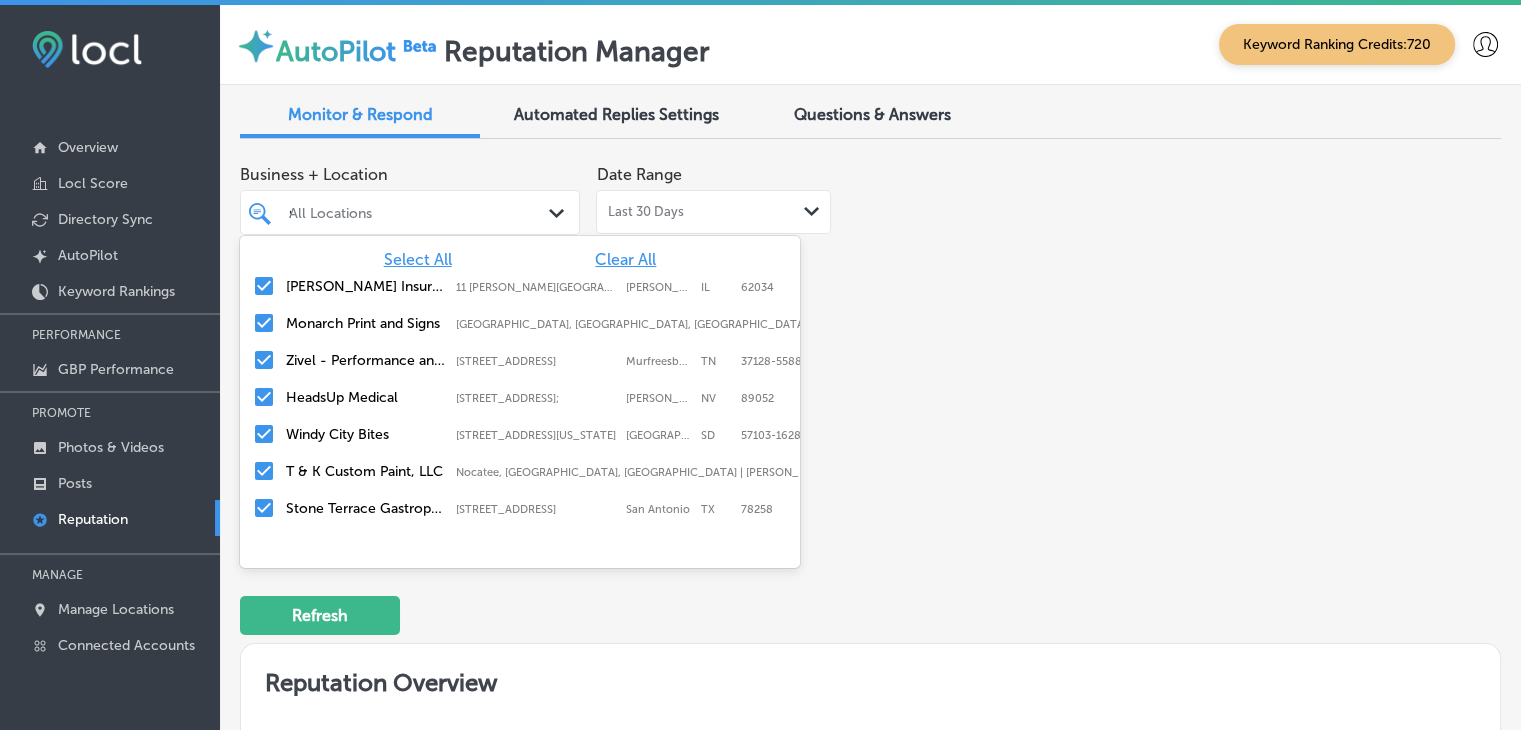 type on "sa" 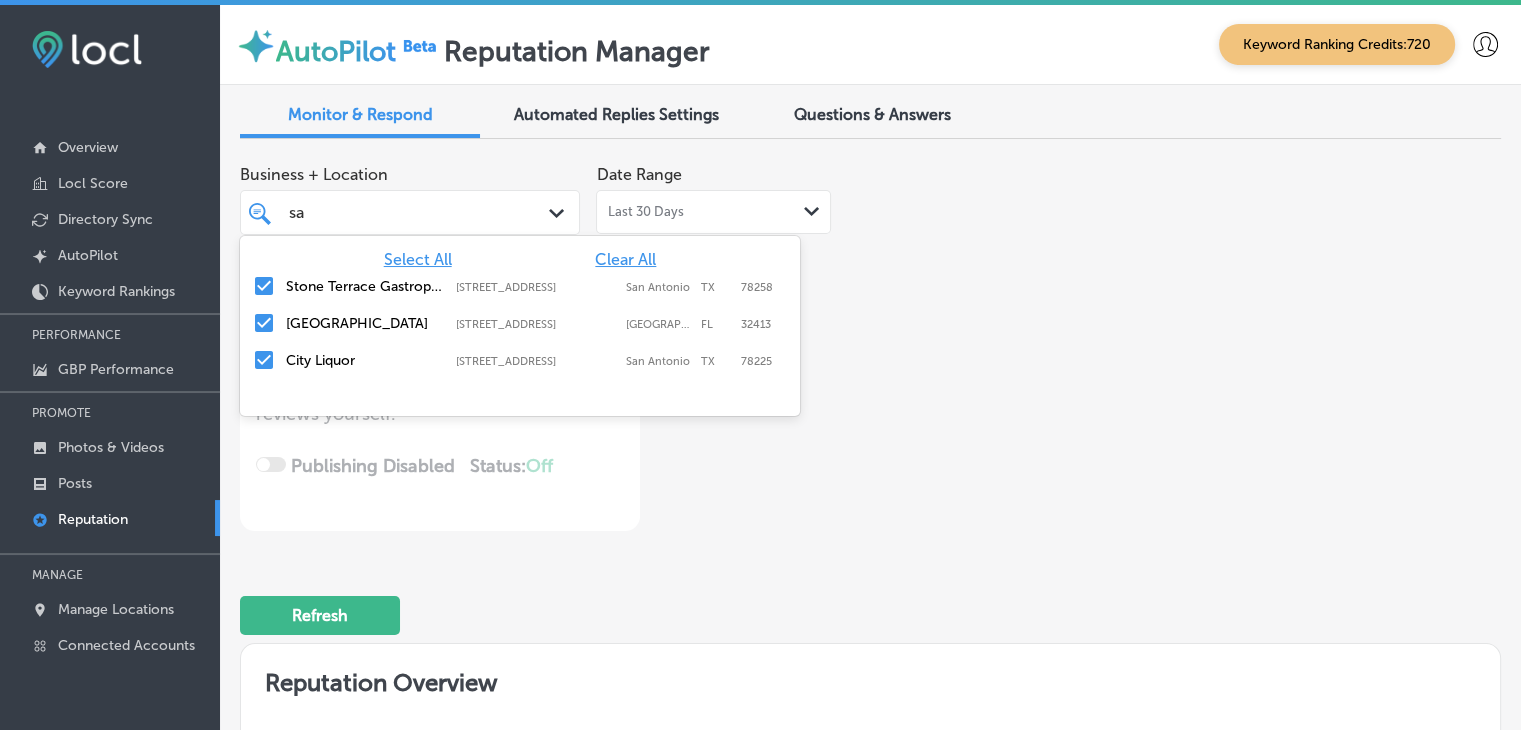 click on "Clear All" at bounding box center (625, 259) 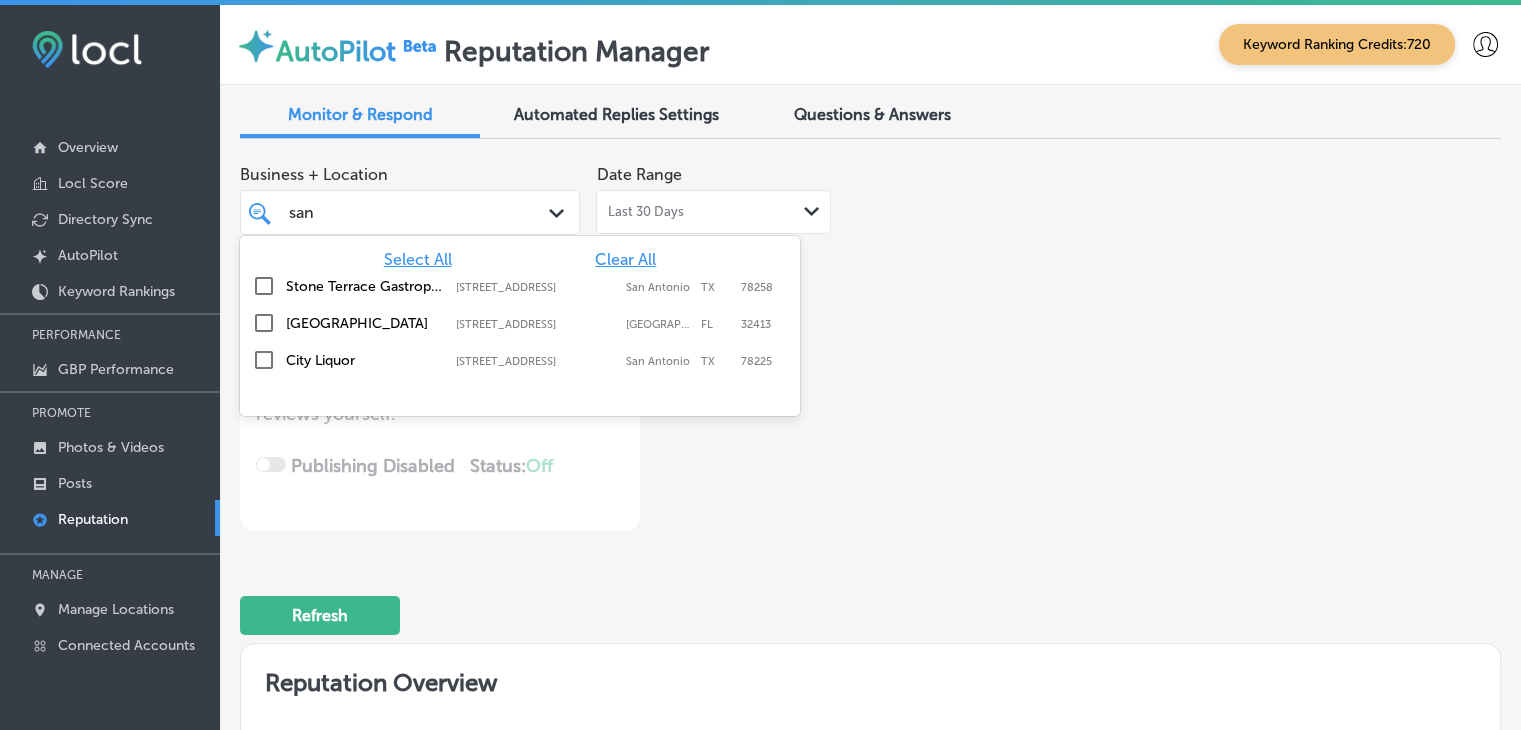 type on "san m" 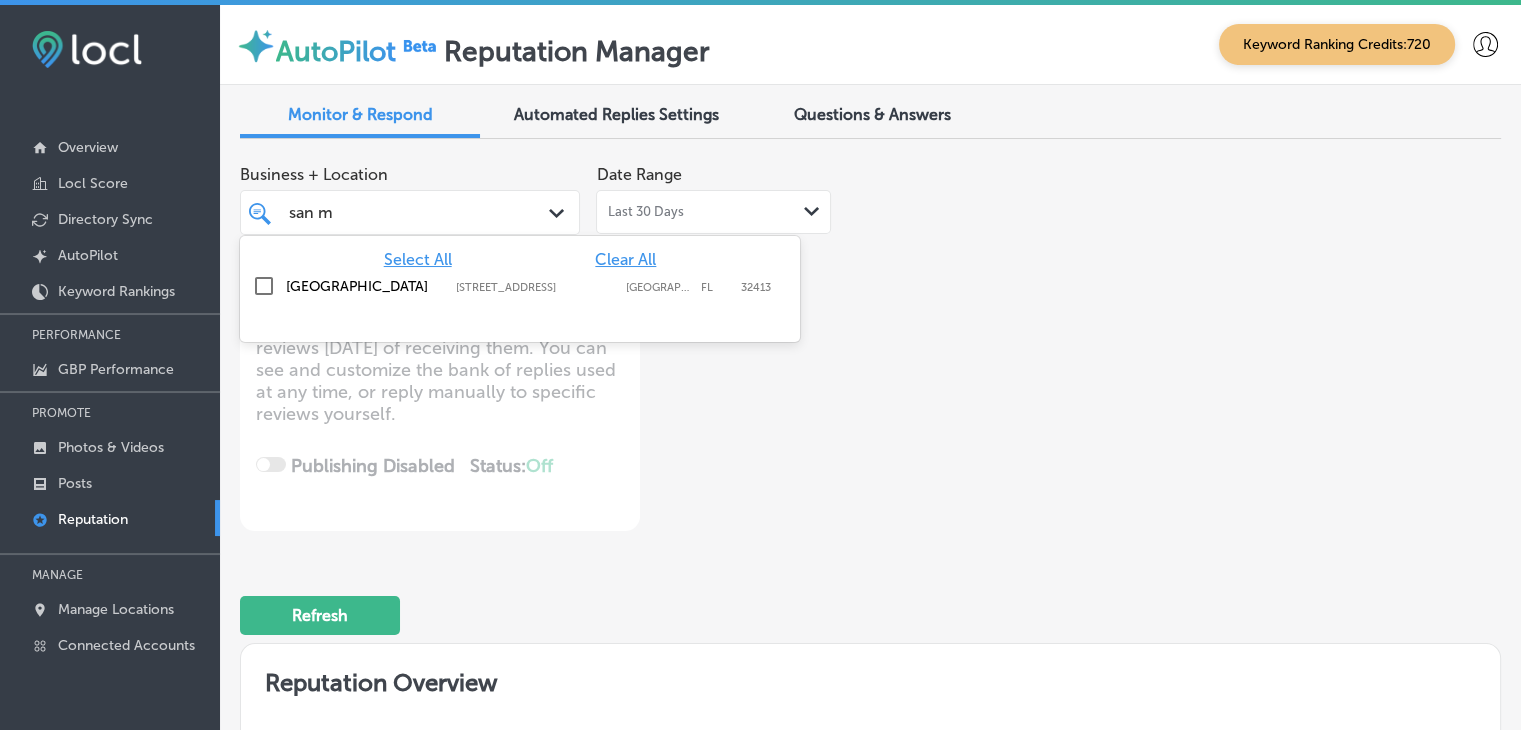 click on "San Marcos Mexican Grill Pier Park 101 Bluefish Dr Suite 105, Panama City Beach, FL, 32413 101 Bluefish Dr Suite 105 Panama City Beach FL 32413" at bounding box center (520, 286) 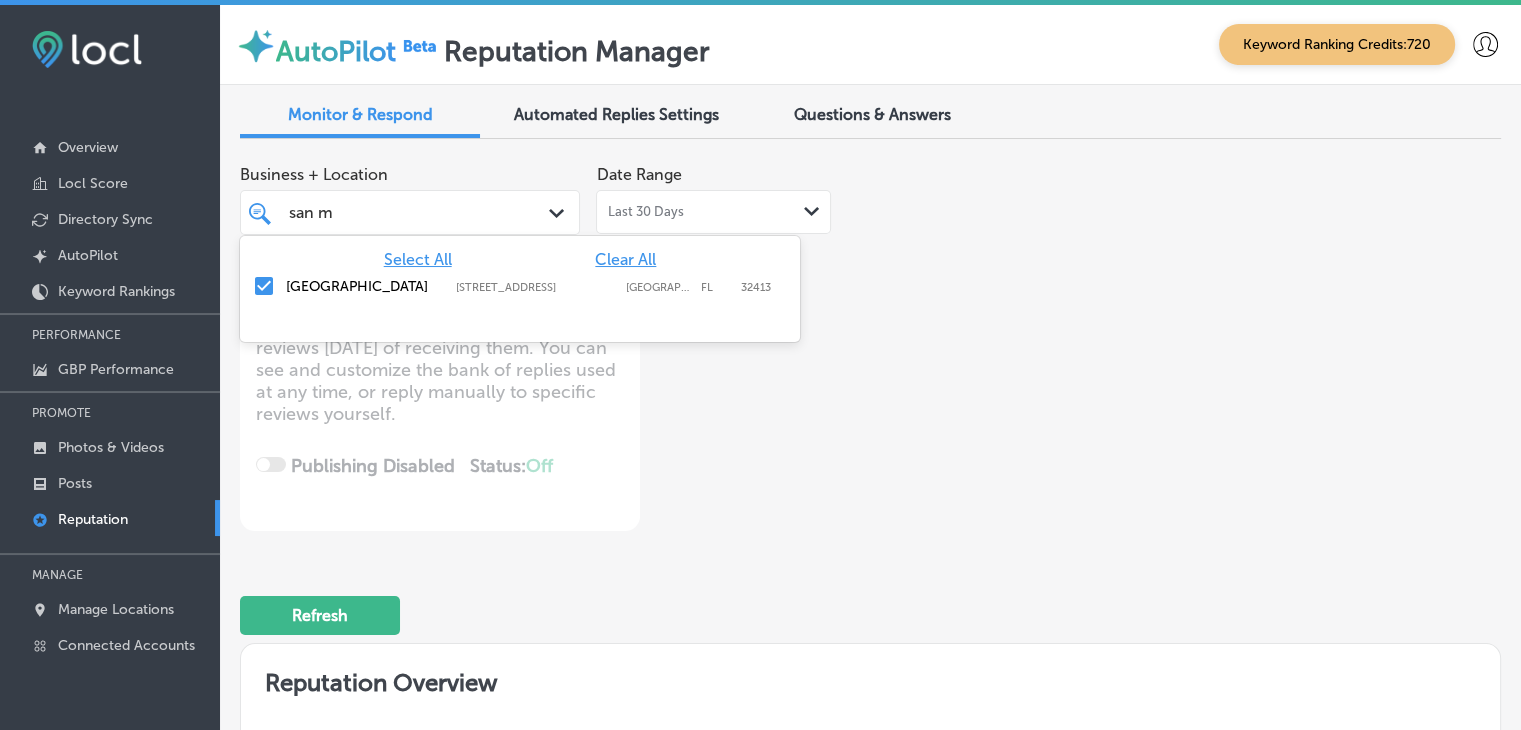 type on "san m" 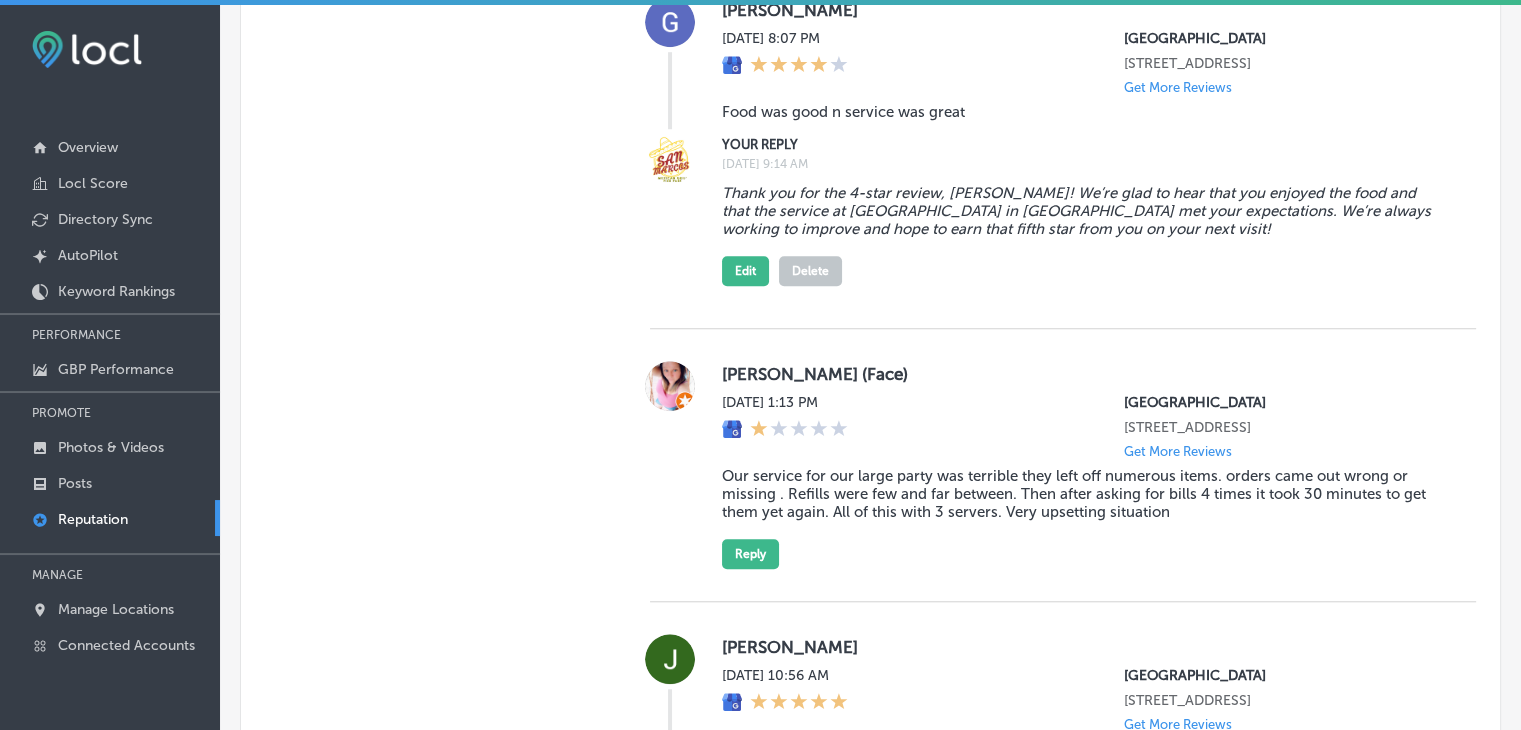 scroll, scrollTop: 1000, scrollLeft: 0, axis: vertical 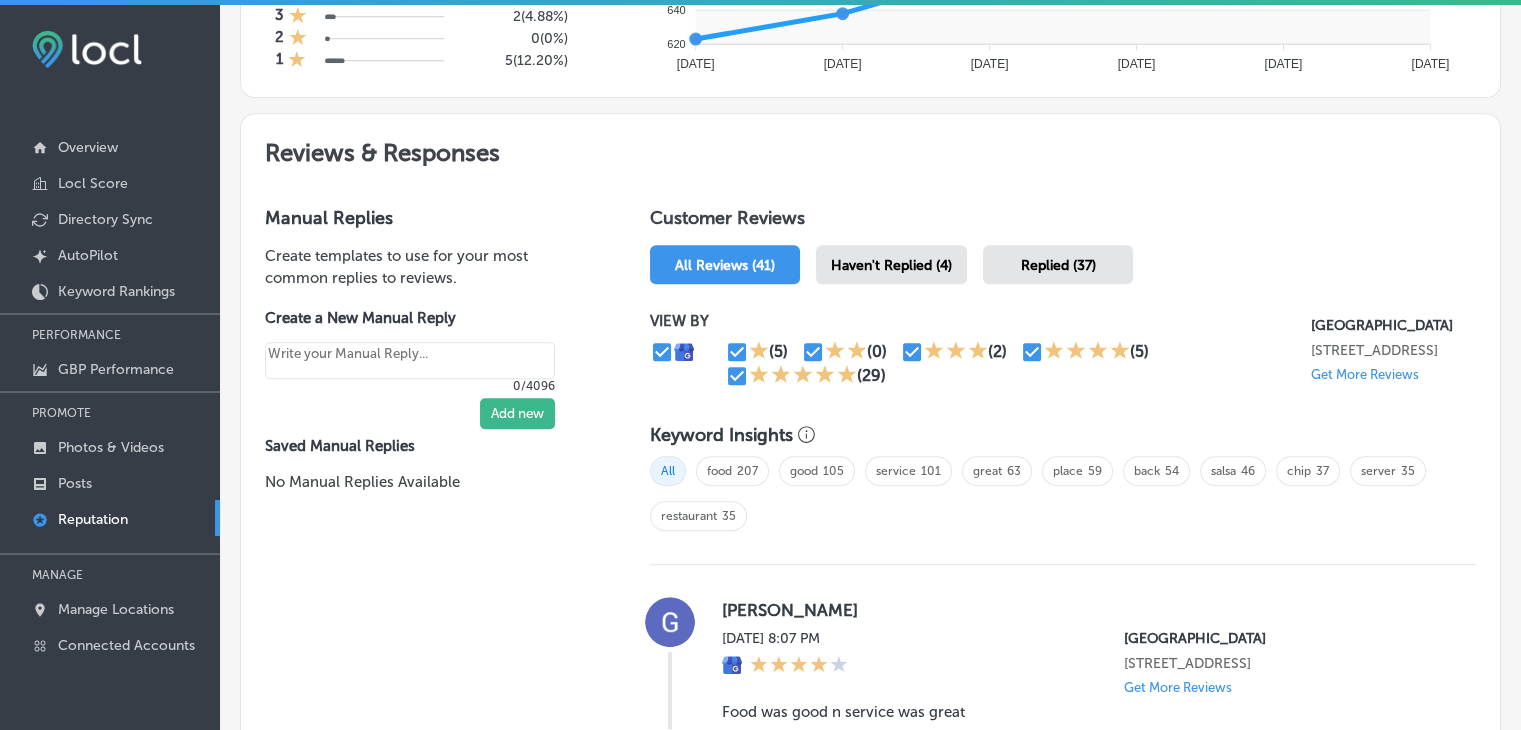 click on "Haven't Replied (4)" at bounding box center (891, 265) 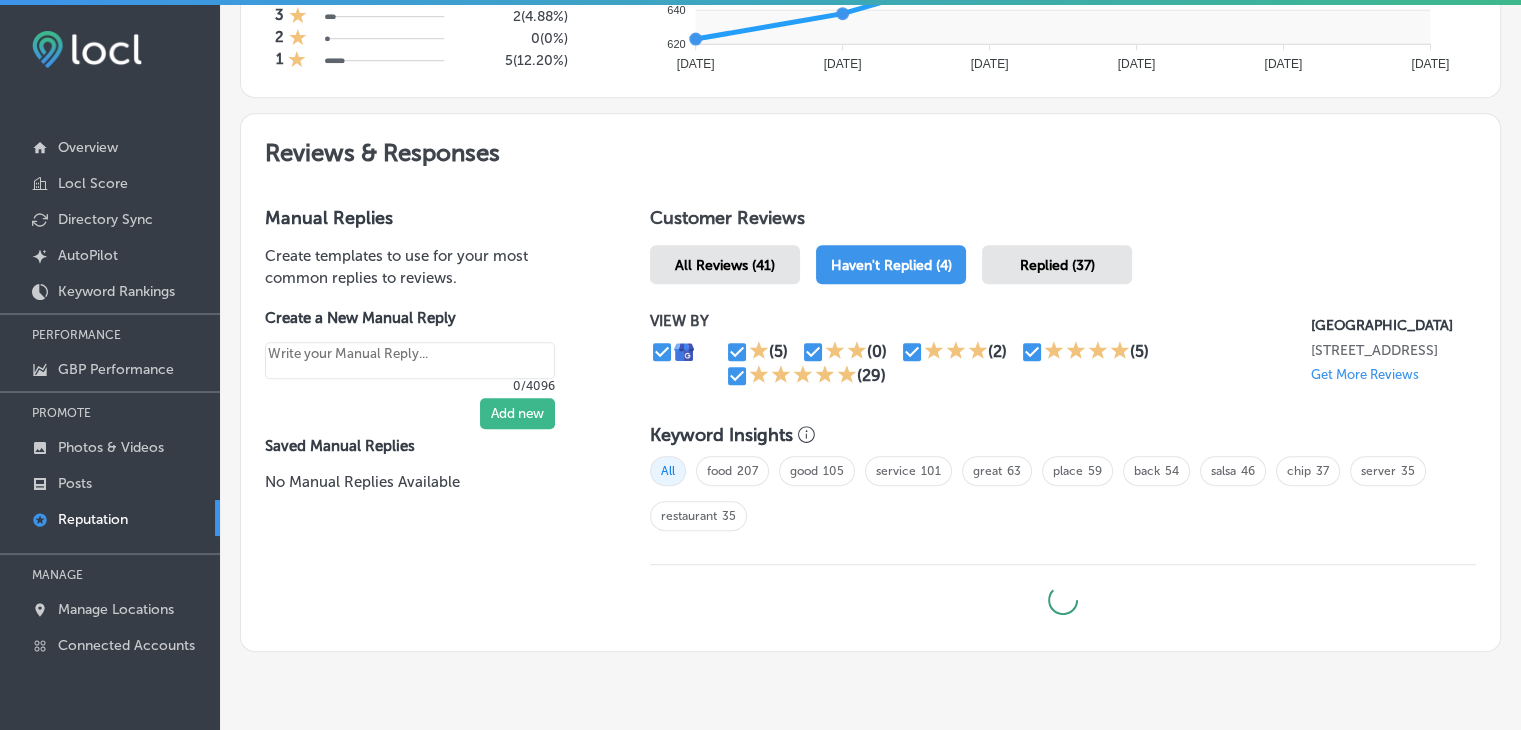 type on "x" 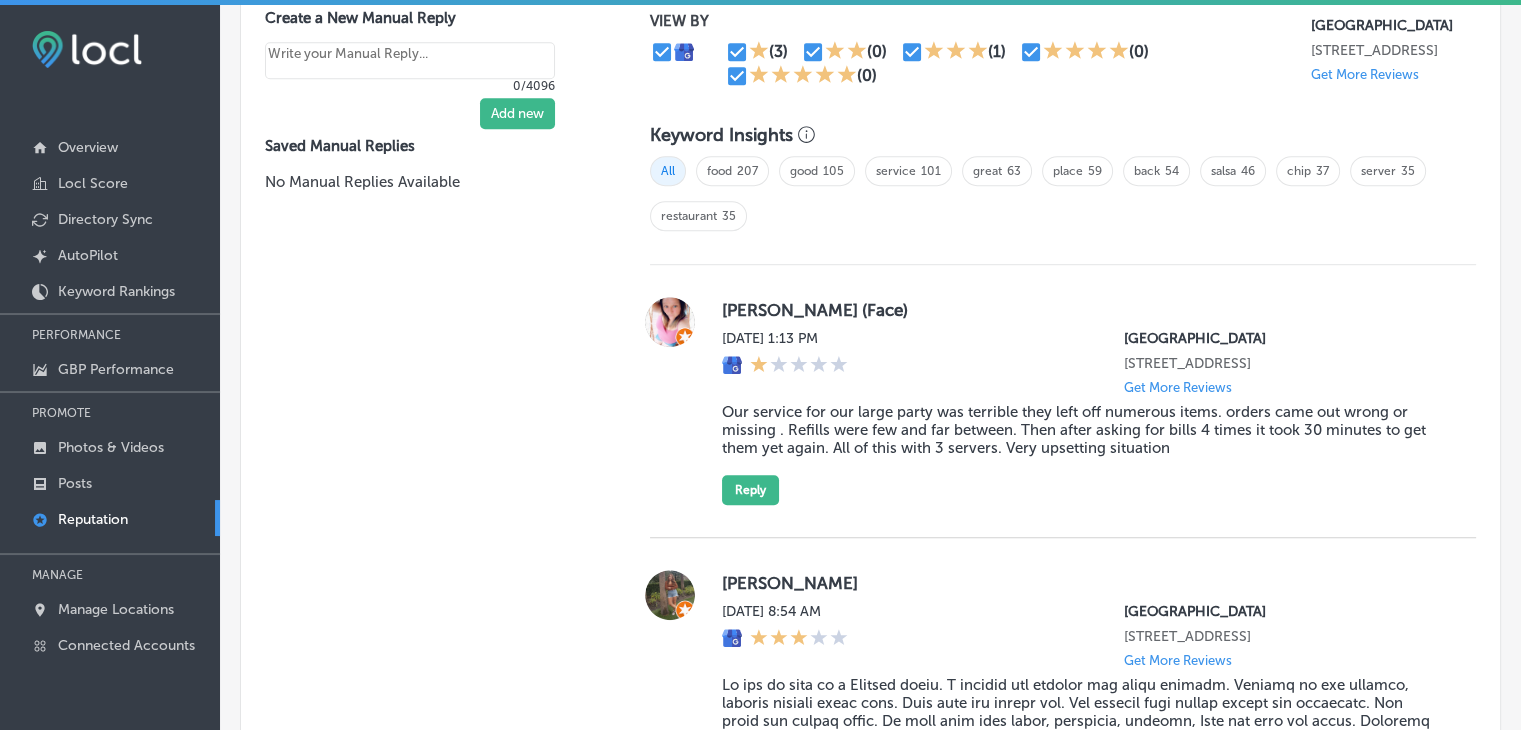 scroll, scrollTop: 1500, scrollLeft: 0, axis: vertical 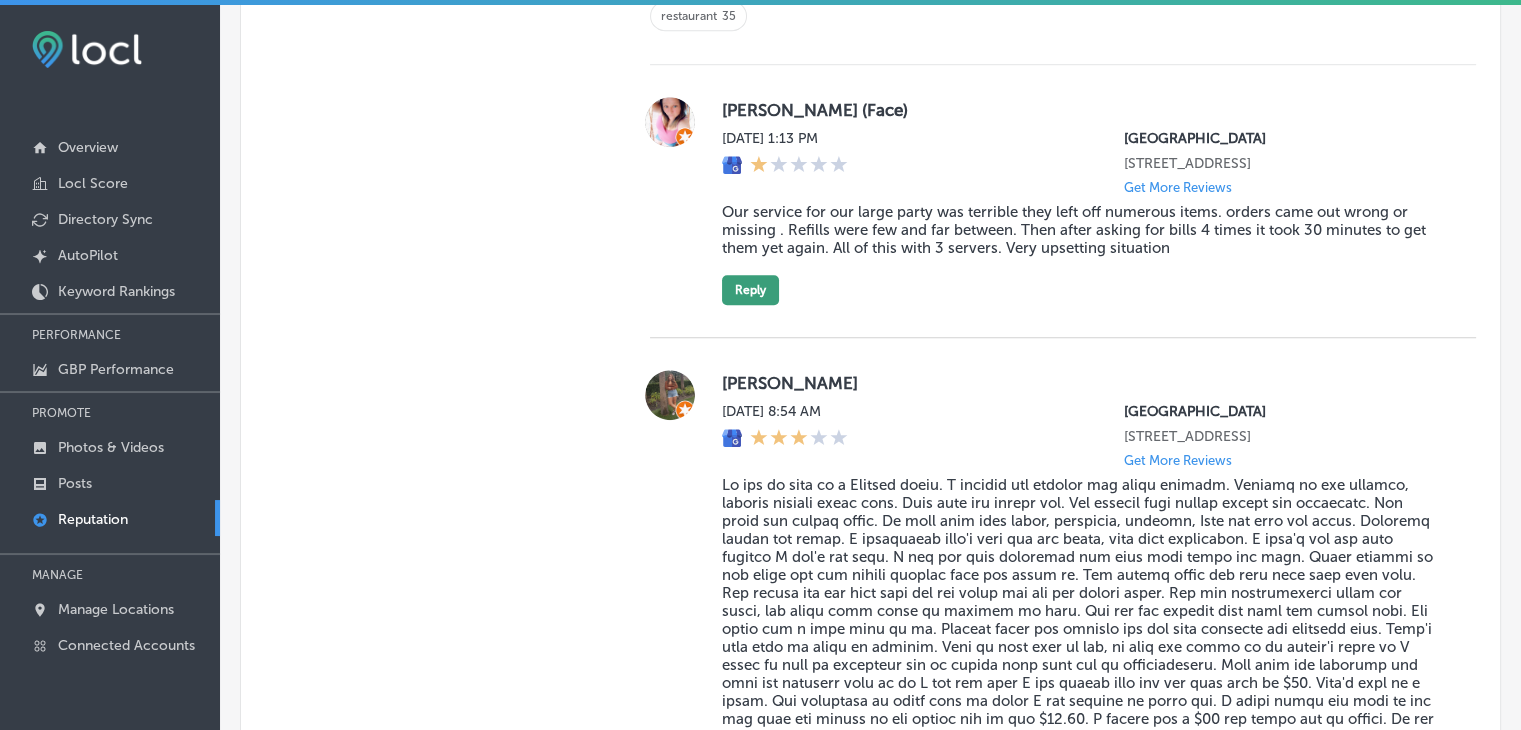 click on "Reply" at bounding box center [750, 290] 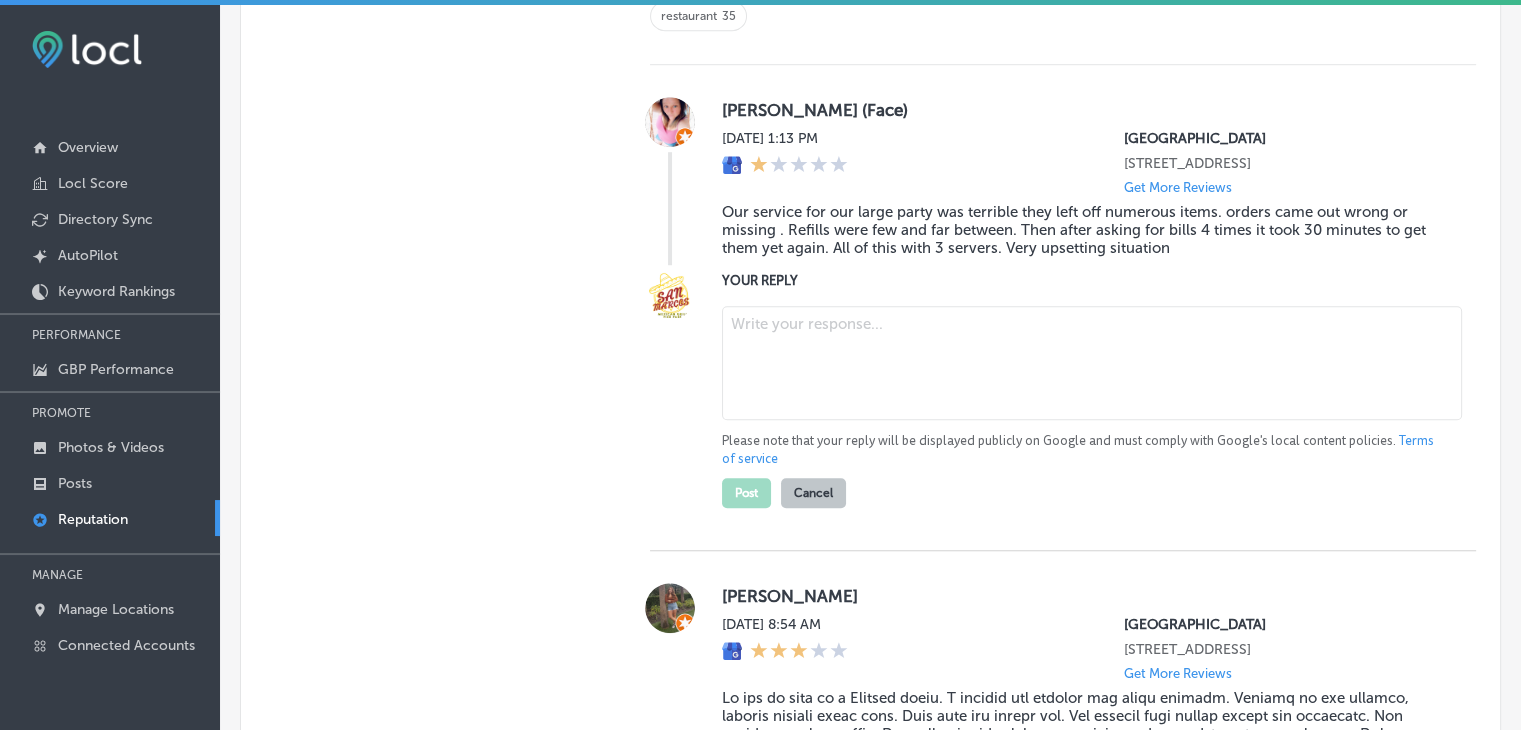 click at bounding box center (1092, 363) 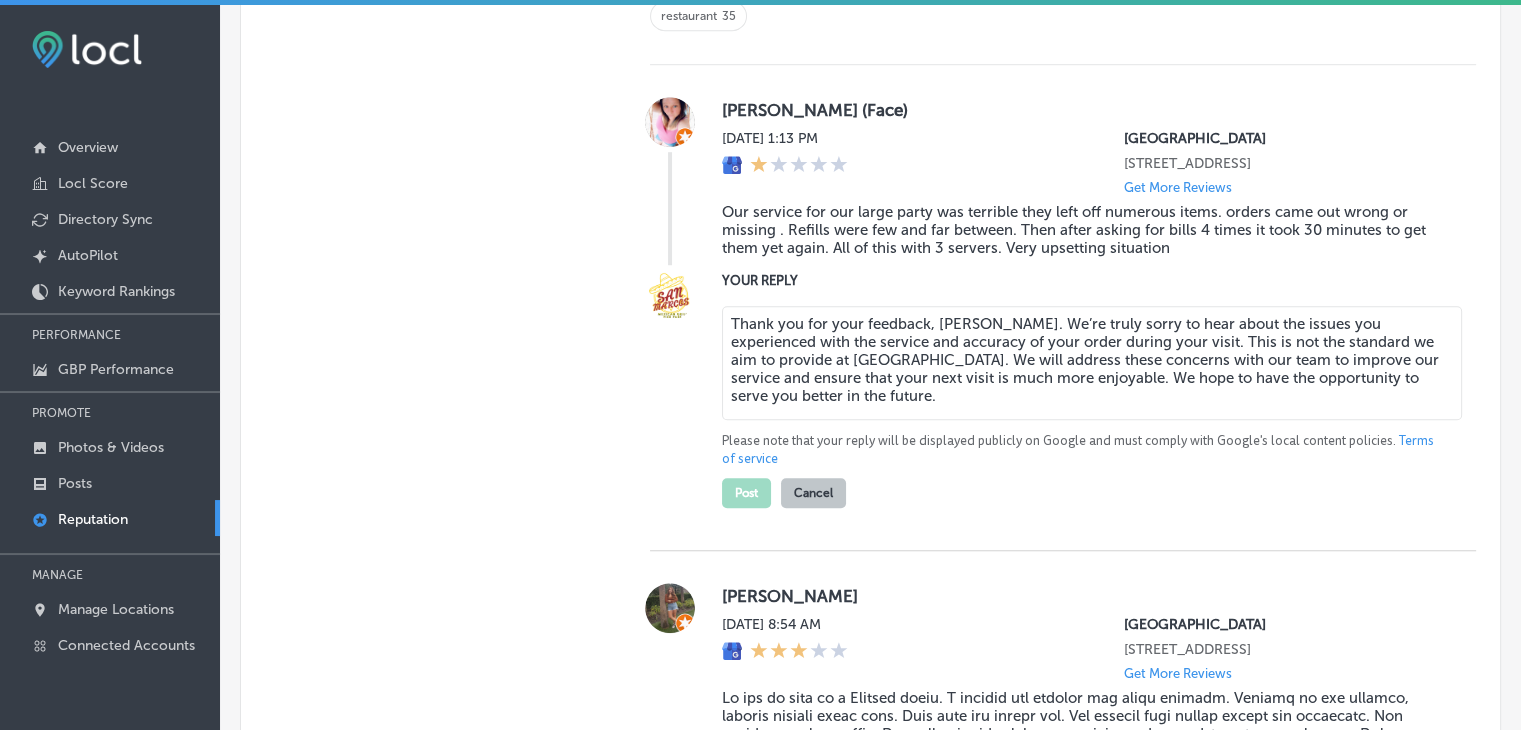 type on "x" 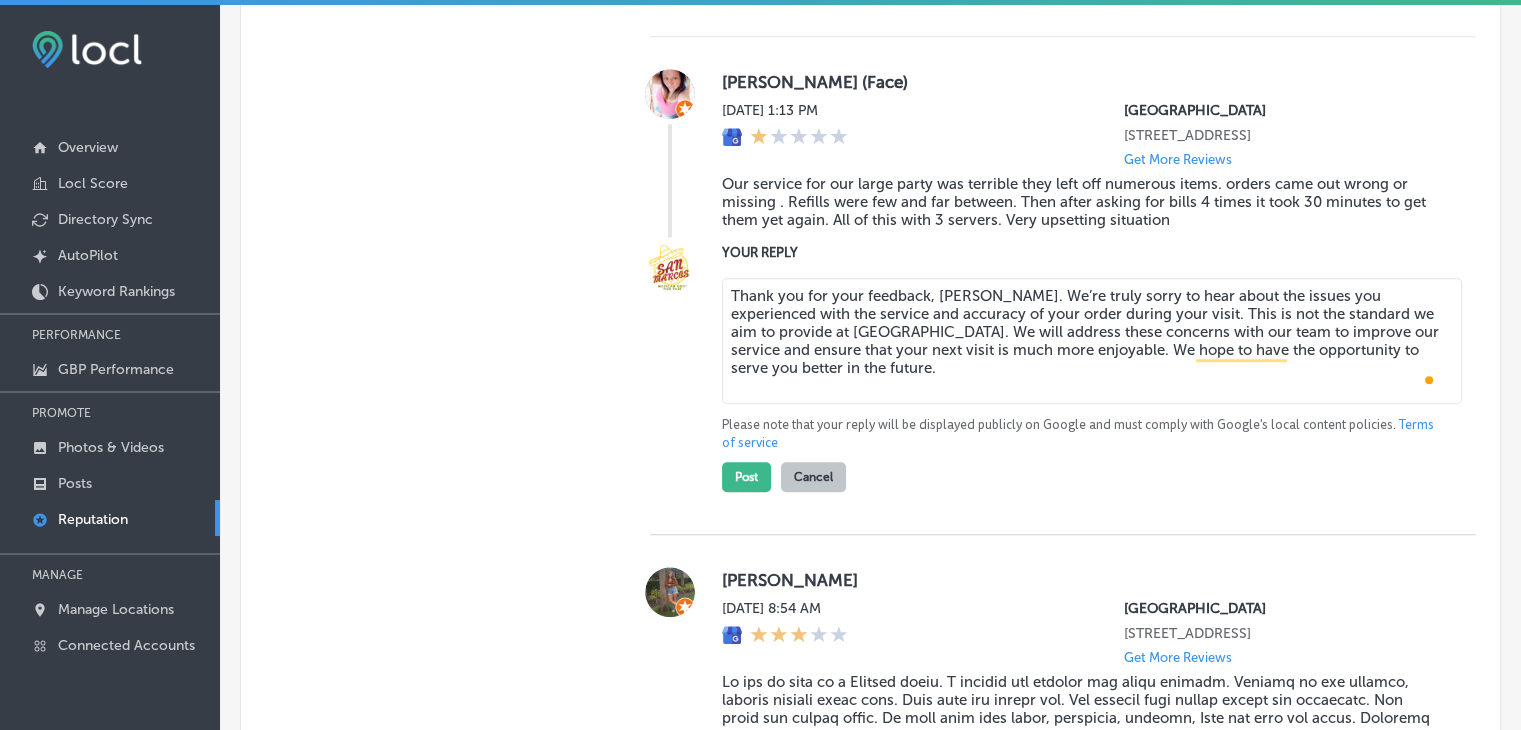 scroll, scrollTop: 1500, scrollLeft: 0, axis: vertical 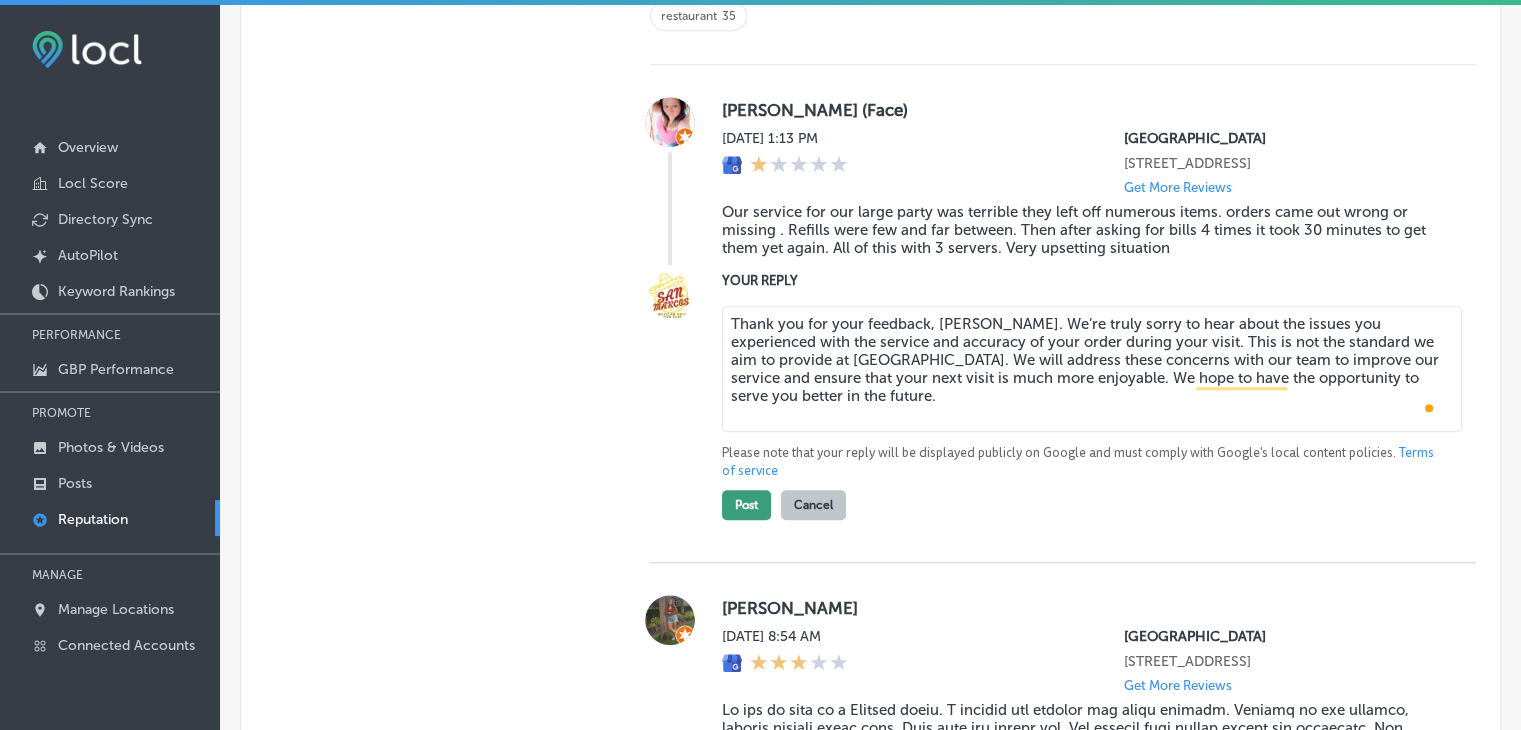 type on "Thank you for your feedback, Dawn. We’re truly sorry to hear about the issues you experienced with the service and accuracy of your order during your visit. This is not the standard we aim to provide at San Marcos Mexican Grill Pier Park. We will address these concerns with our team to improve our service and ensure that your next visit is much more enjoyable. We hope to have the opportunity to serve you better in the future." 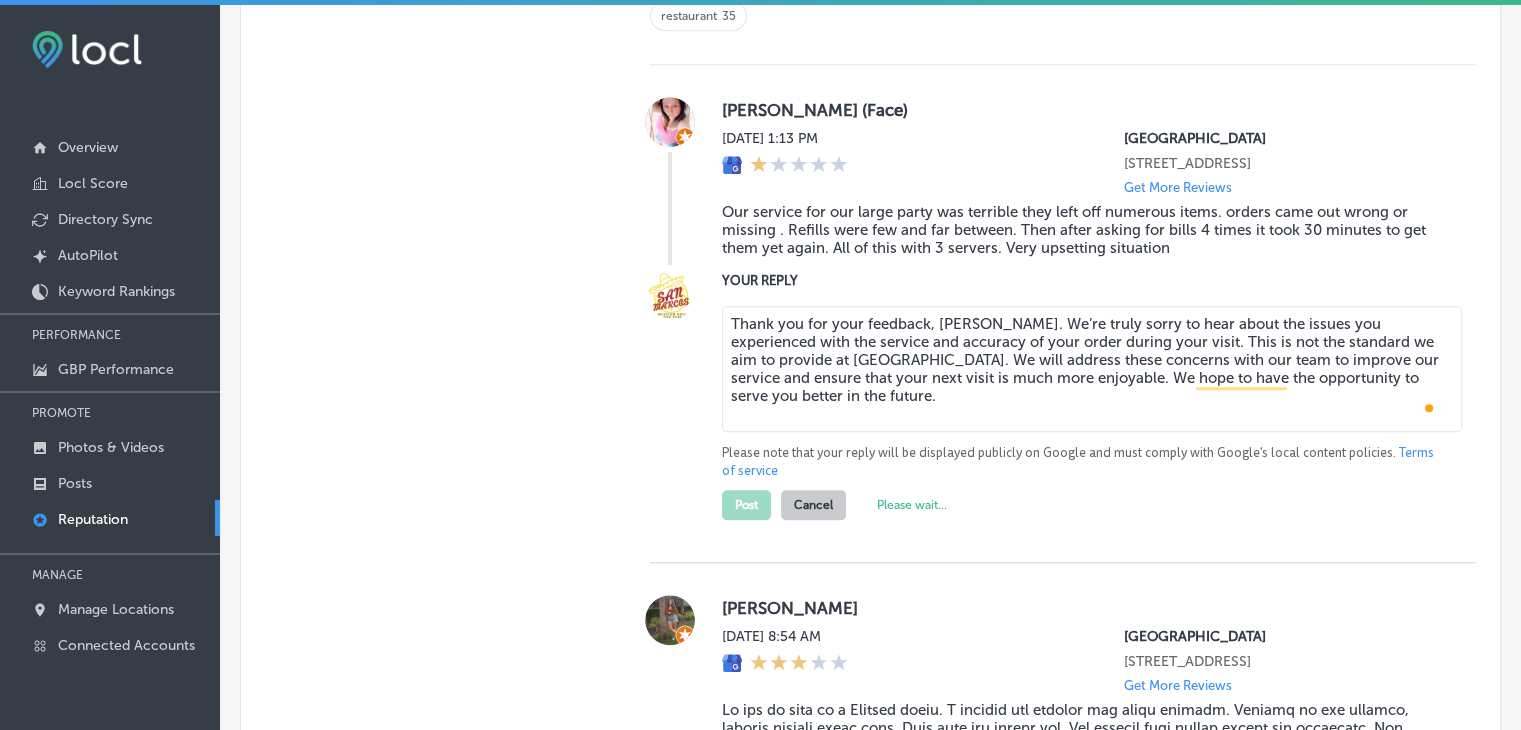 type on "x" 